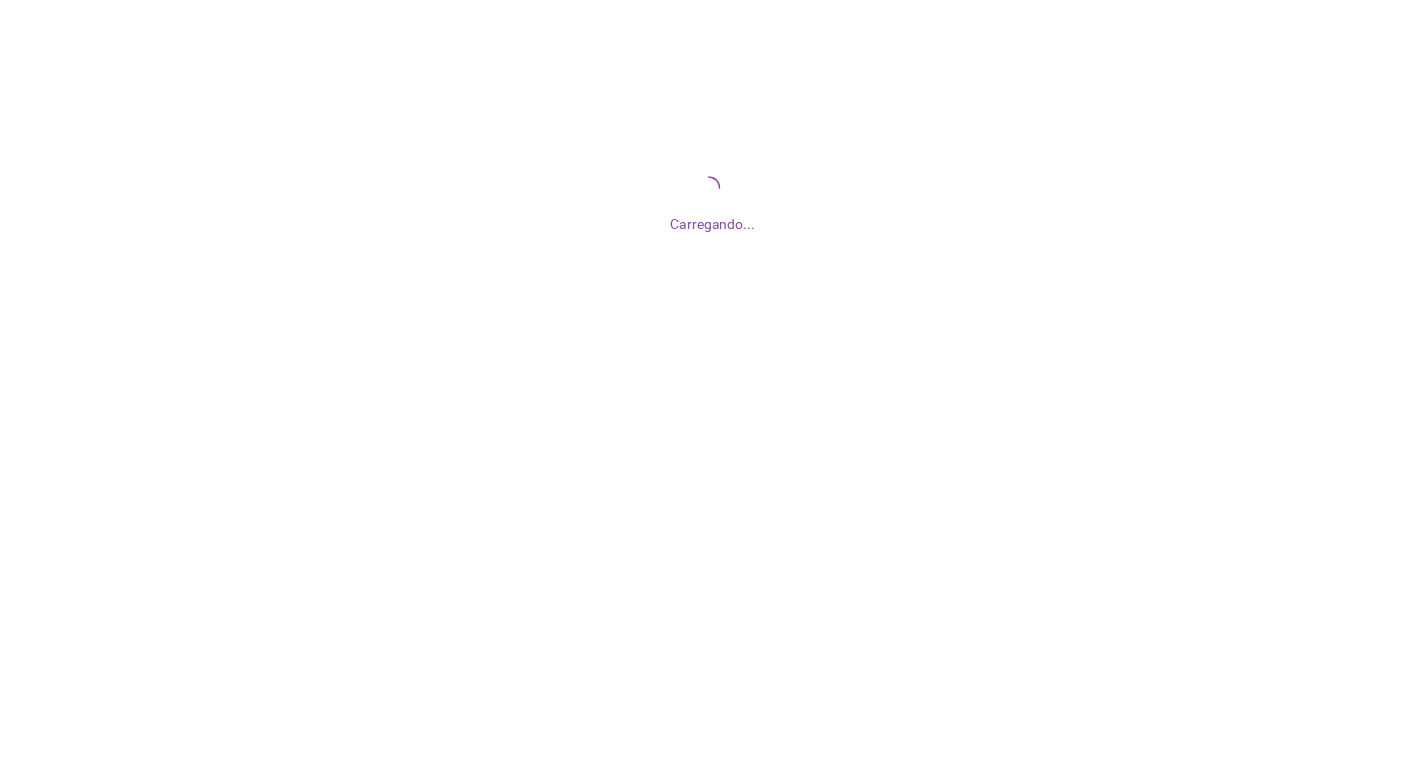 scroll, scrollTop: 0, scrollLeft: 0, axis: both 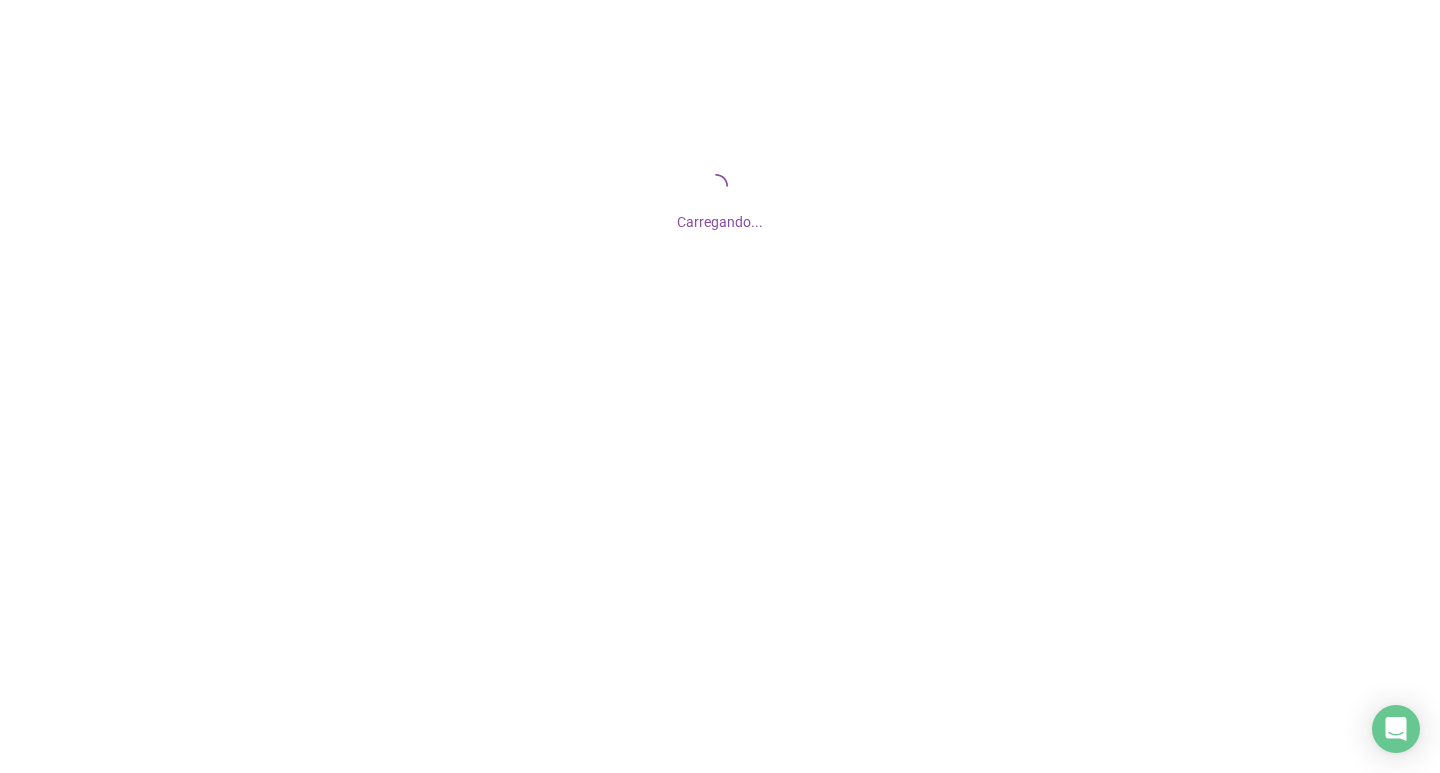 drag, startPoint x: 690, startPoint y: 230, endPoint x: 833, endPoint y: 236, distance: 143.12582 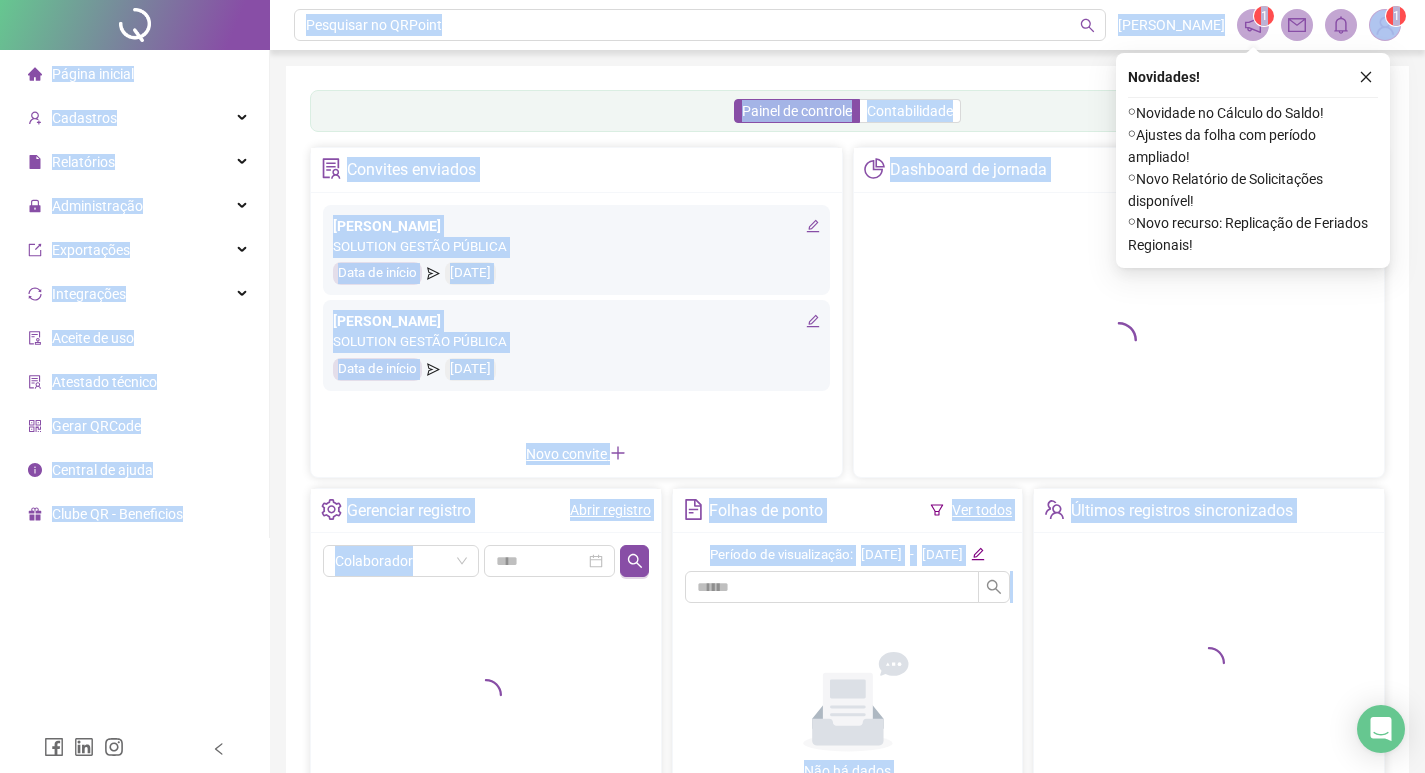 click on "Convites enviados" at bounding box center (576, 170) 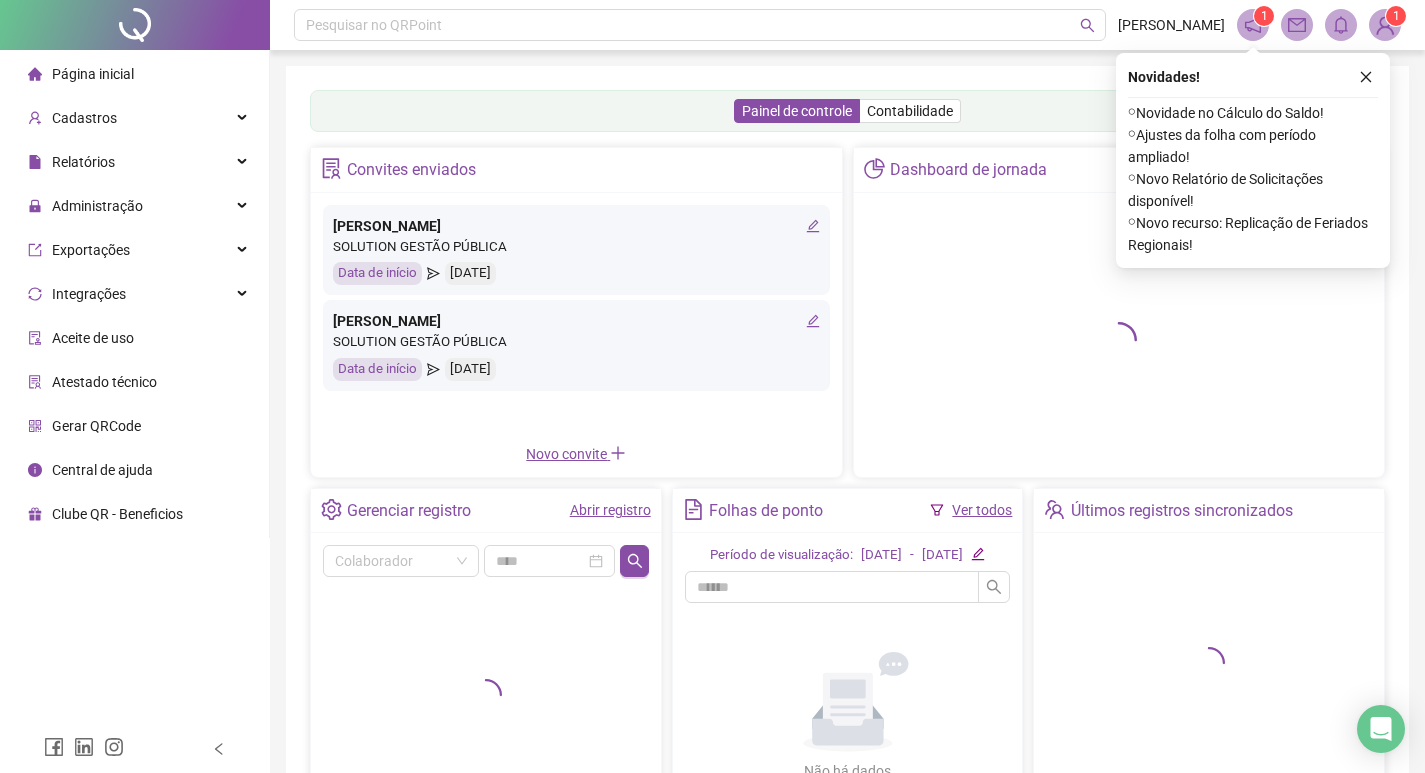 click at bounding box center (1366, 77) 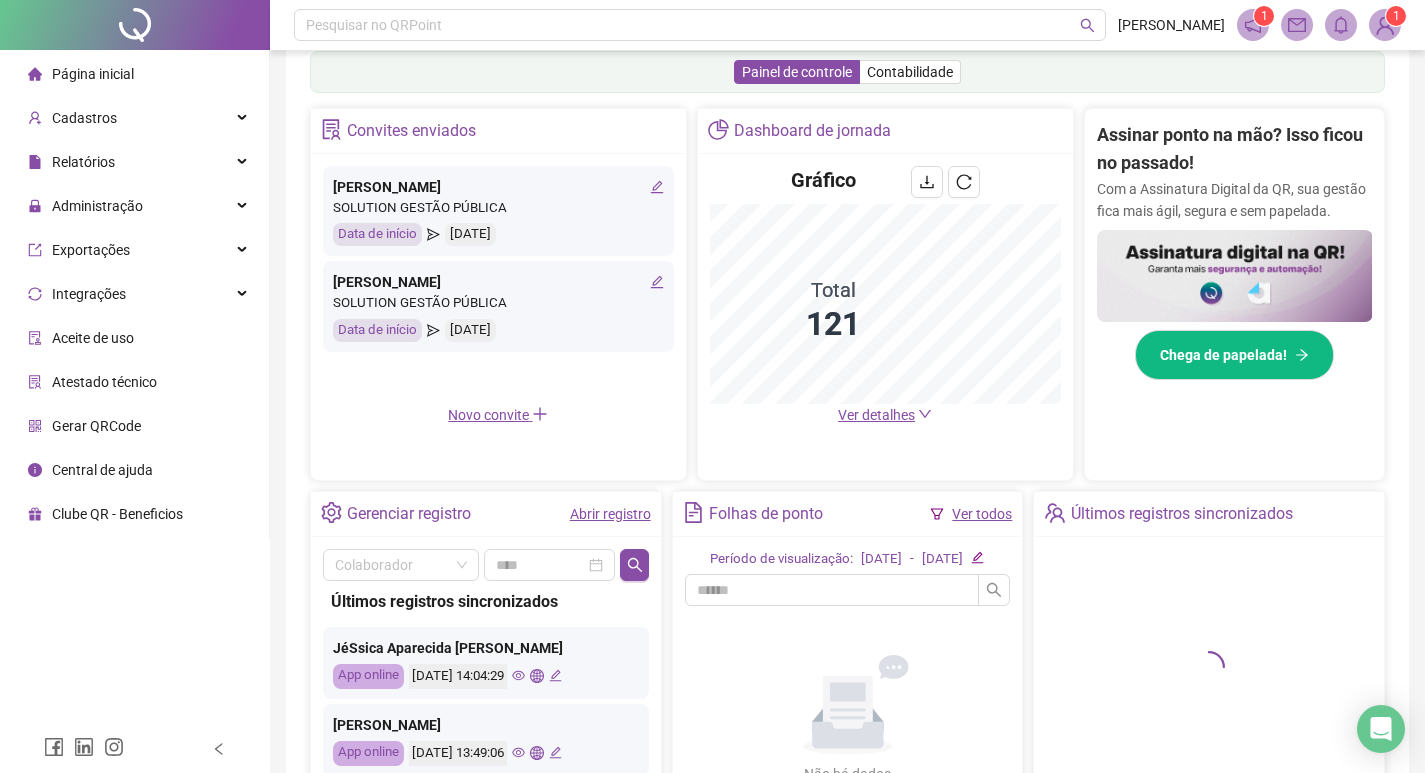 scroll, scrollTop: 0, scrollLeft: 0, axis: both 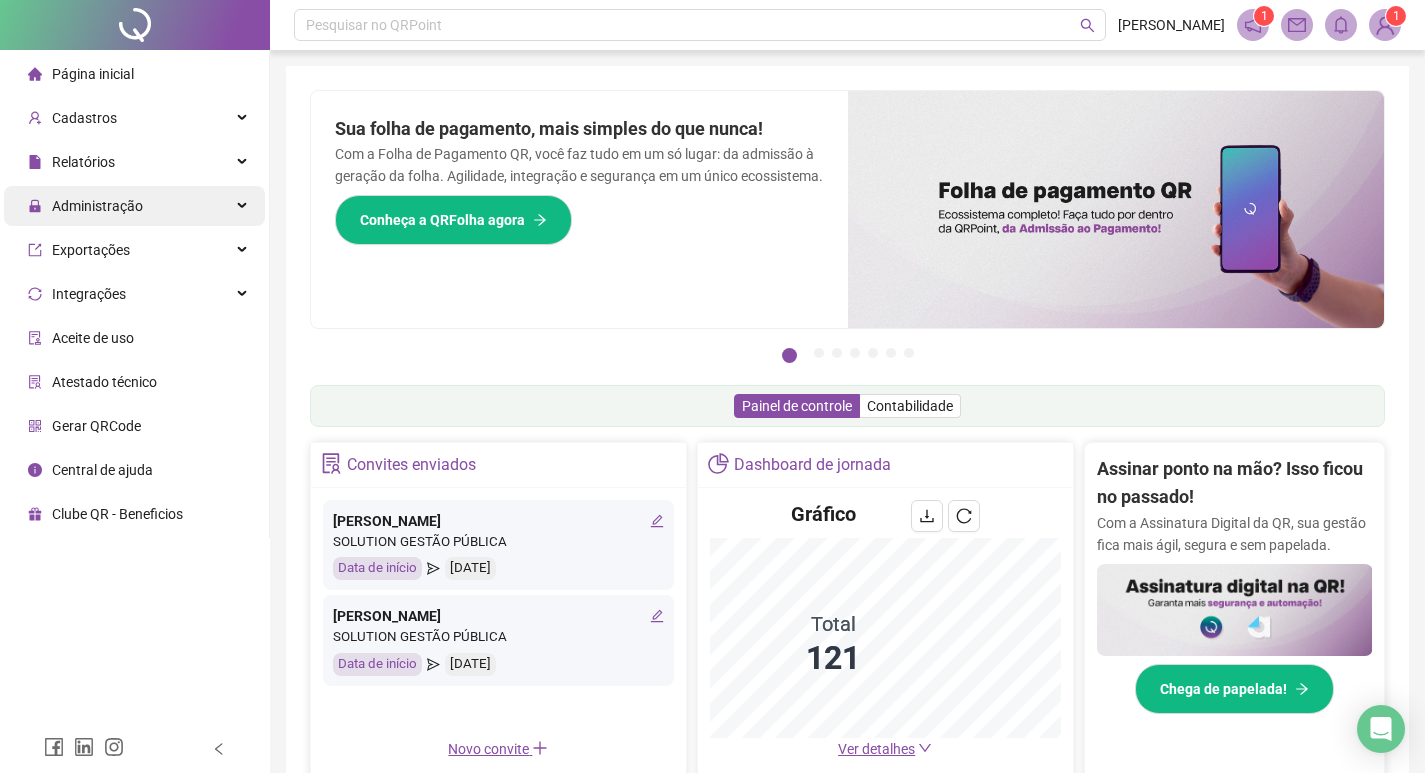 click on "Administração" at bounding box center [97, 206] 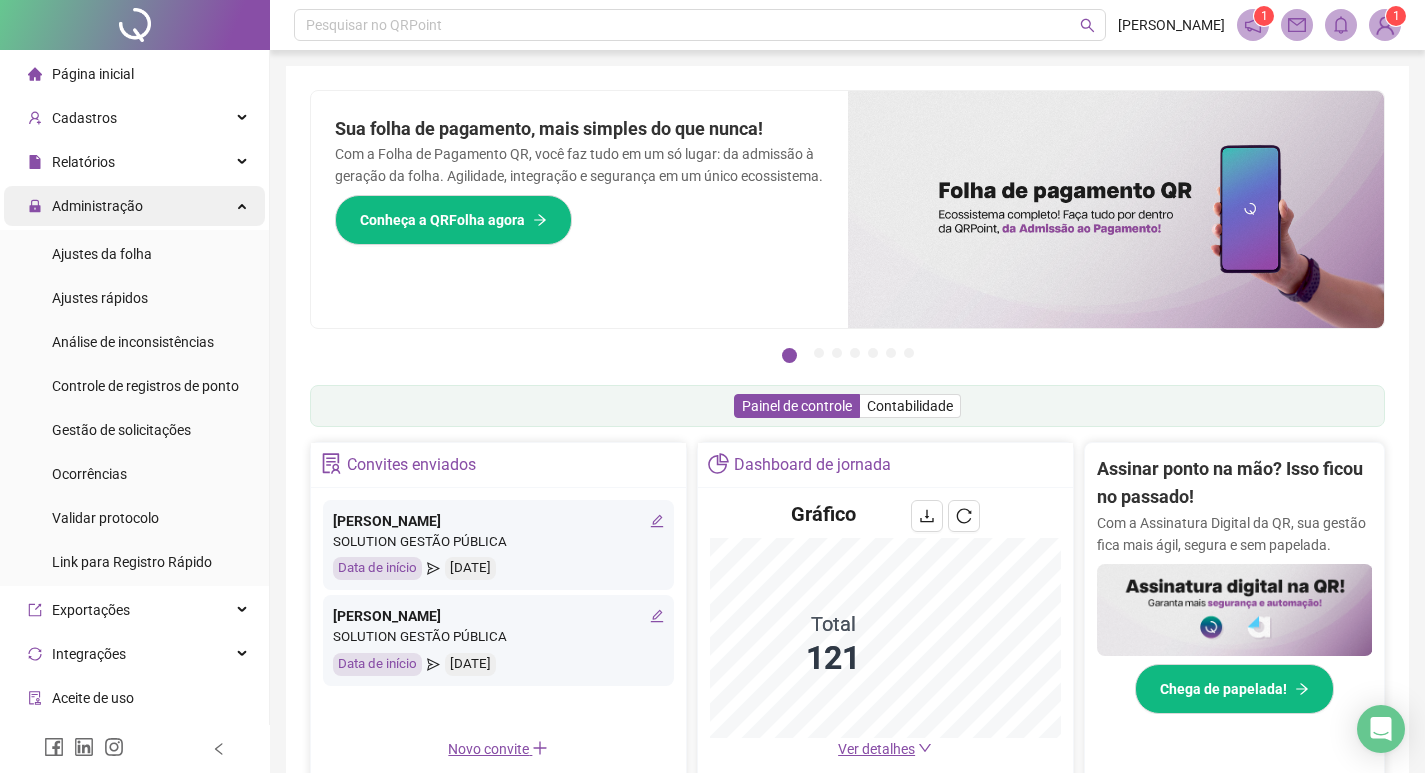 click on "Administração" at bounding box center [134, 206] 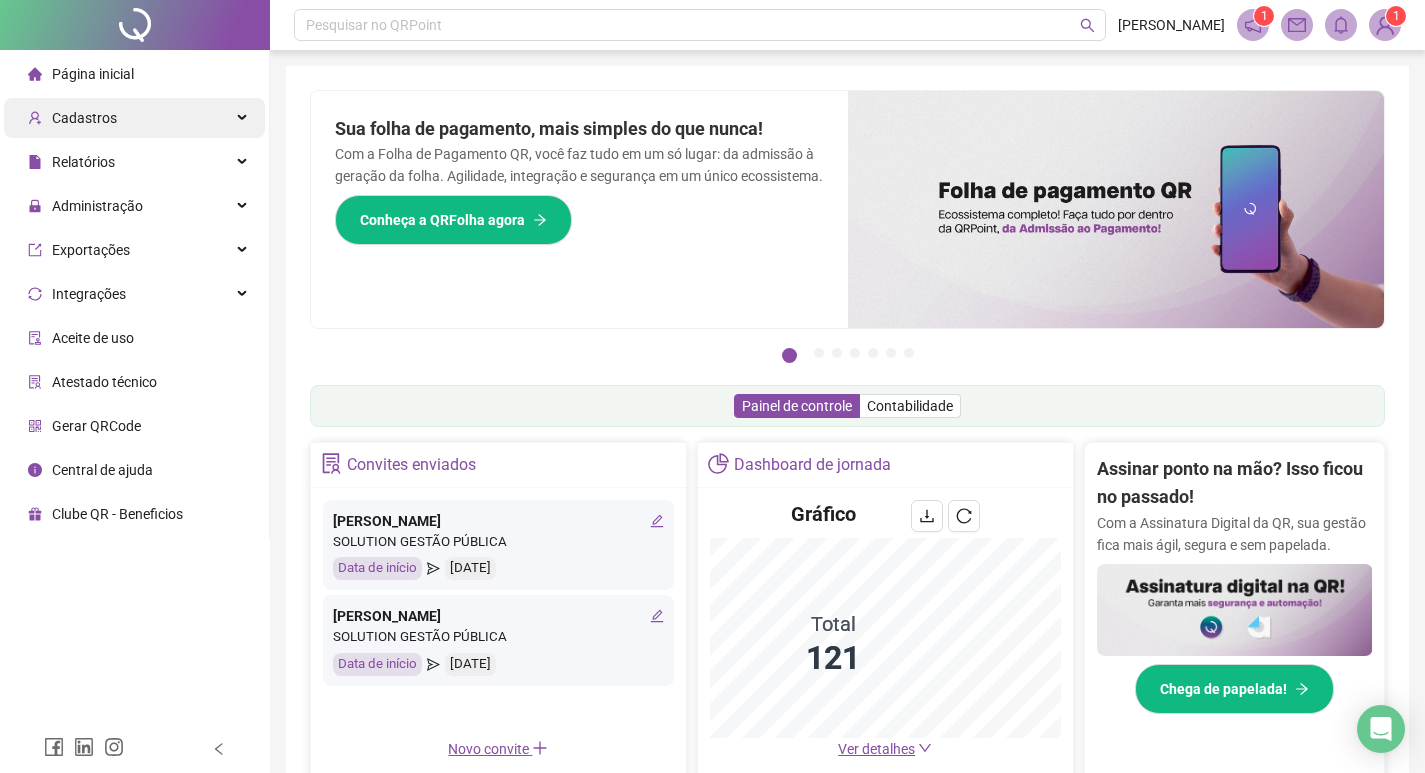 click on "Cadastros" at bounding box center [134, 118] 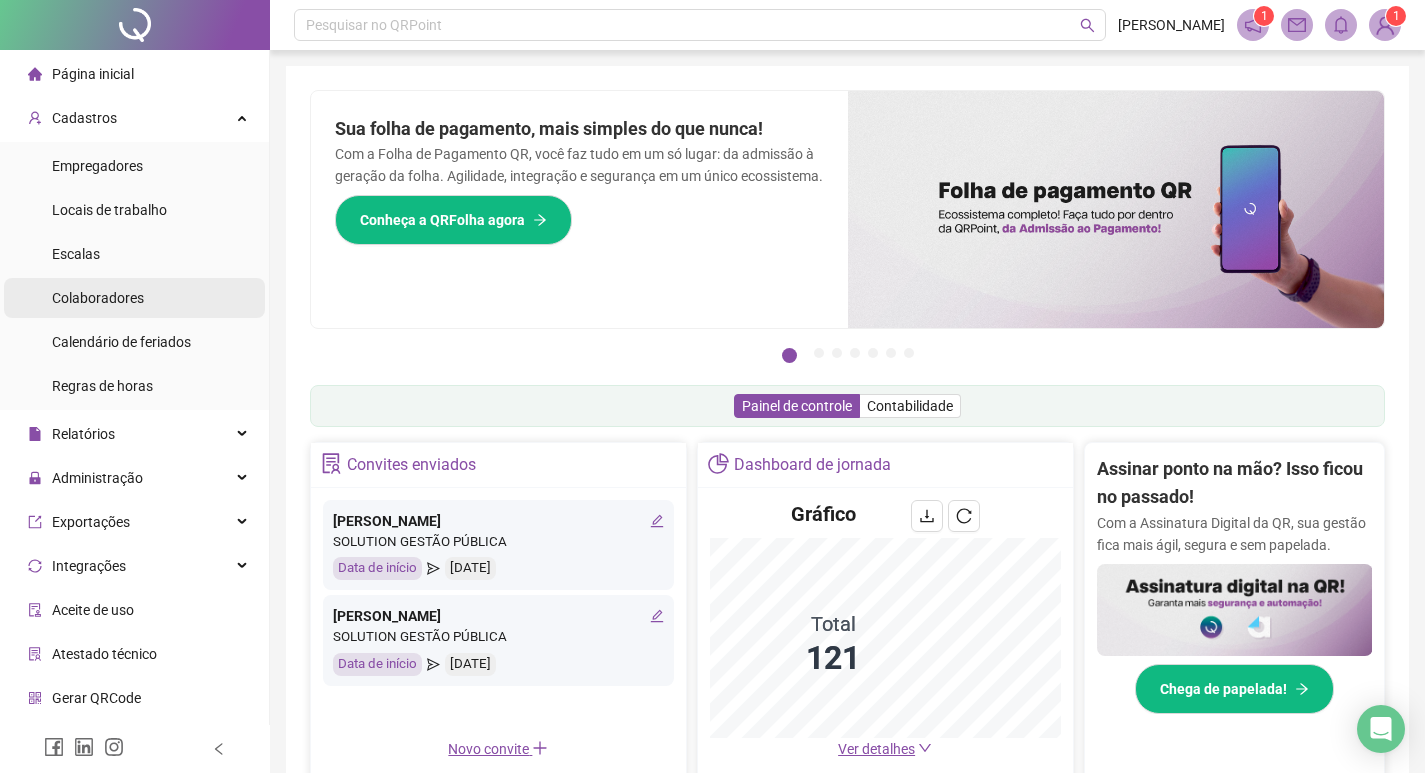 click on "Colaboradores" at bounding box center (134, 298) 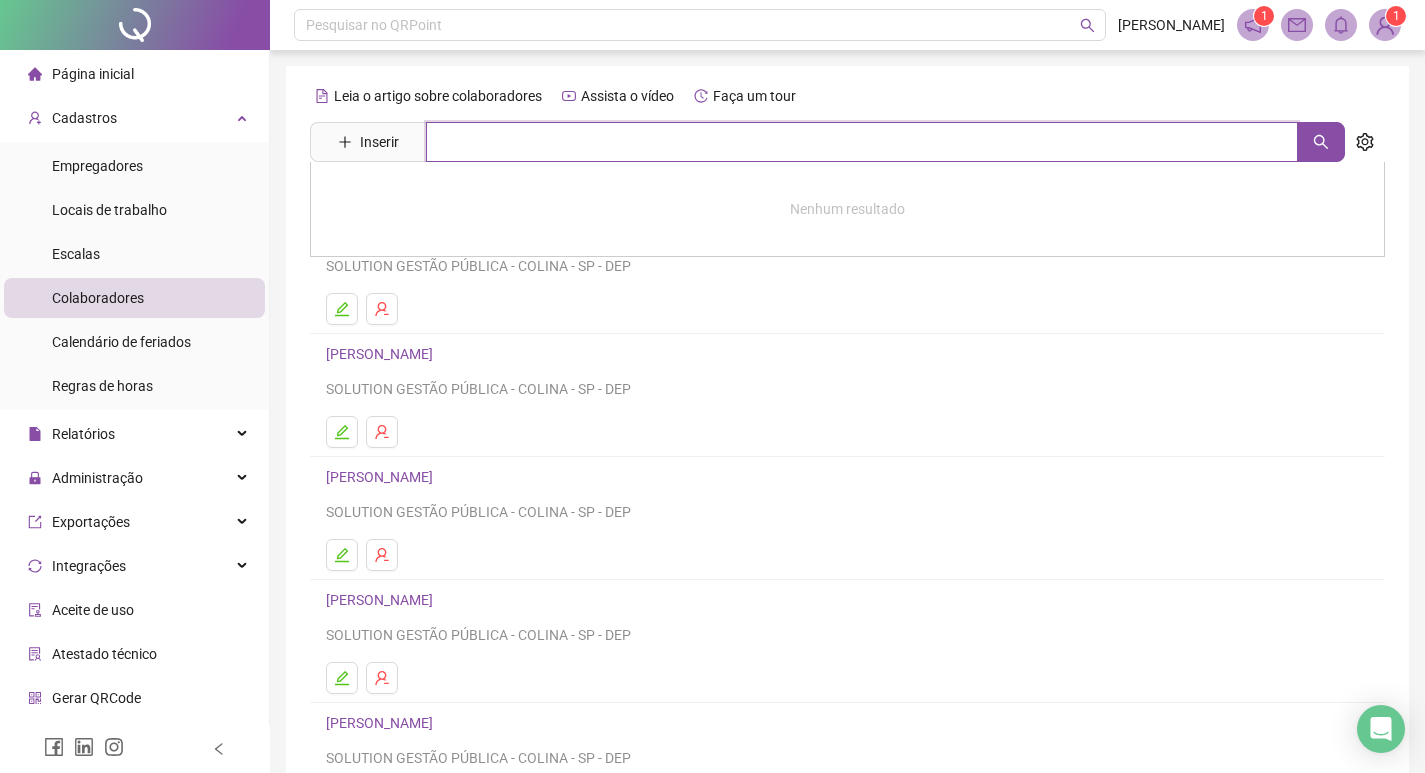 click at bounding box center [862, 142] 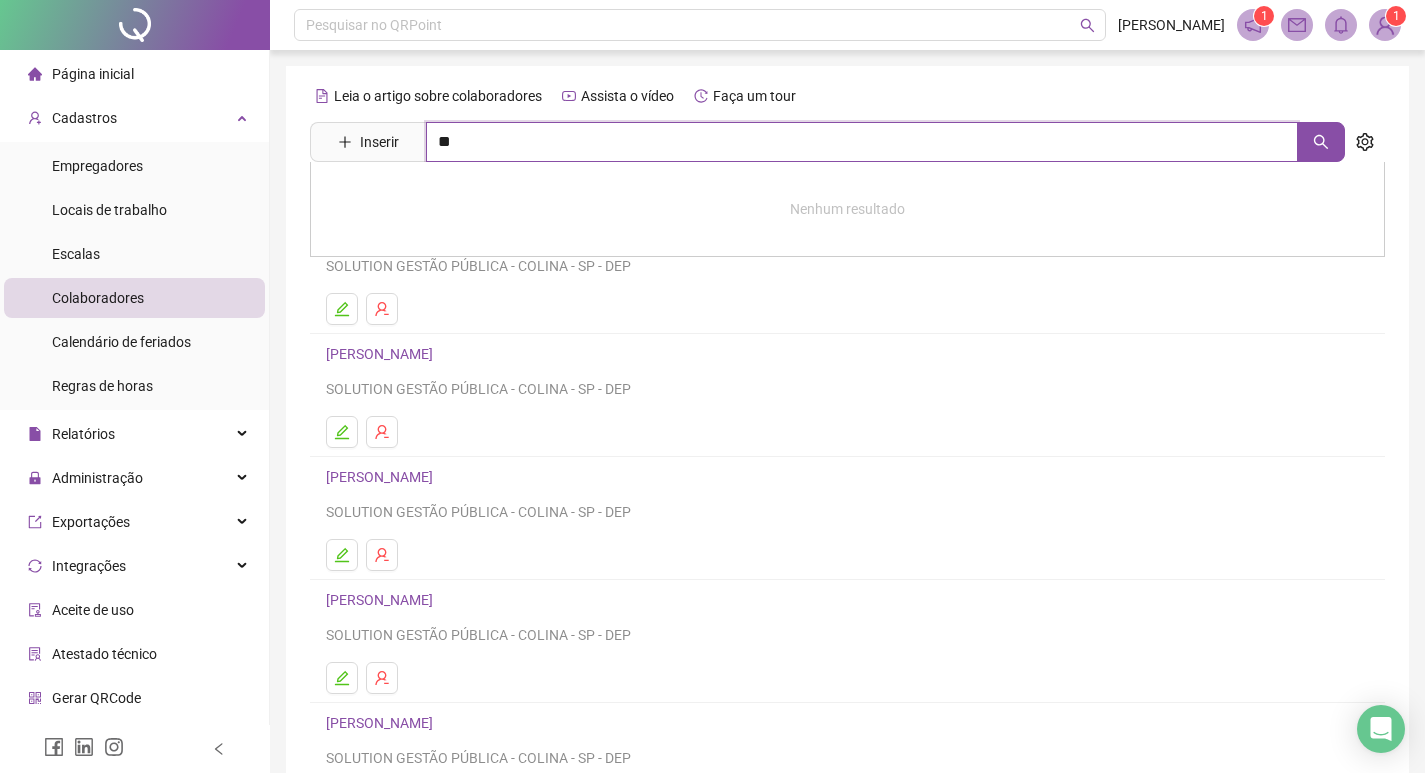 type on "*" 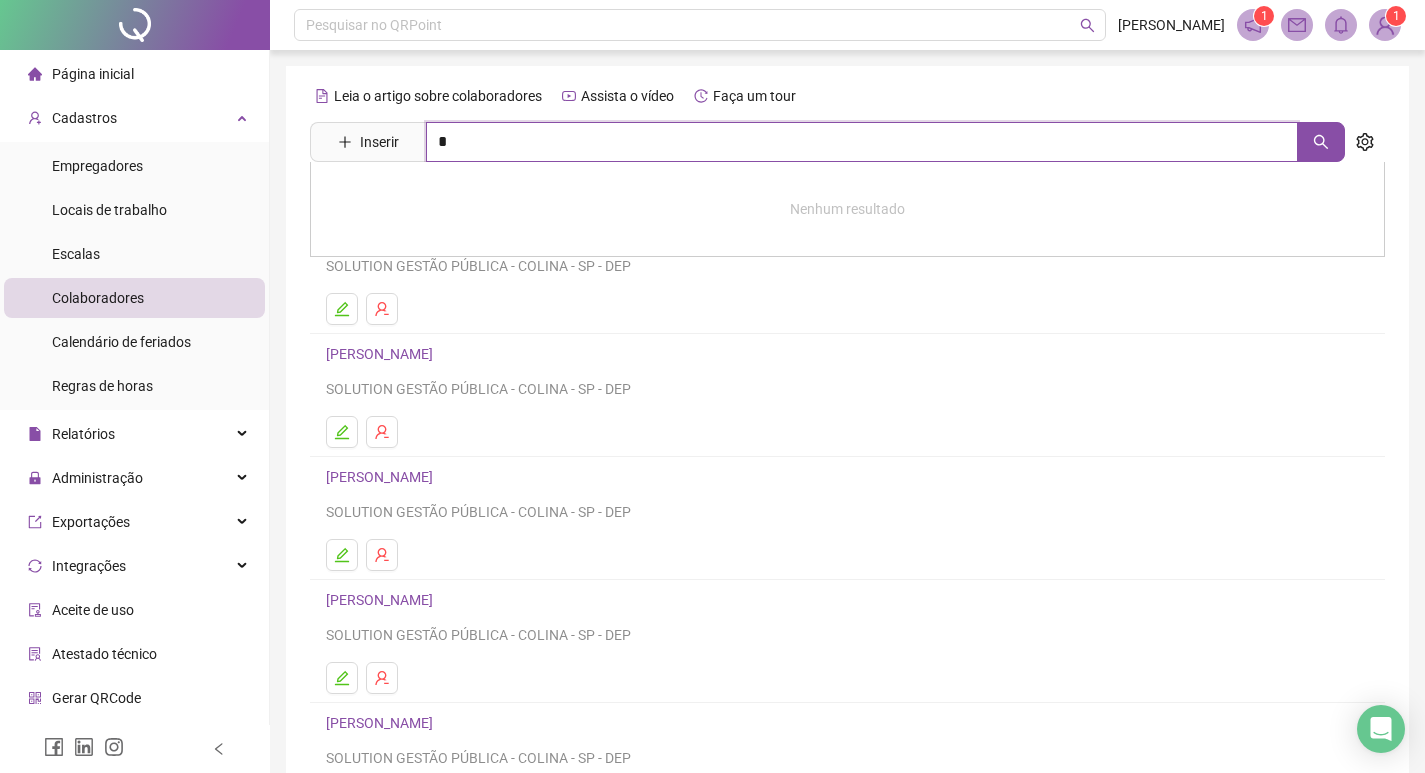 type 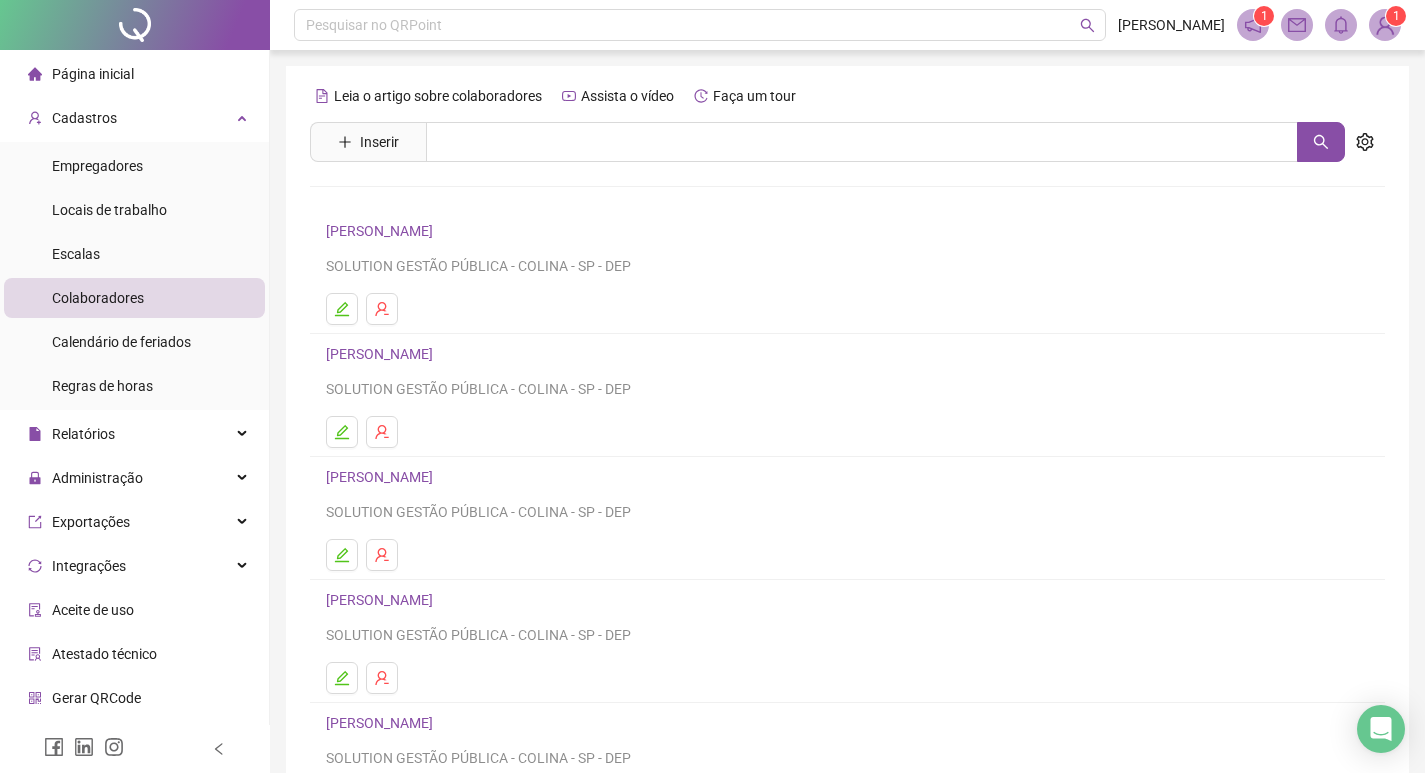 click at bounding box center (847, 309) 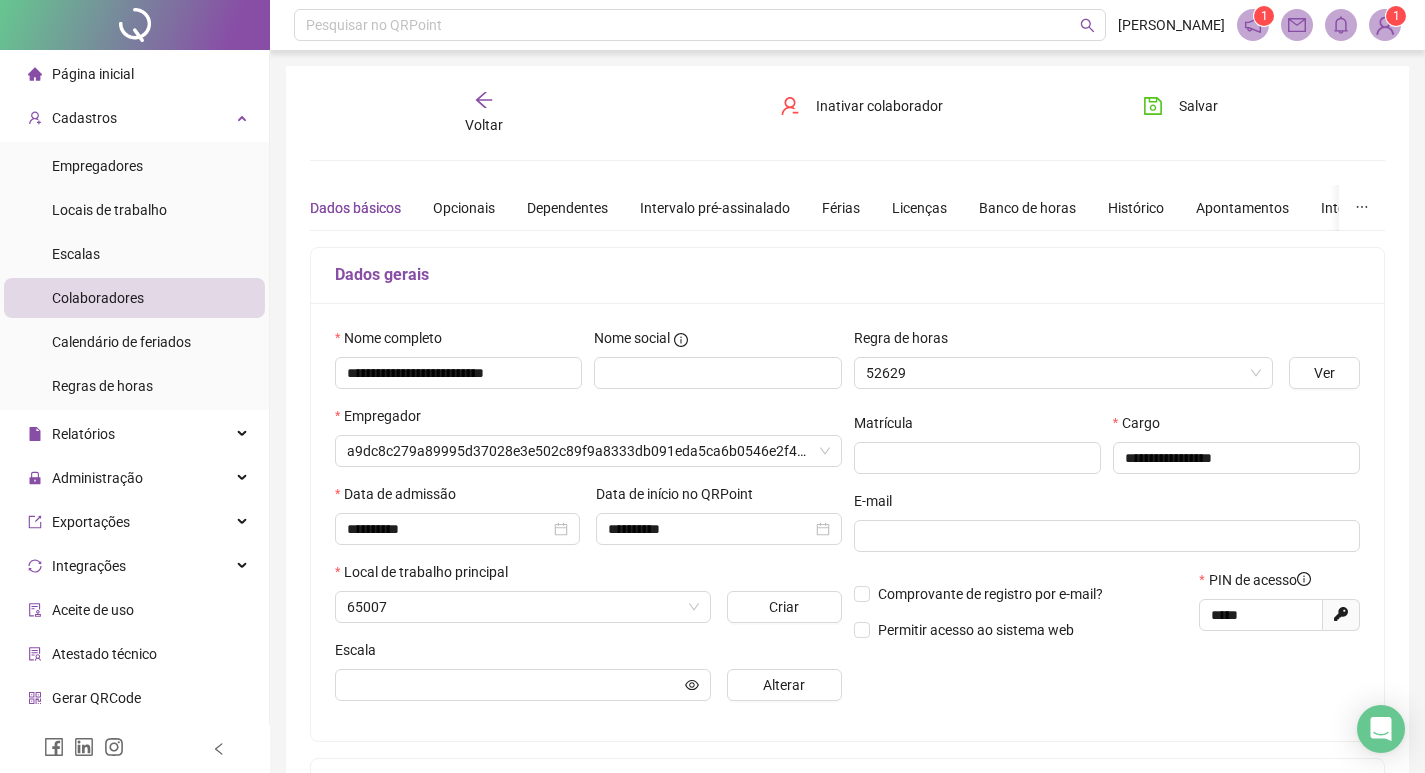 type on "*****" 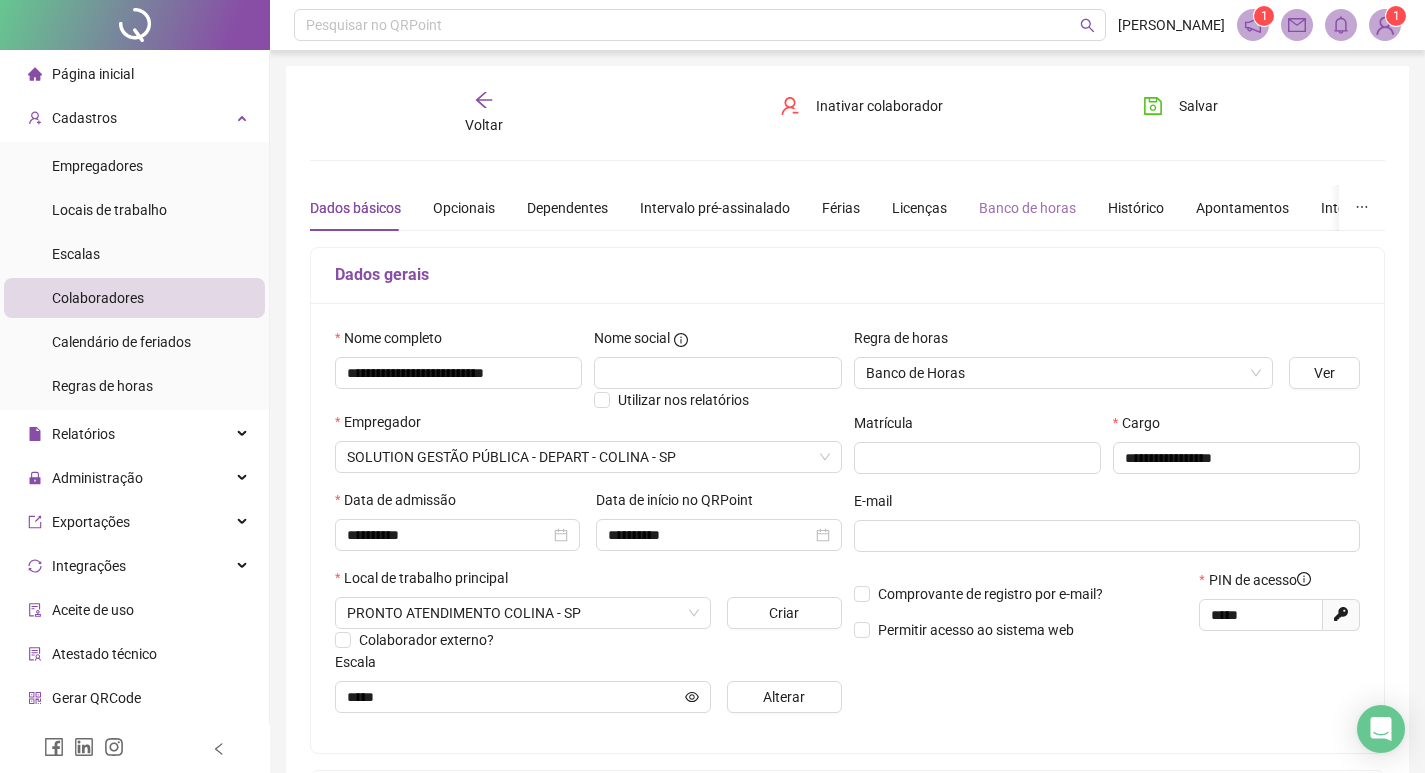 click on "Banco de horas" at bounding box center [1027, 208] 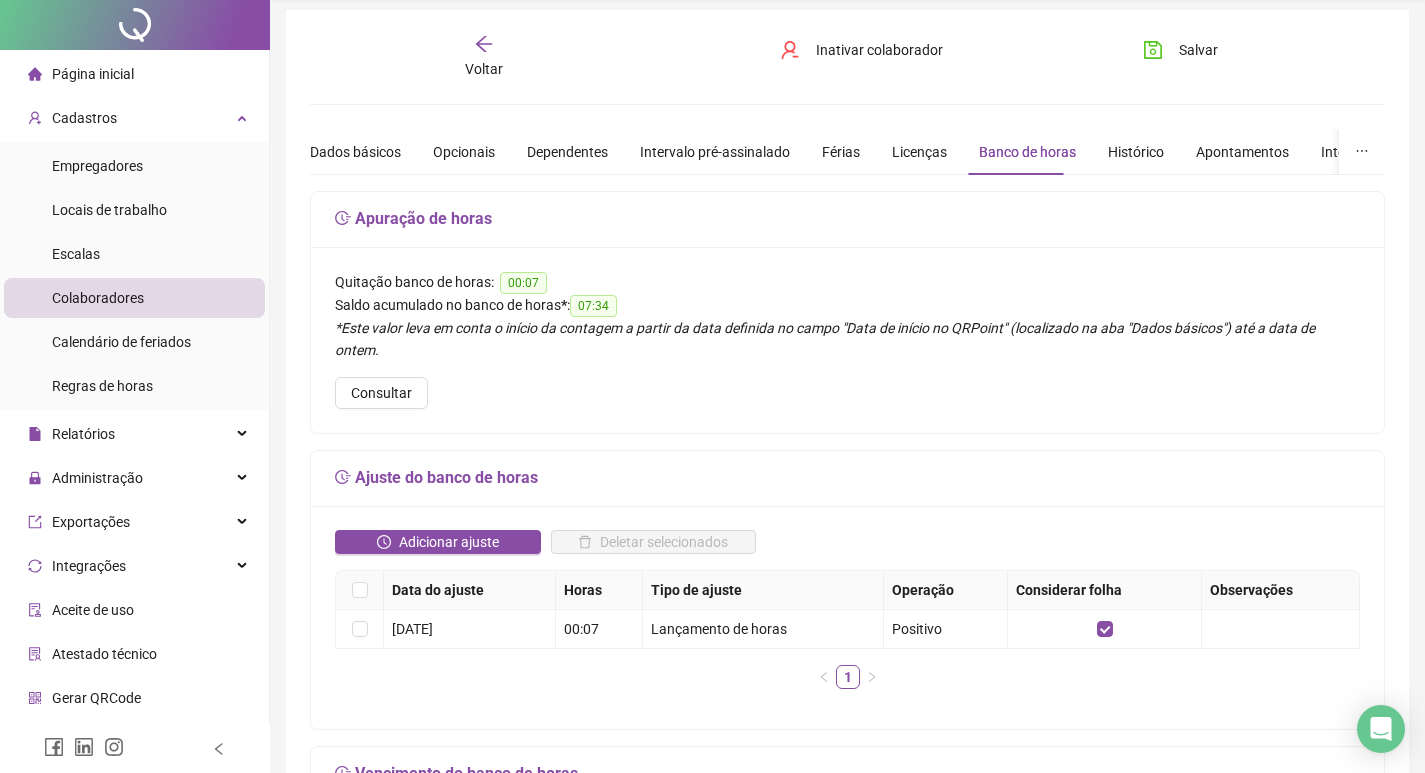 scroll, scrollTop: 100, scrollLeft: 0, axis: vertical 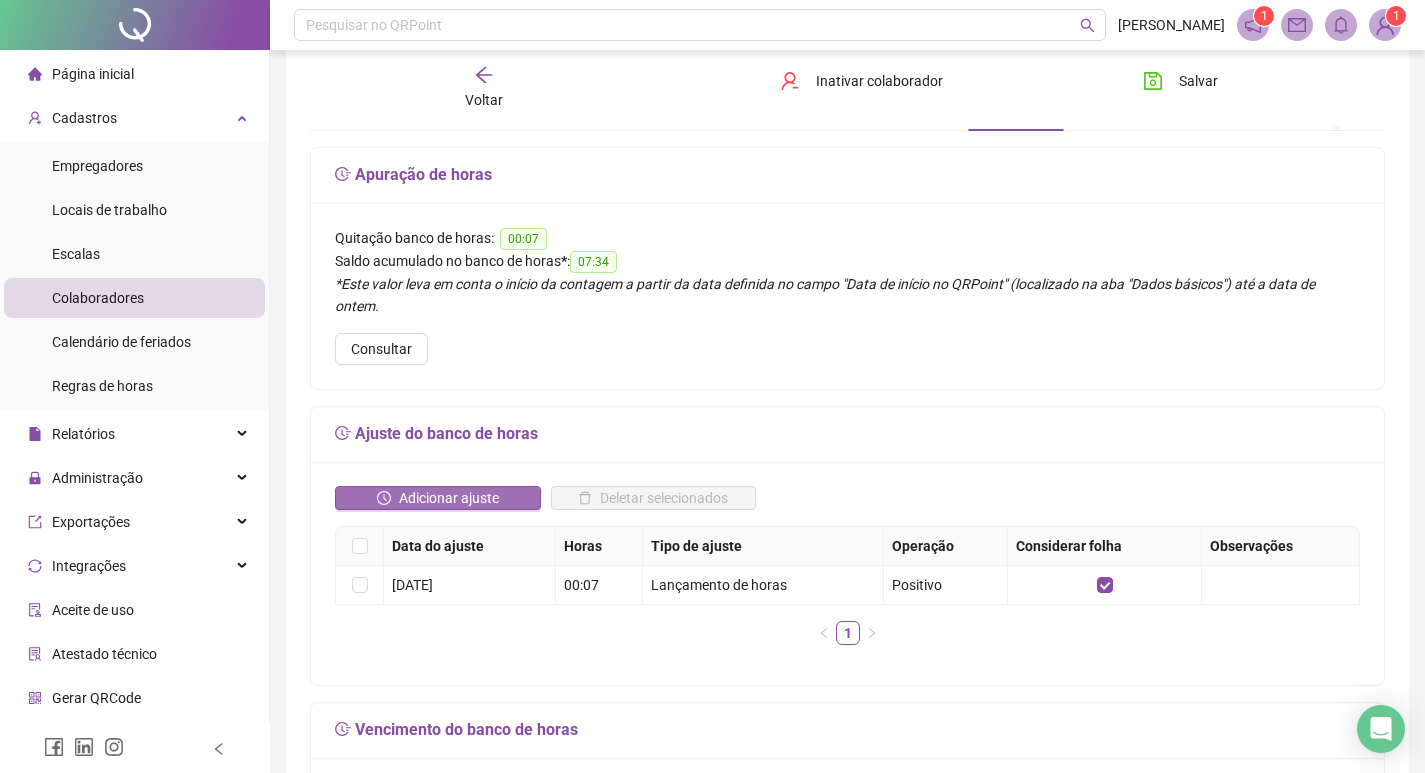 click 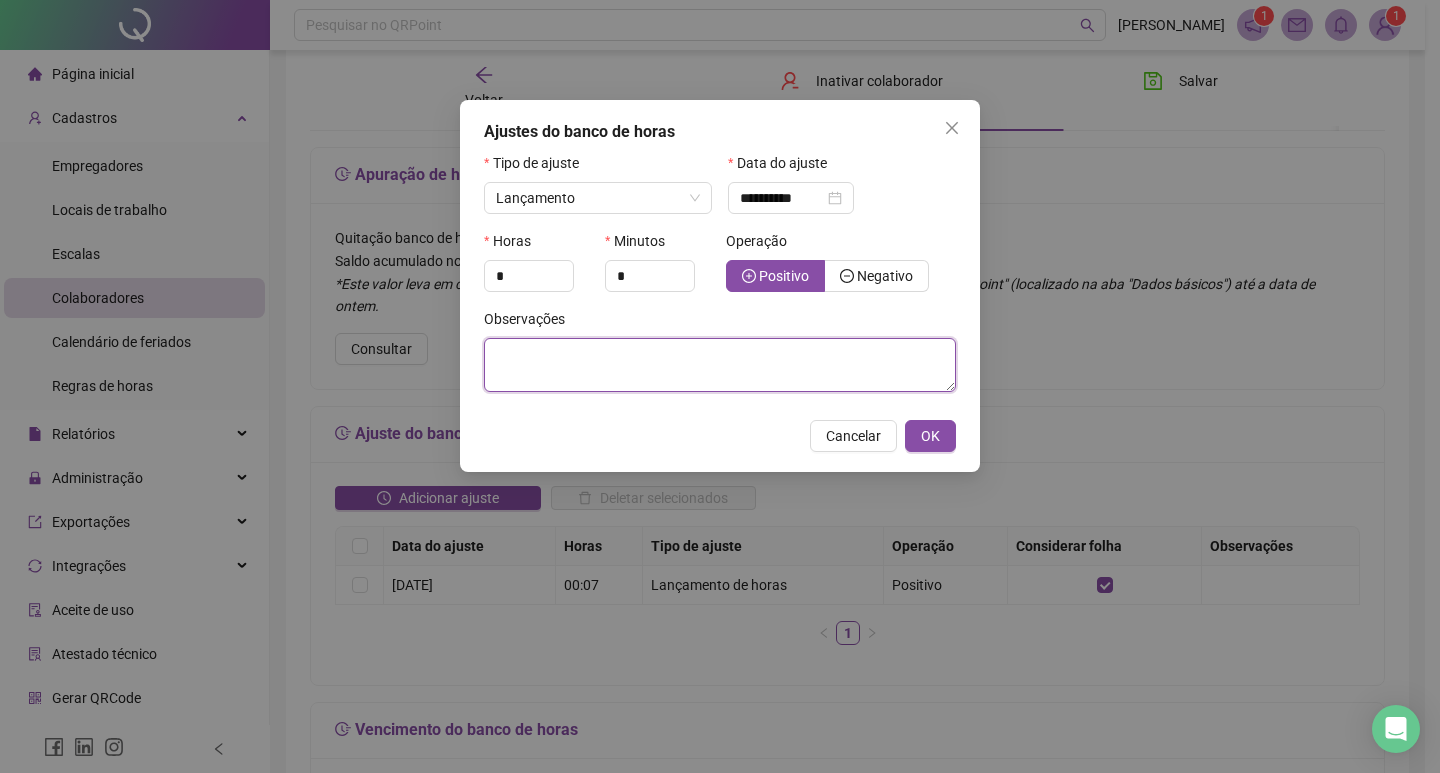 click at bounding box center (720, 365) 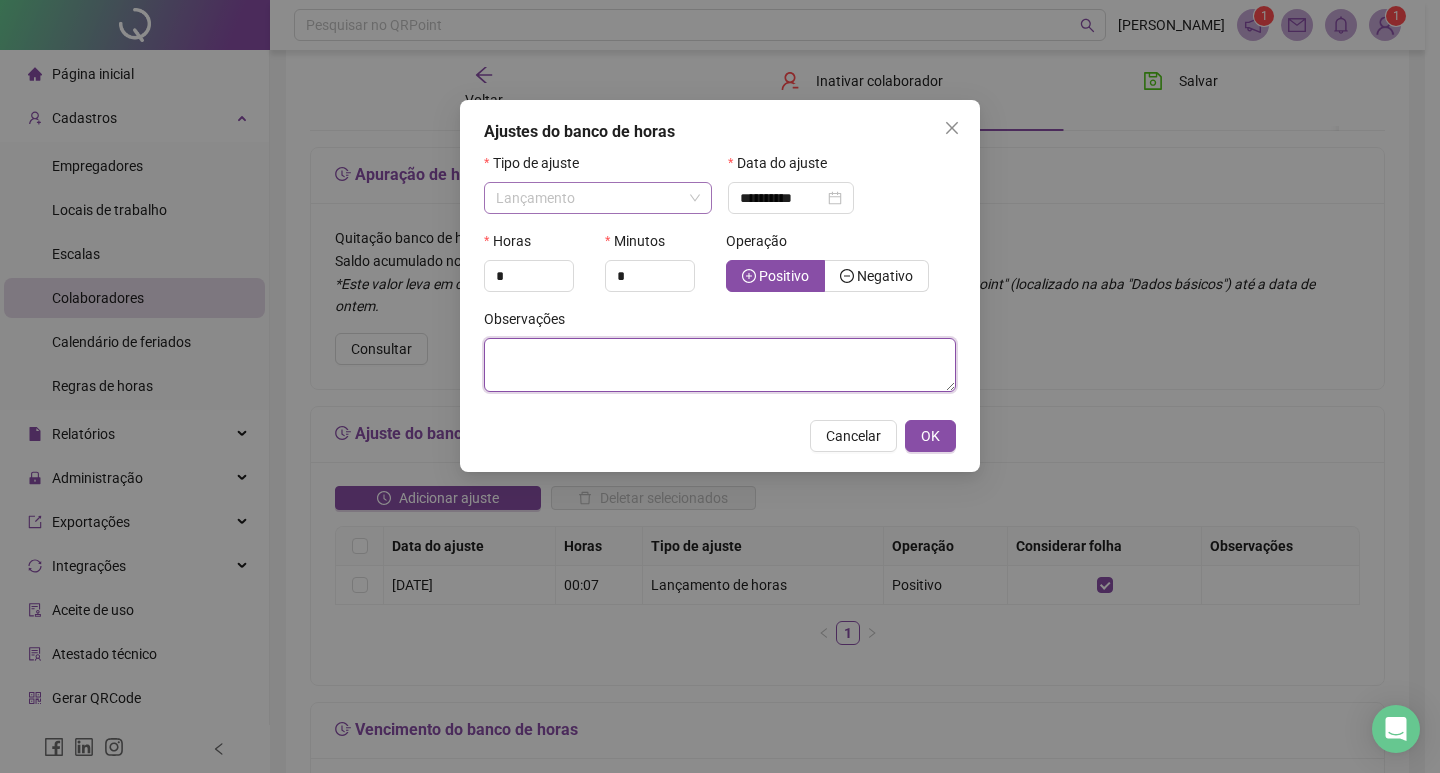 click on "Lançamento" at bounding box center (598, 198) 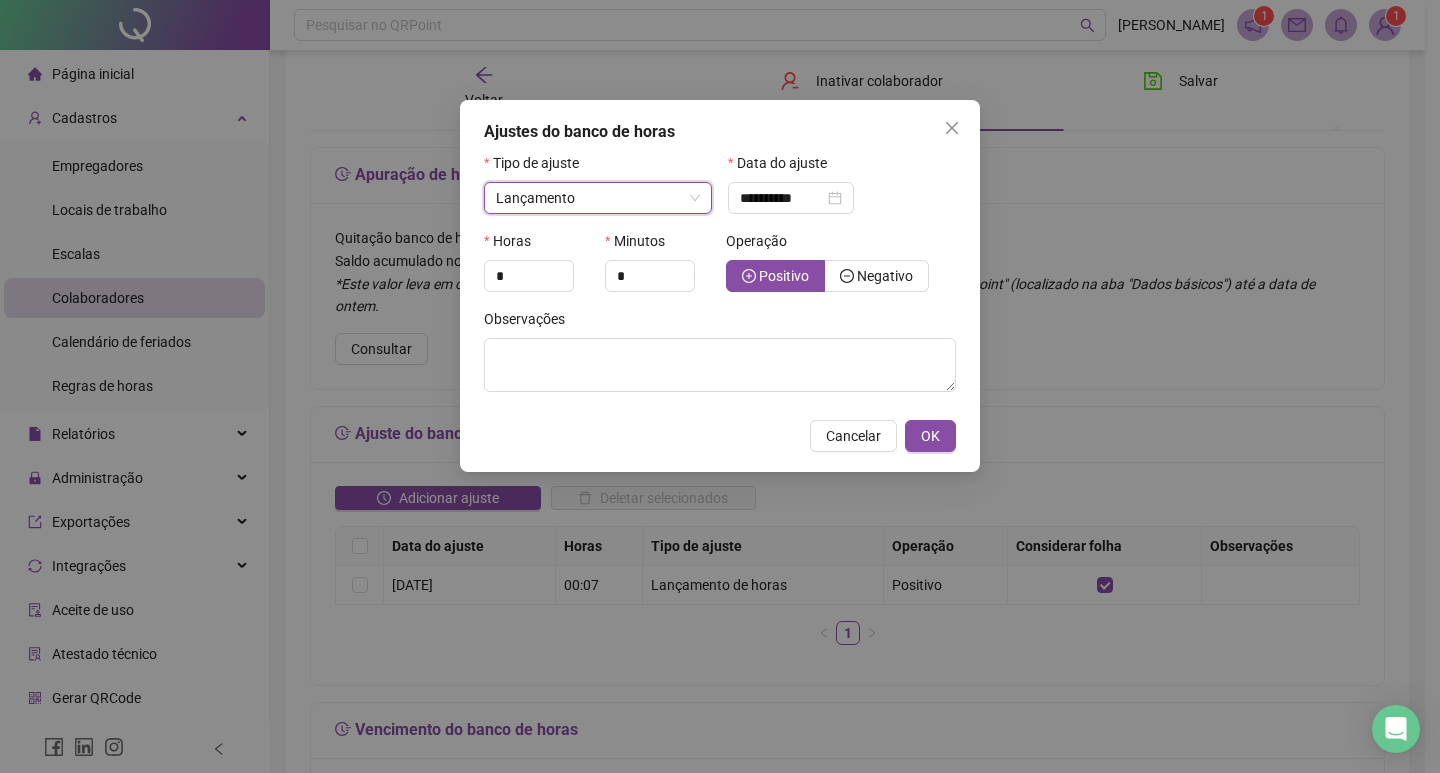click on "Lançamento" at bounding box center (598, 198) 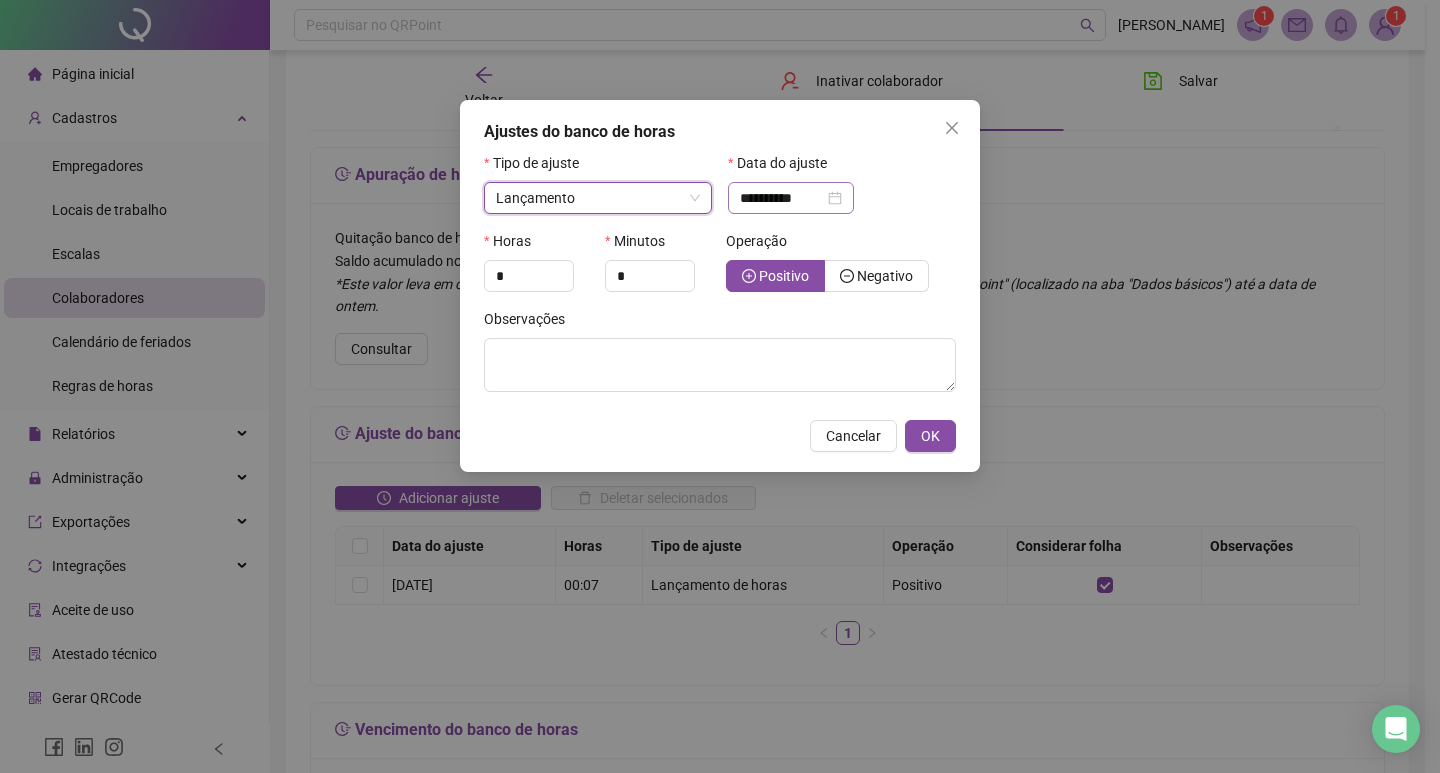 click on "**********" at bounding box center [791, 198] 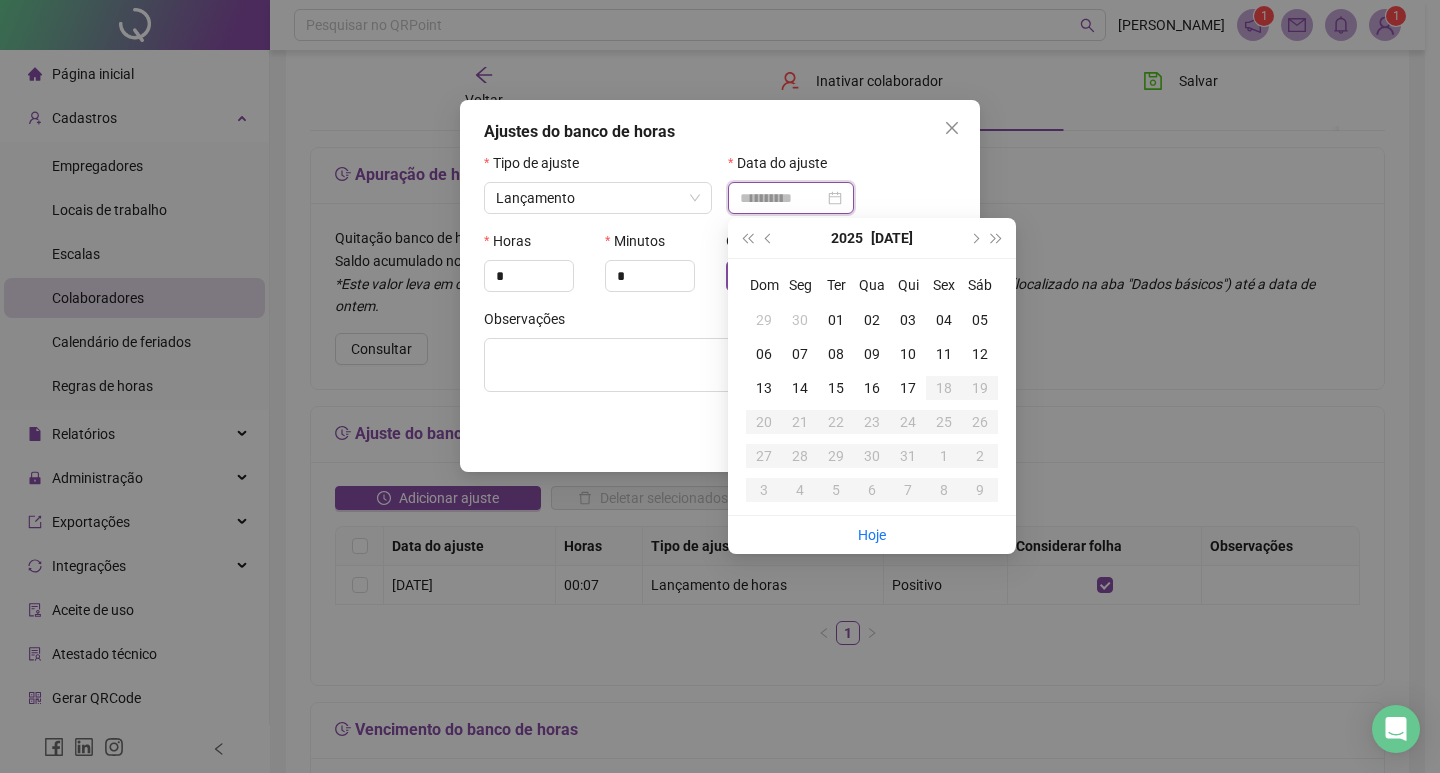 type on "**********" 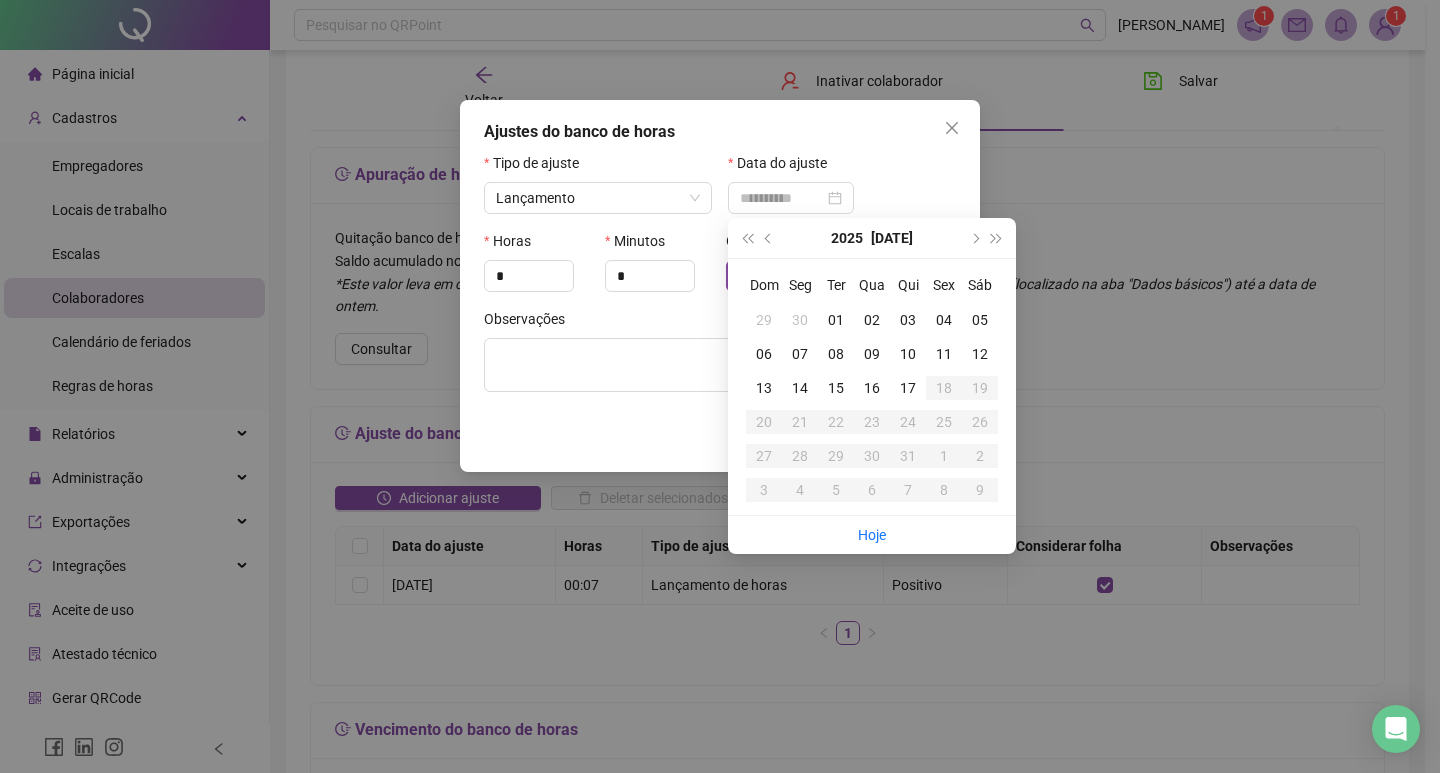 click on "16" at bounding box center [872, 388] 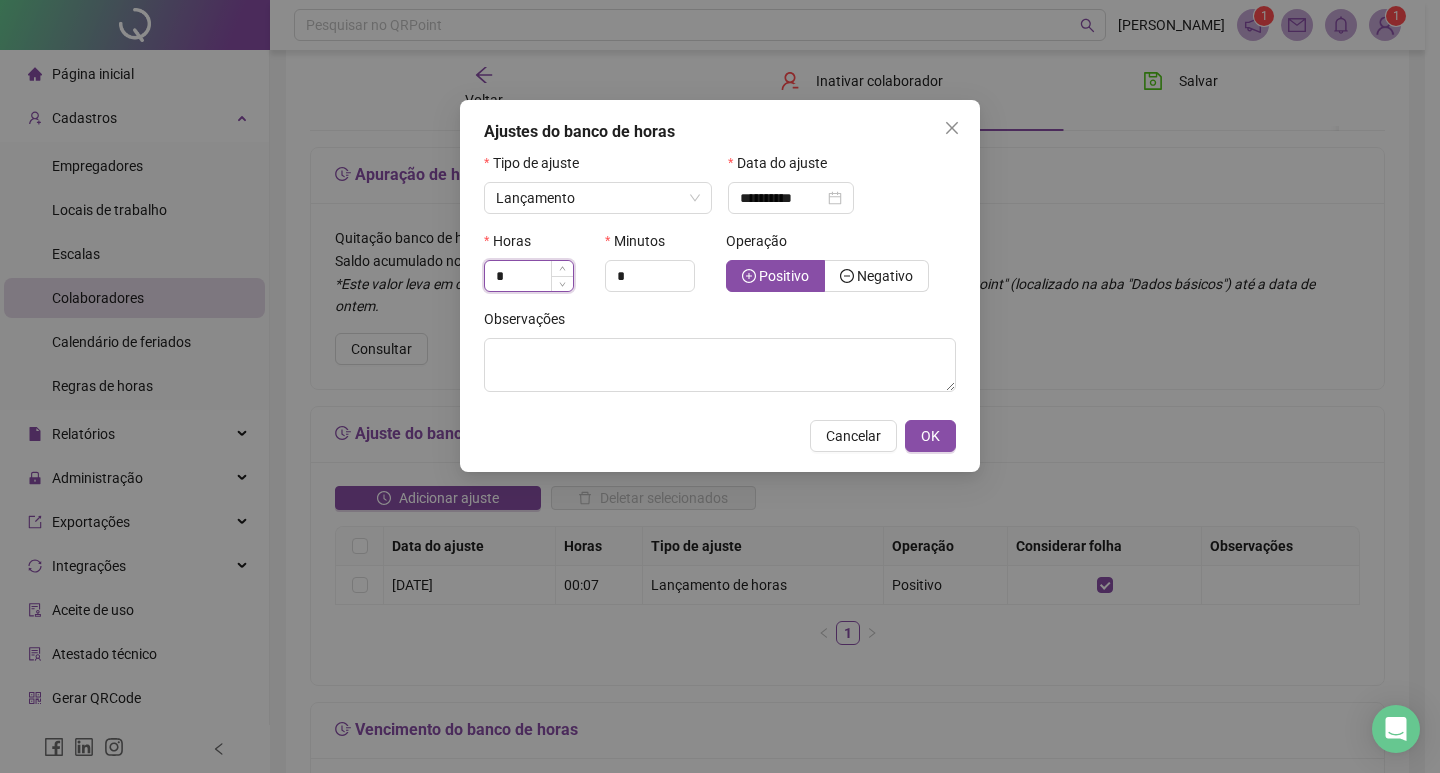 click on "*" at bounding box center [529, 276] 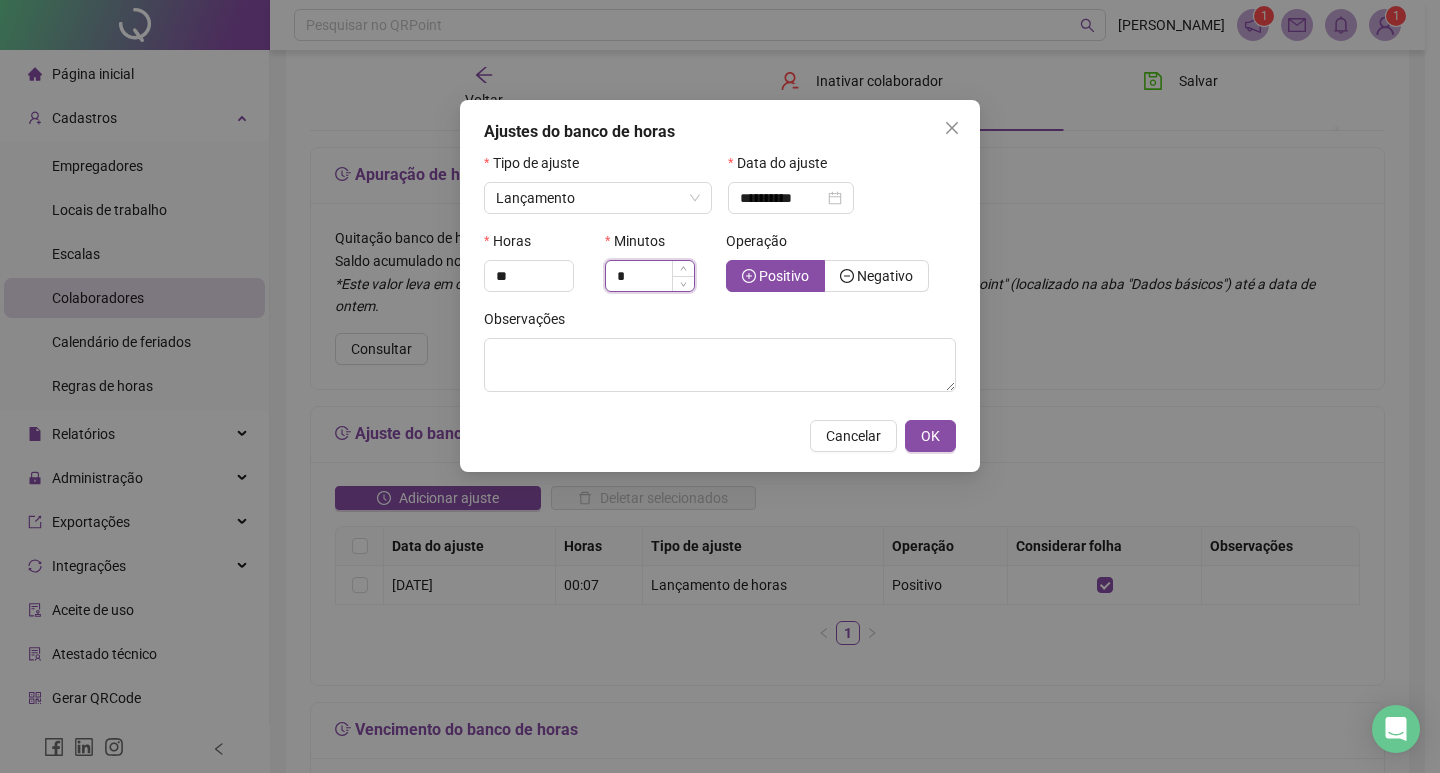 type on "*" 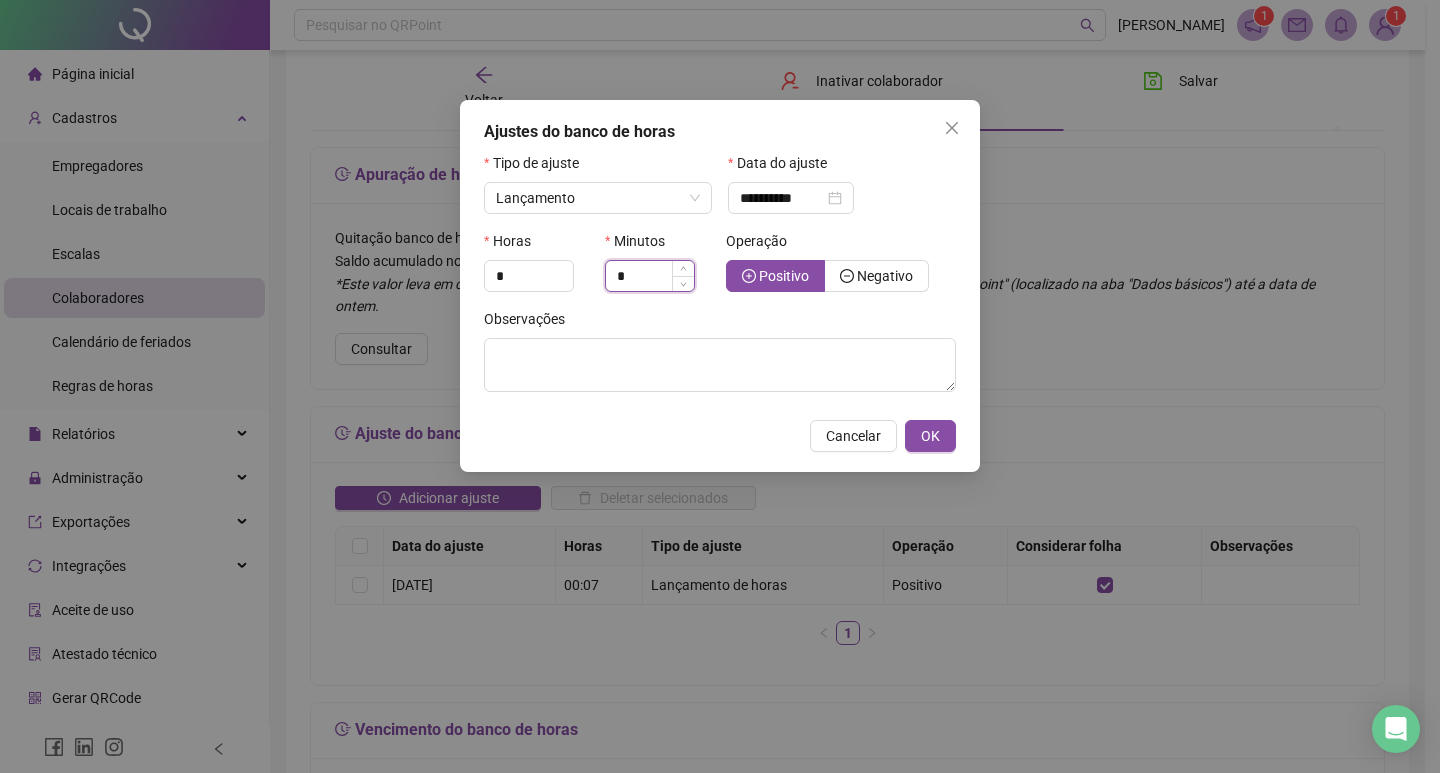 click on "*" at bounding box center (650, 276) 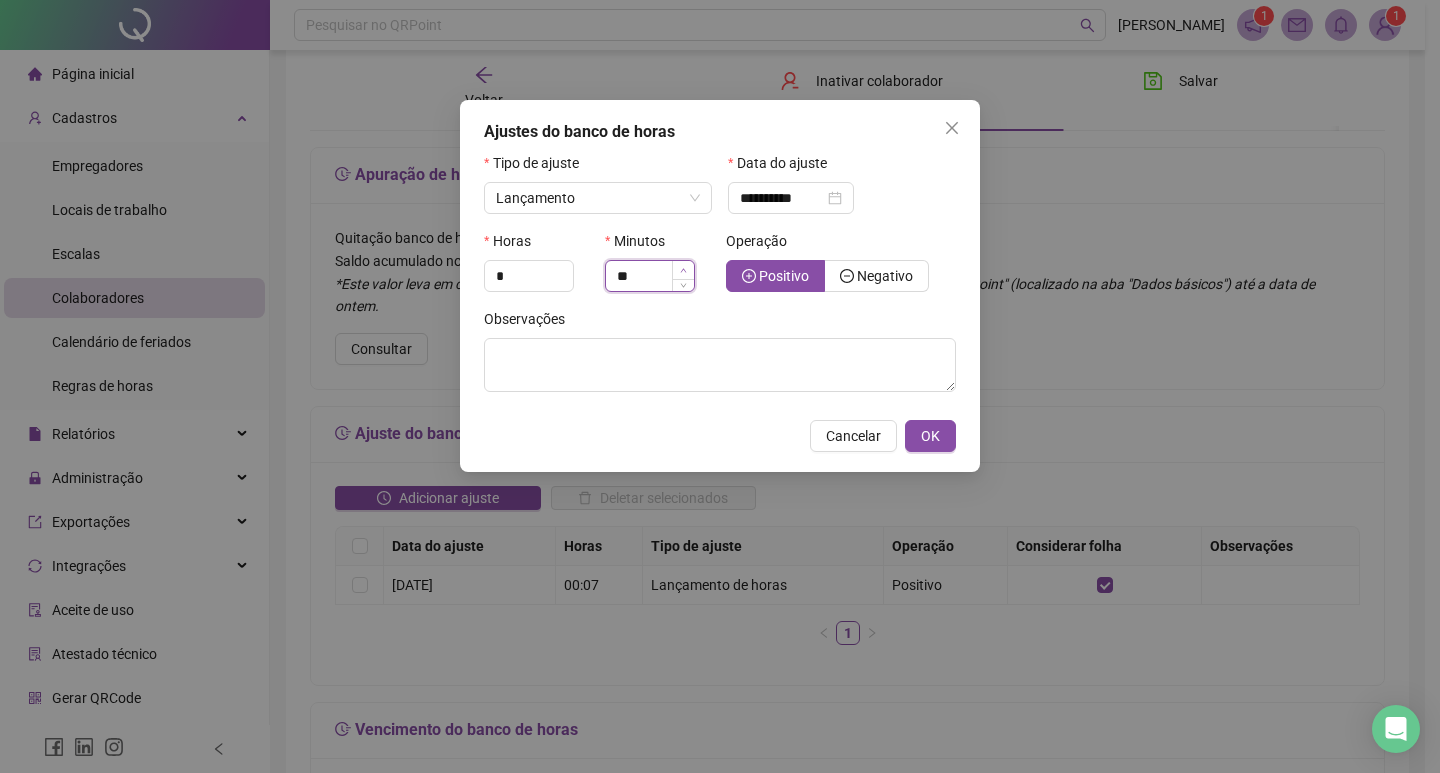 type on "*" 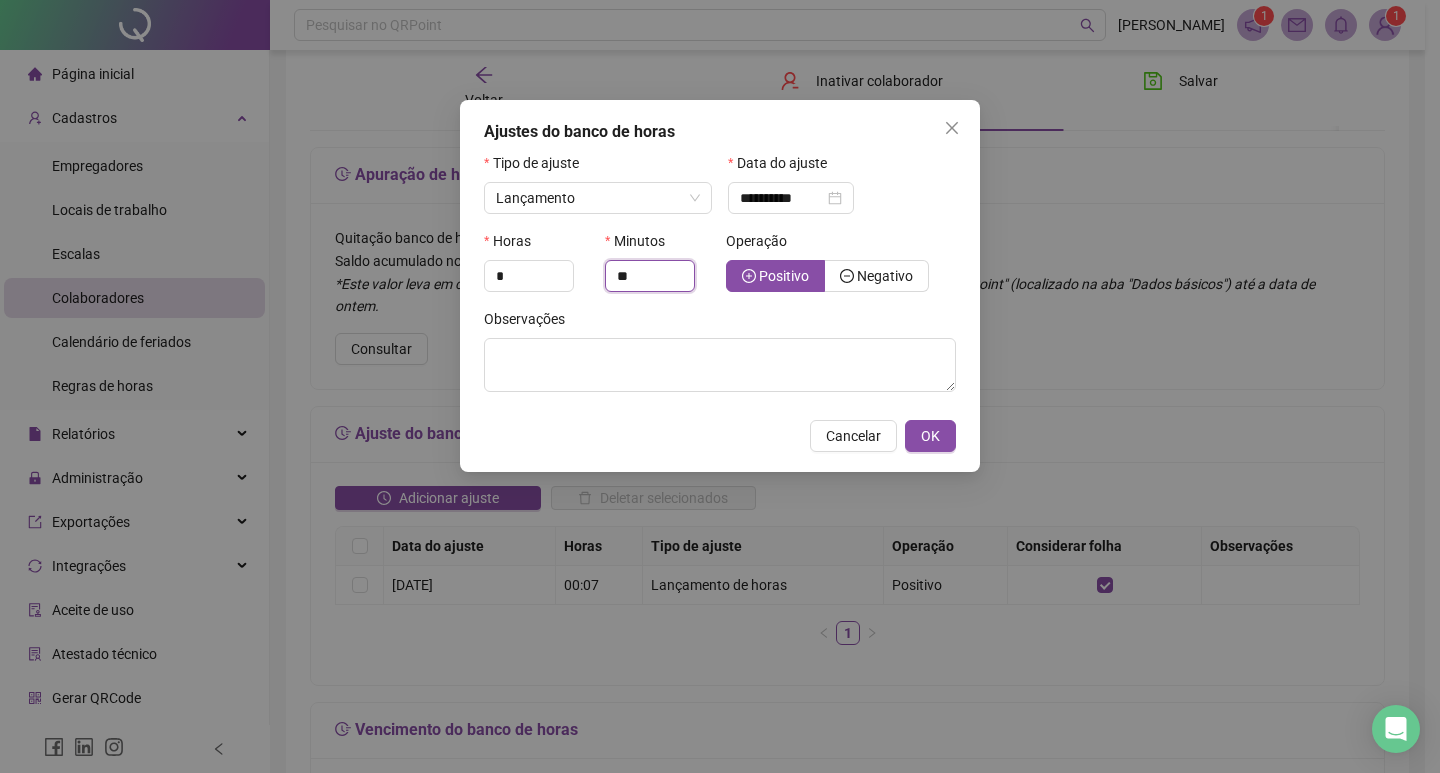 type on "**" 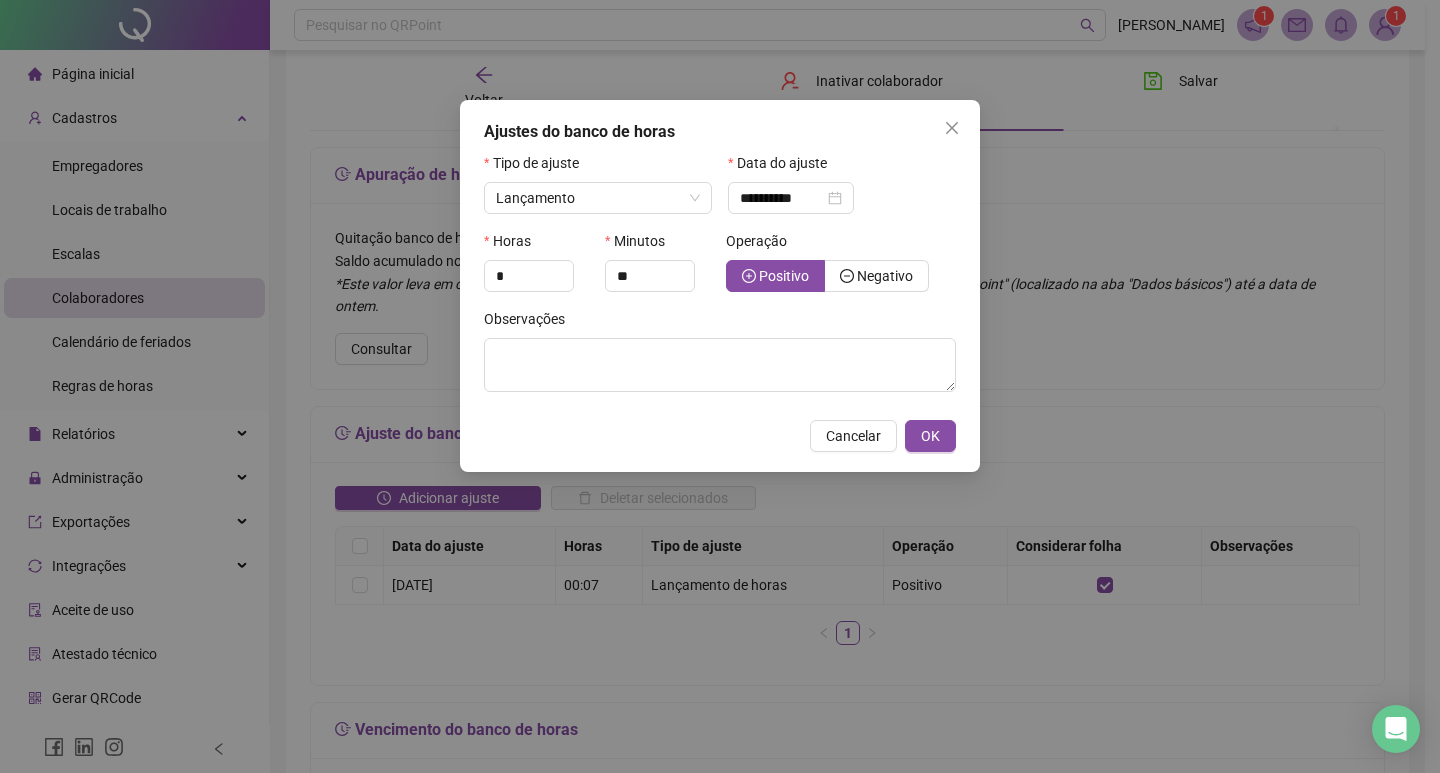 click on "Observações" at bounding box center (720, 323) 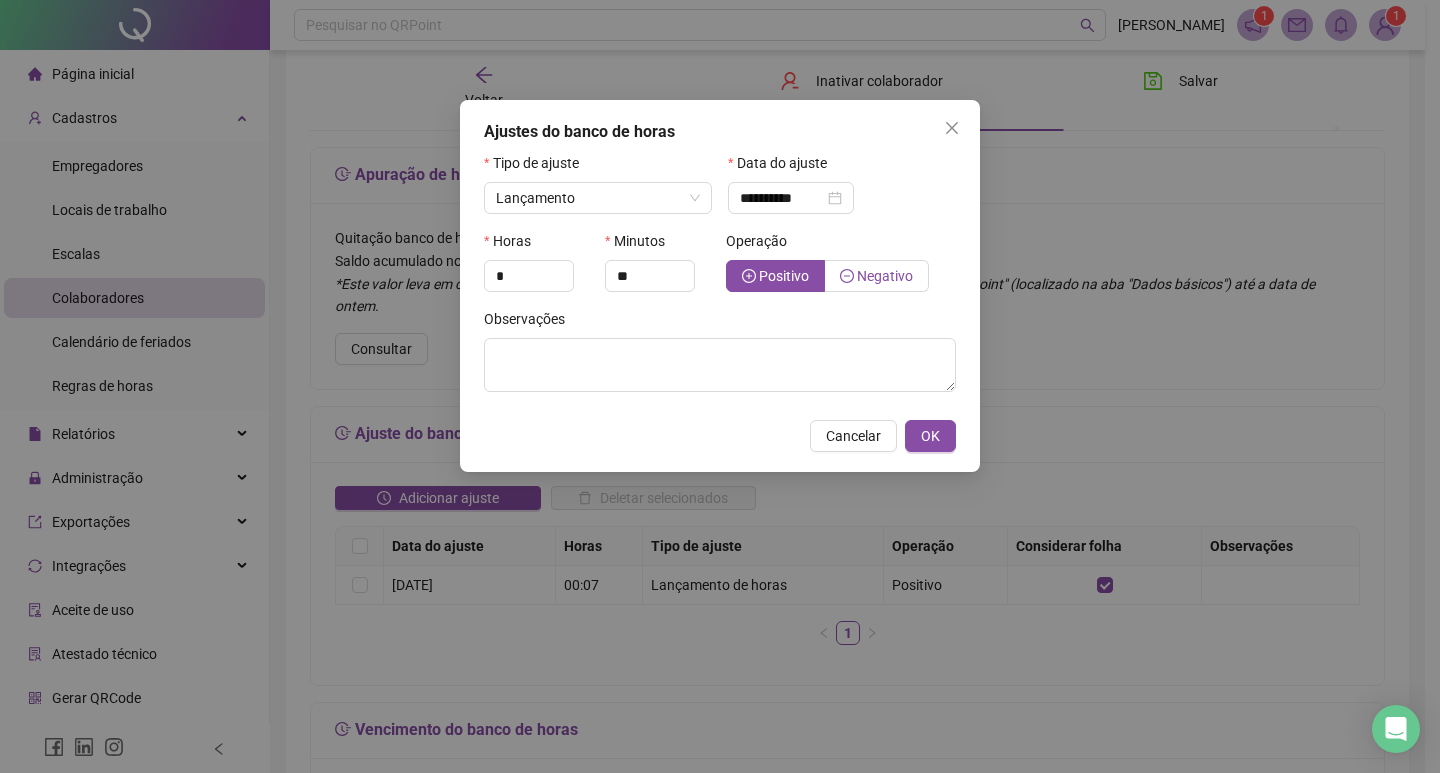 click on "Negativo" at bounding box center [885, 276] 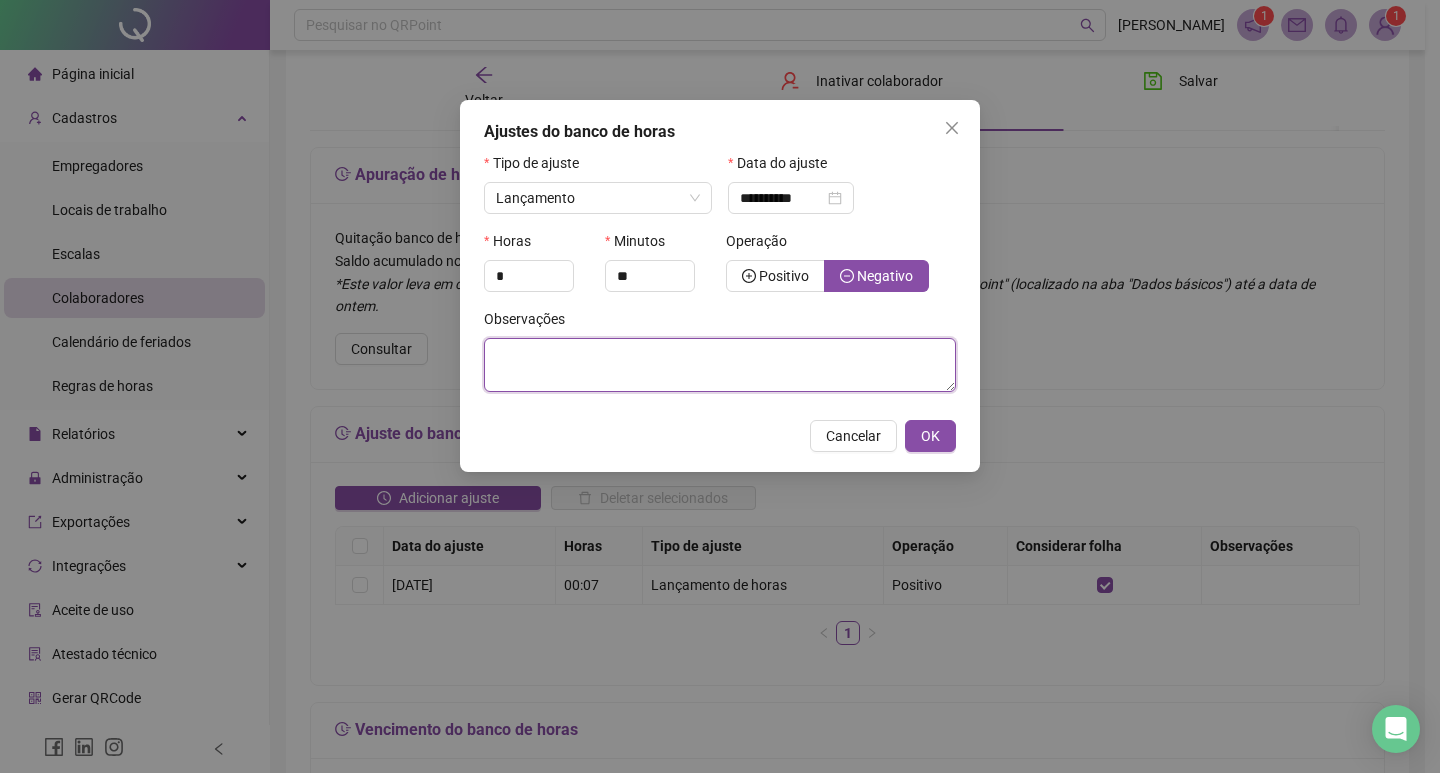 click at bounding box center (720, 365) 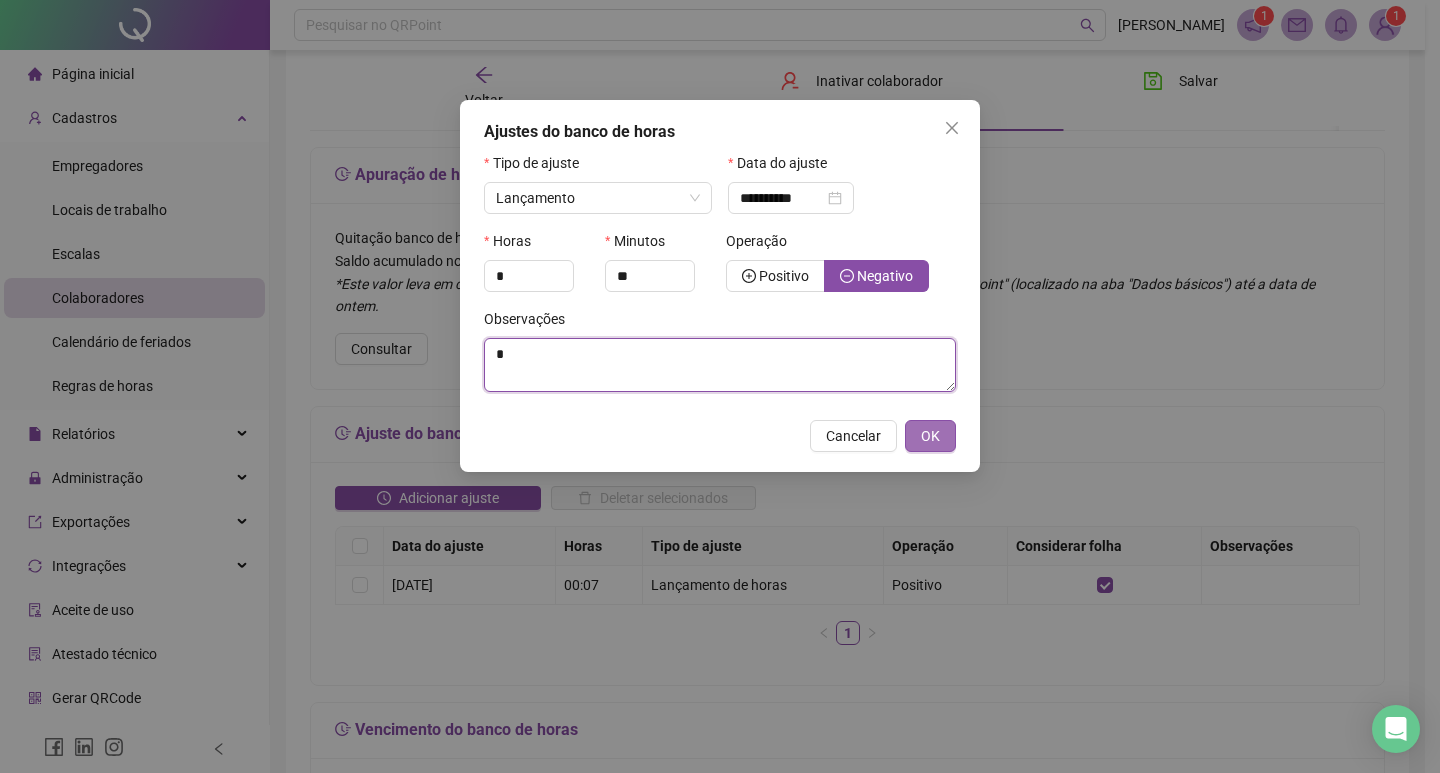 type on "*" 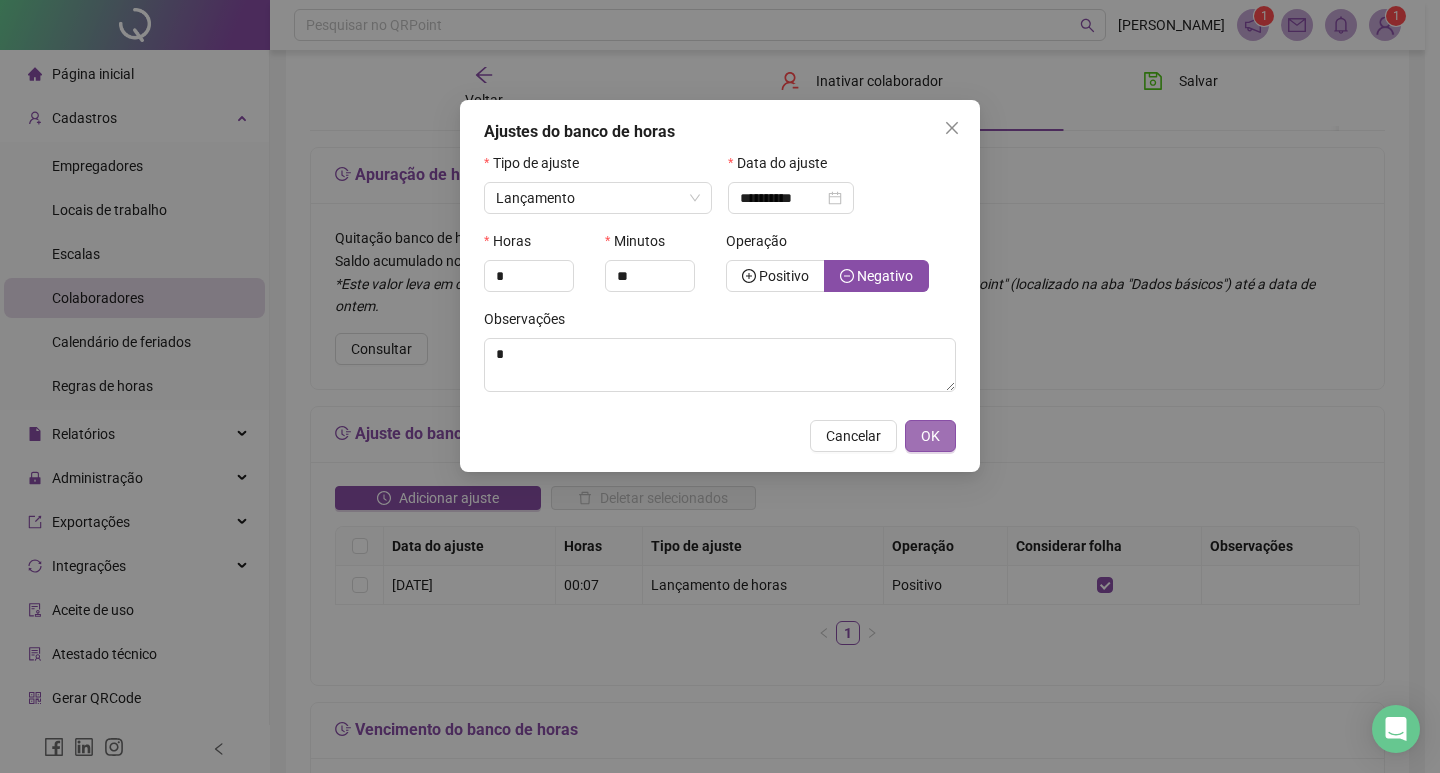 click on "OK" at bounding box center (930, 436) 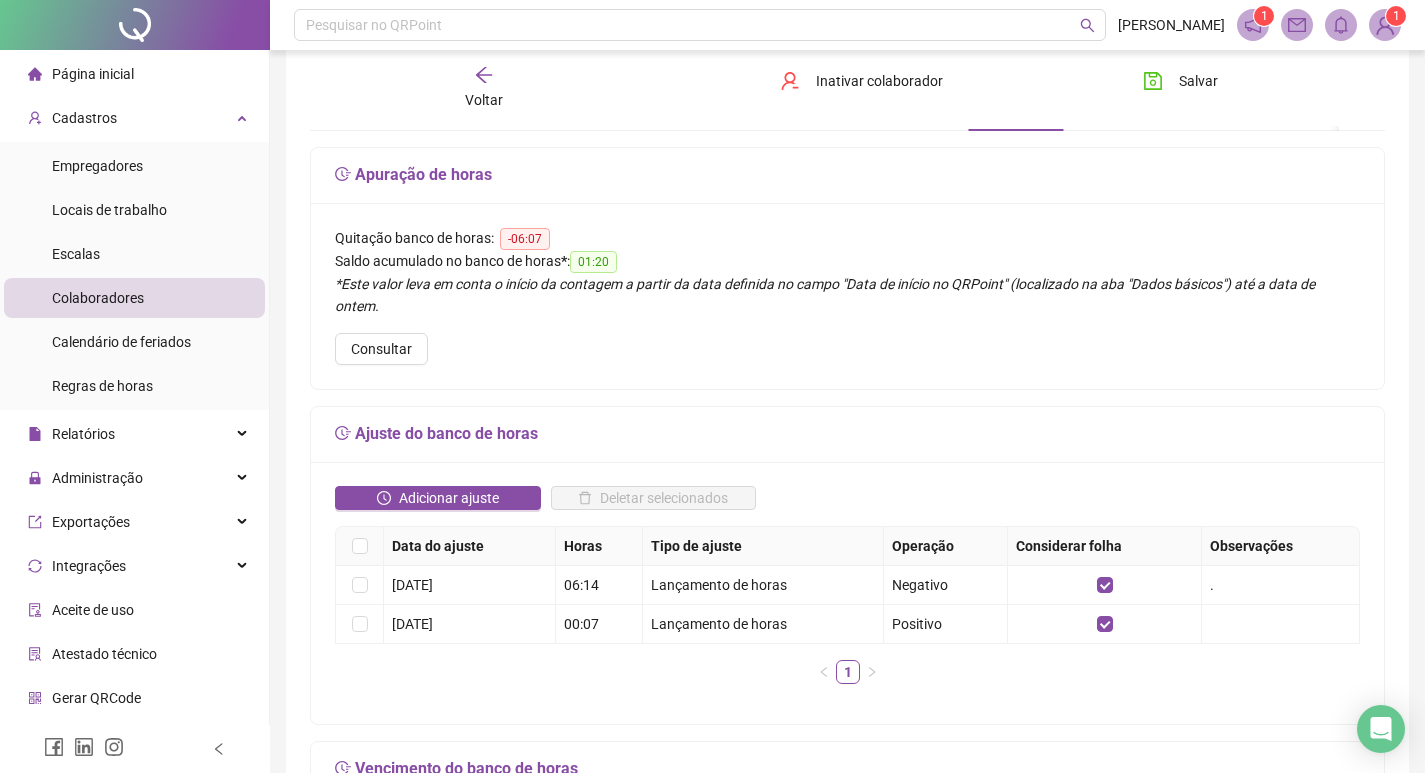 scroll, scrollTop: 0, scrollLeft: 0, axis: both 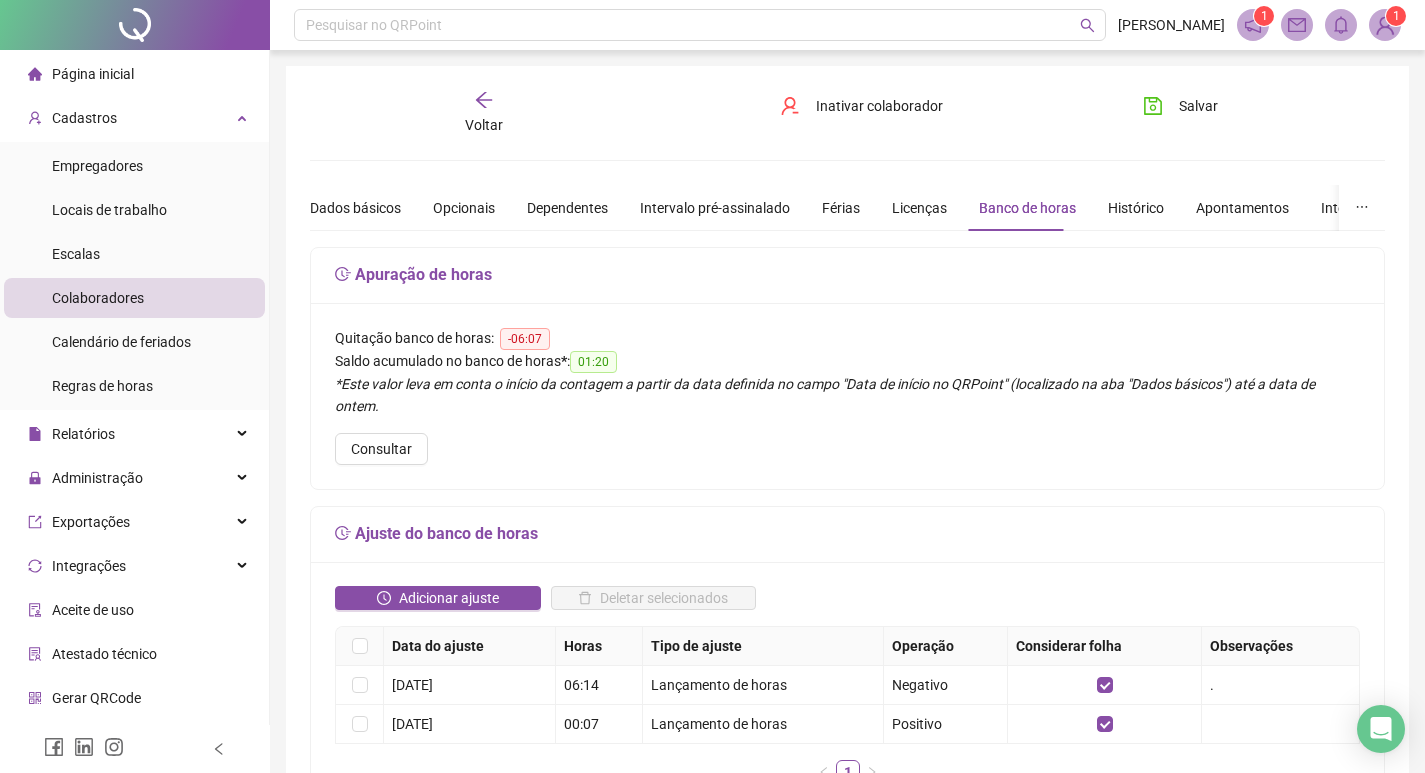 click 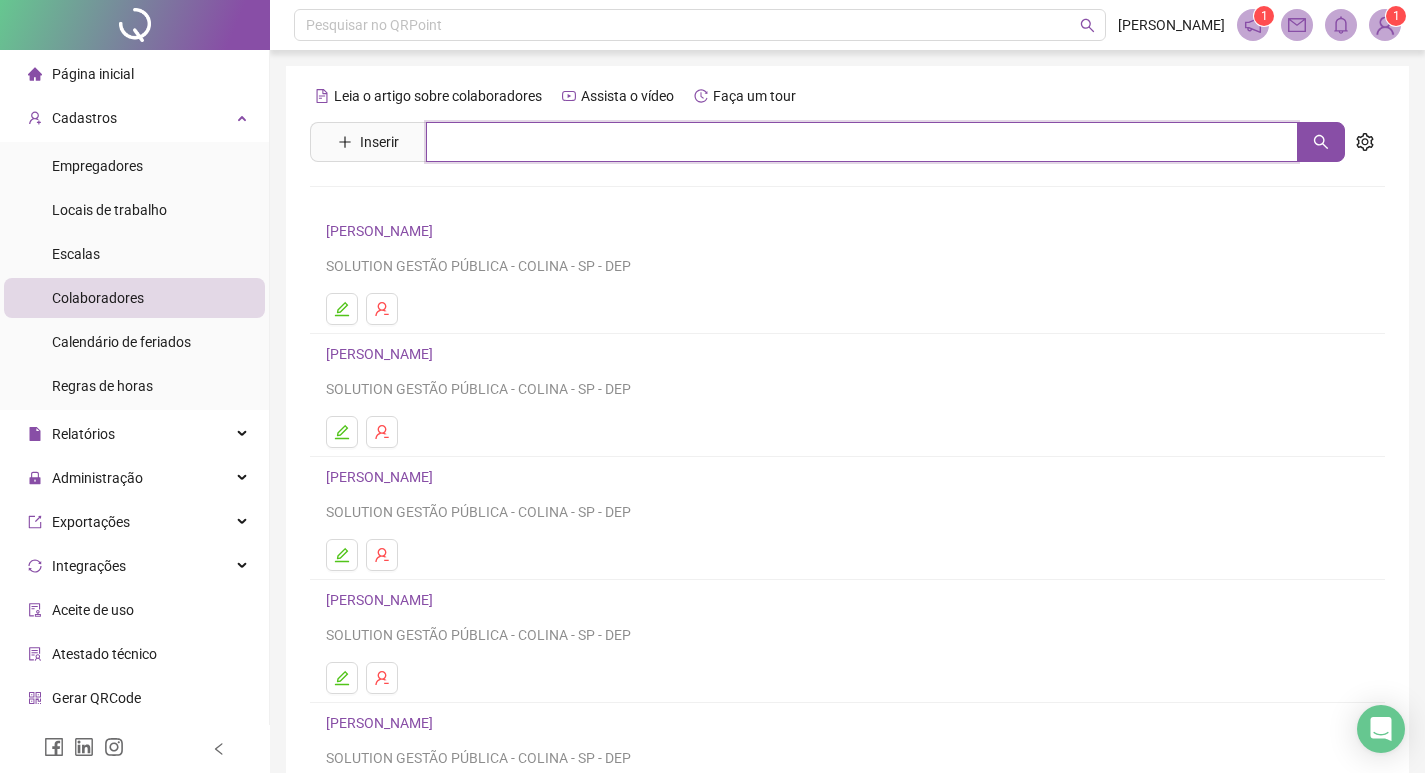 click at bounding box center (862, 142) 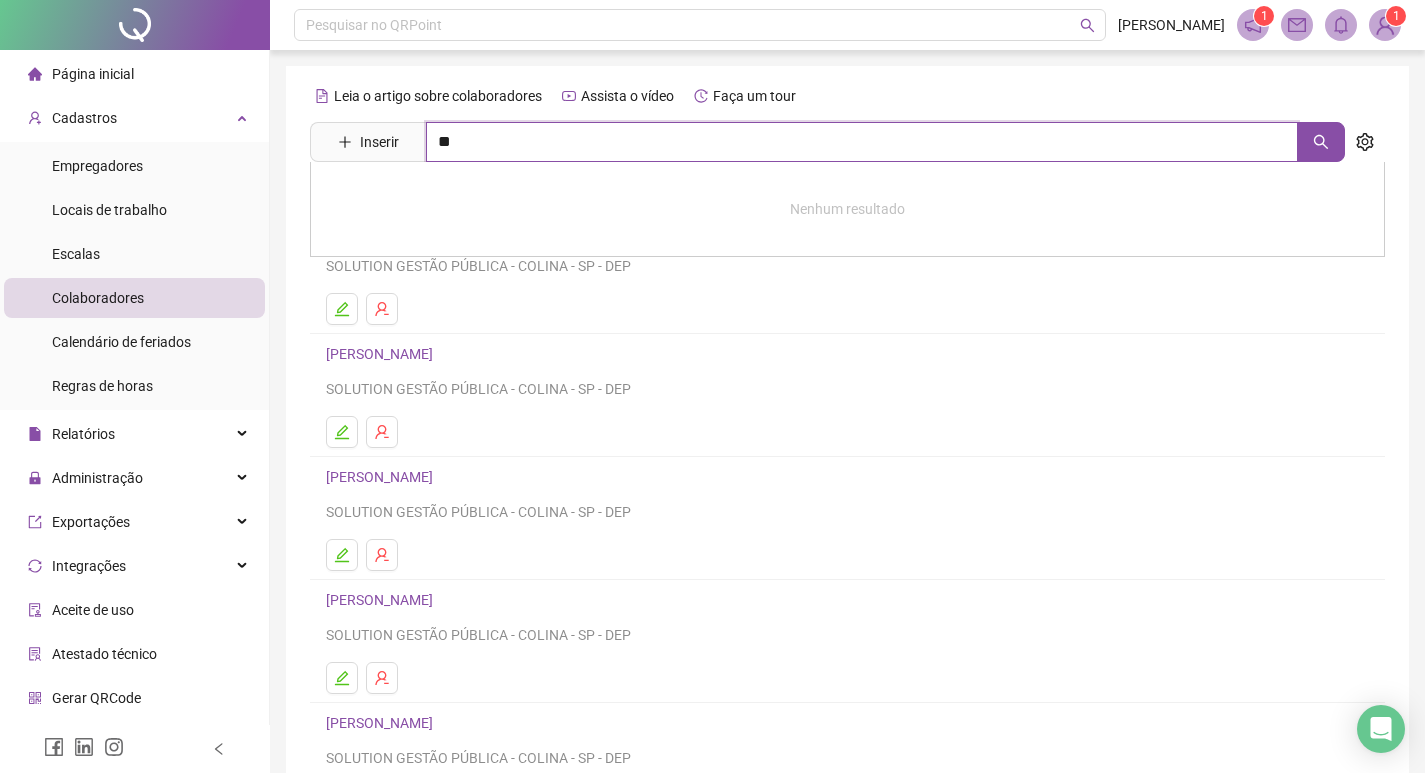 type on "*" 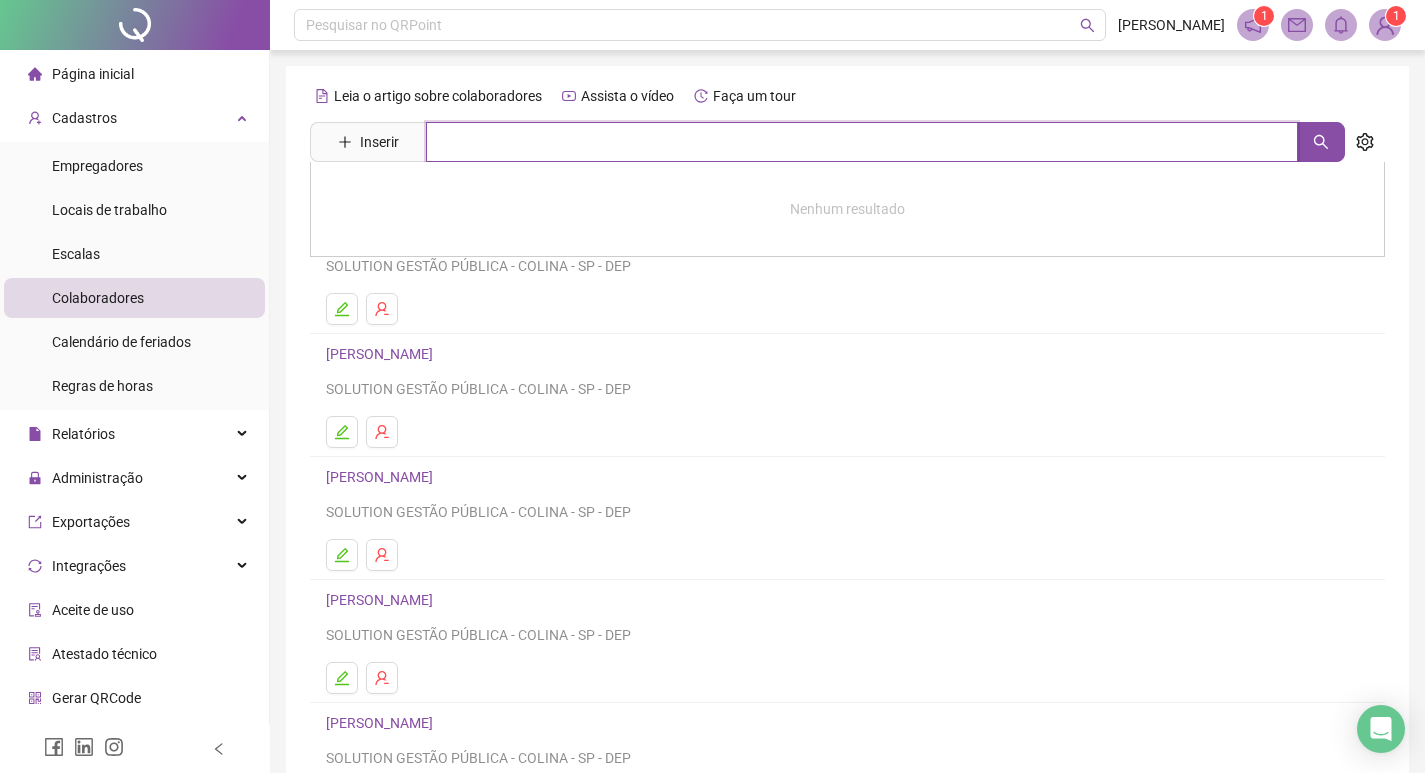 type 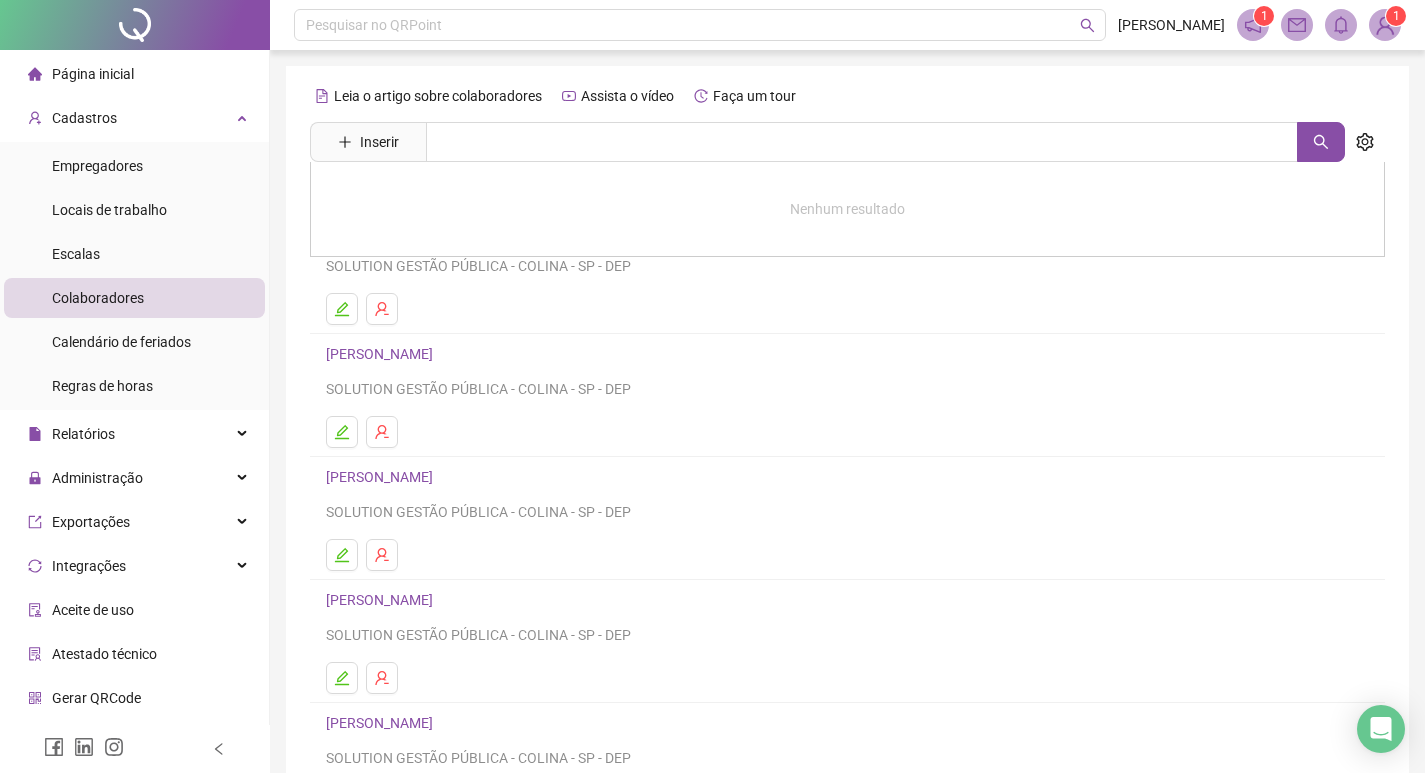 click at bounding box center [847, 555] 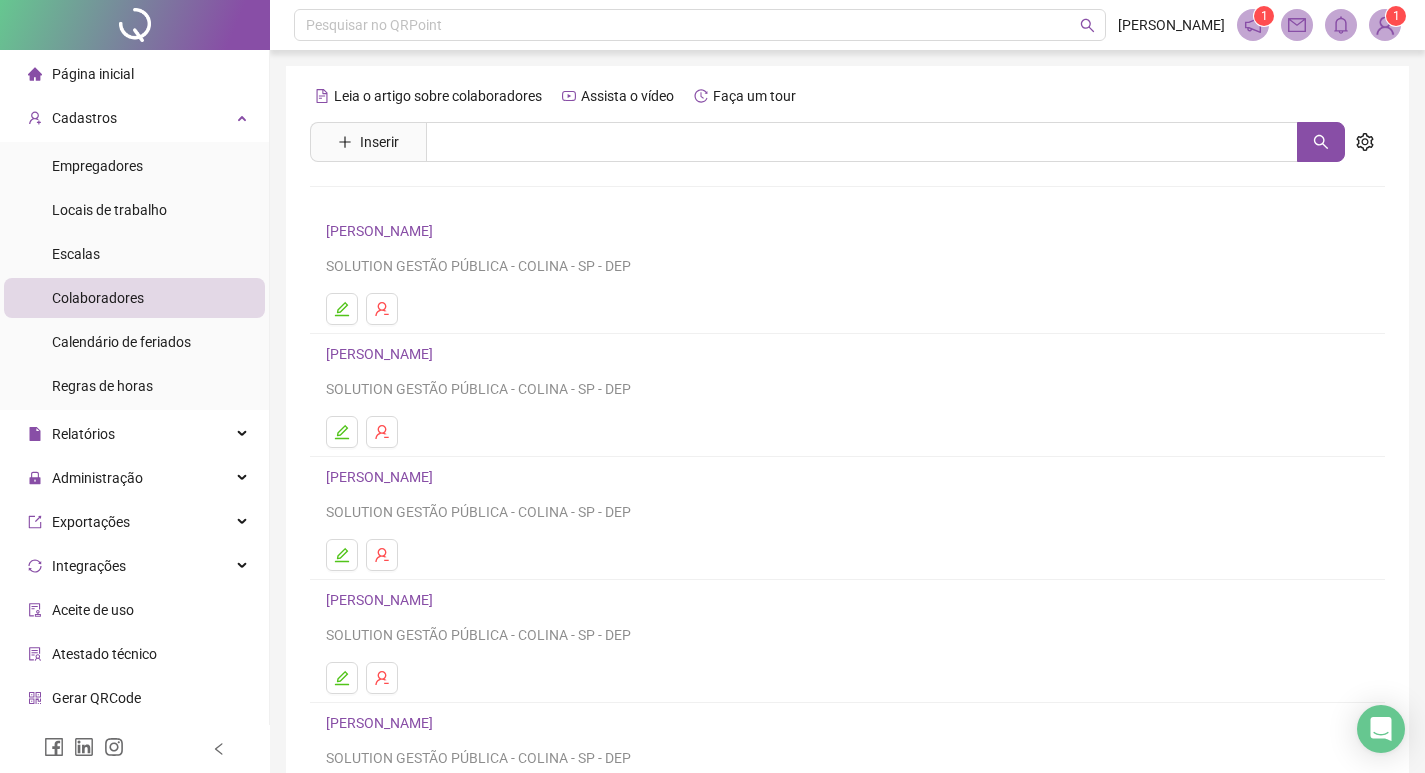 scroll, scrollTop: 194, scrollLeft: 0, axis: vertical 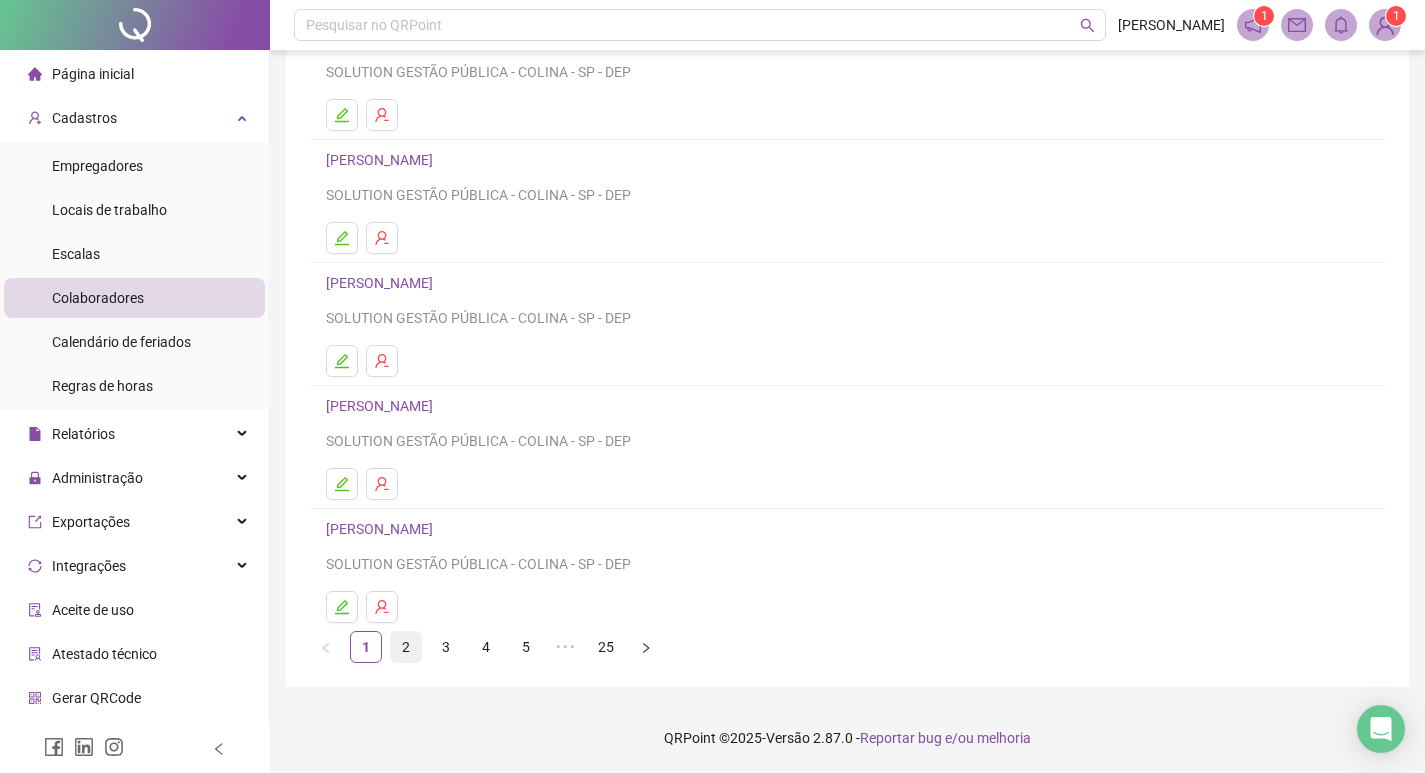 click on "2" at bounding box center [406, 647] 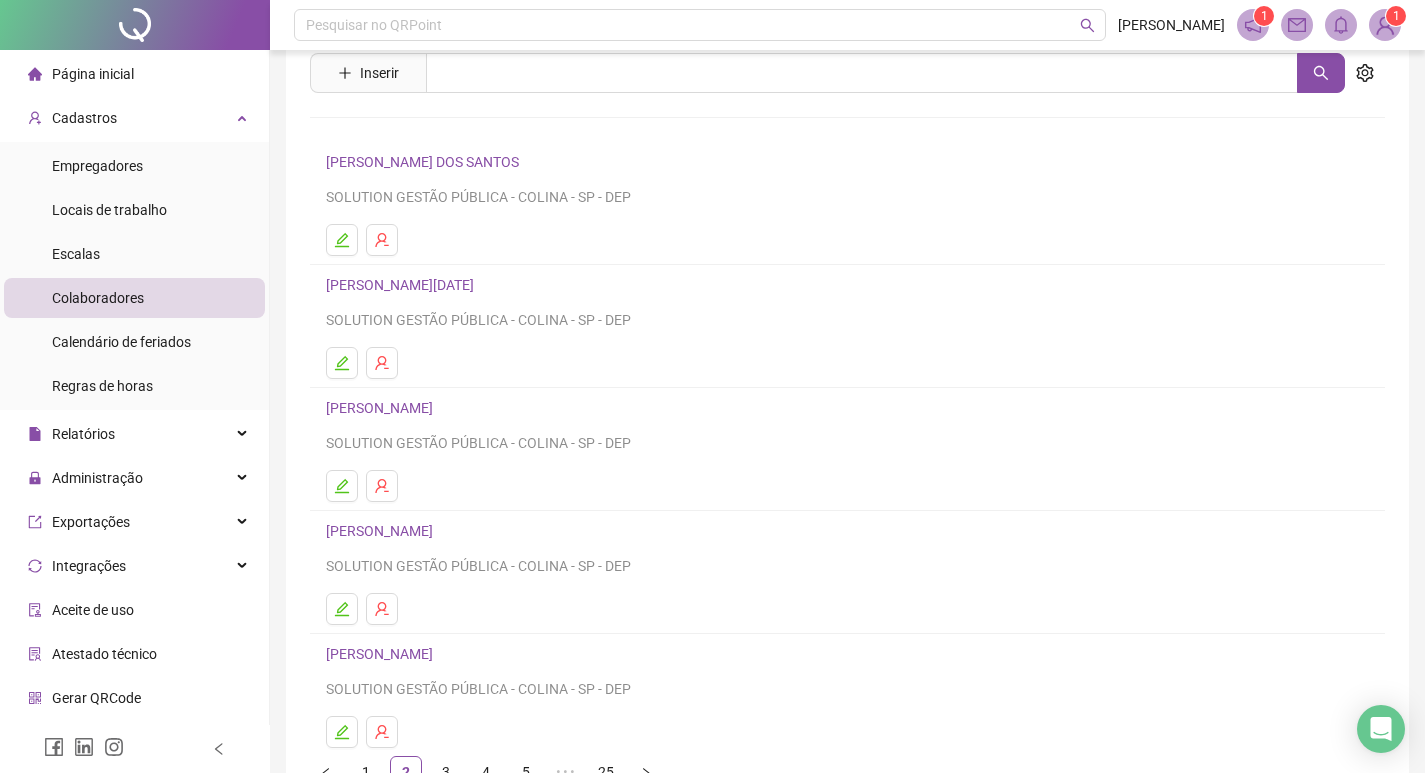 scroll, scrollTop: 194, scrollLeft: 0, axis: vertical 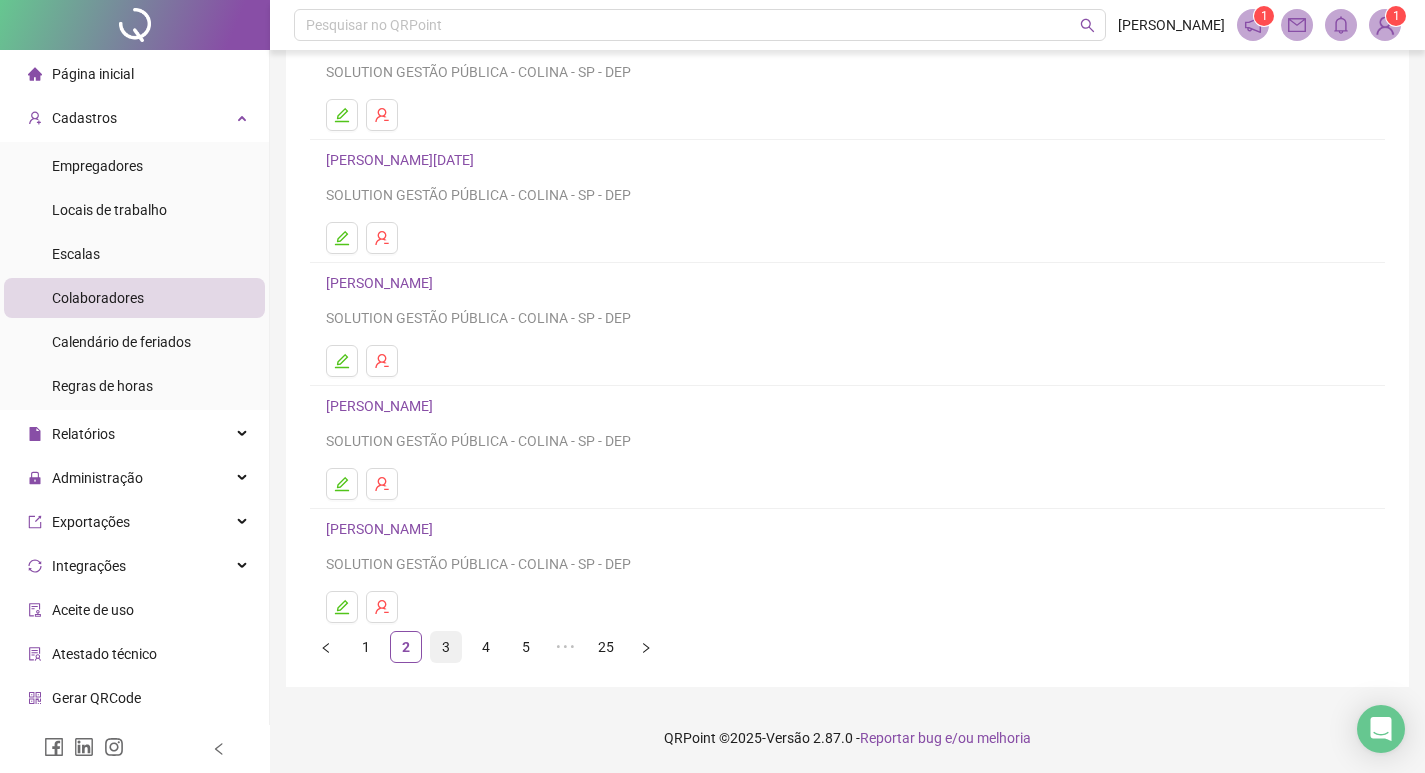 click on "3" at bounding box center [446, 647] 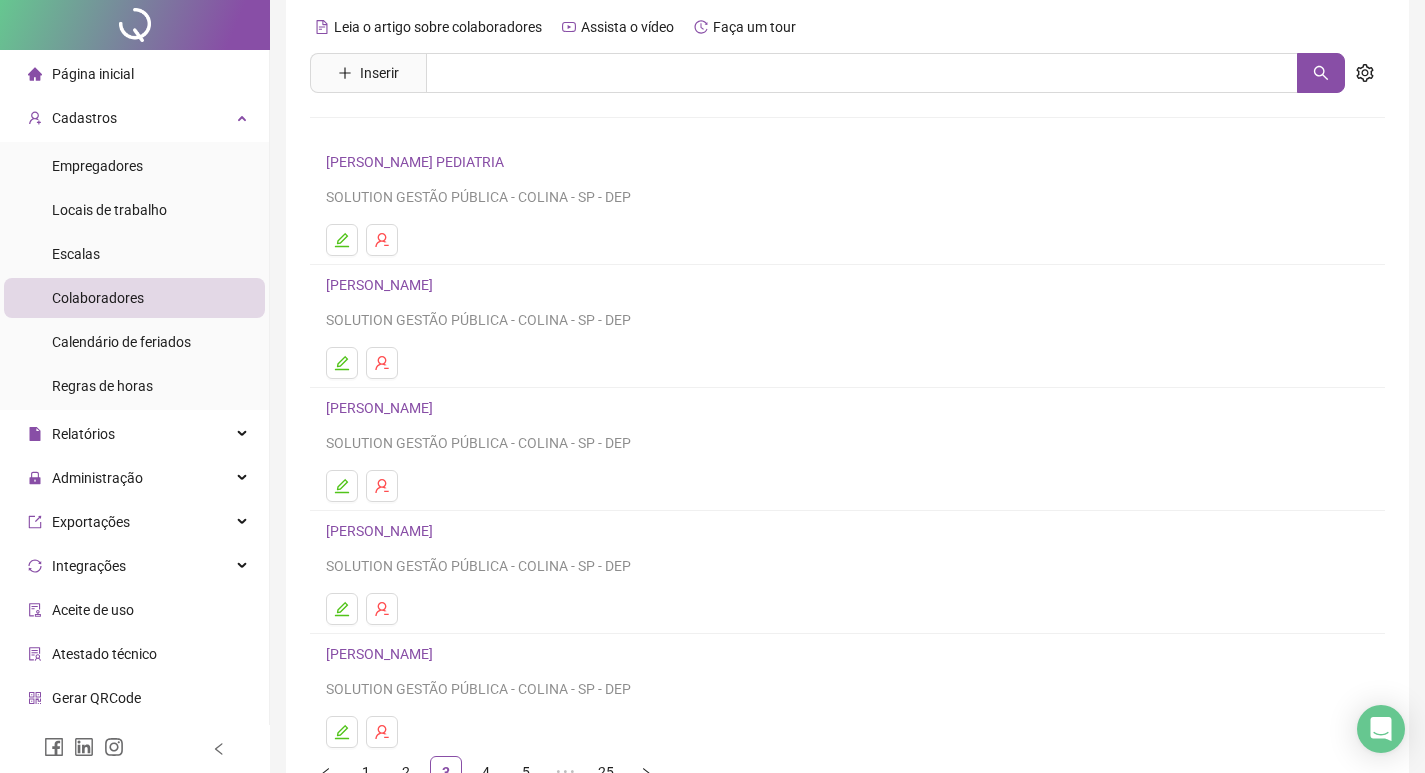 scroll, scrollTop: 194, scrollLeft: 0, axis: vertical 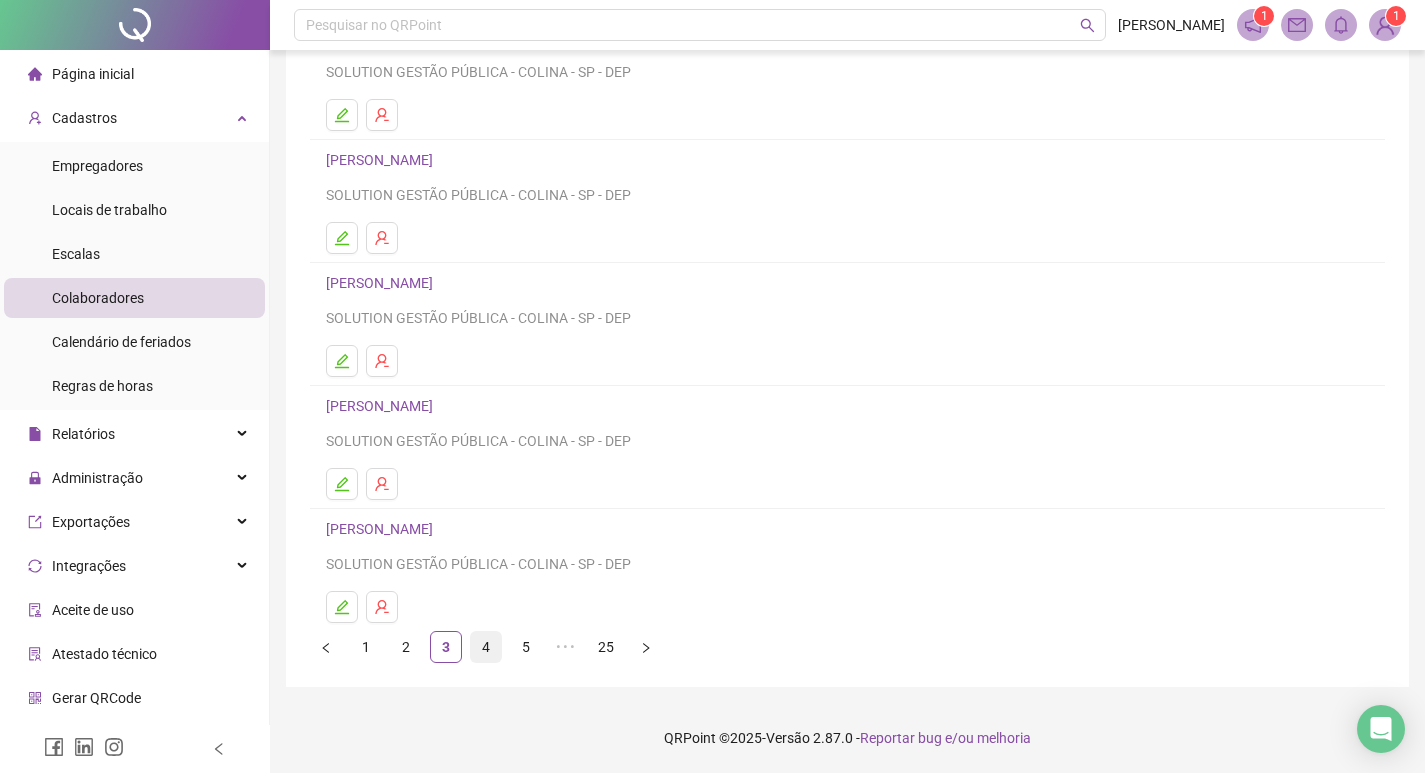 click on "4" at bounding box center [486, 647] 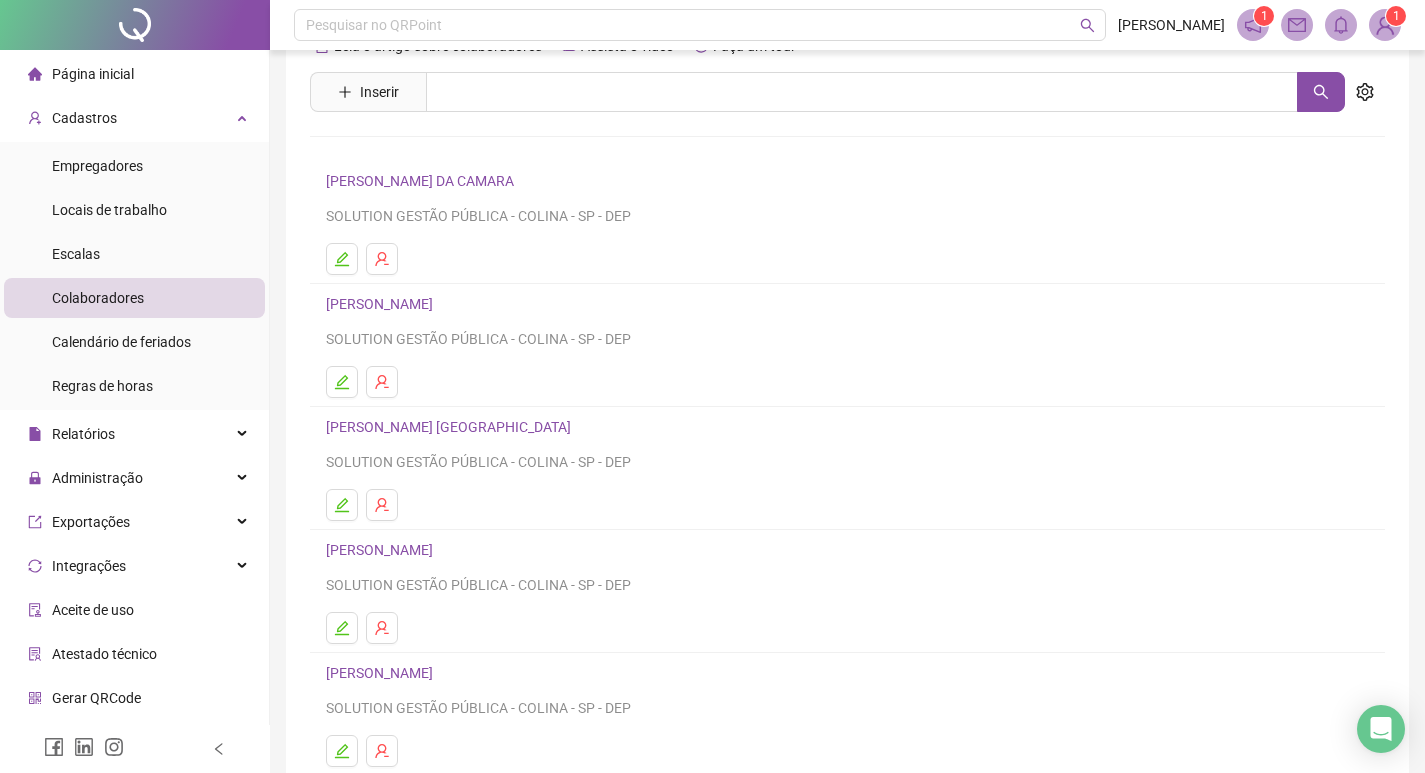 scroll, scrollTop: 194, scrollLeft: 0, axis: vertical 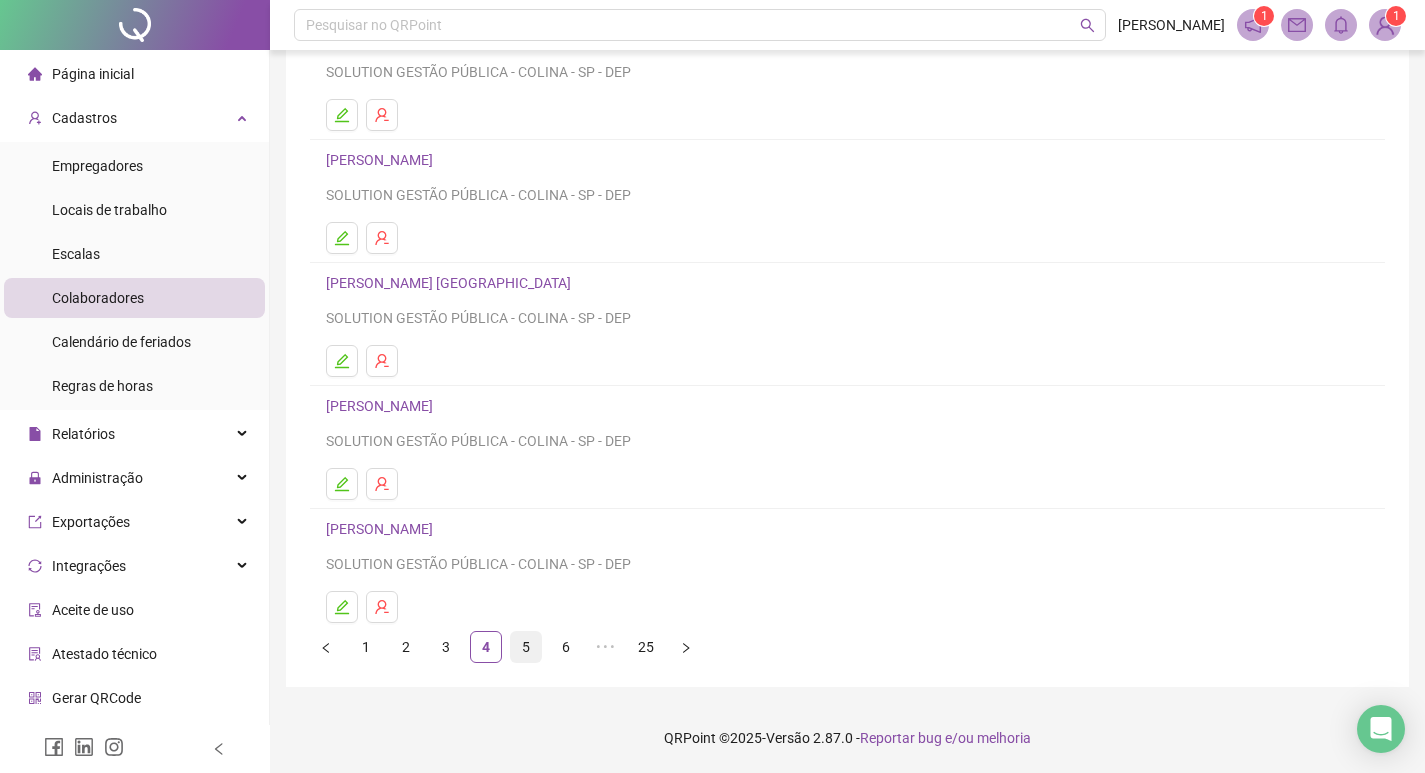 click on "5" at bounding box center [526, 647] 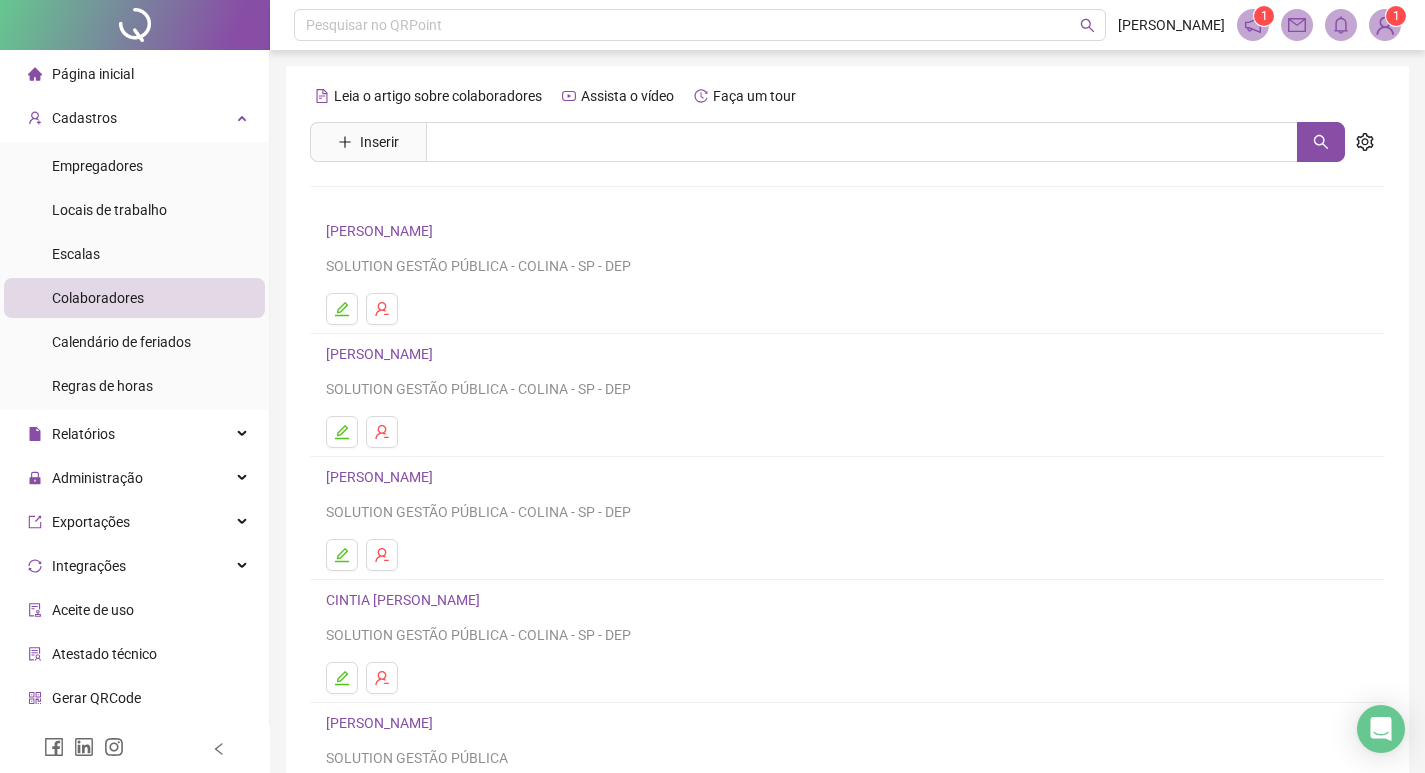 scroll, scrollTop: 194, scrollLeft: 0, axis: vertical 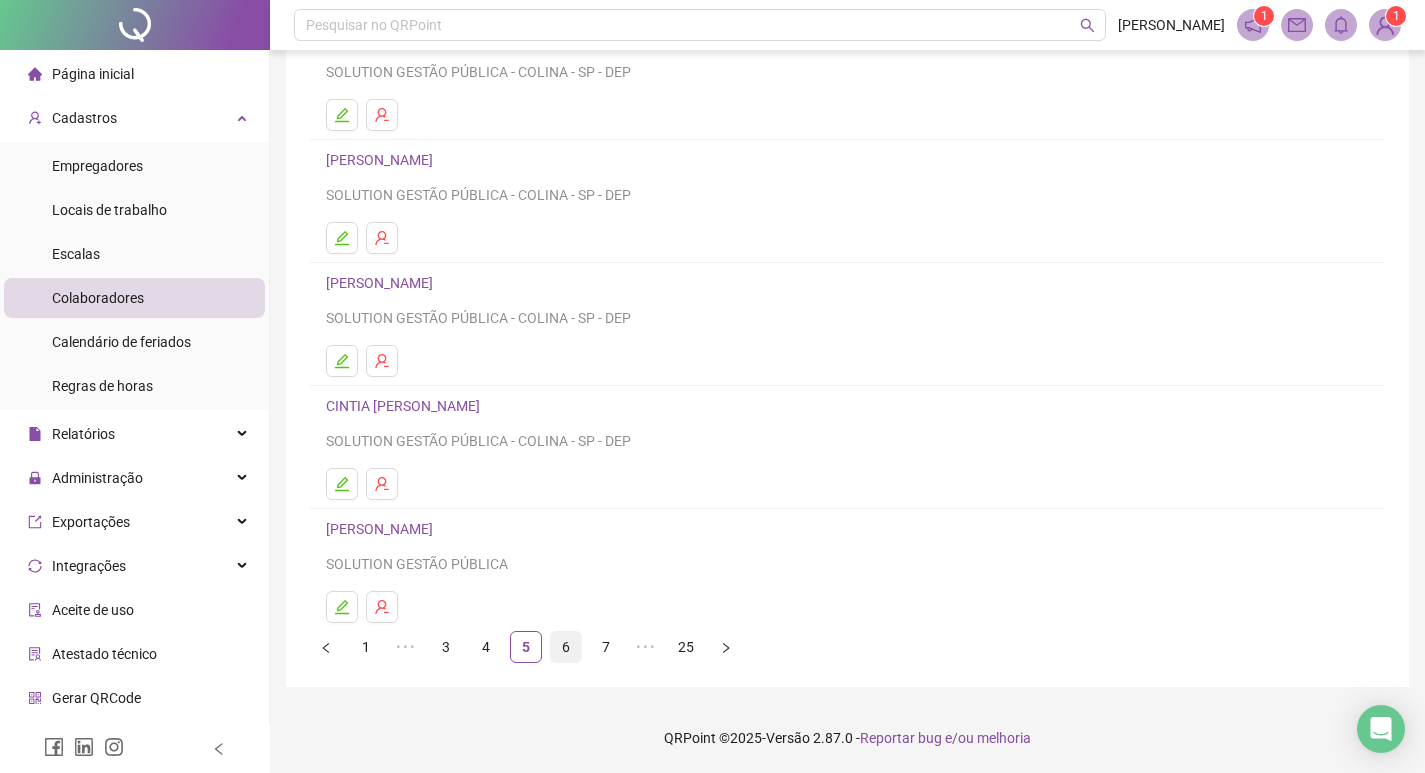 click on "6" at bounding box center (566, 647) 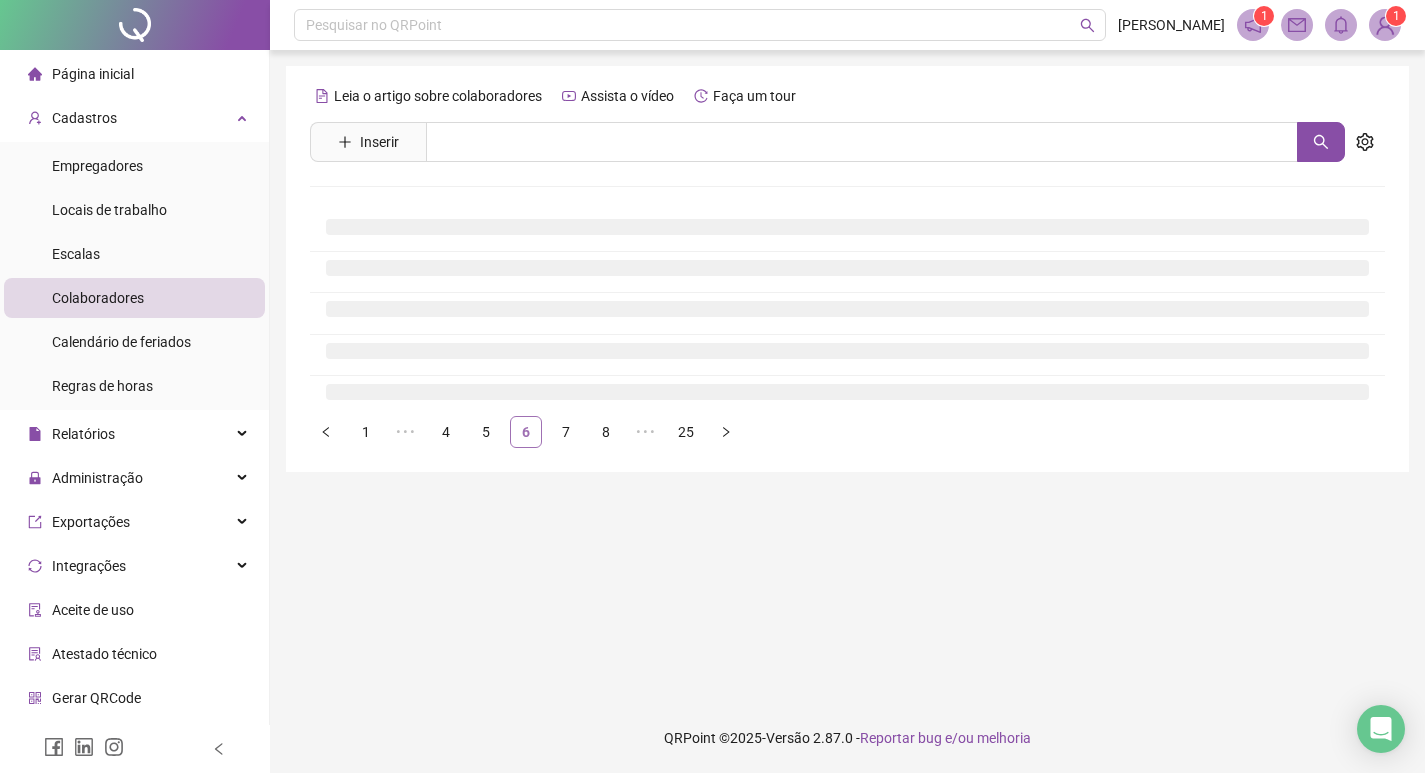 scroll, scrollTop: 0, scrollLeft: 0, axis: both 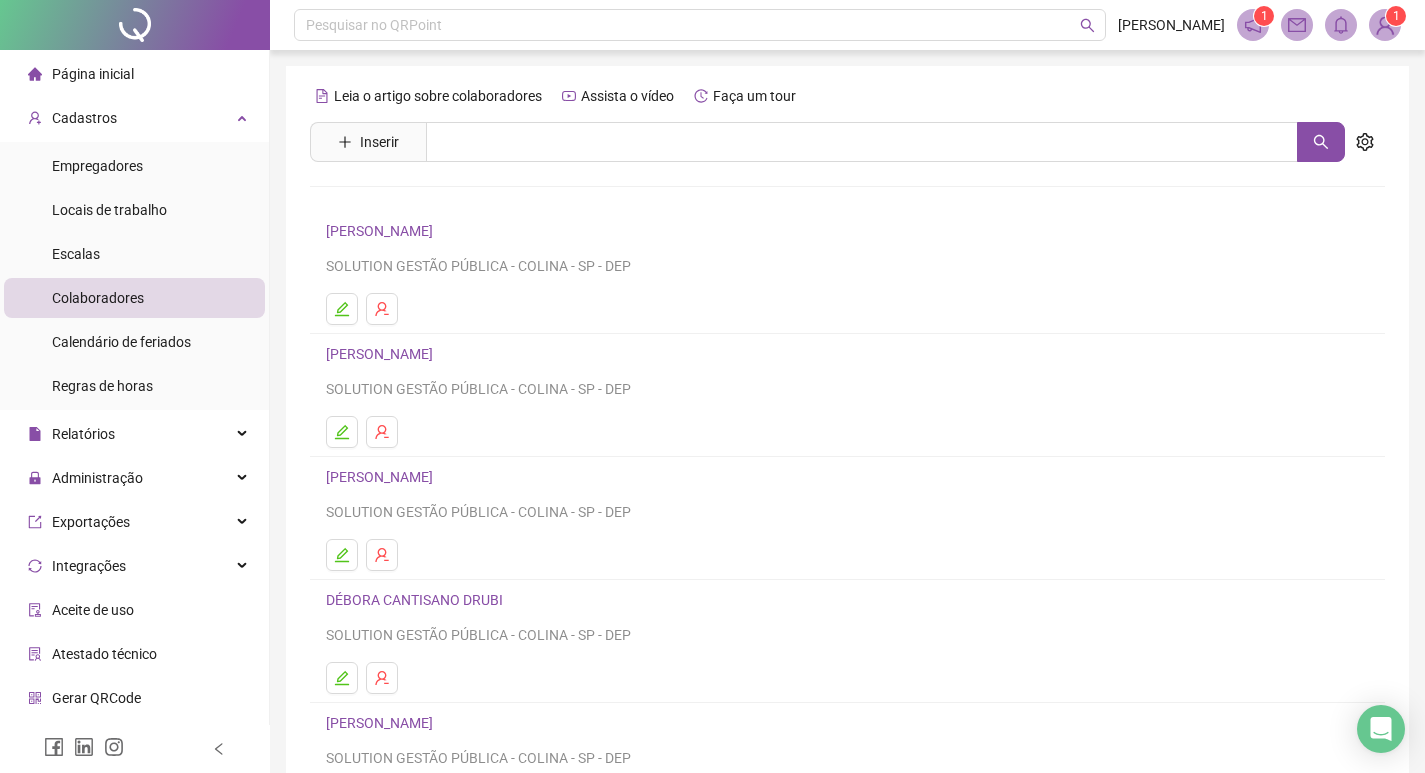 click on "DÉBORA CANTISANO DRUBI" at bounding box center [417, 600] 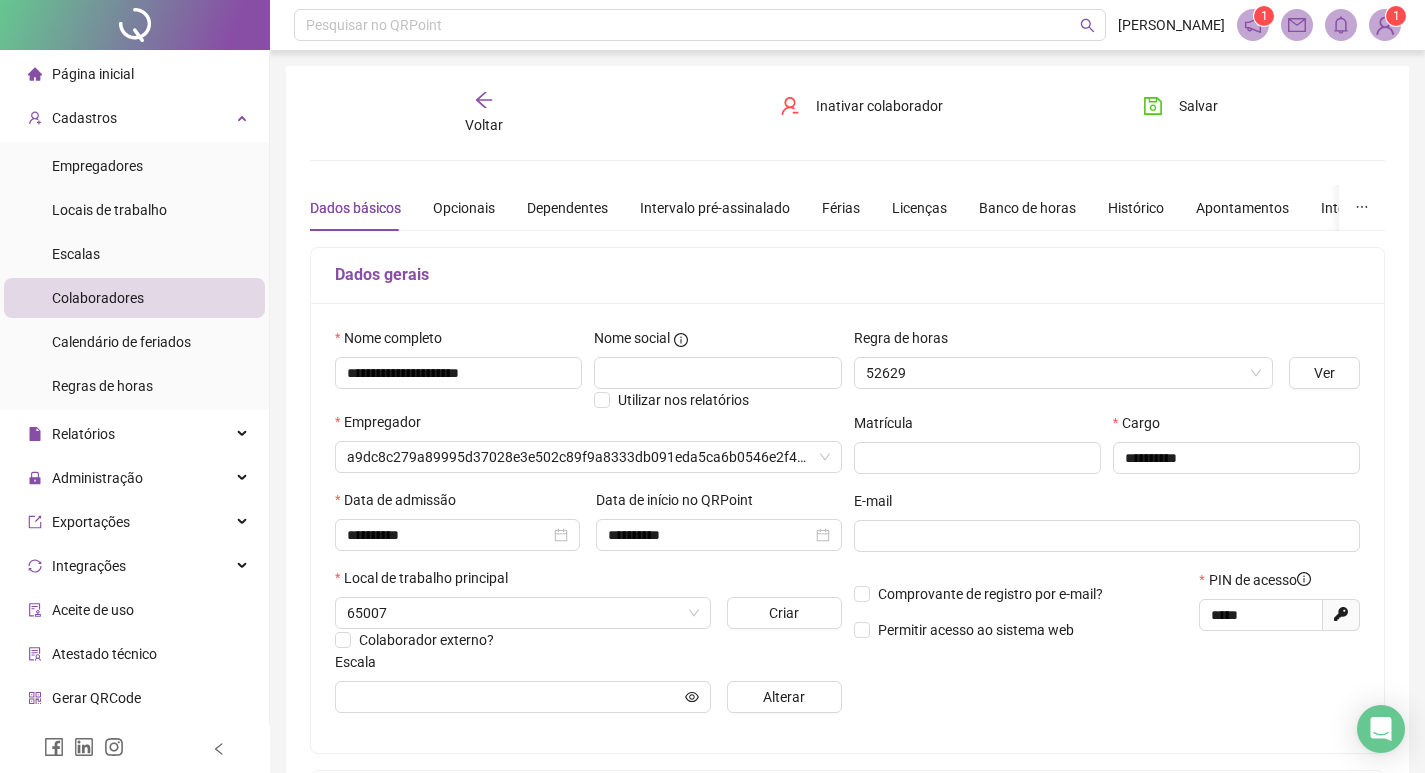 type on "*****" 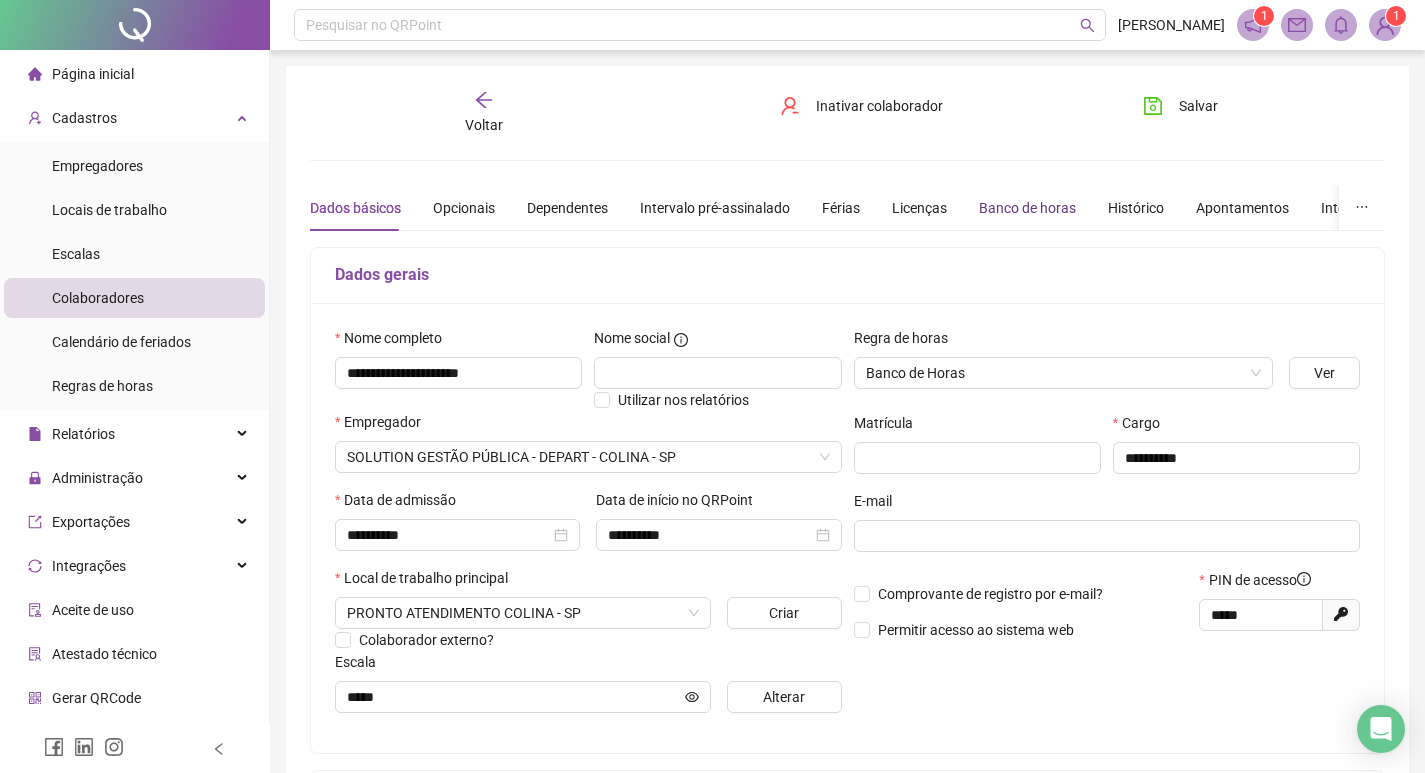 click on "Banco de horas" at bounding box center (1027, 208) 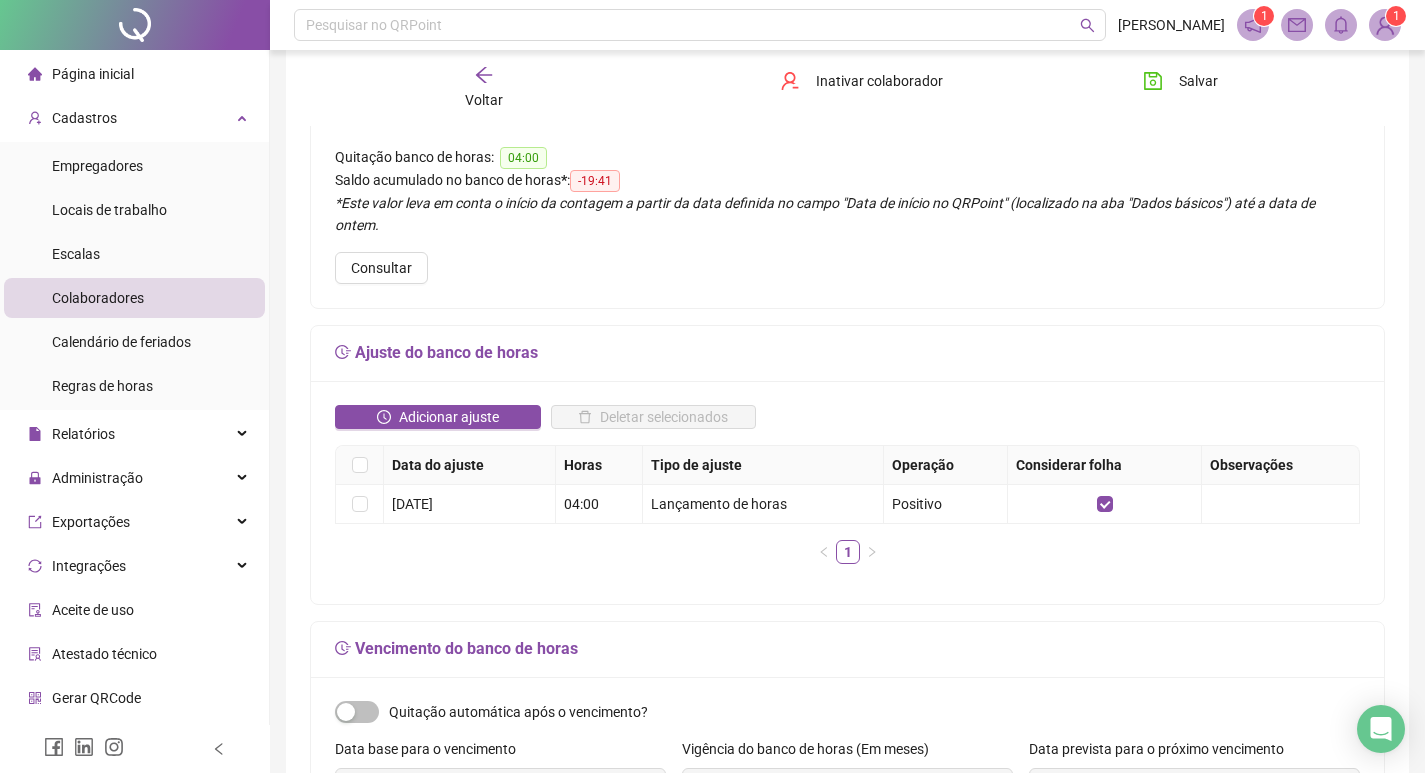 scroll, scrollTop: 200, scrollLeft: 0, axis: vertical 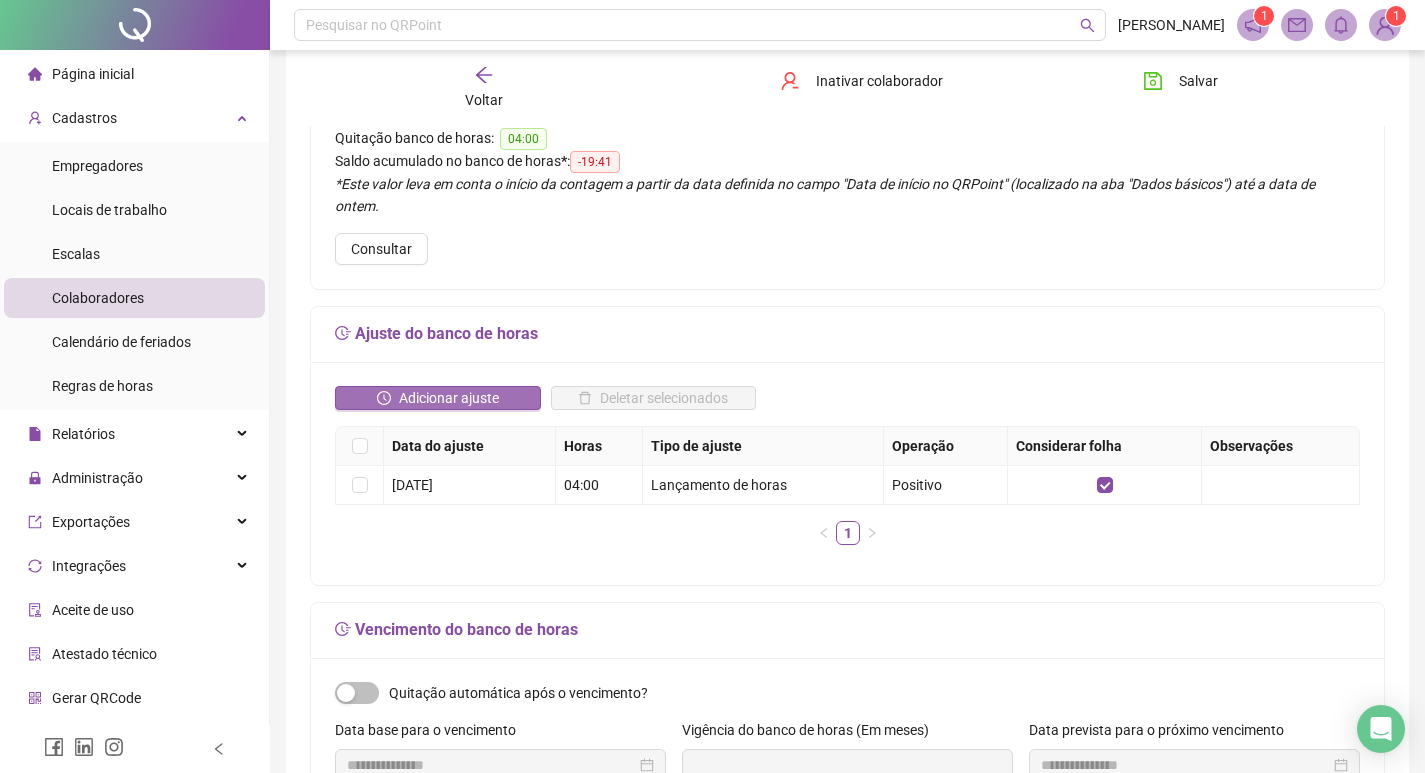 click on "Adicionar ajuste" at bounding box center [449, 398] 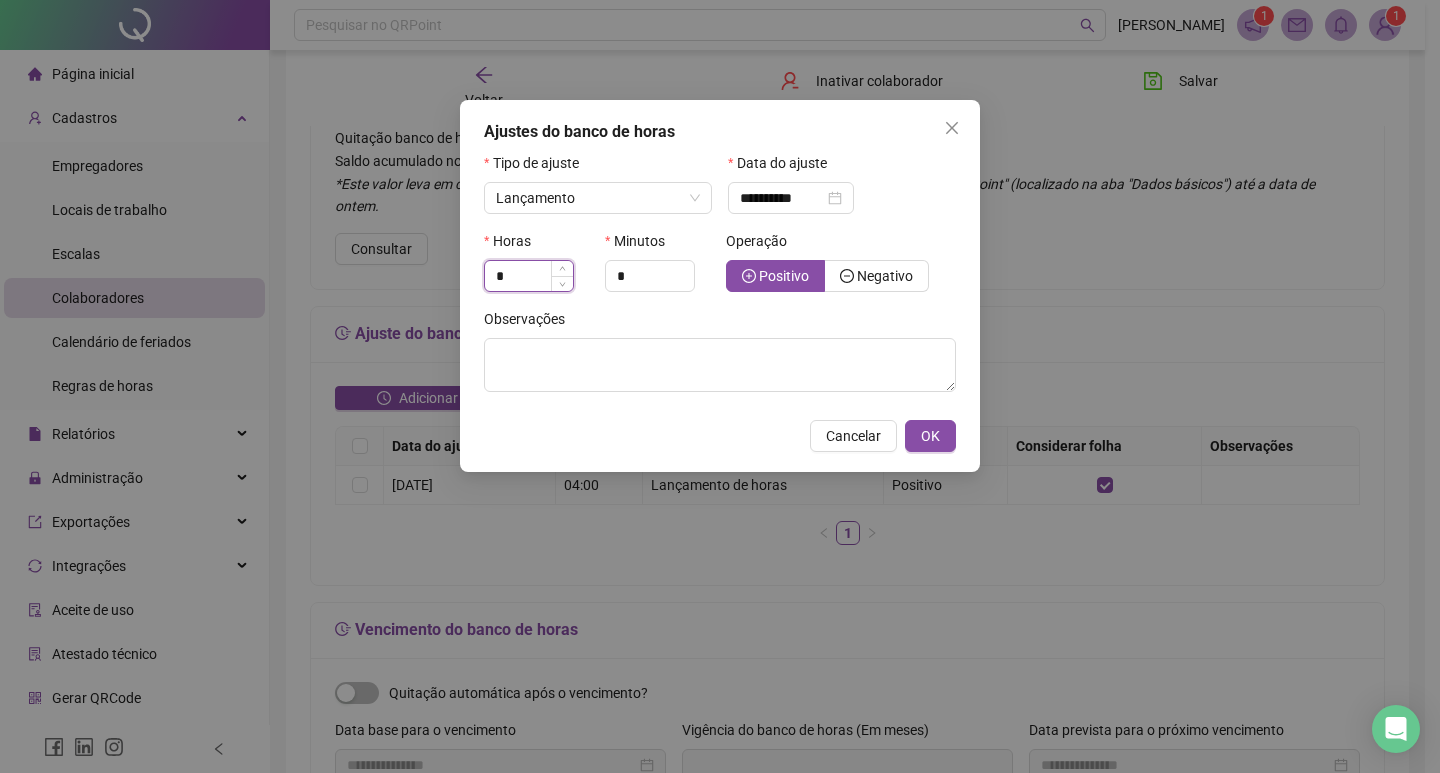 click on "*" at bounding box center [529, 276] 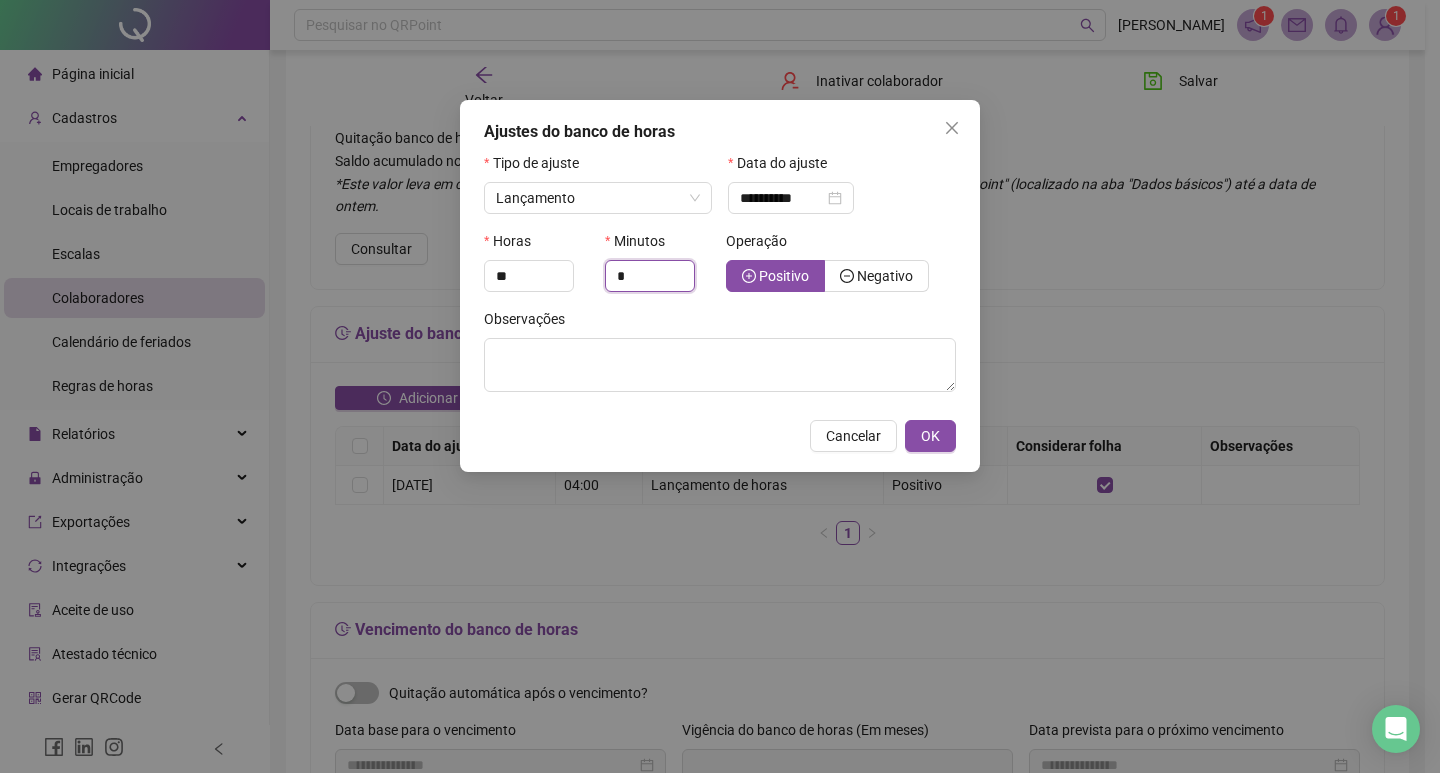 type on "*" 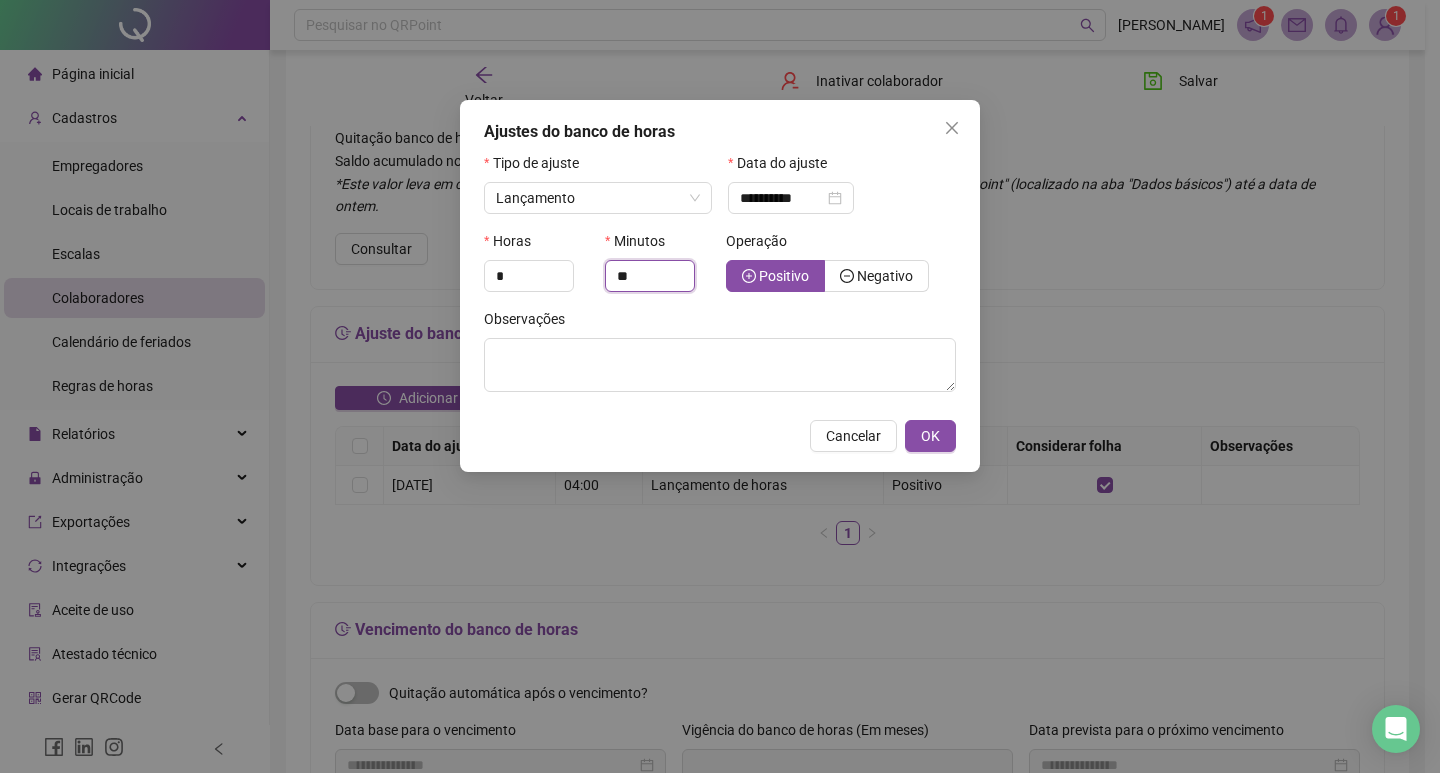 type on "**" 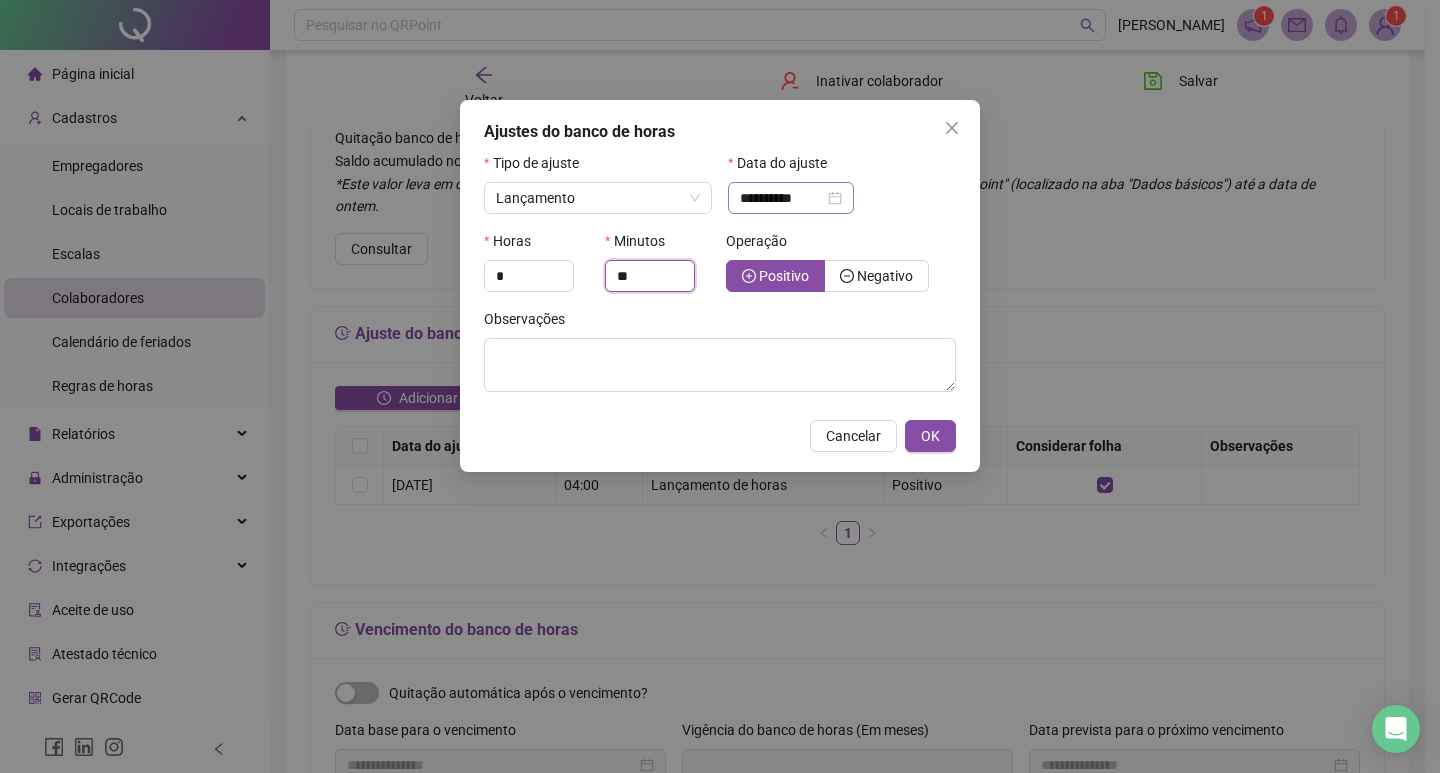 click on "**********" at bounding box center (791, 198) 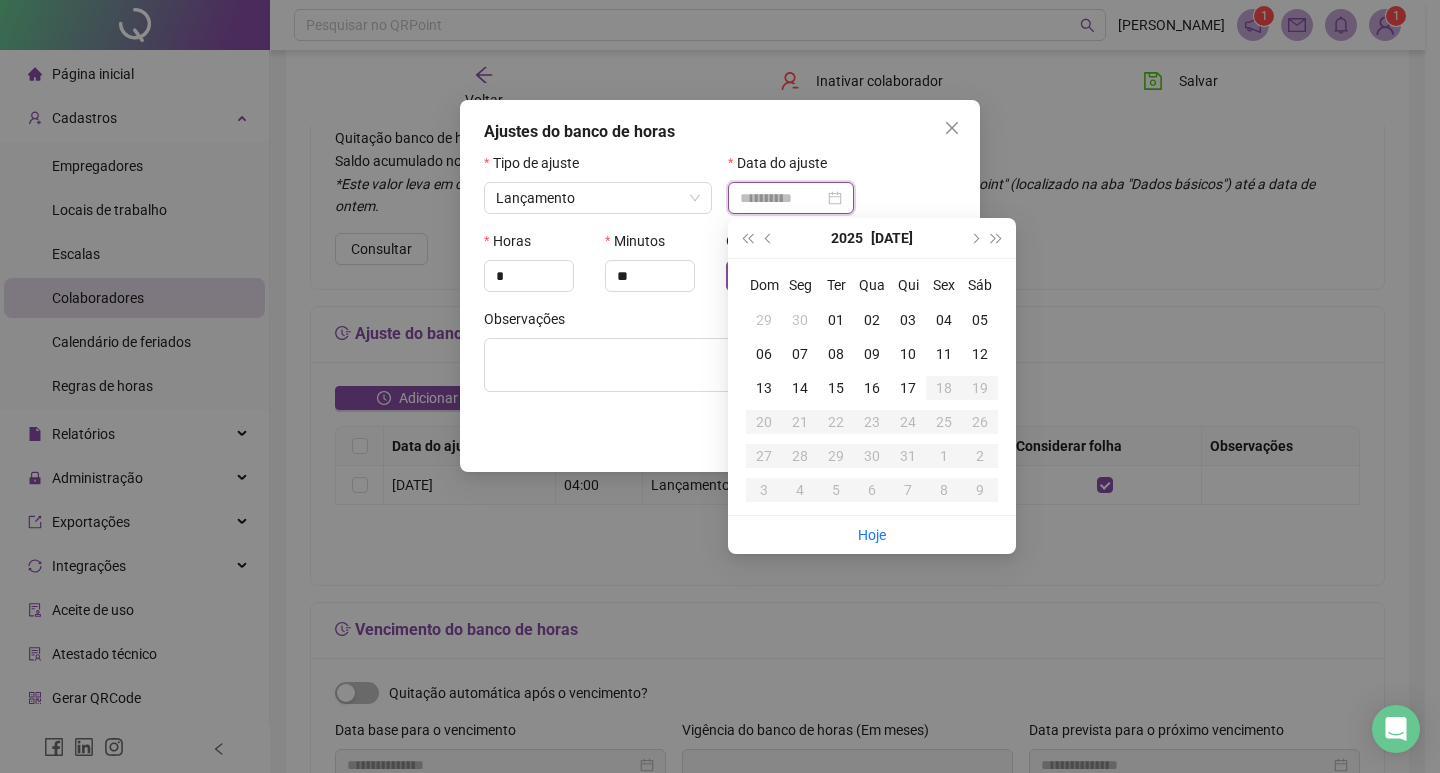 type on "**********" 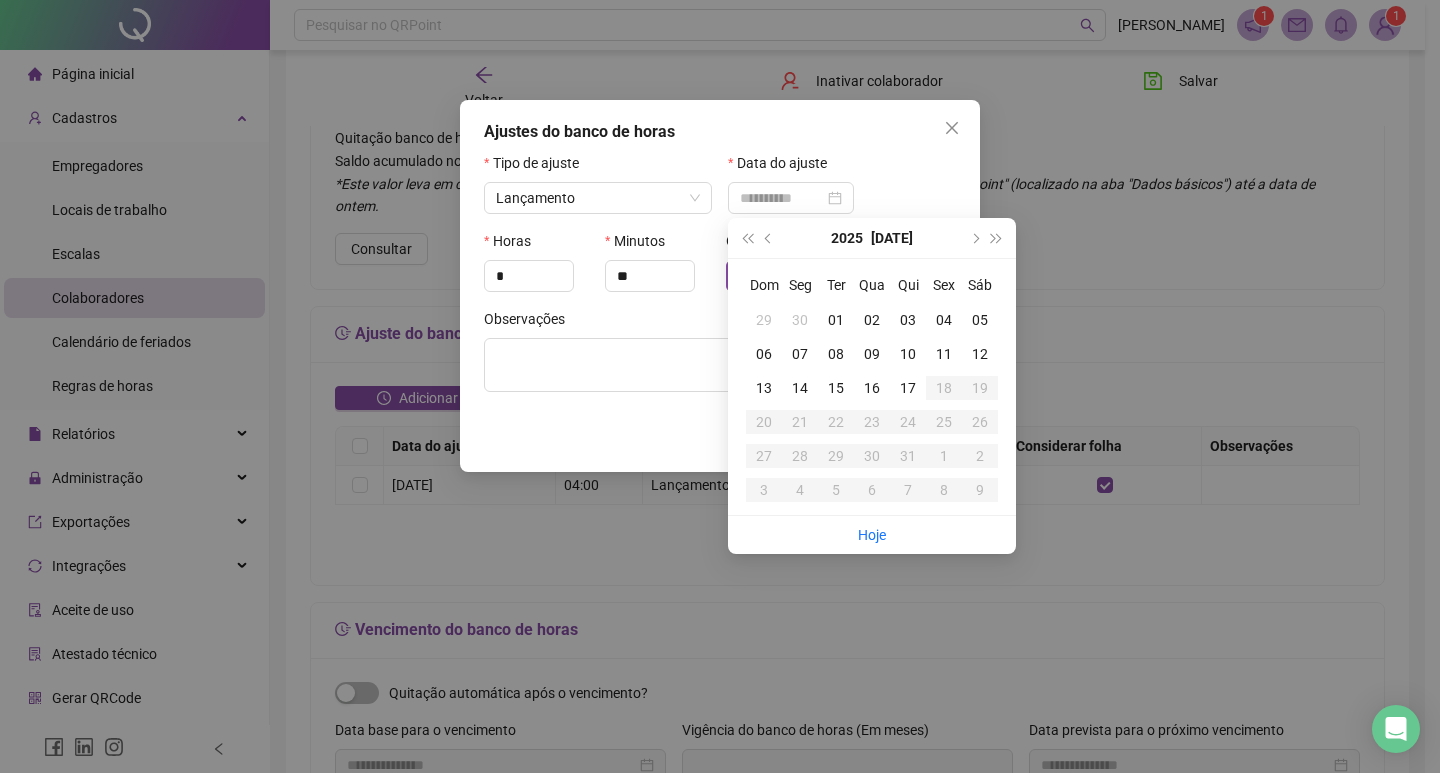 click on "08" at bounding box center [836, 354] 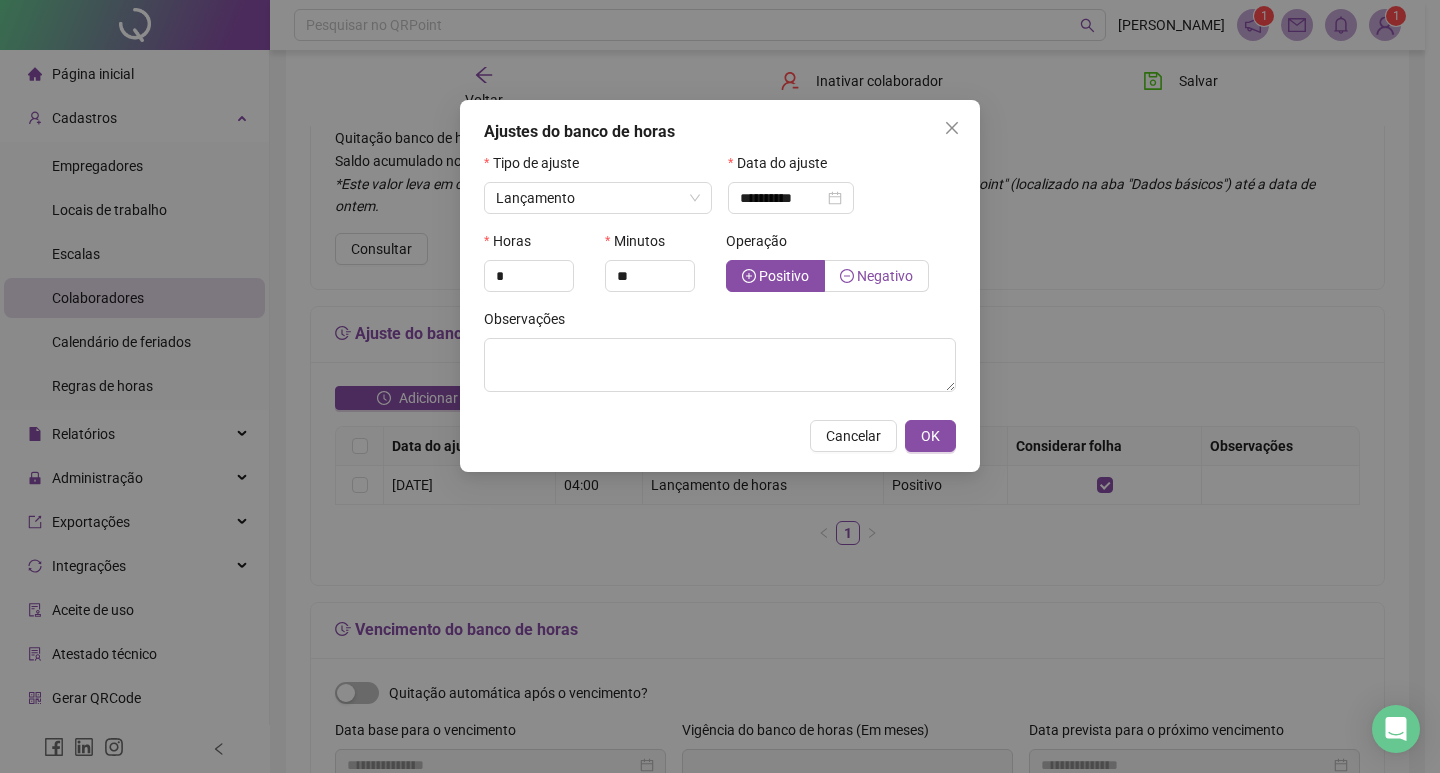 click on "Negativo" at bounding box center (885, 276) 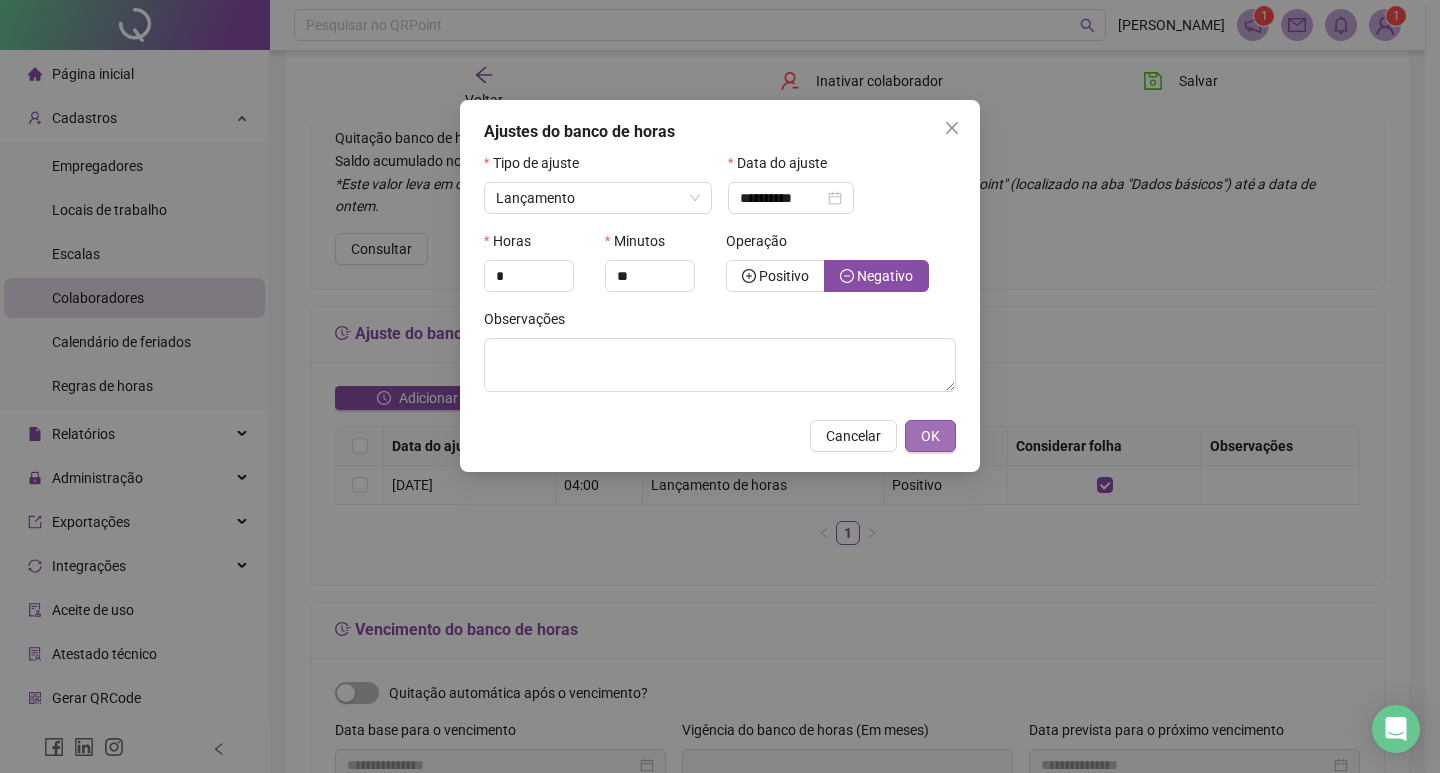 click on "OK" at bounding box center [930, 436] 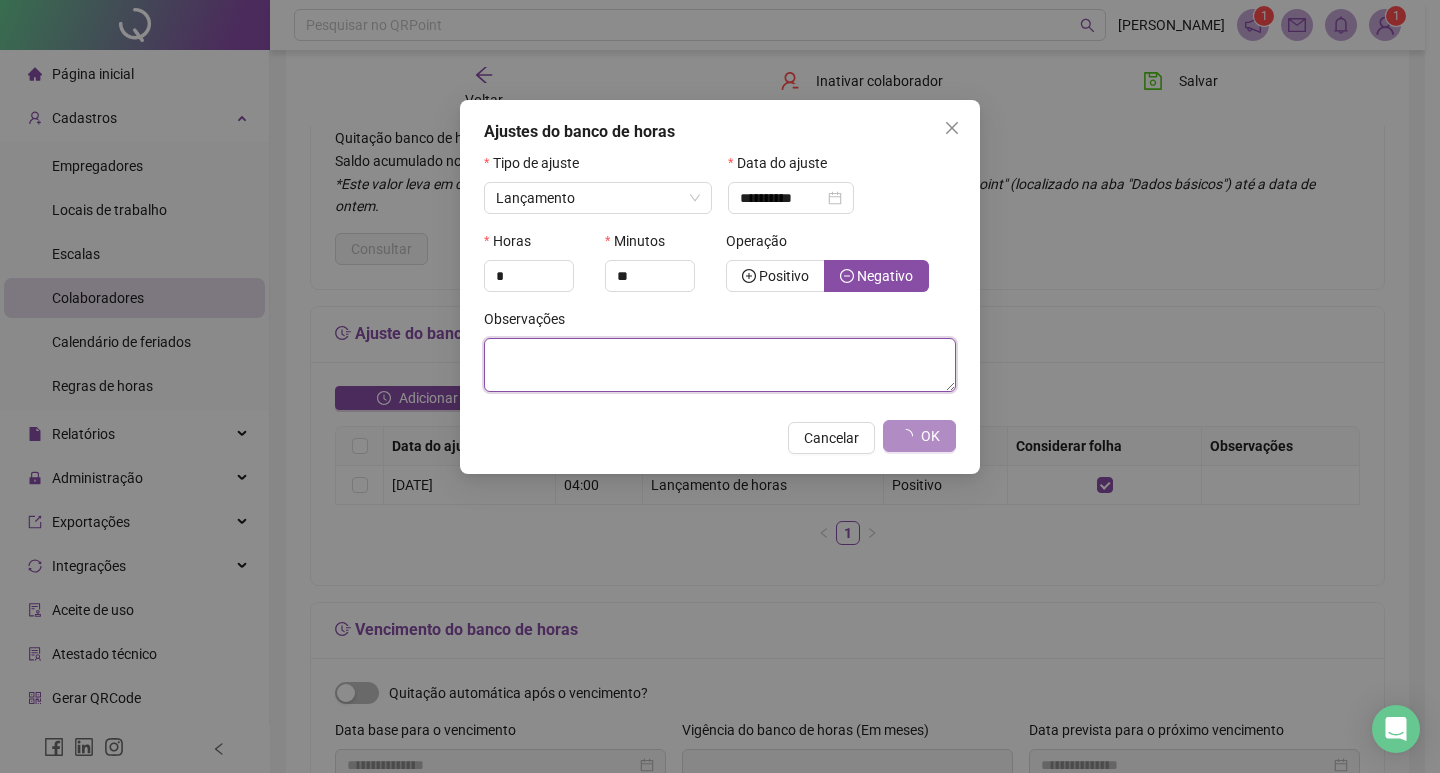 click at bounding box center (720, 365) 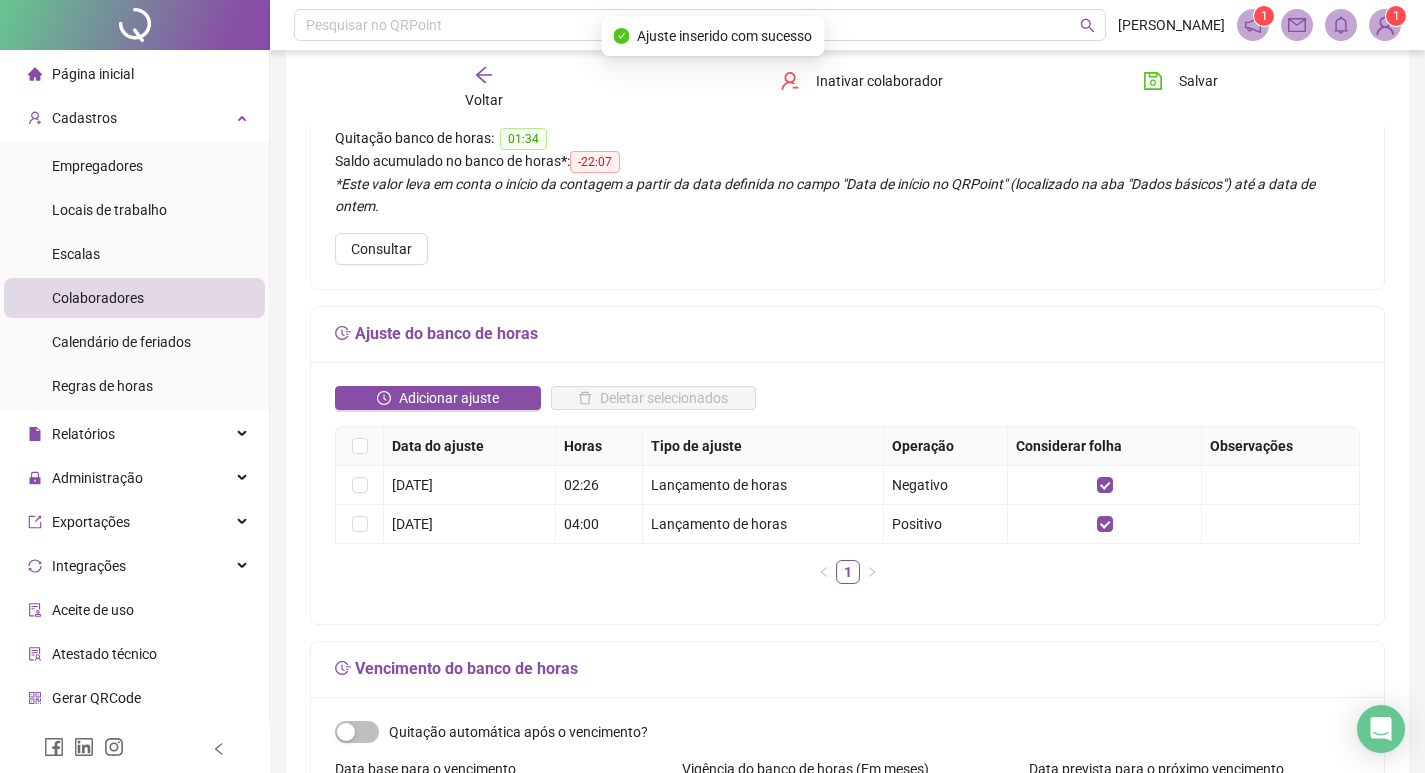 scroll, scrollTop: 0, scrollLeft: 0, axis: both 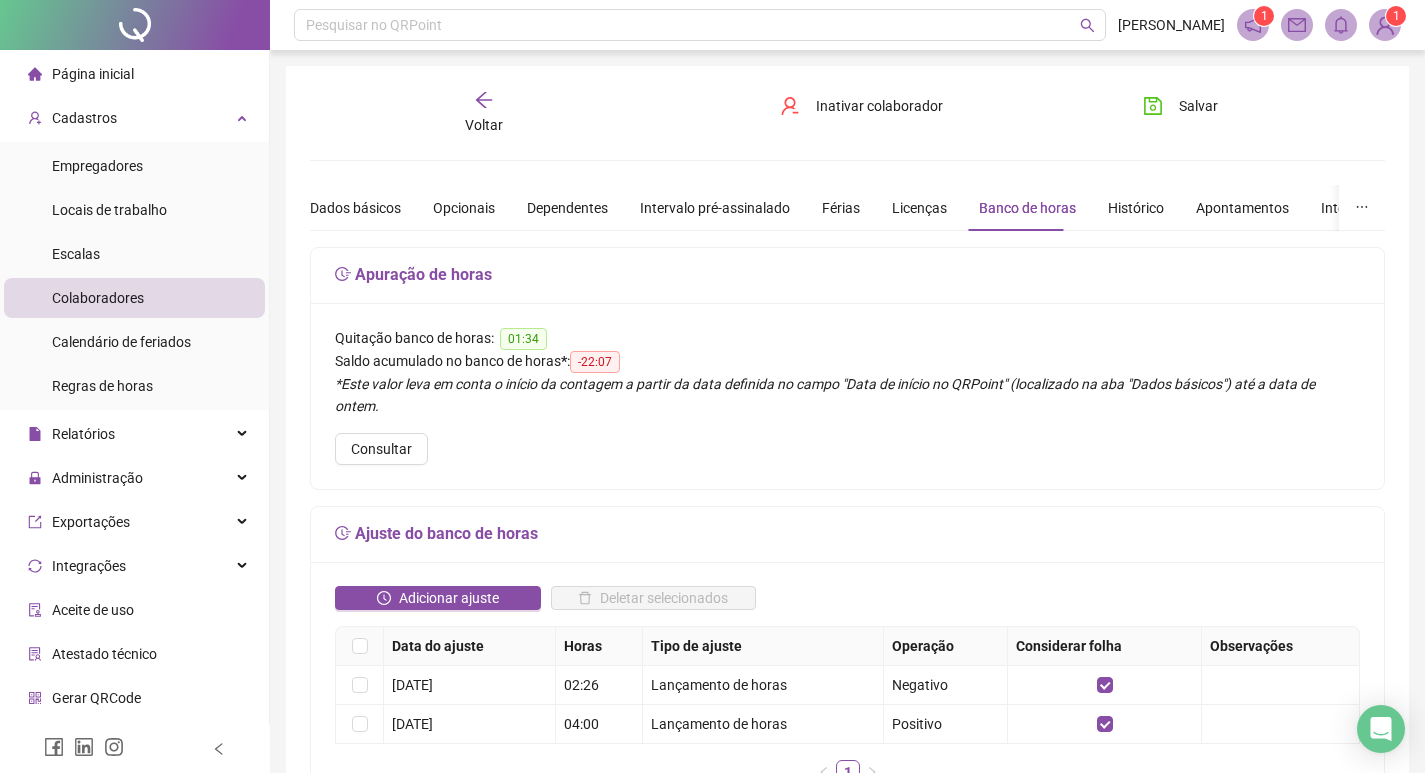 click on "Voltar" at bounding box center [484, 125] 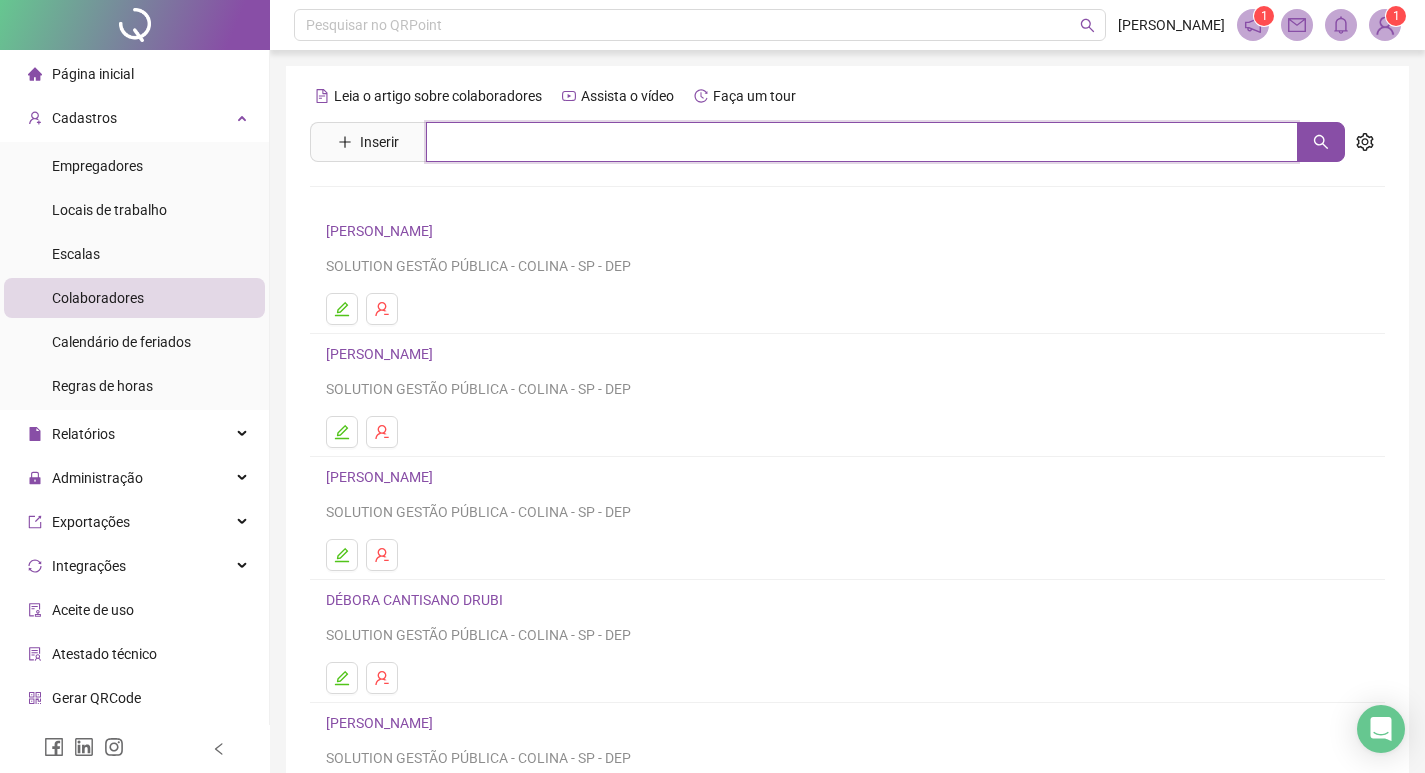 click at bounding box center [862, 142] 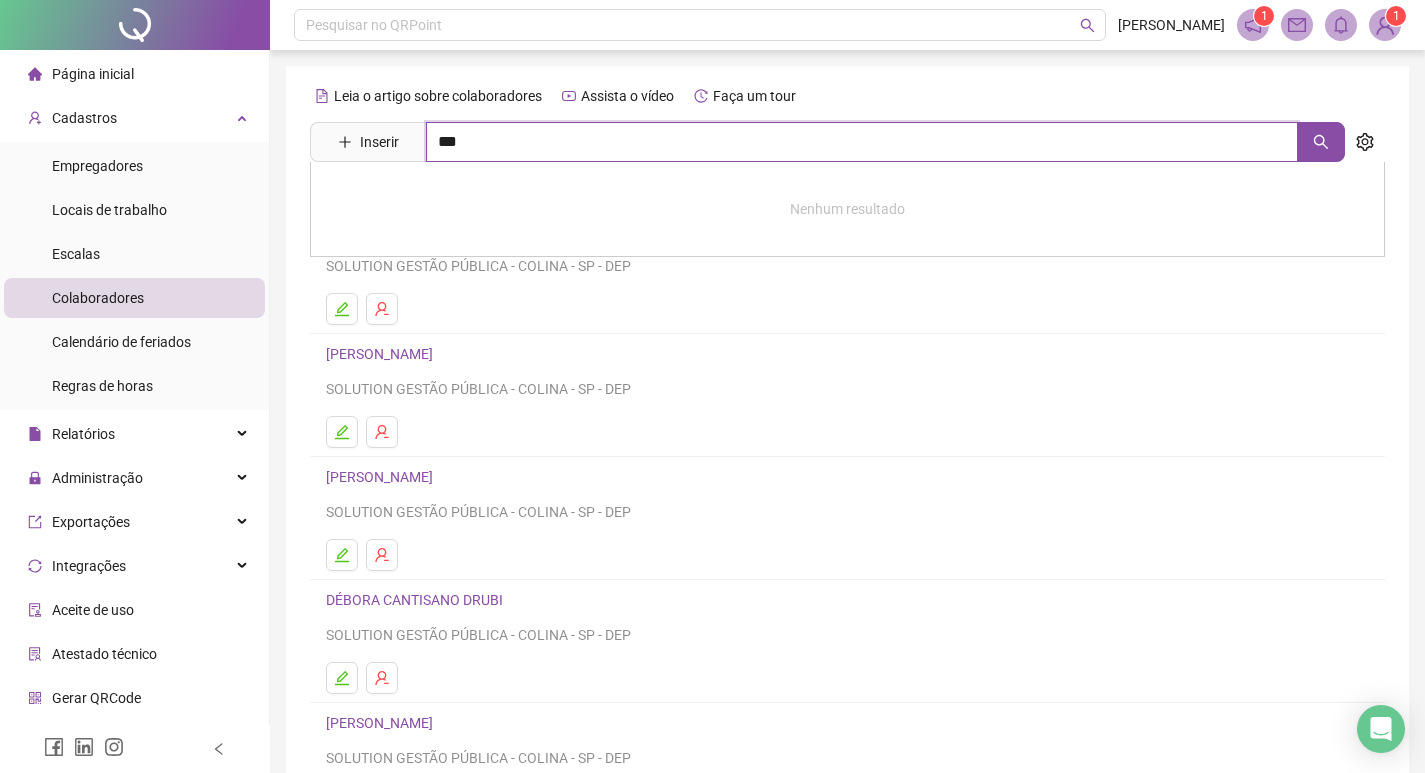 type on "***" 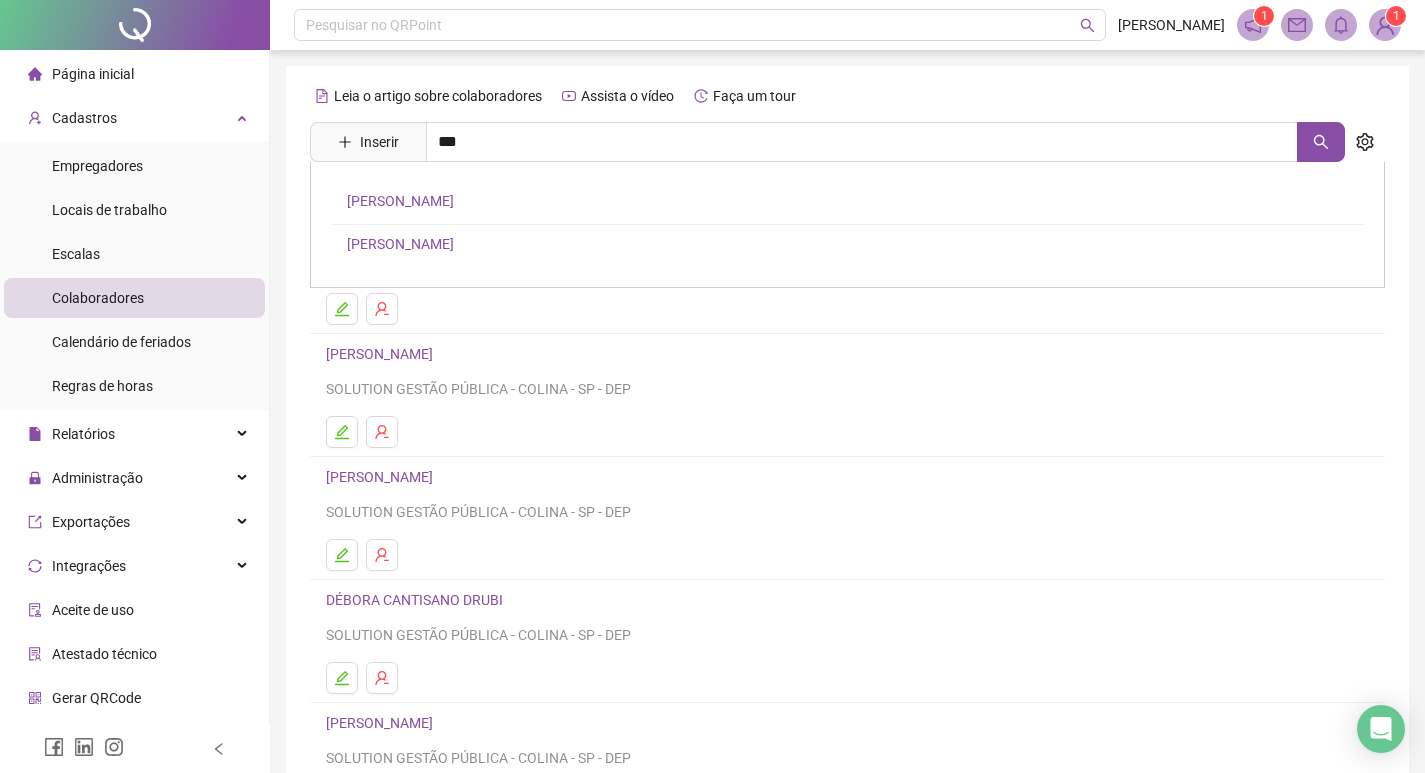 click on "NAYARA APARECIDA RAMOS TOMAS    NAYARA LEVA" at bounding box center [847, 225] 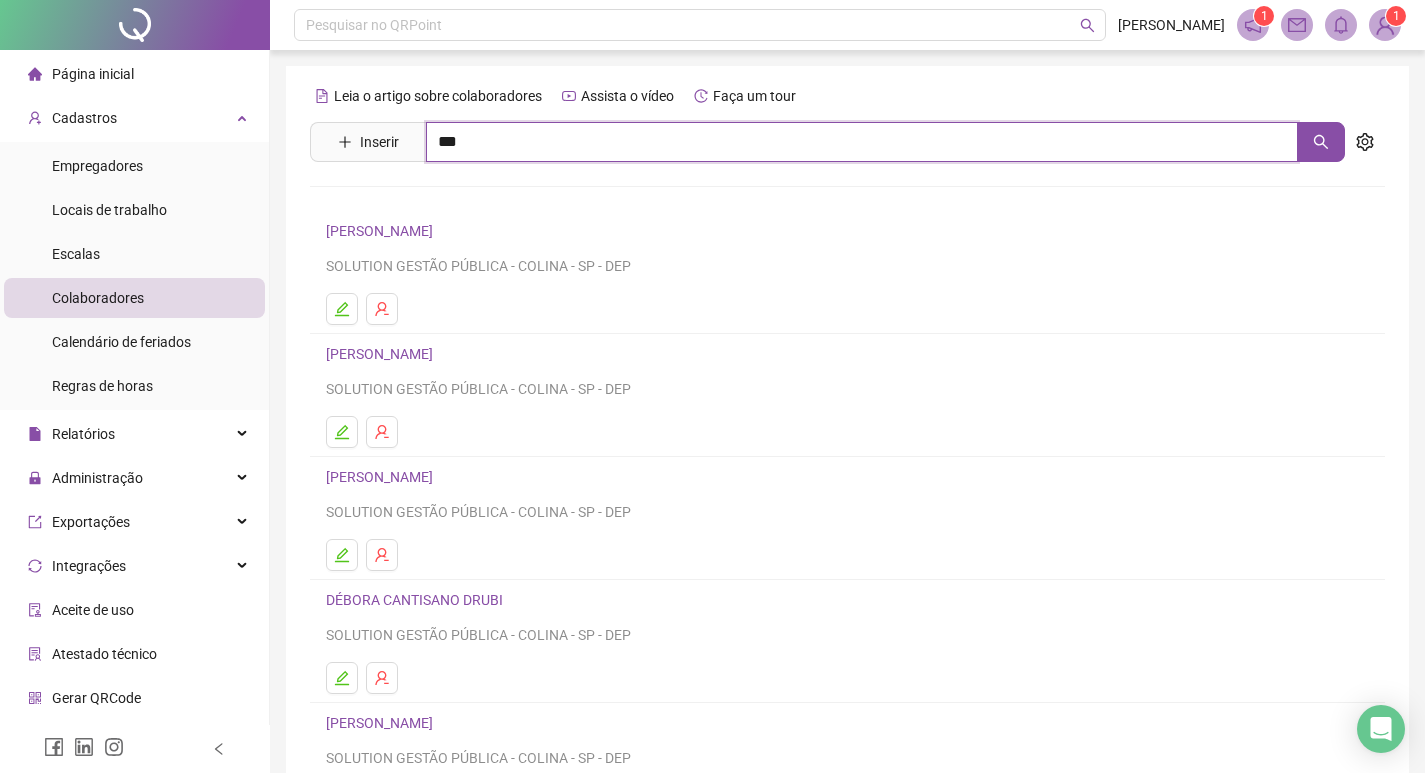 click on "***" at bounding box center [862, 142] 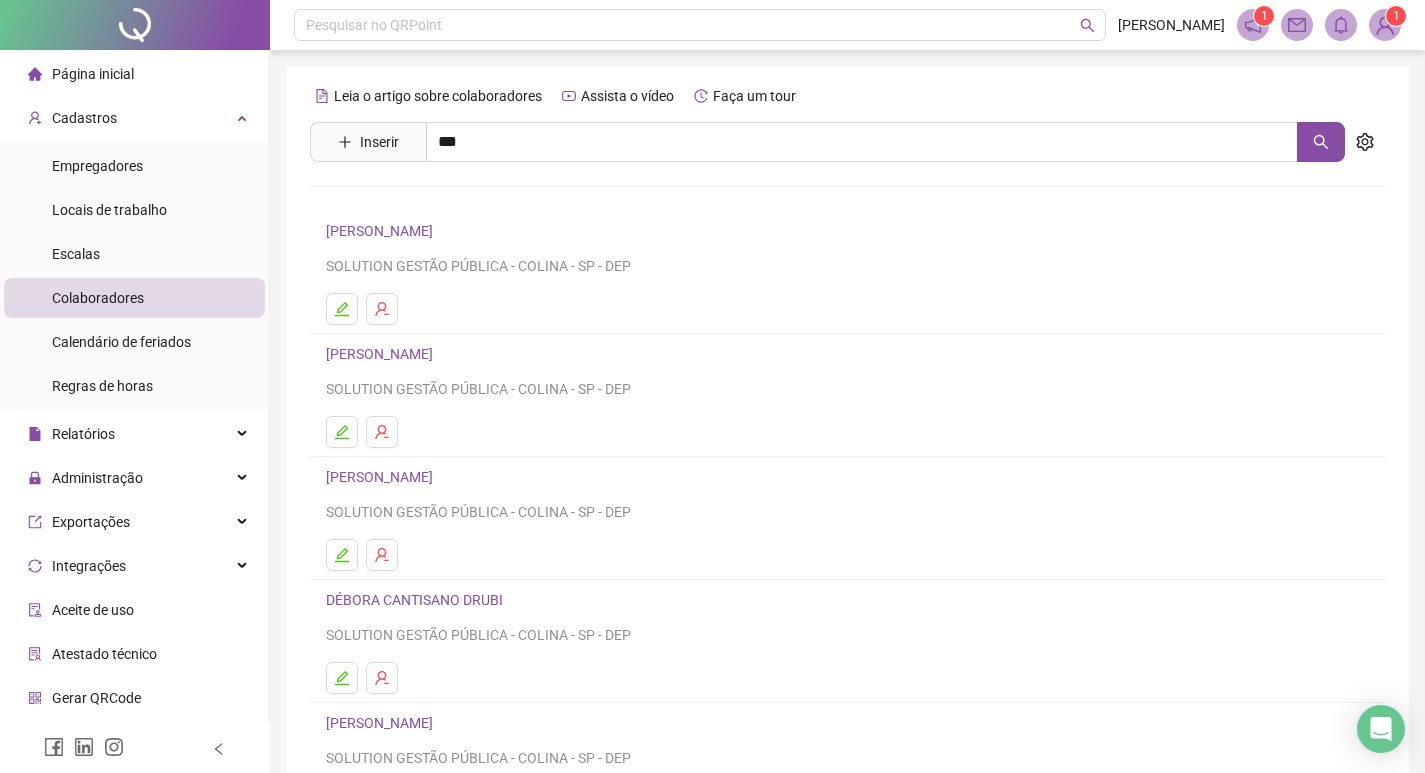 click on "[PERSON_NAME]" at bounding box center [400, 244] 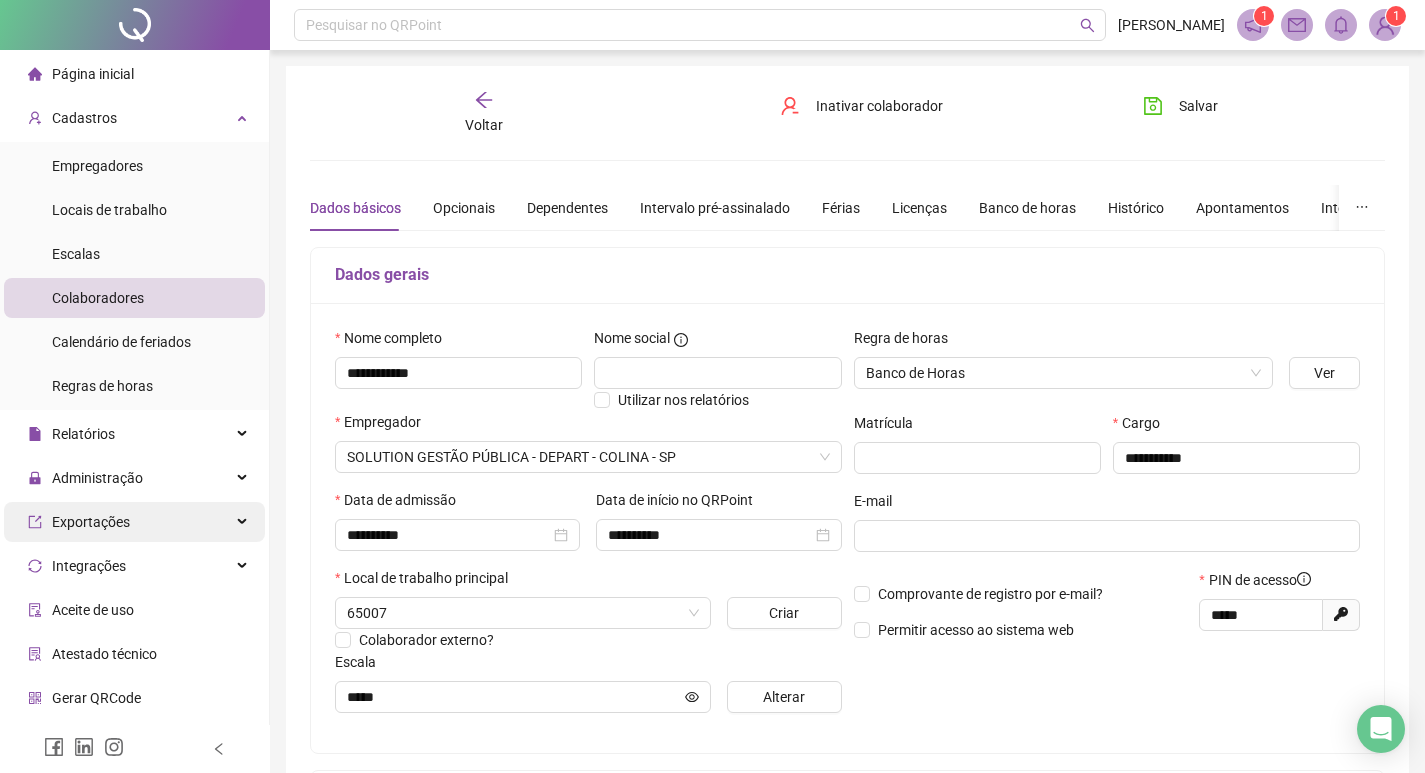 type on "*****" 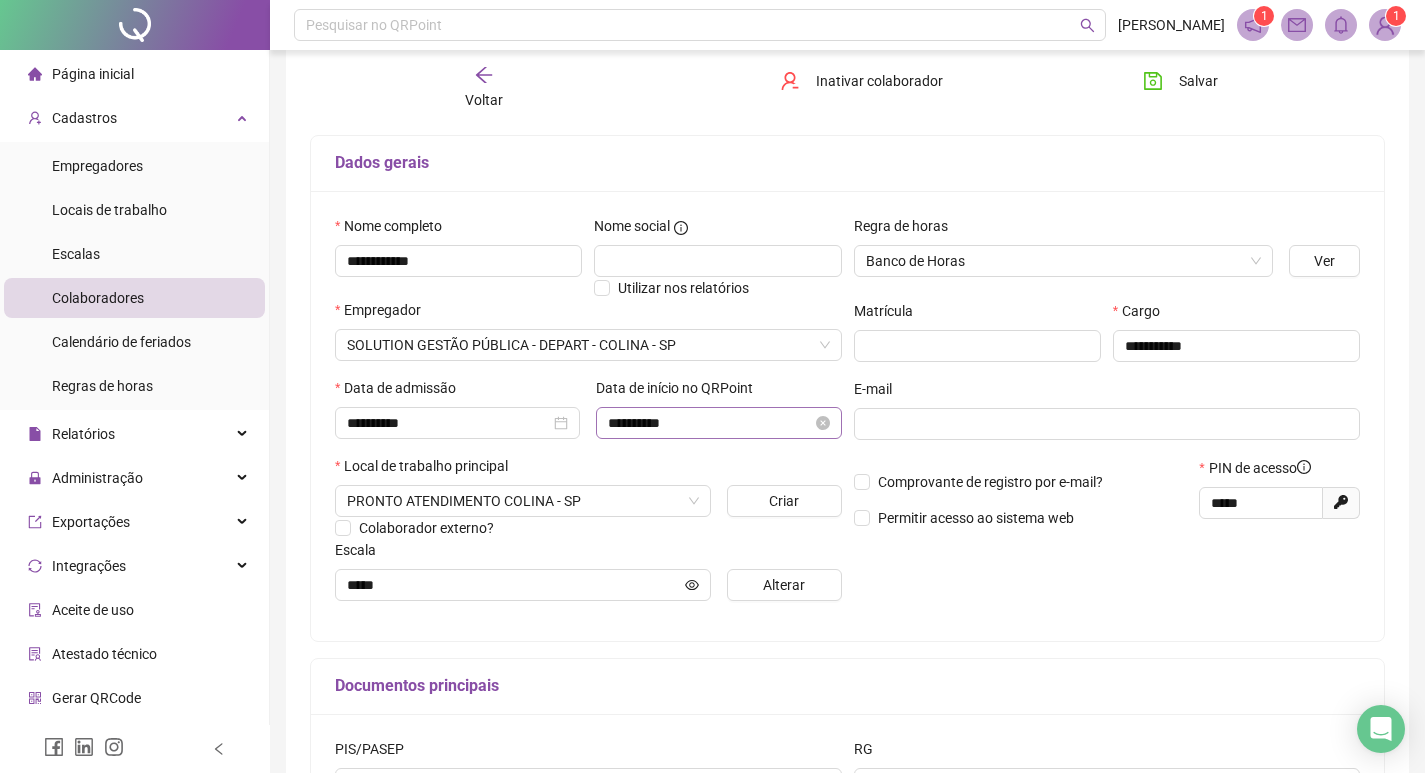 scroll, scrollTop: 0, scrollLeft: 0, axis: both 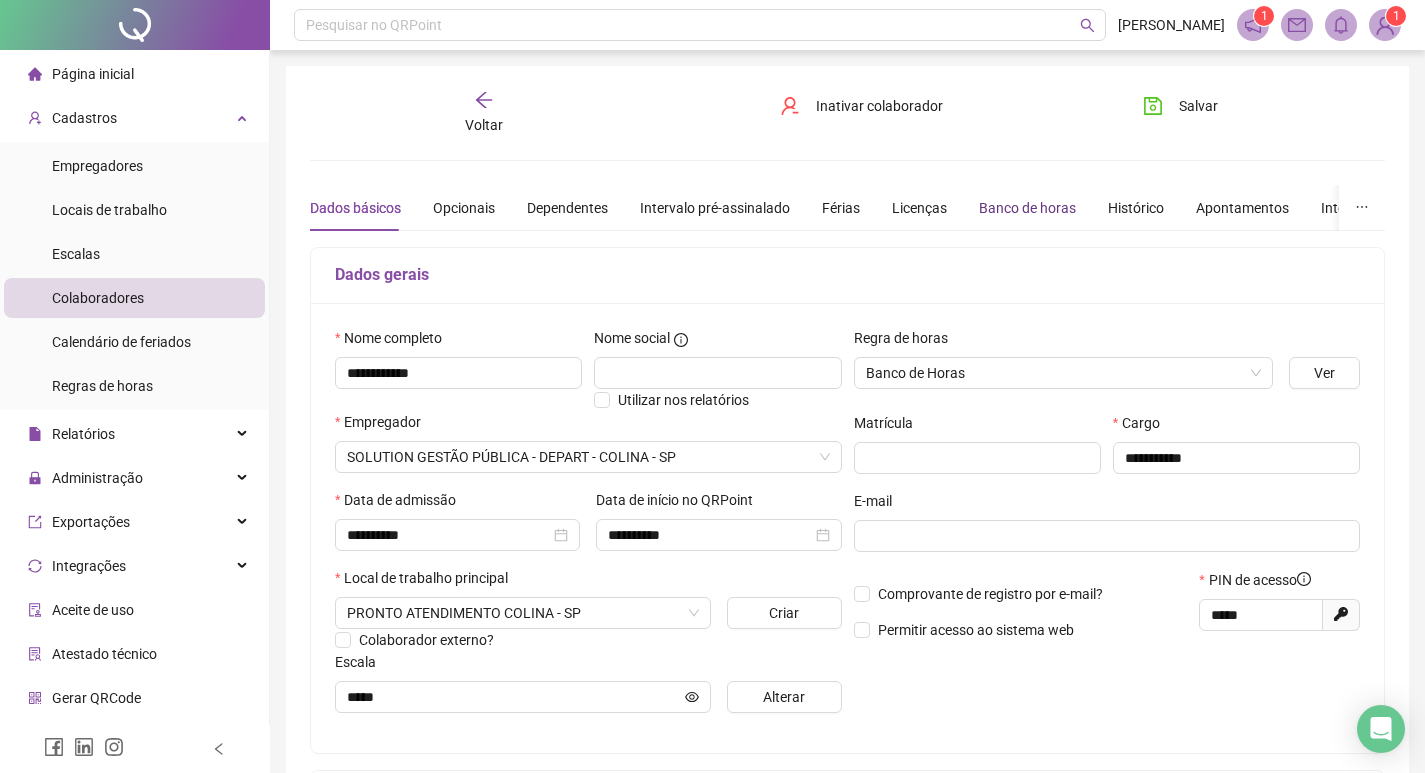 click on "Banco de horas" at bounding box center (1027, 208) 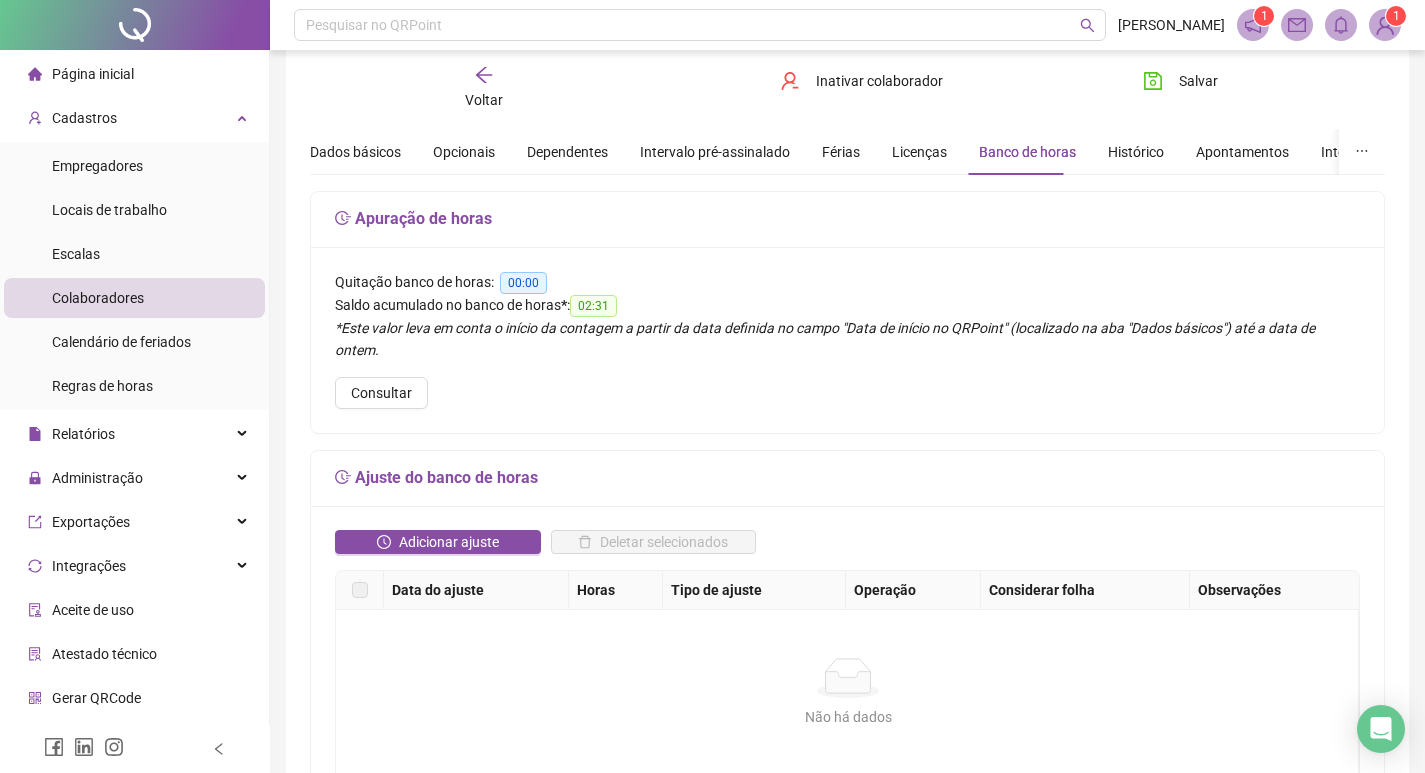 scroll, scrollTop: 100, scrollLeft: 0, axis: vertical 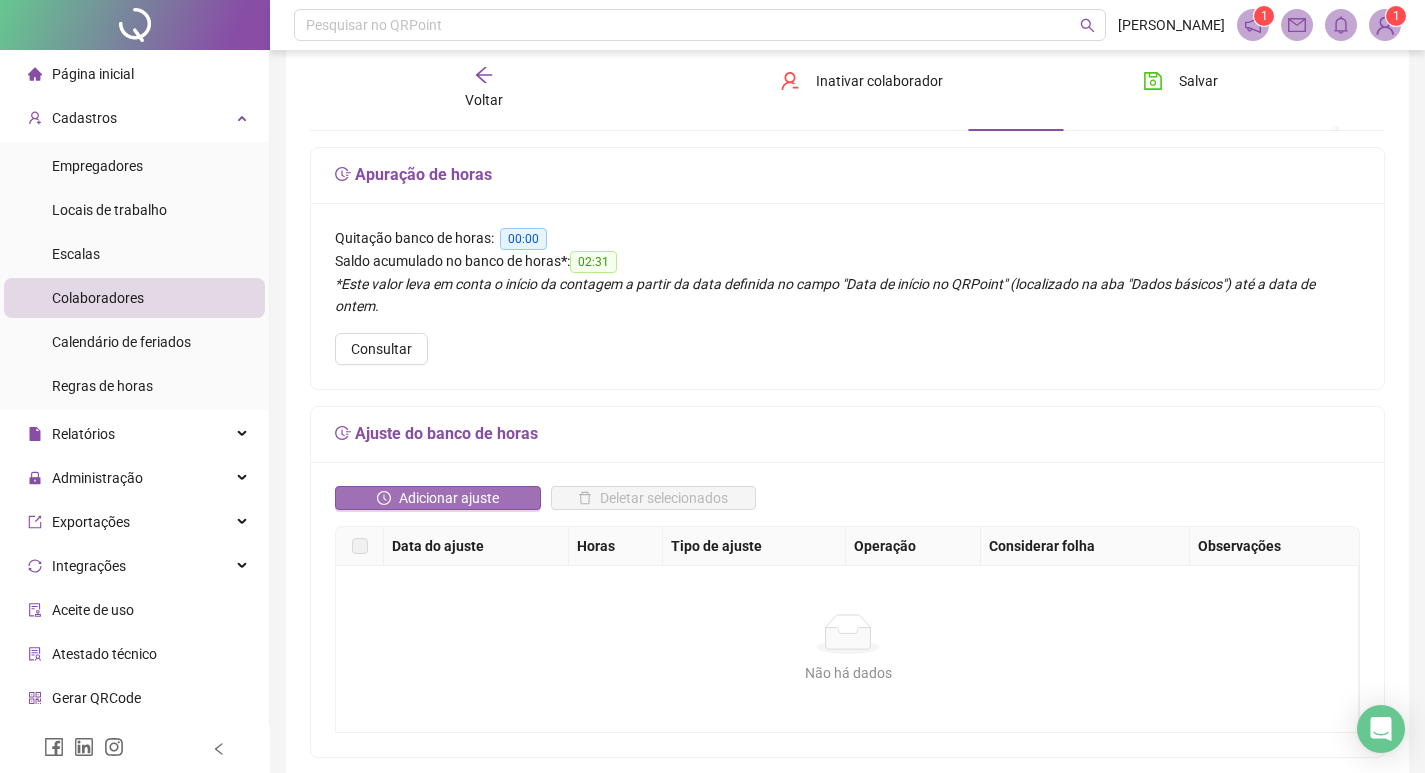 click on "Adicionar ajuste" at bounding box center [449, 498] 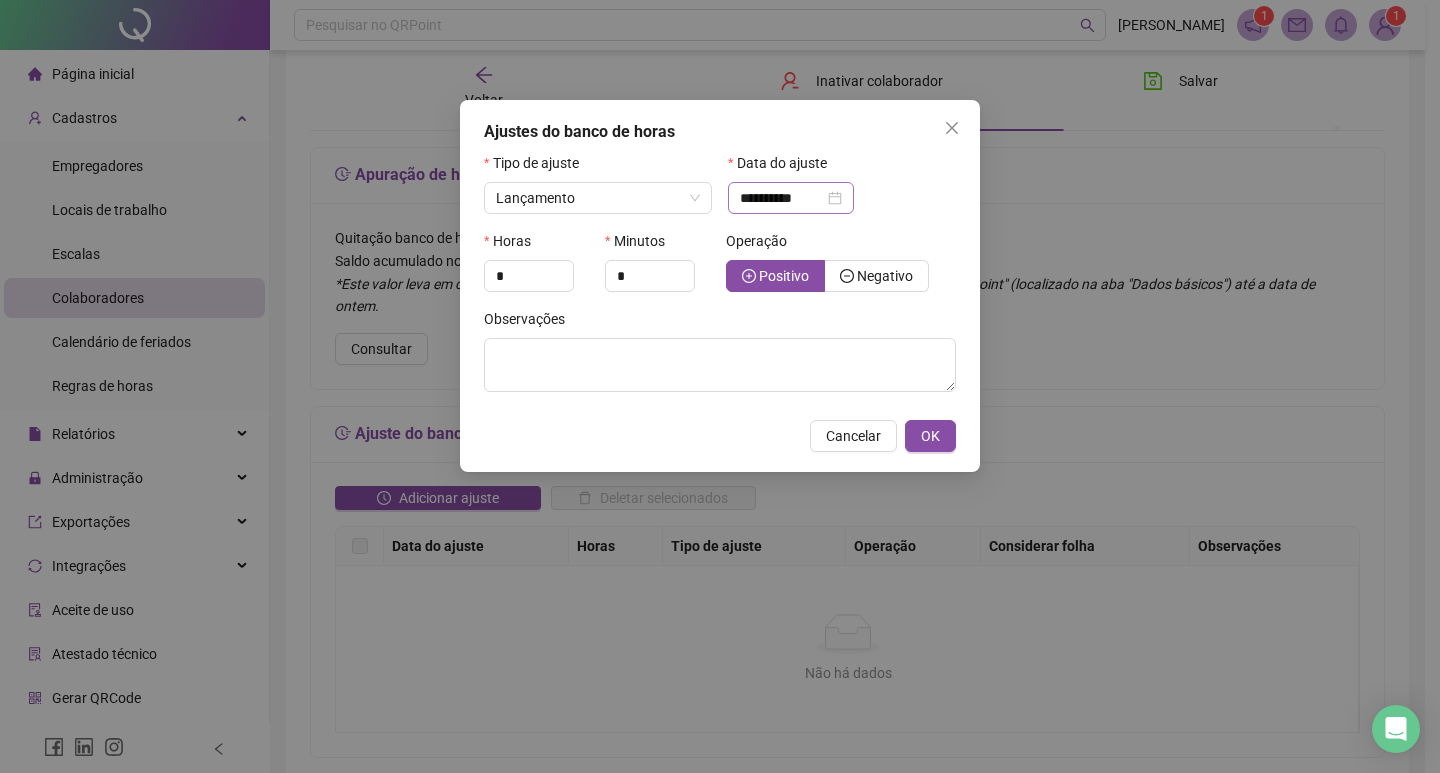 click on "**********" at bounding box center [791, 198] 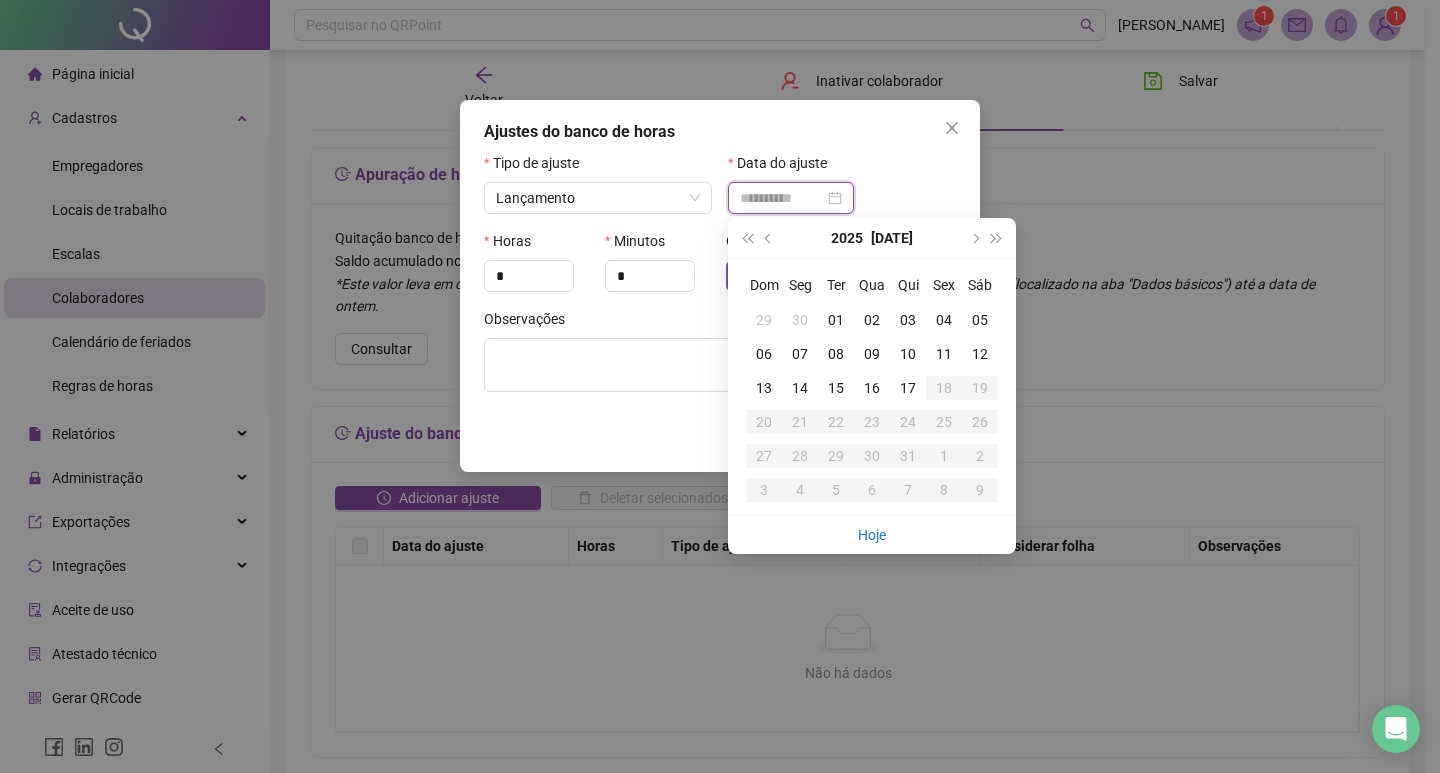type on "**********" 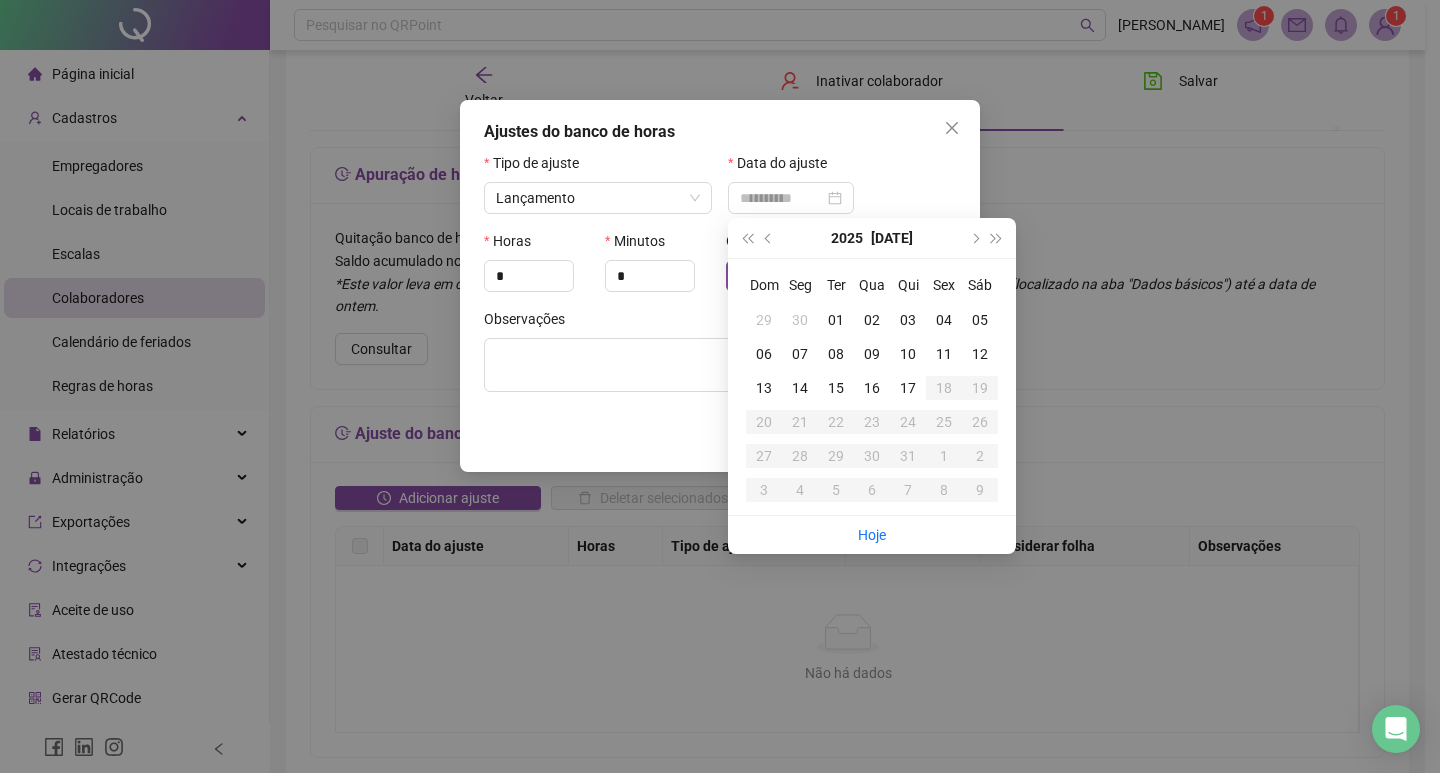 click on "07" at bounding box center [800, 354] 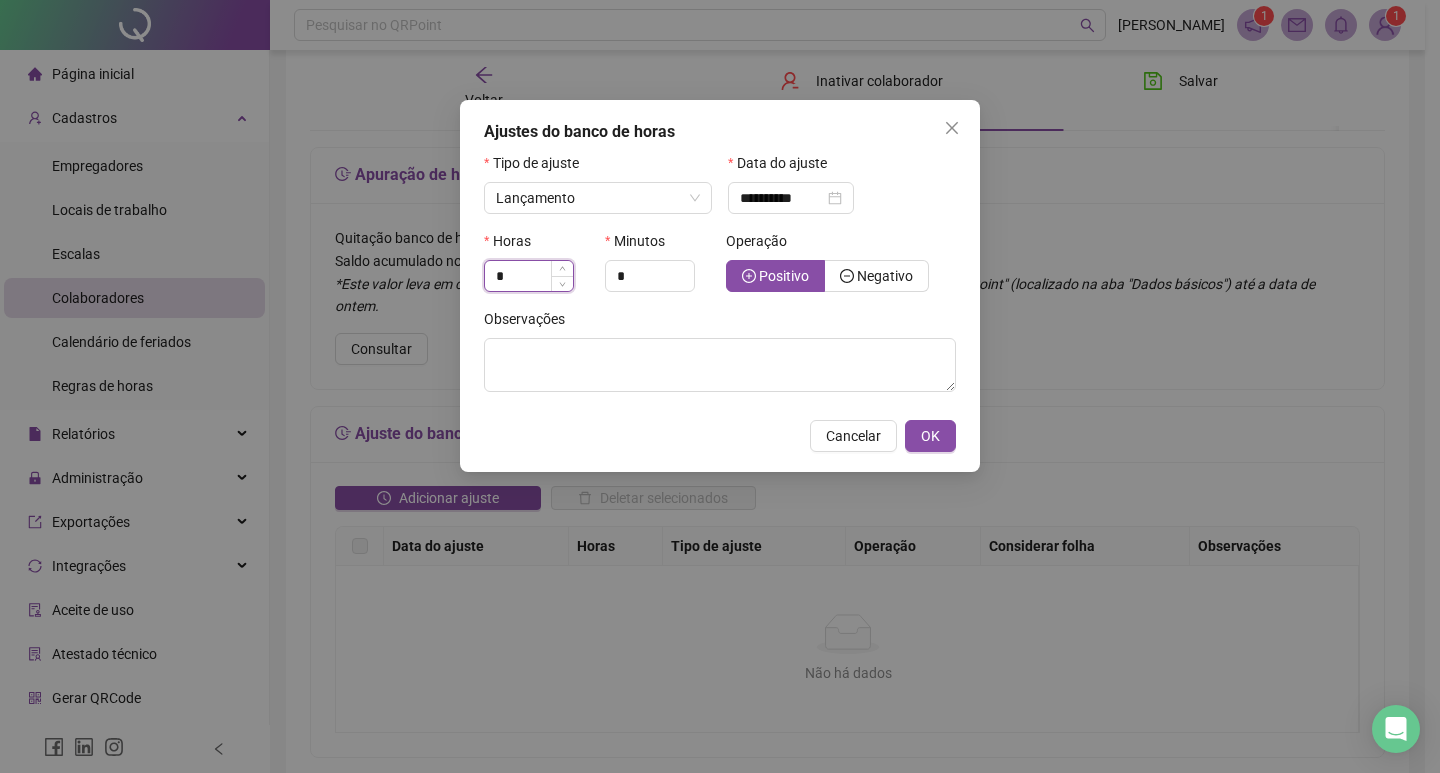 click on "*" at bounding box center (529, 276) 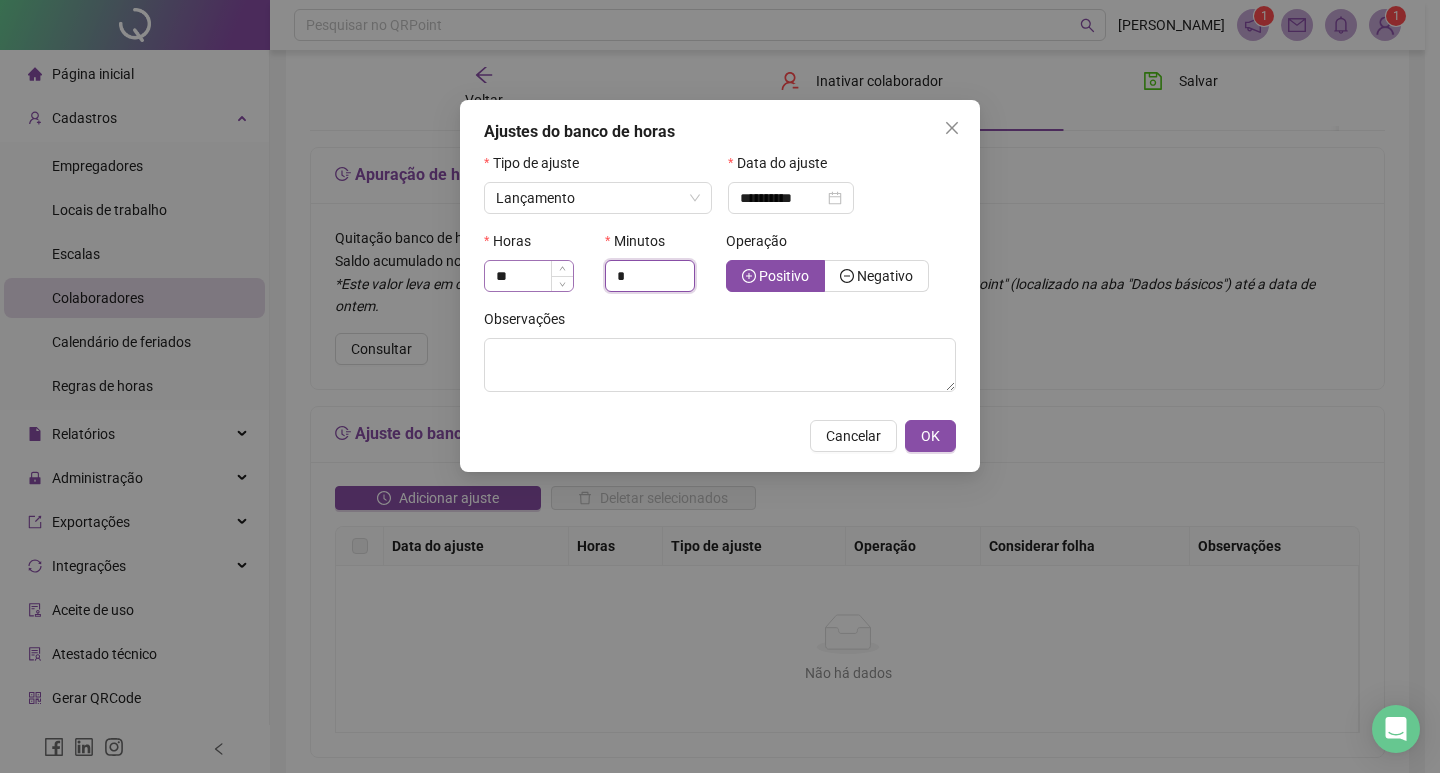 type on "*" 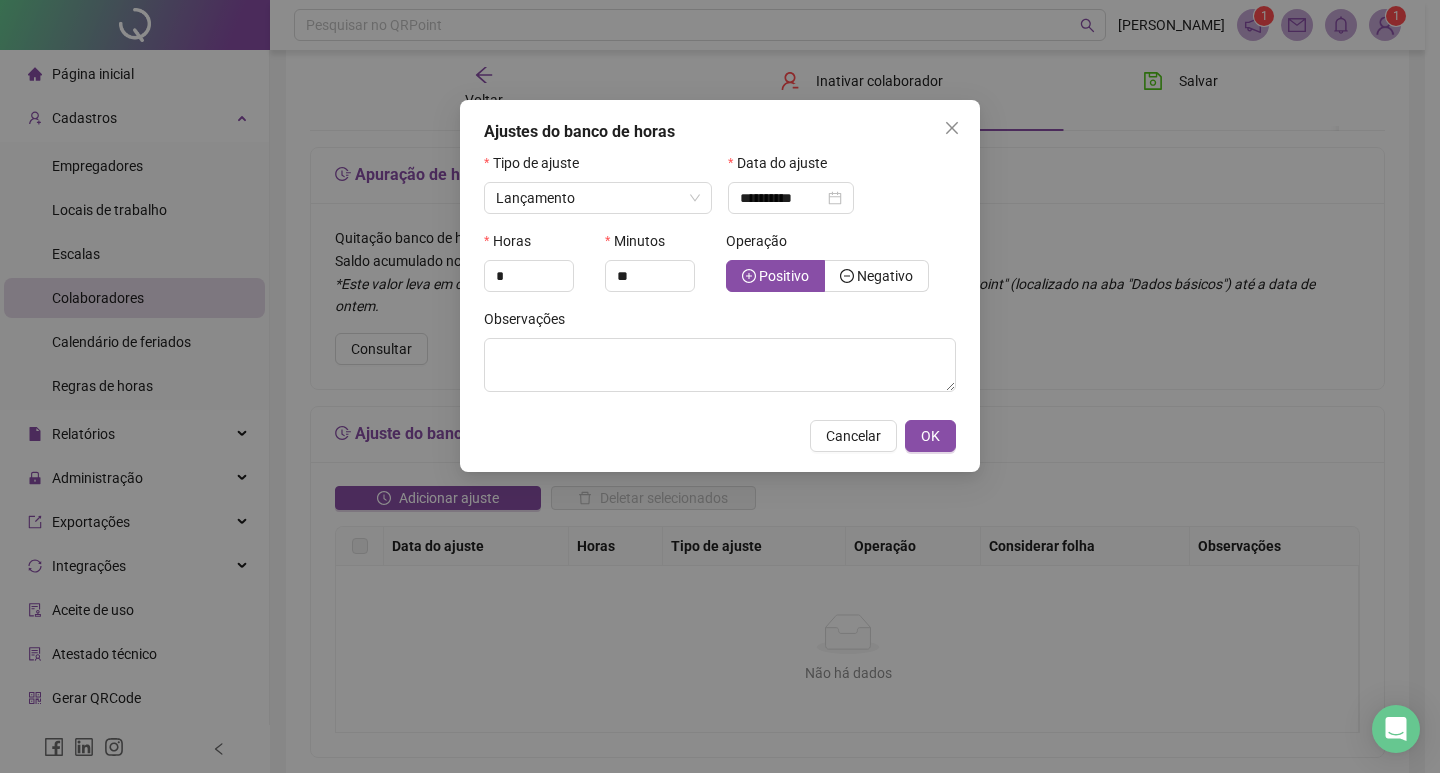 type on "*" 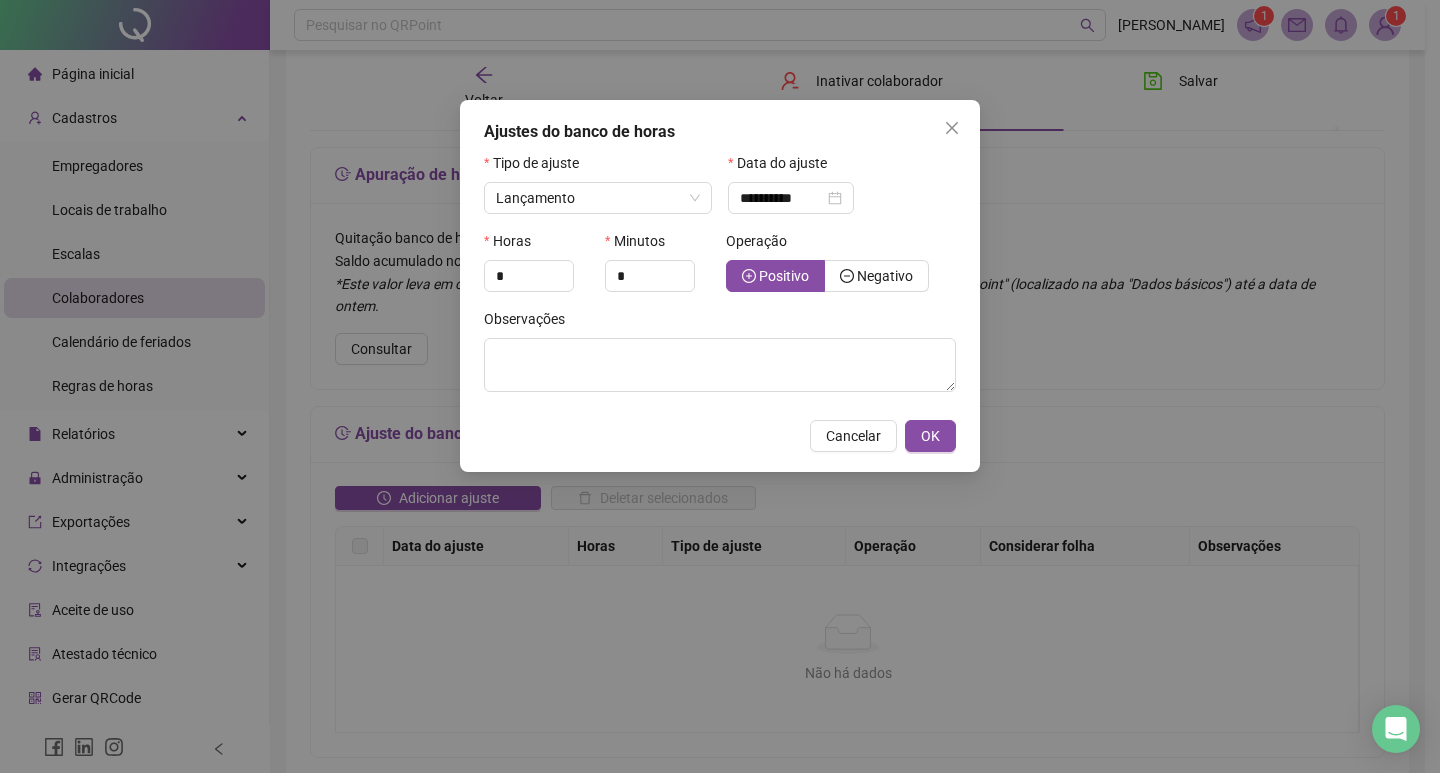 click on "Operação   Positivo   Negativo" at bounding box center [841, 269] 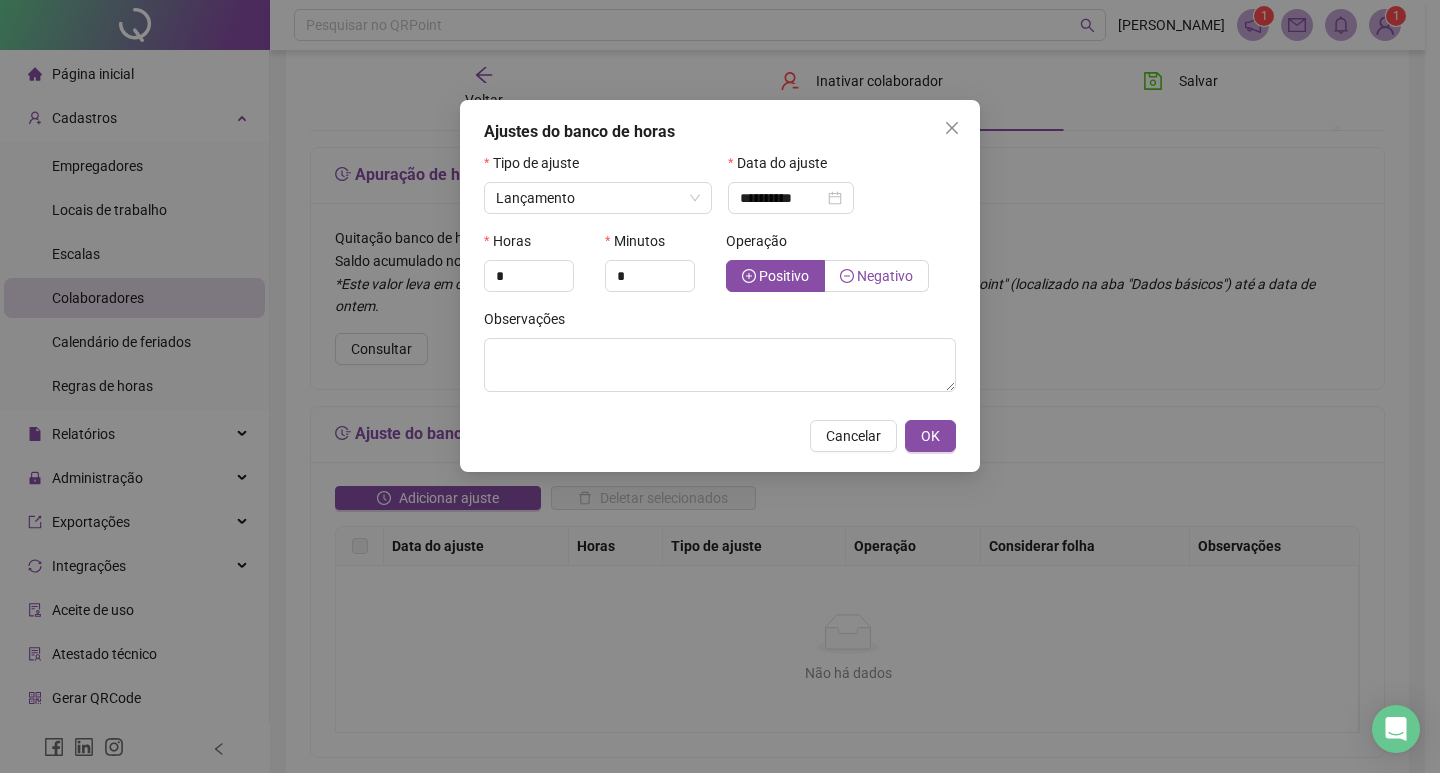 click on "Negativo" at bounding box center [885, 276] 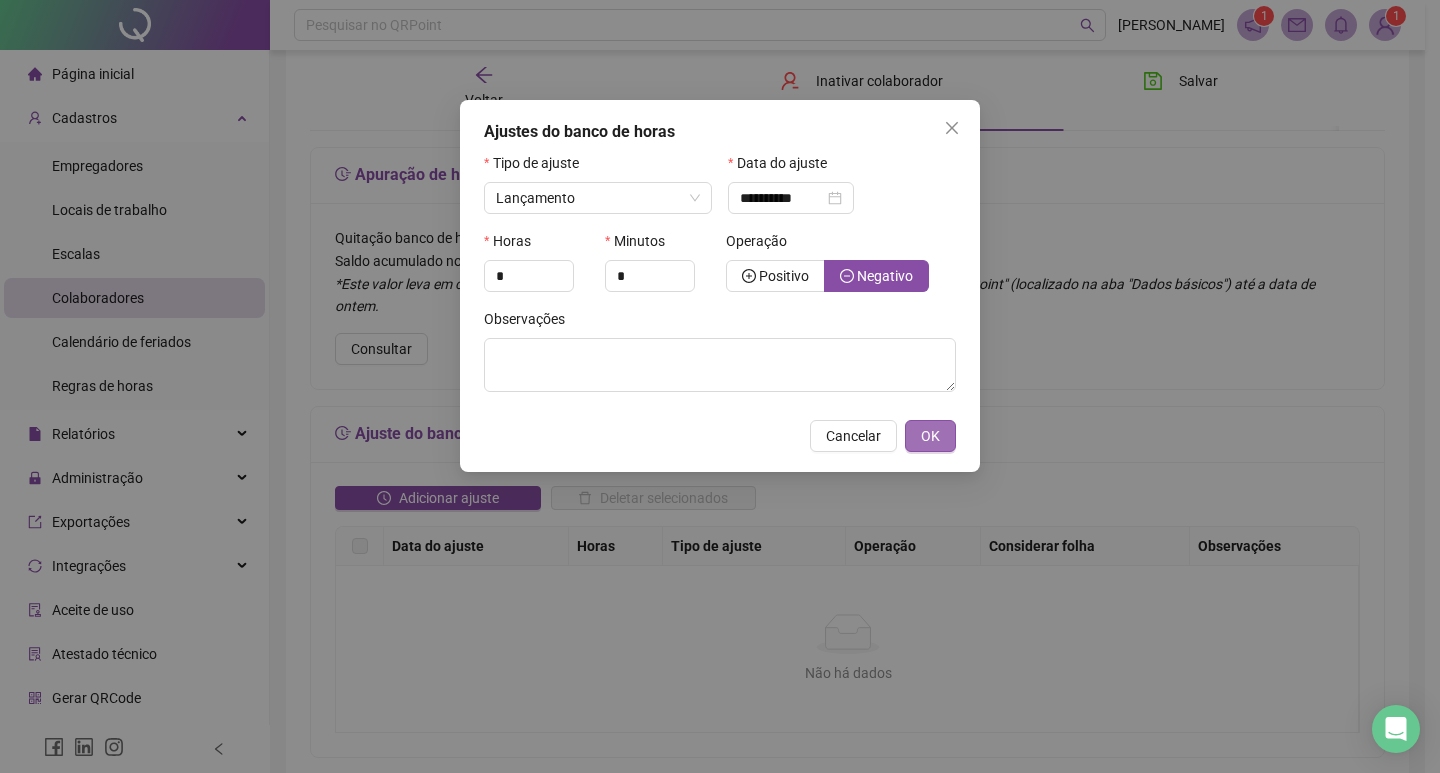 click on "OK" at bounding box center [930, 436] 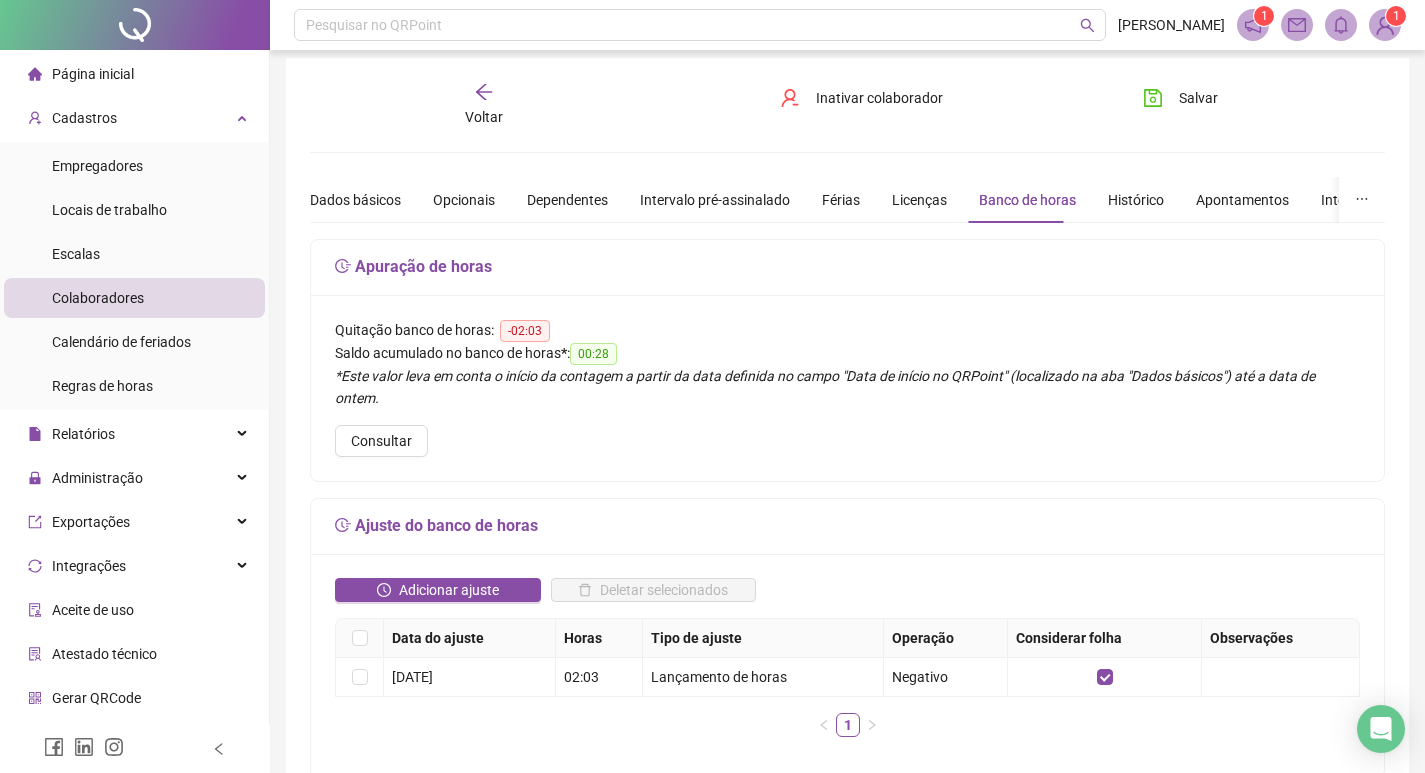 scroll, scrollTop: 0, scrollLeft: 0, axis: both 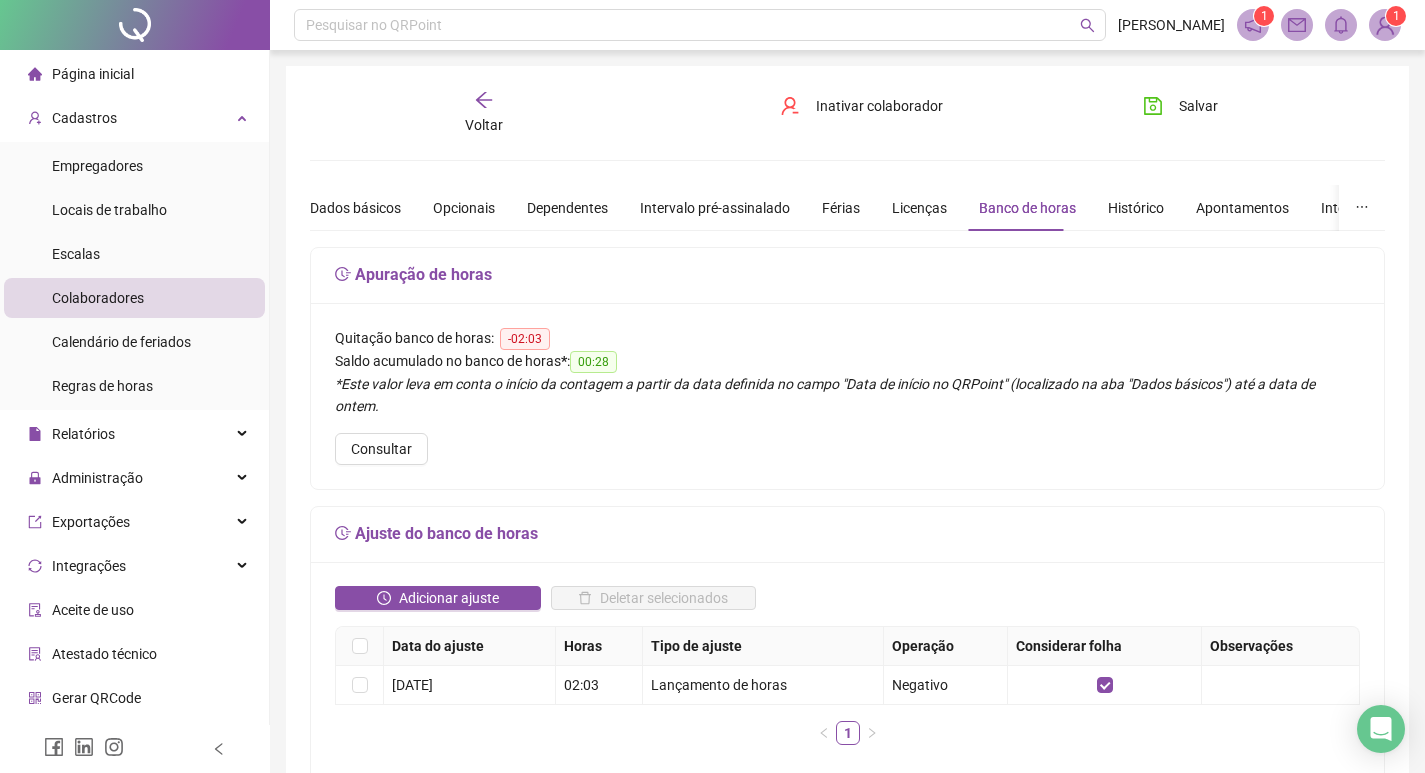 click 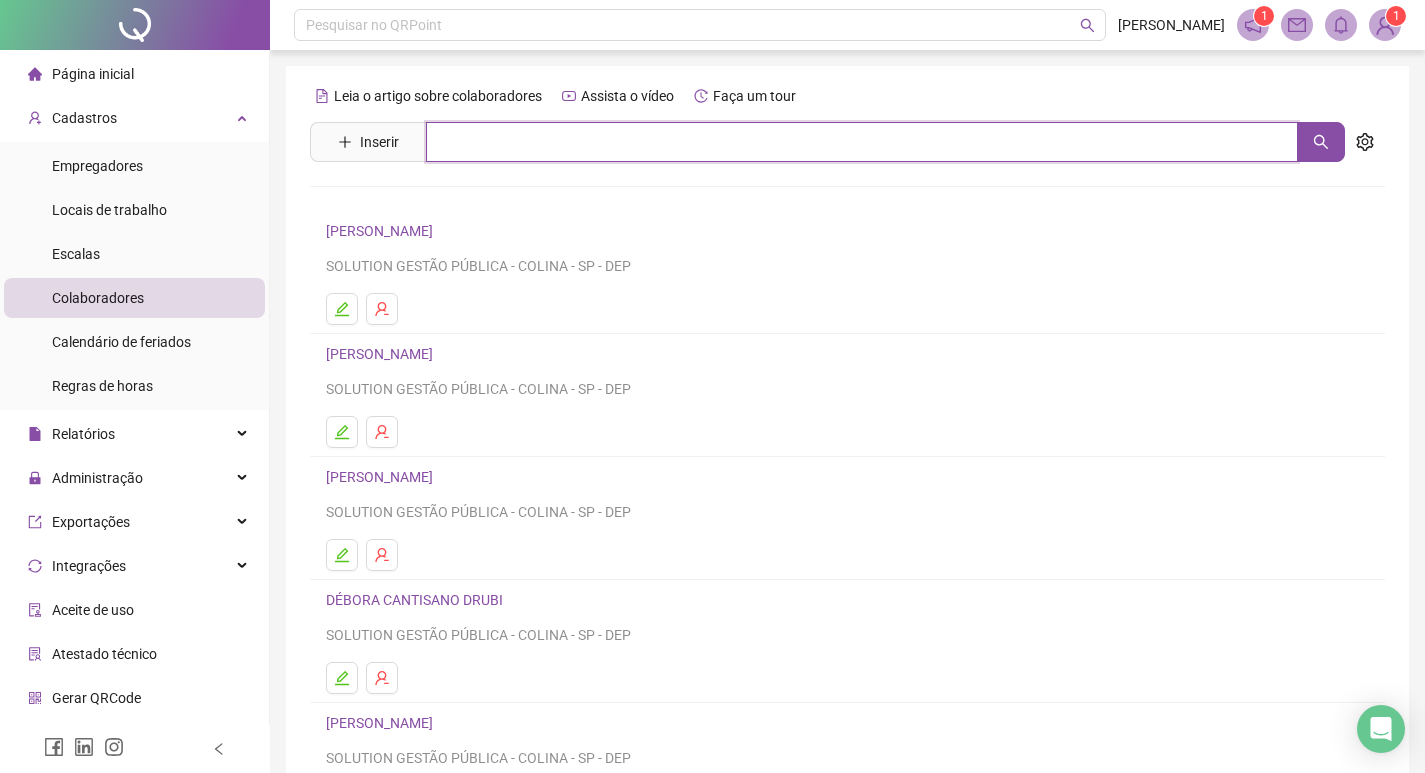 click at bounding box center (862, 142) 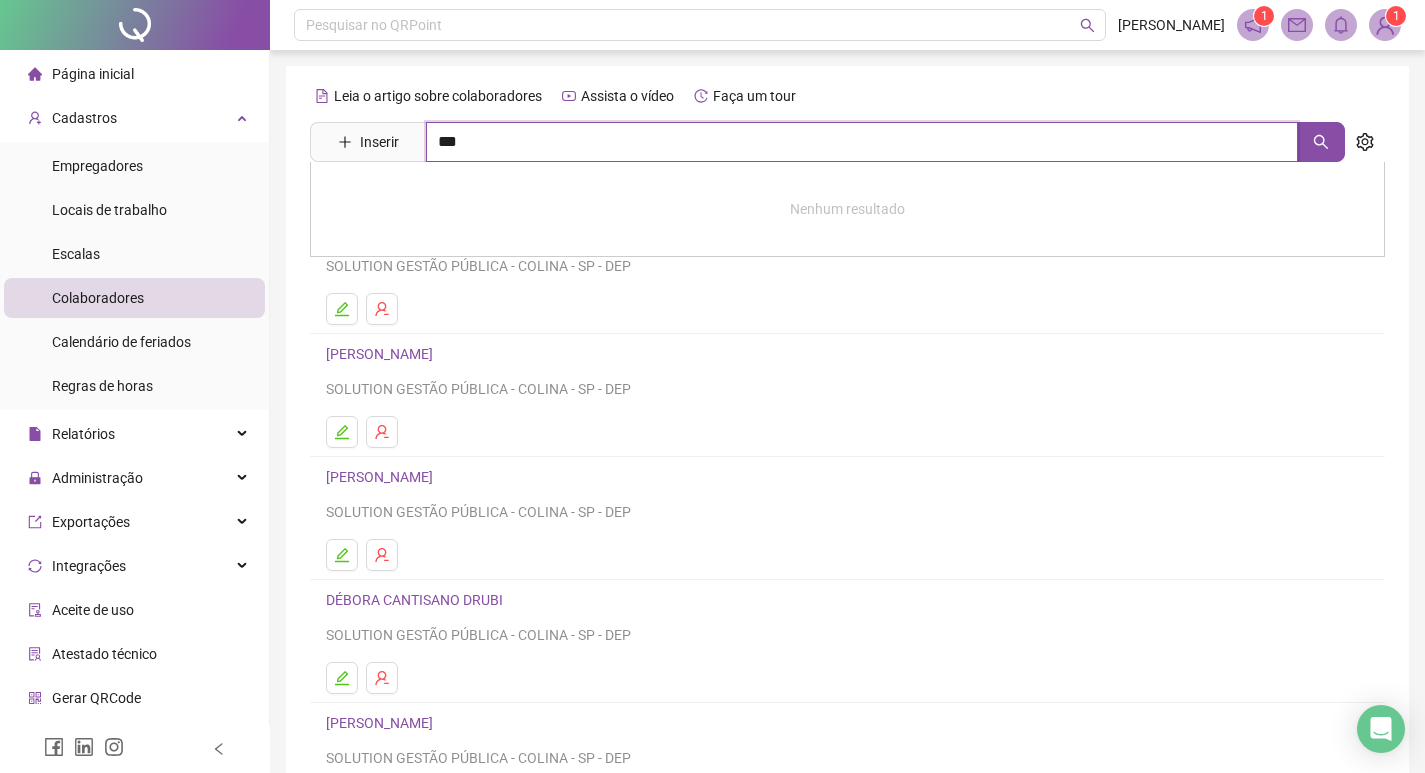 type on "***" 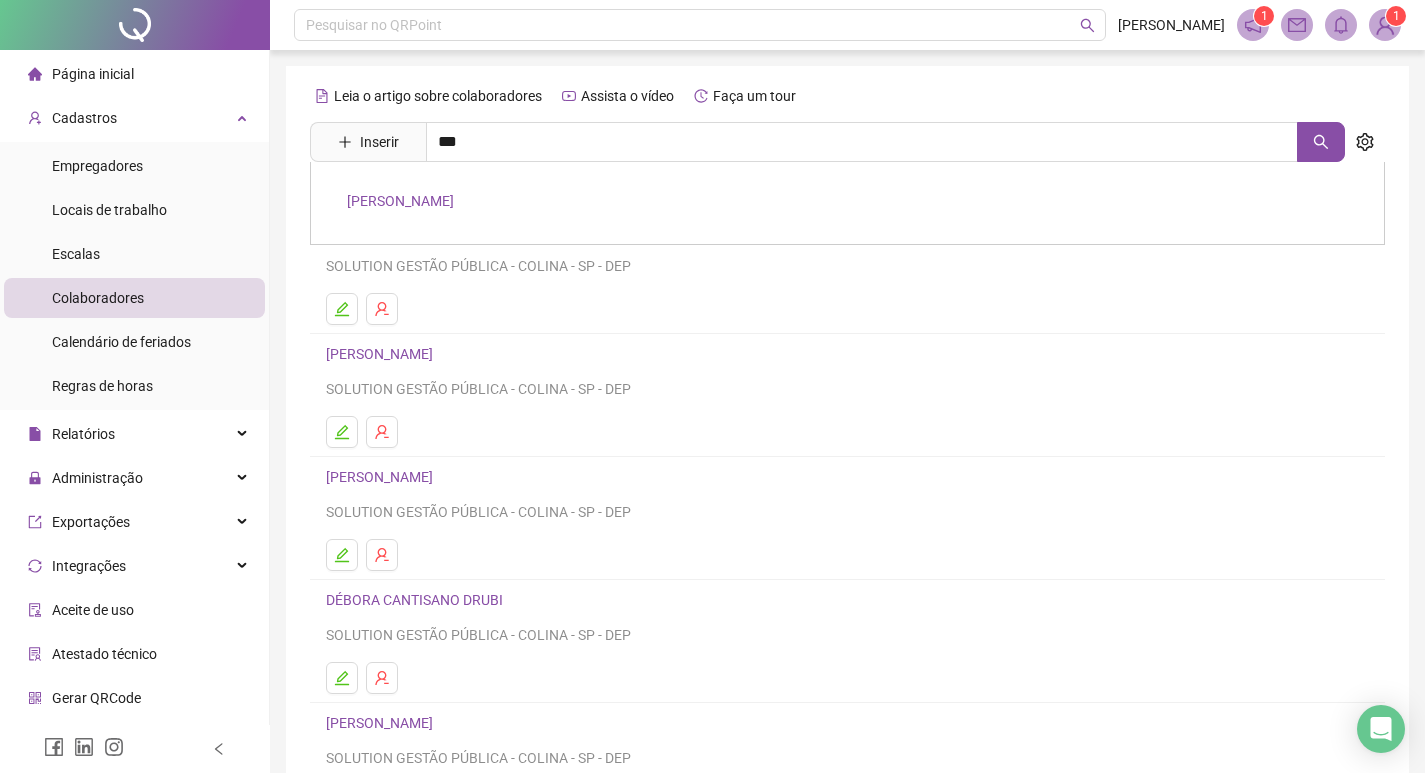 click on "[PERSON_NAME]" at bounding box center (400, 201) 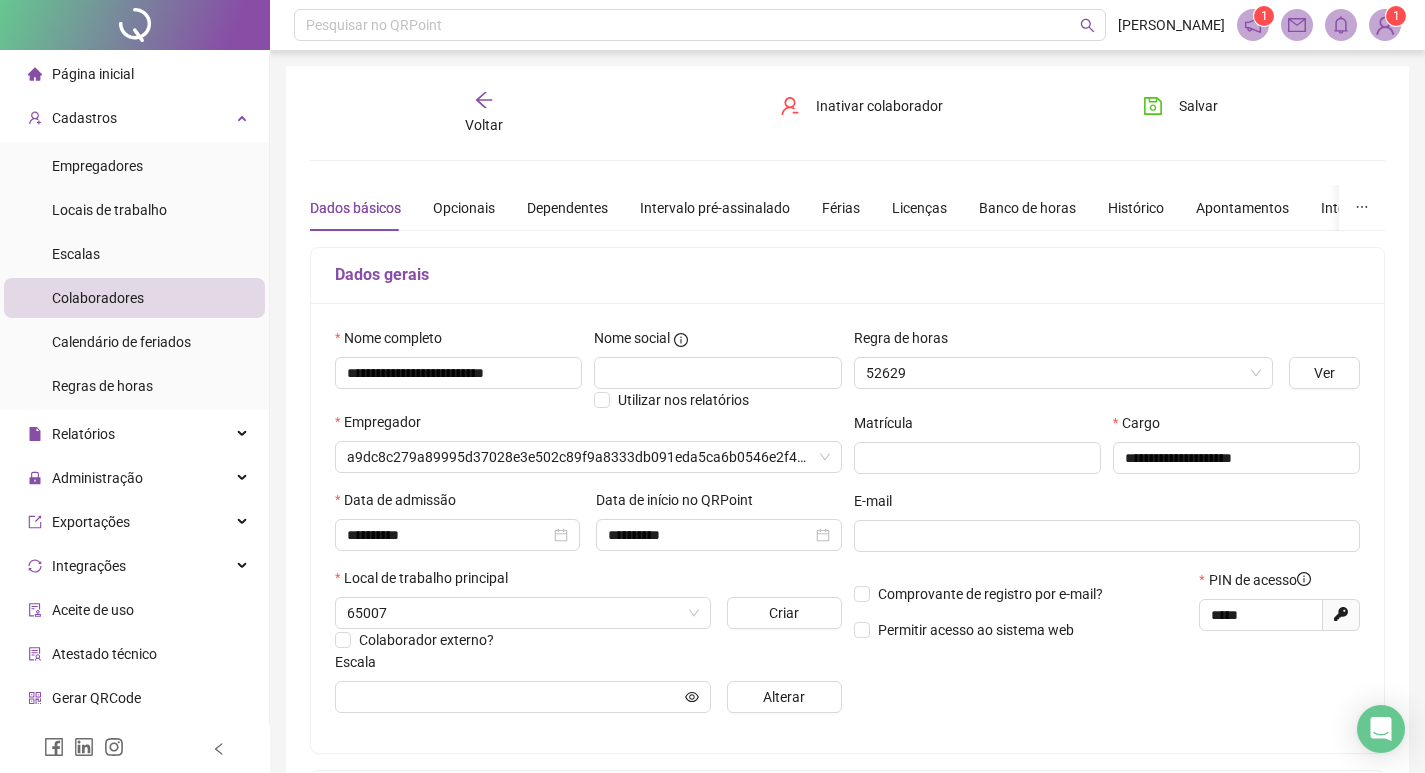 type on "*****" 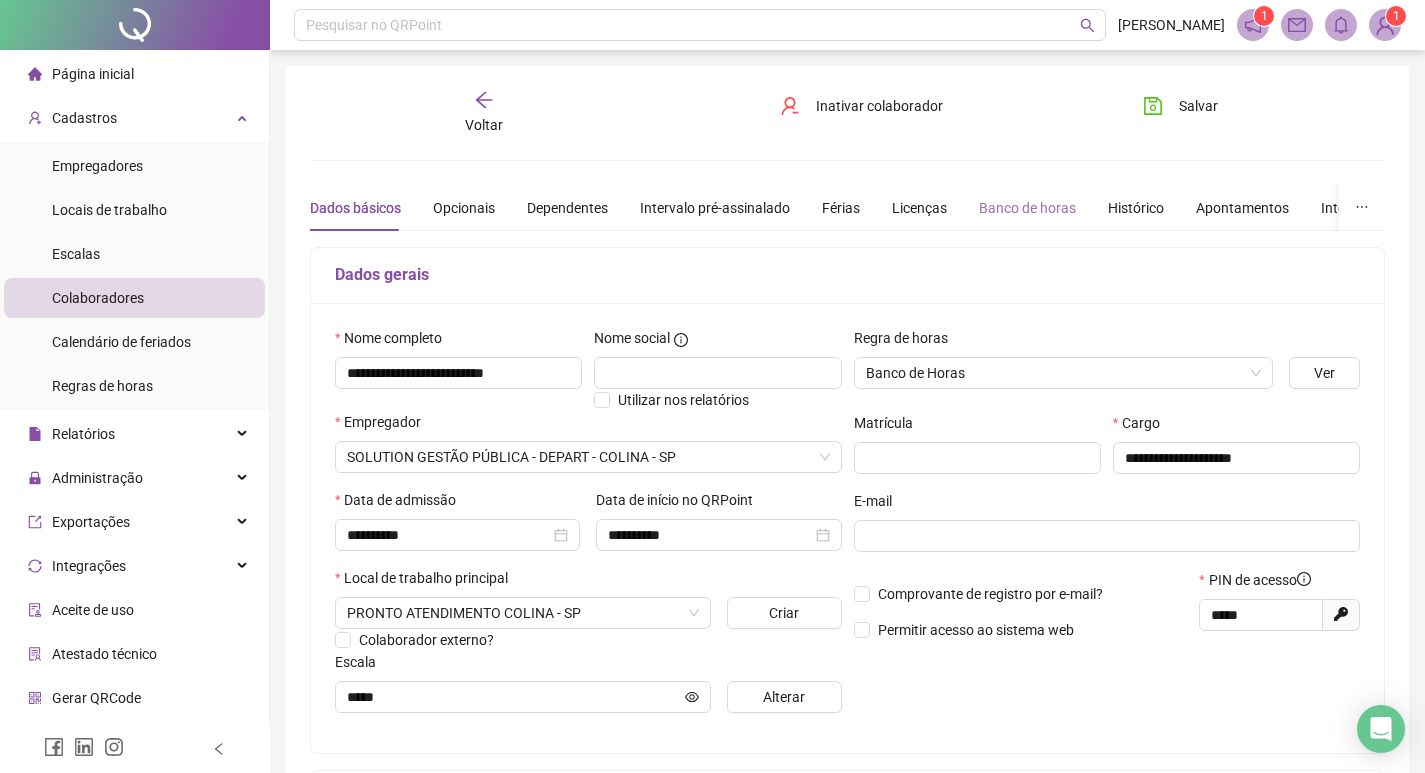 click on "Banco de horas" at bounding box center [1027, 208] 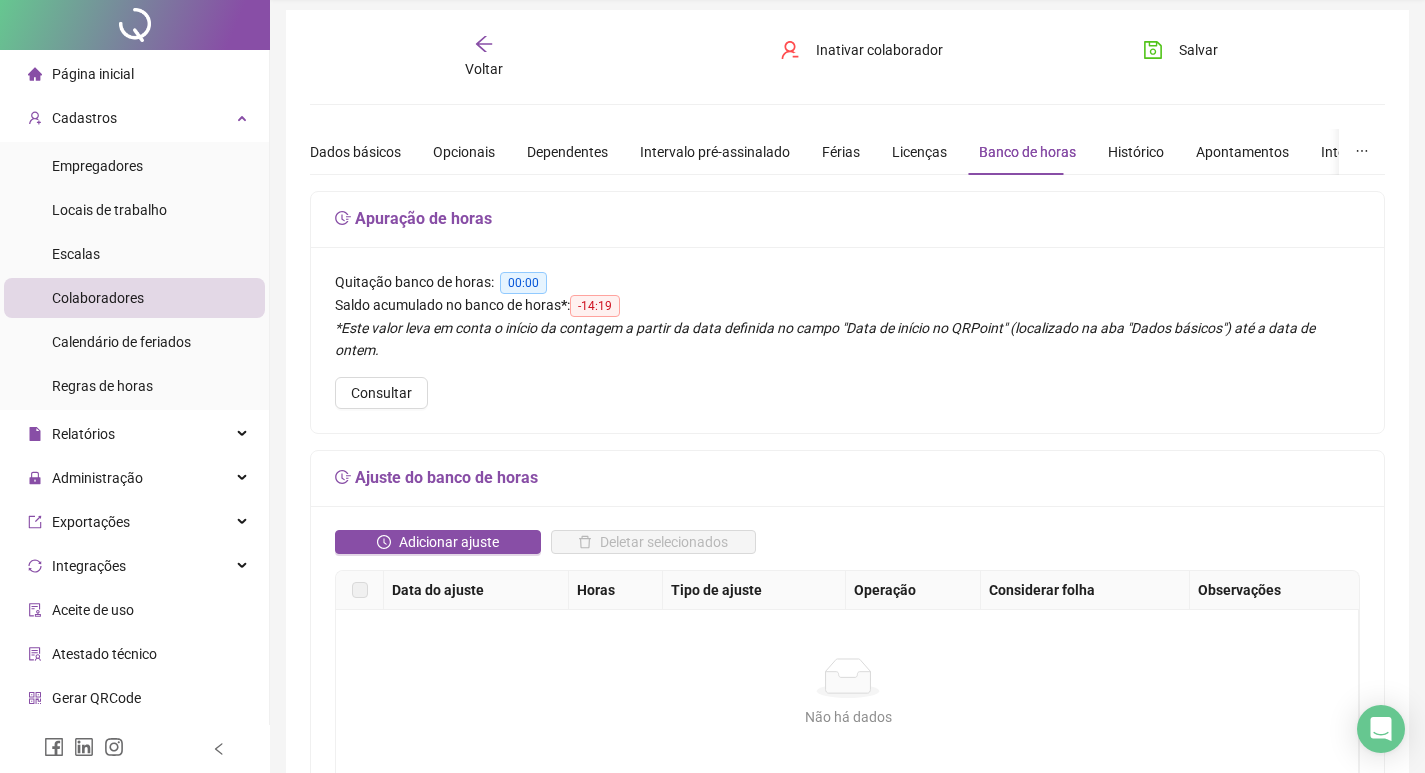 scroll, scrollTop: 100, scrollLeft: 0, axis: vertical 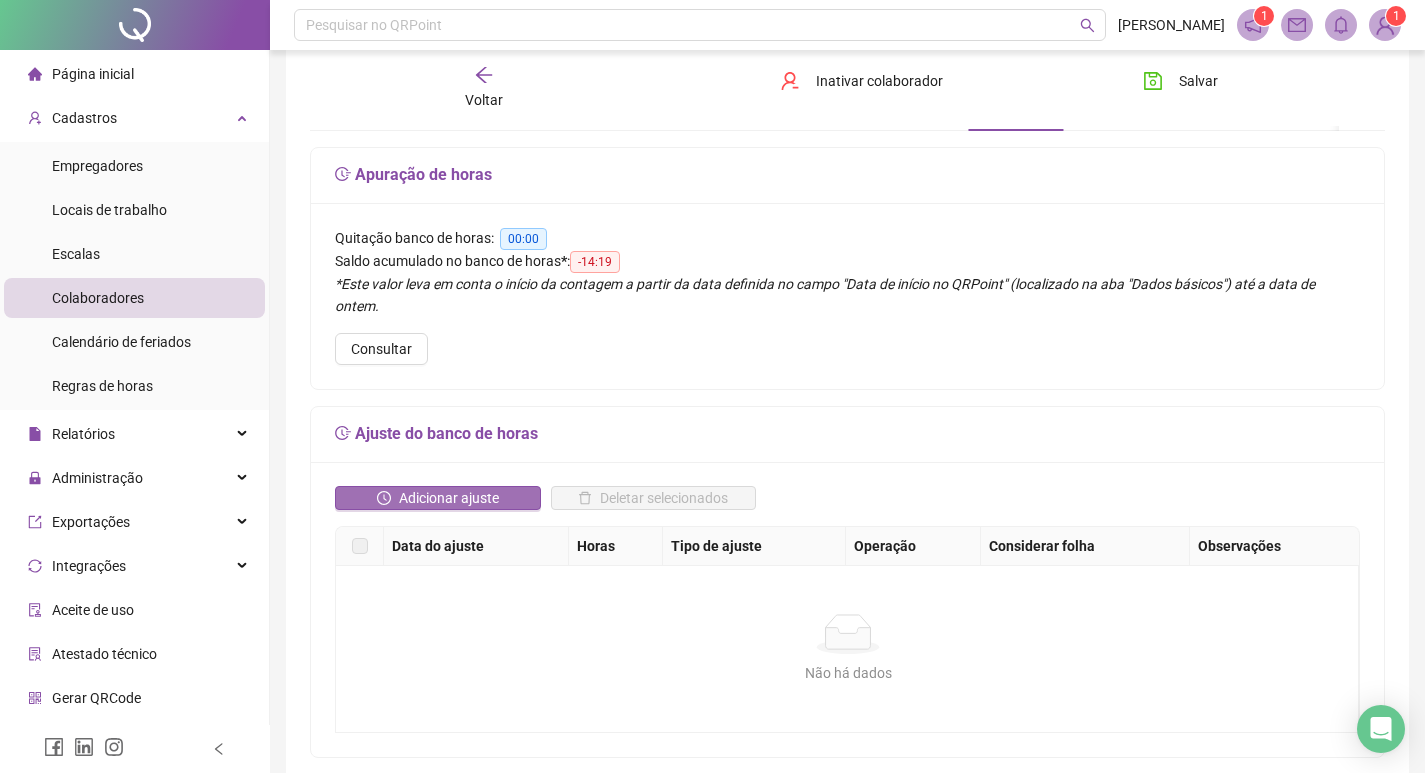 click on "Adicionar ajuste" at bounding box center (449, 498) 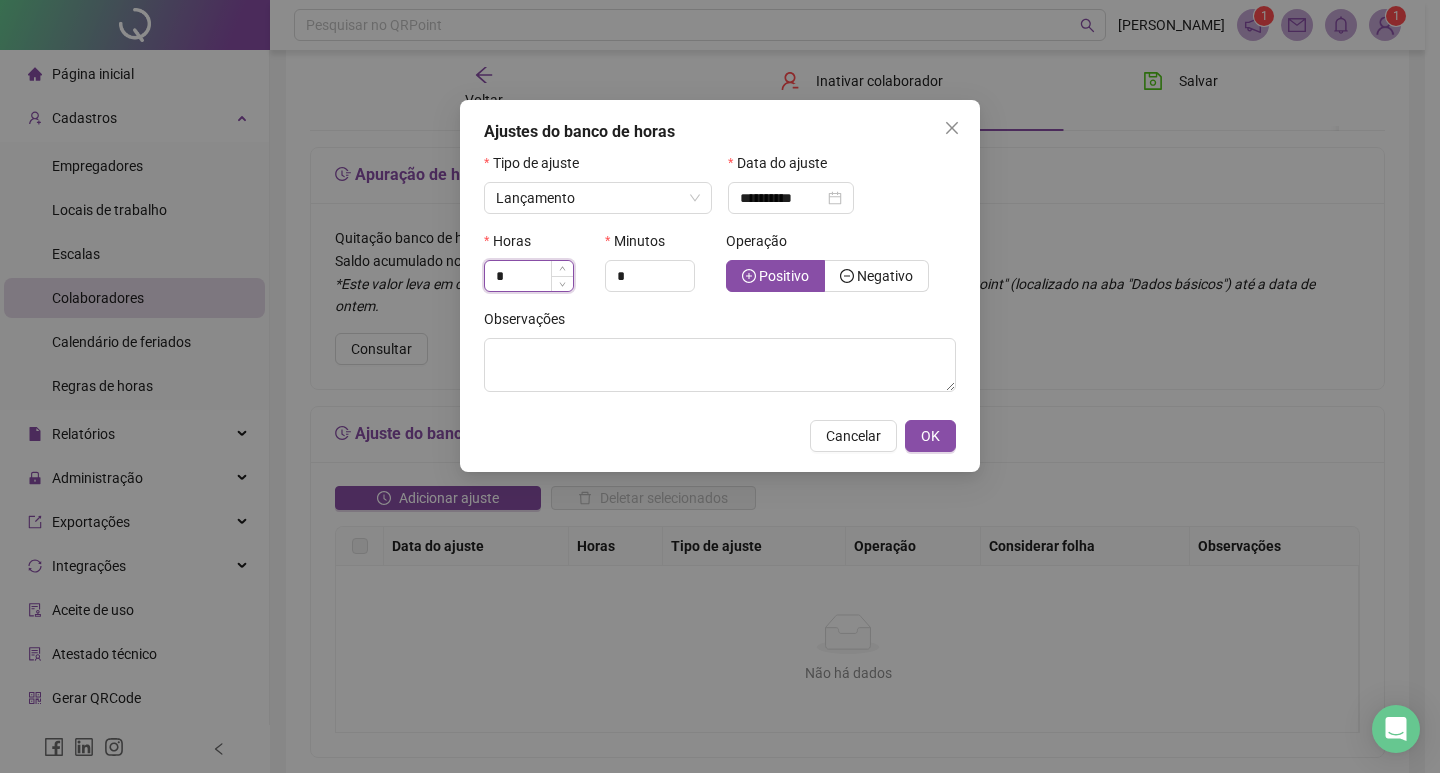 click on "*" at bounding box center (529, 276) 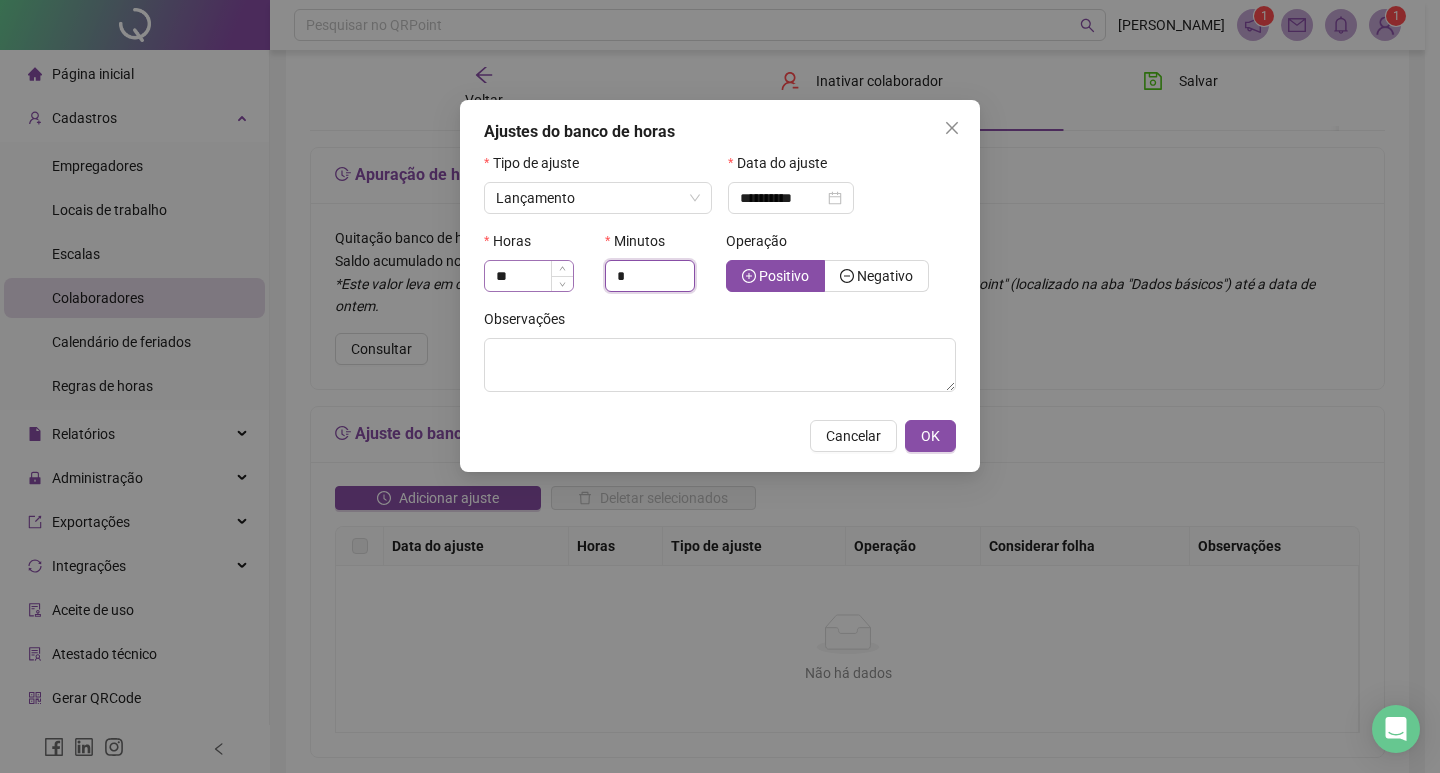 type on "*" 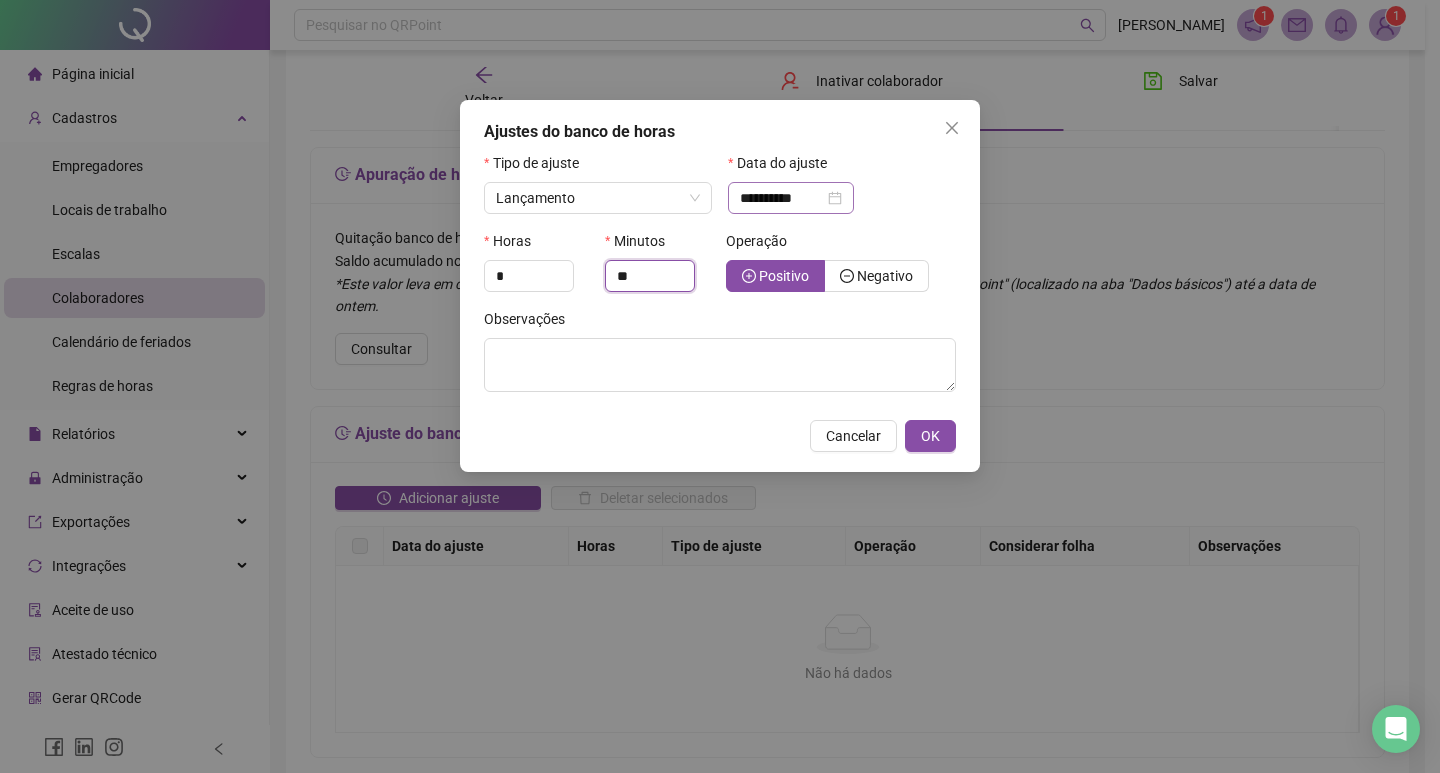 click on "**********" at bounding box center [791, 198] 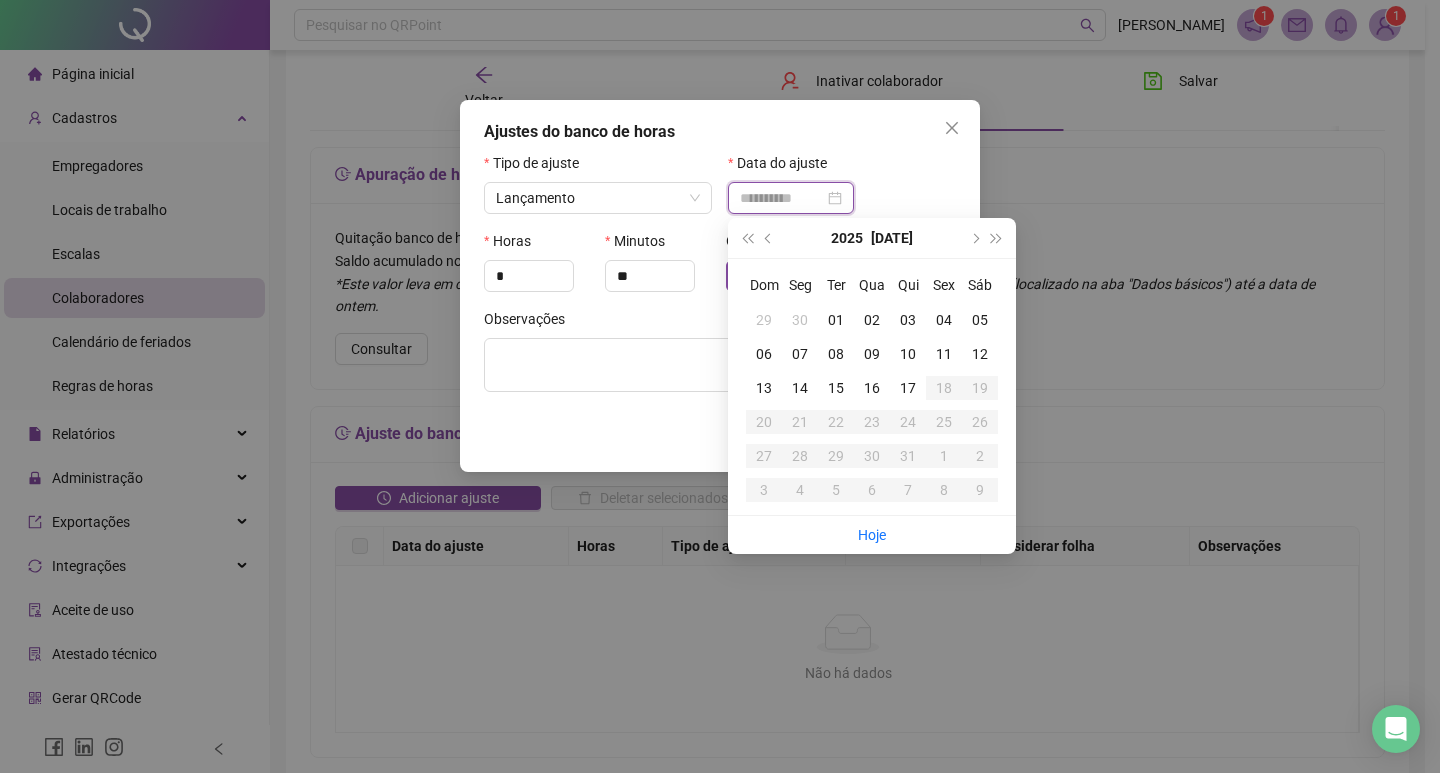 type on "**********" 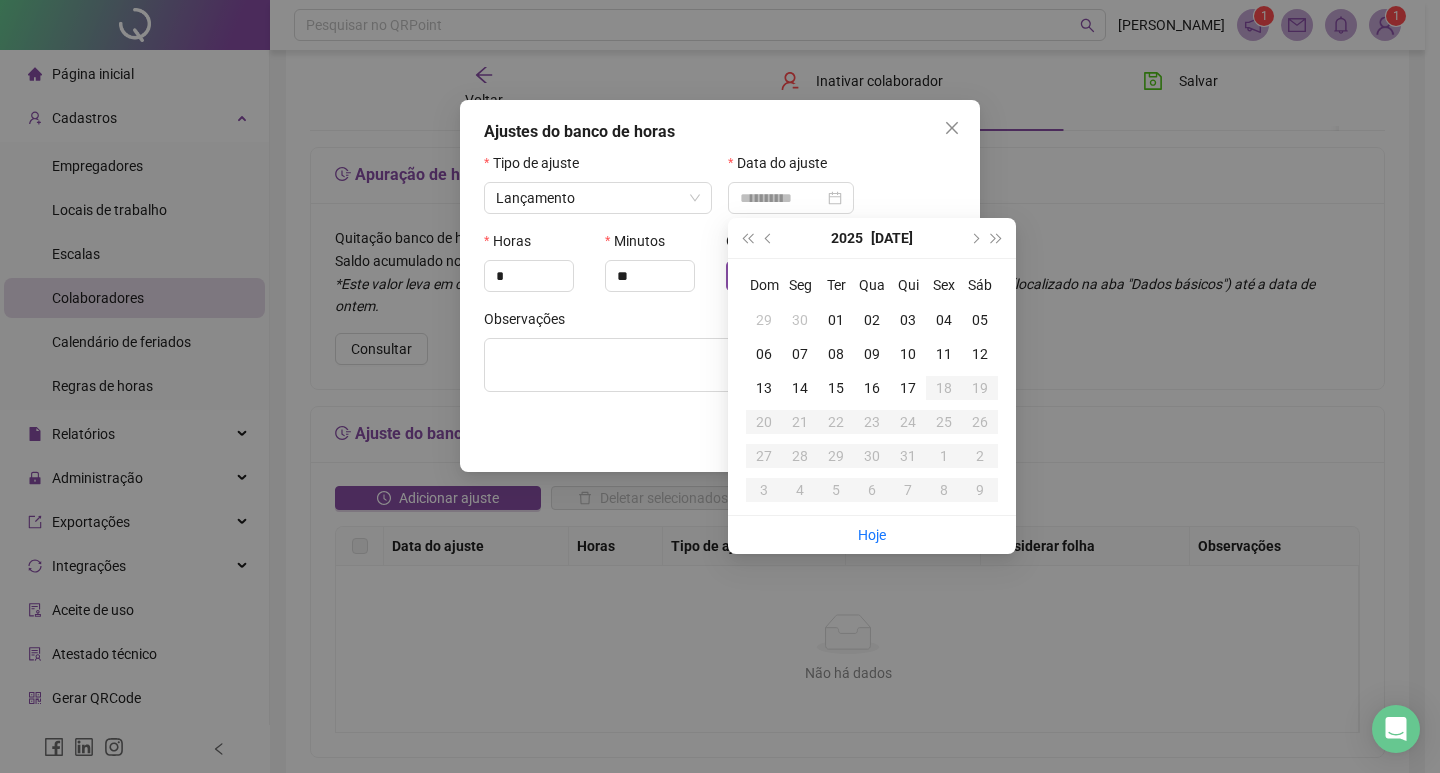 click on "16" at bounding box center (872, 388) 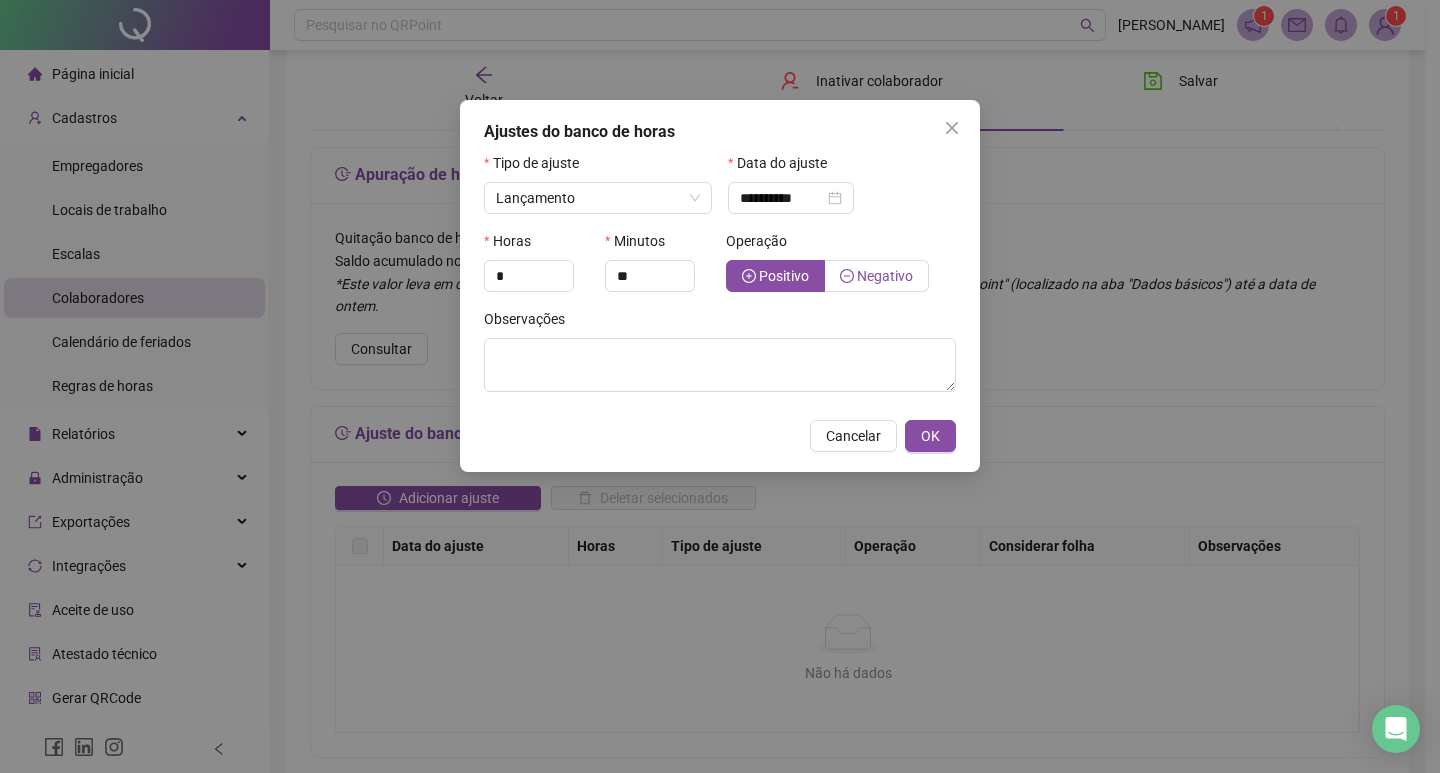 click on "Negativo" at bounding box center (885, 276) 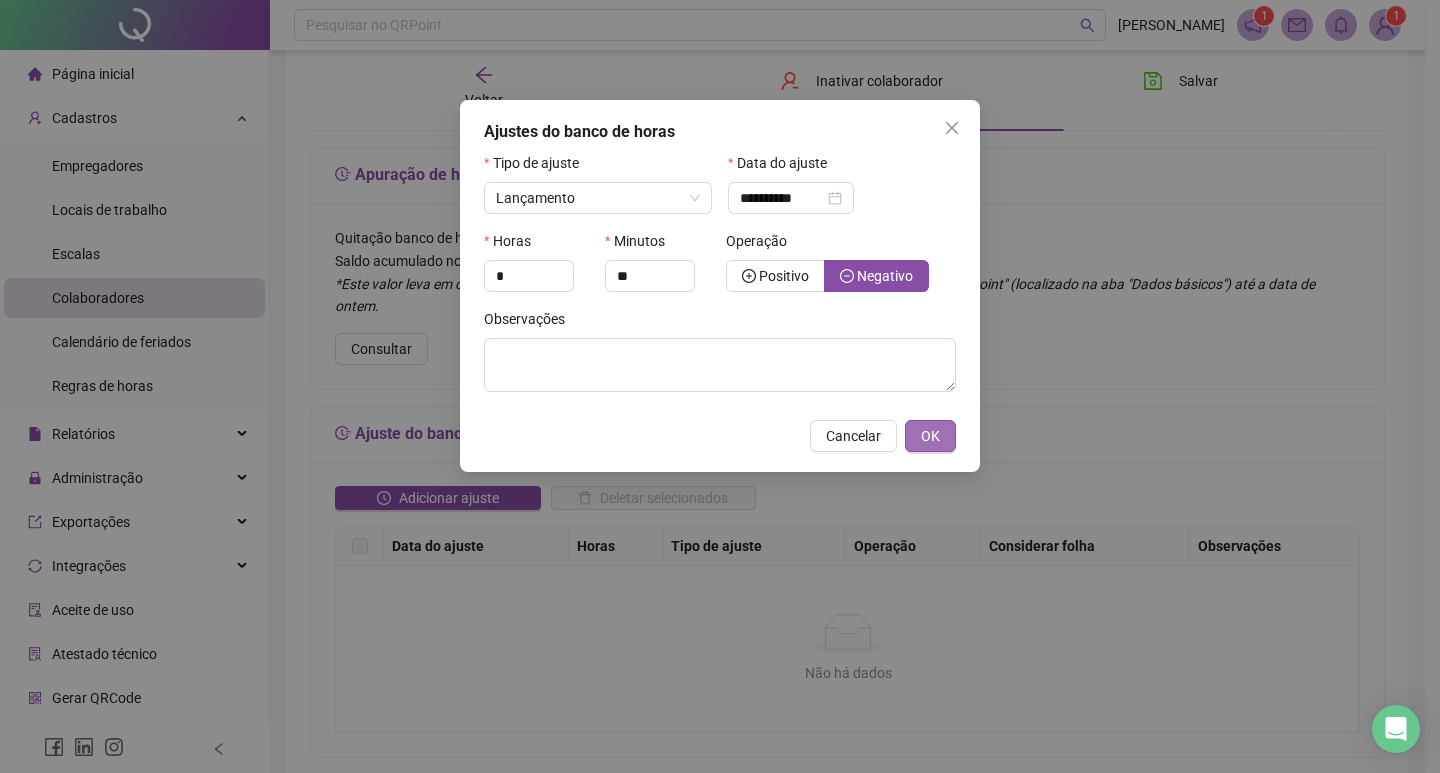 click on "OK" at bounding box center (930, 436) 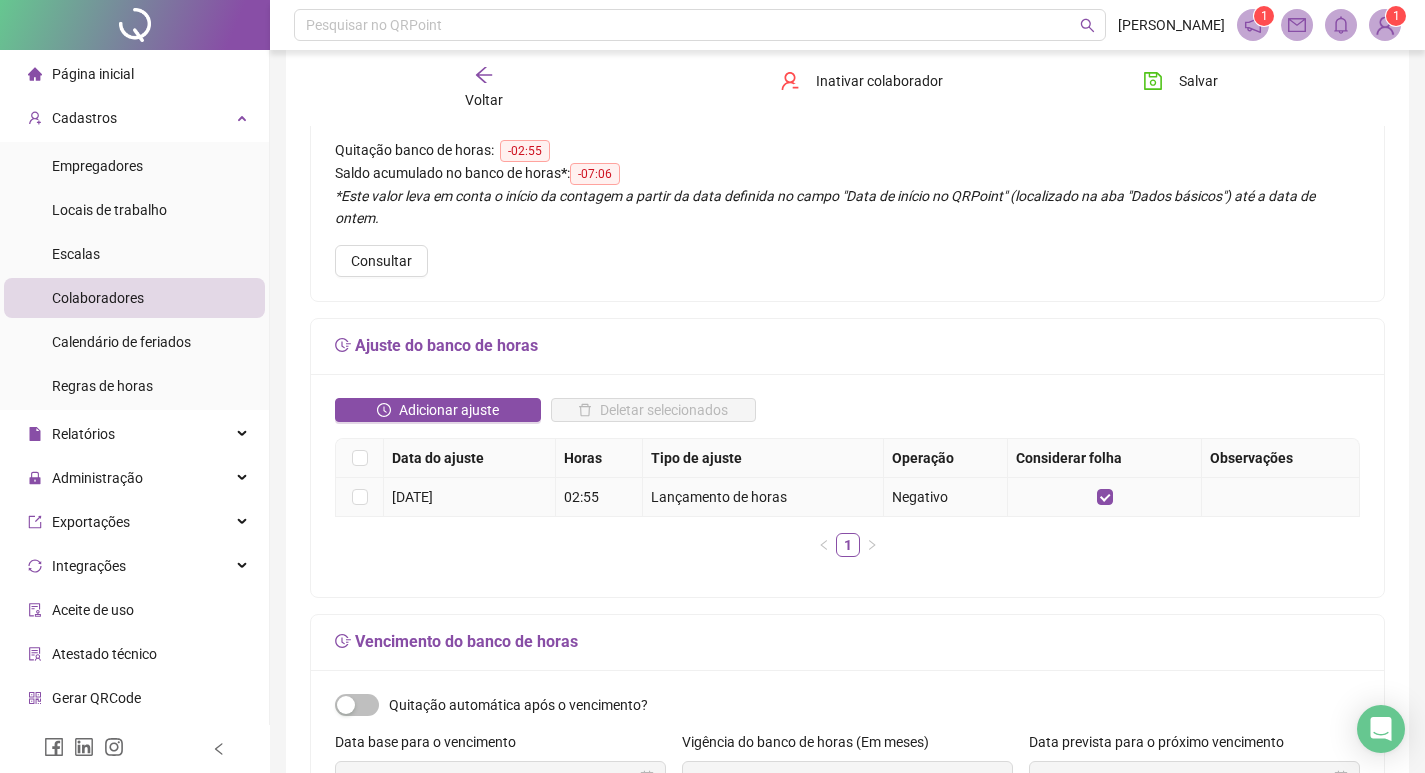 scroll, scrollTop: 0, scrollLeft: 0, axis: both 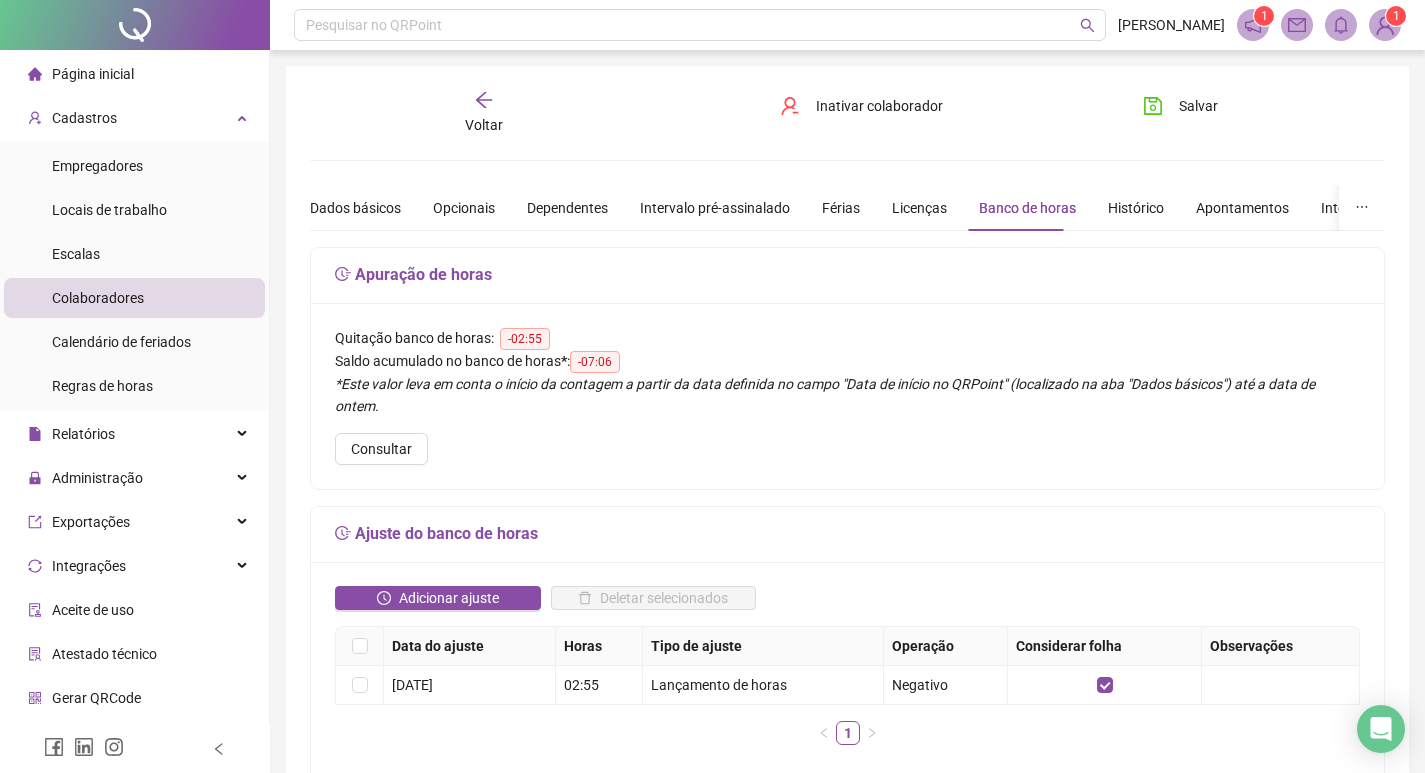 click on "Voltar" at bounding box center (484, 113) 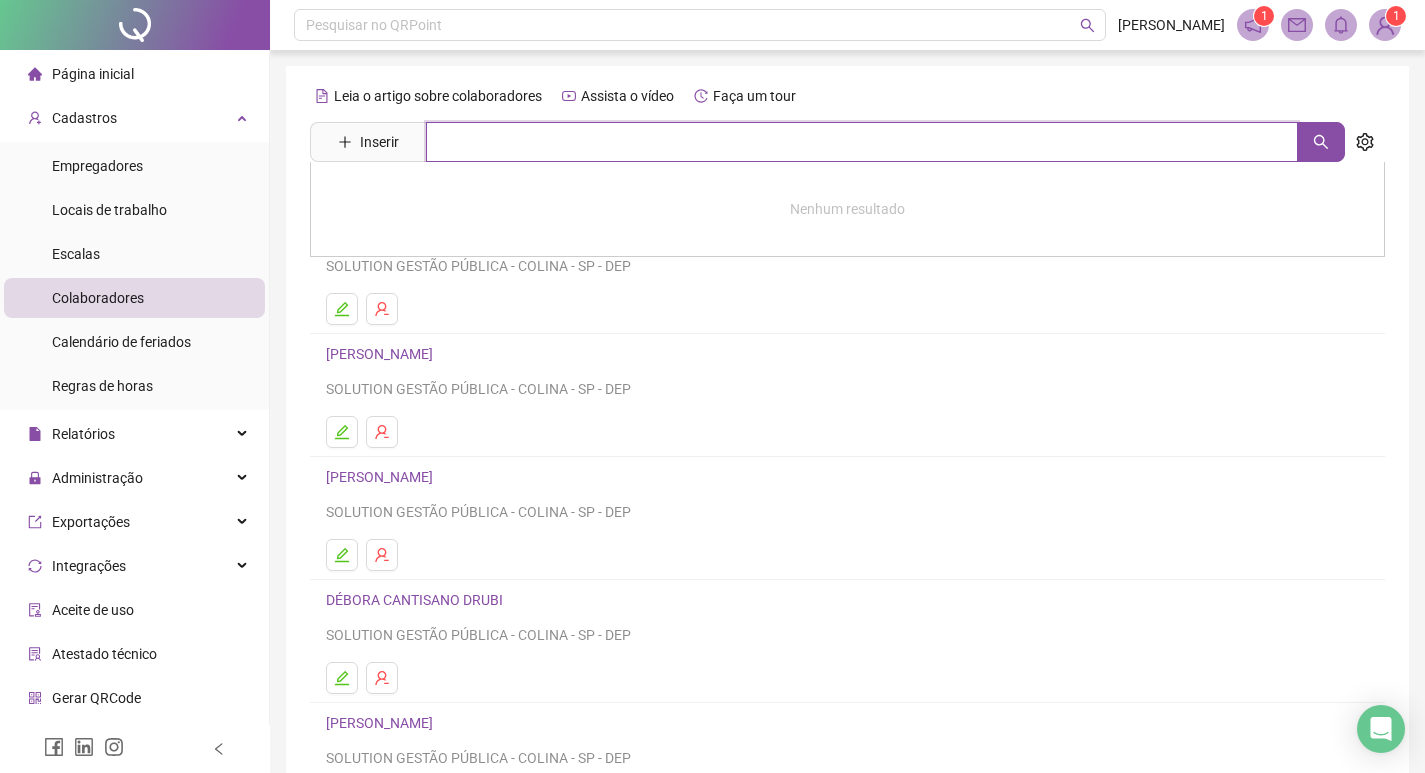 click at bounding box center [862, 142] 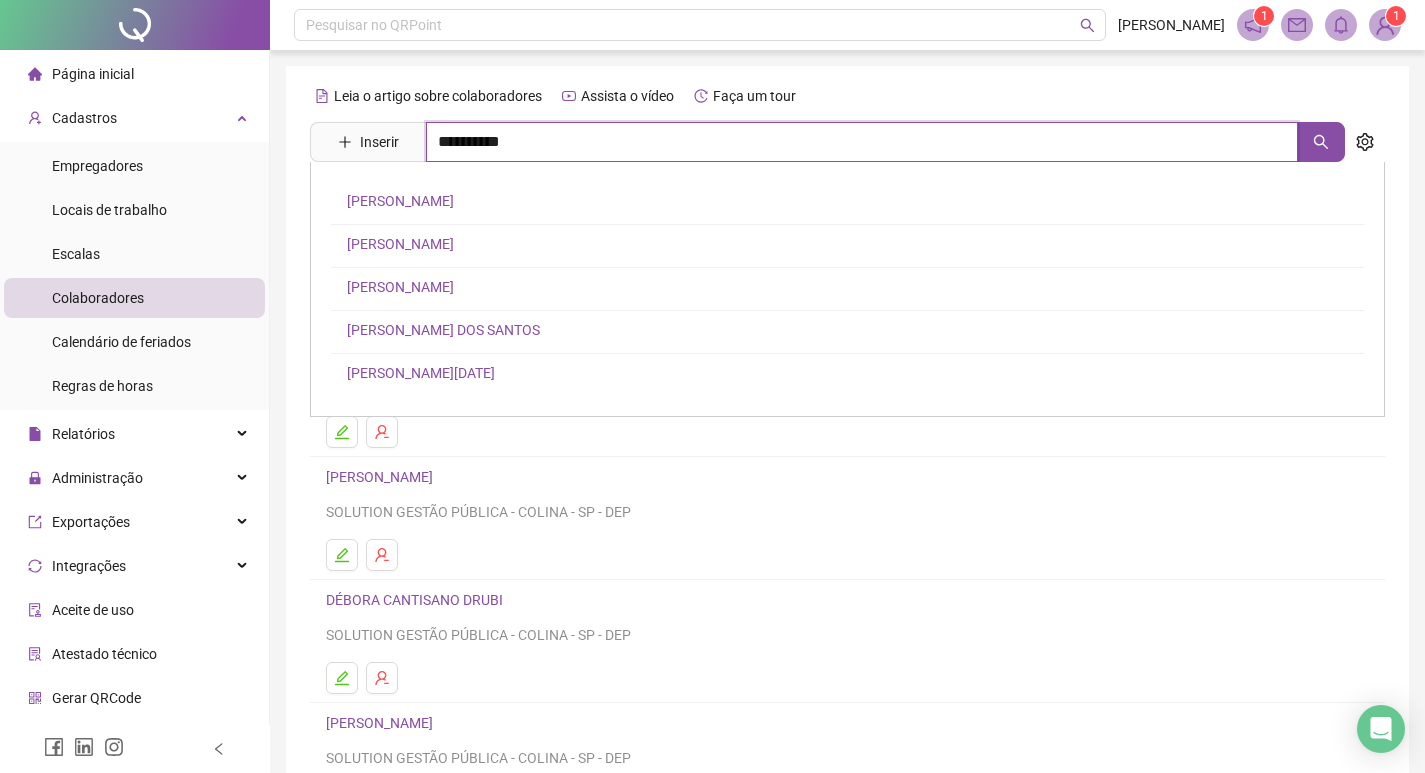 type on "**********" 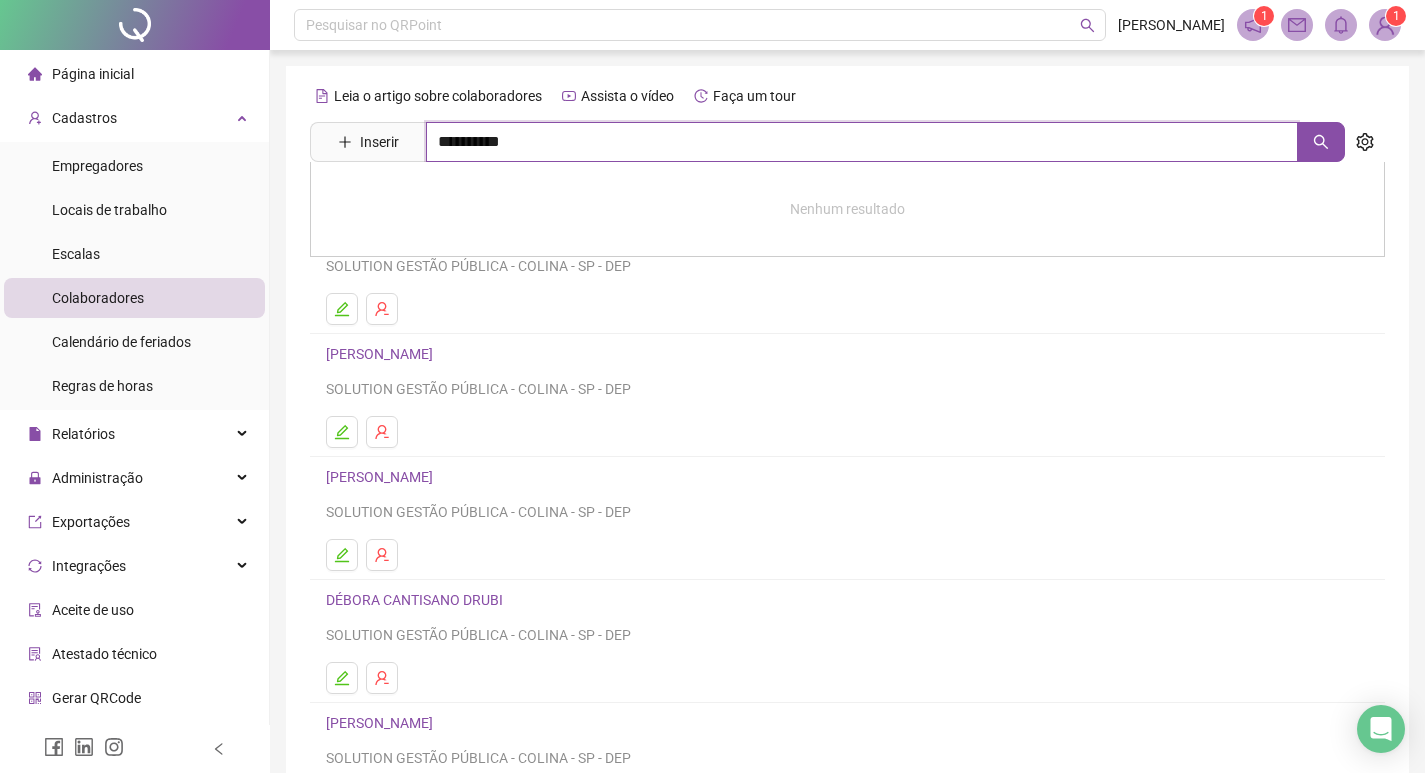 click on "**********" at bounding box center (862, 142) 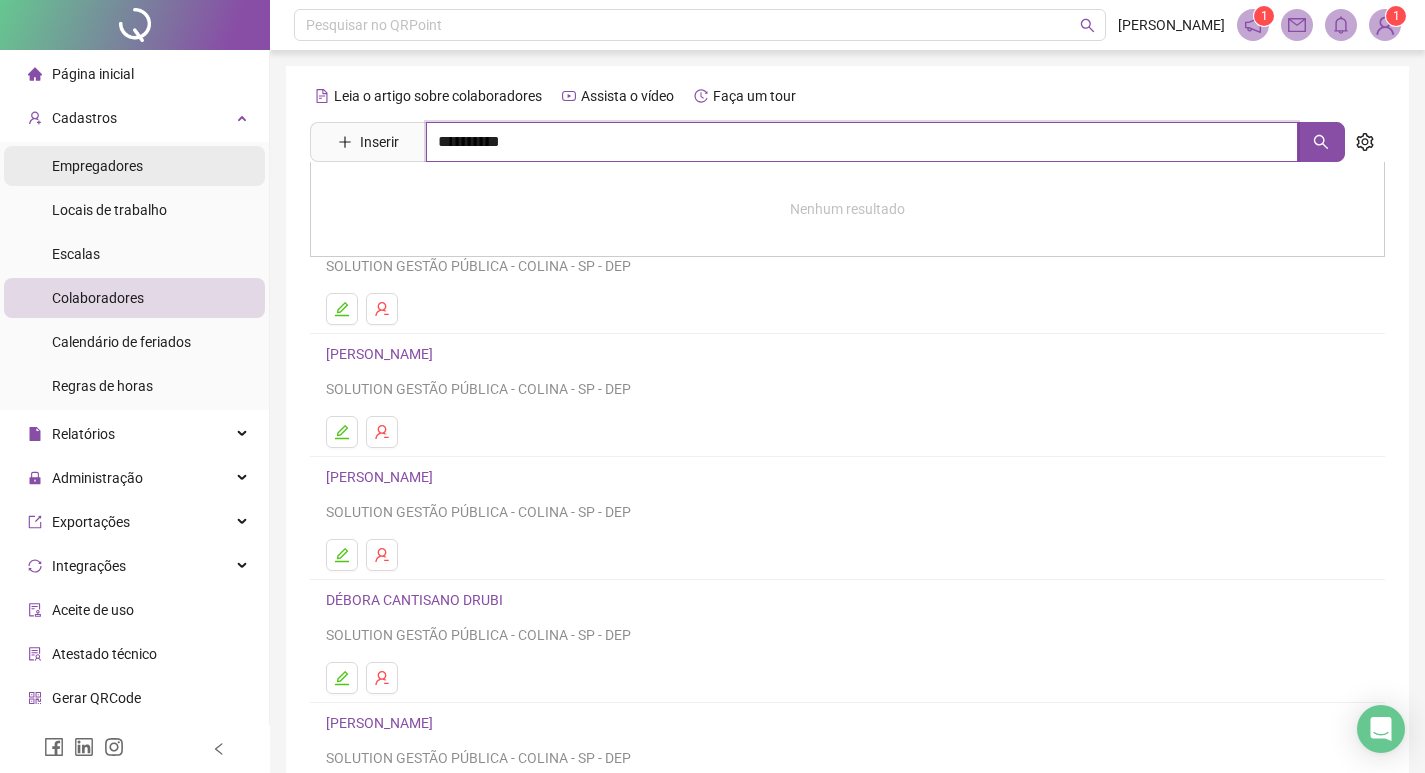 drag, startPoint x: 557, startPoint y: 143, endPoint x: 9, endPoint y: 160, distance: 548.2636 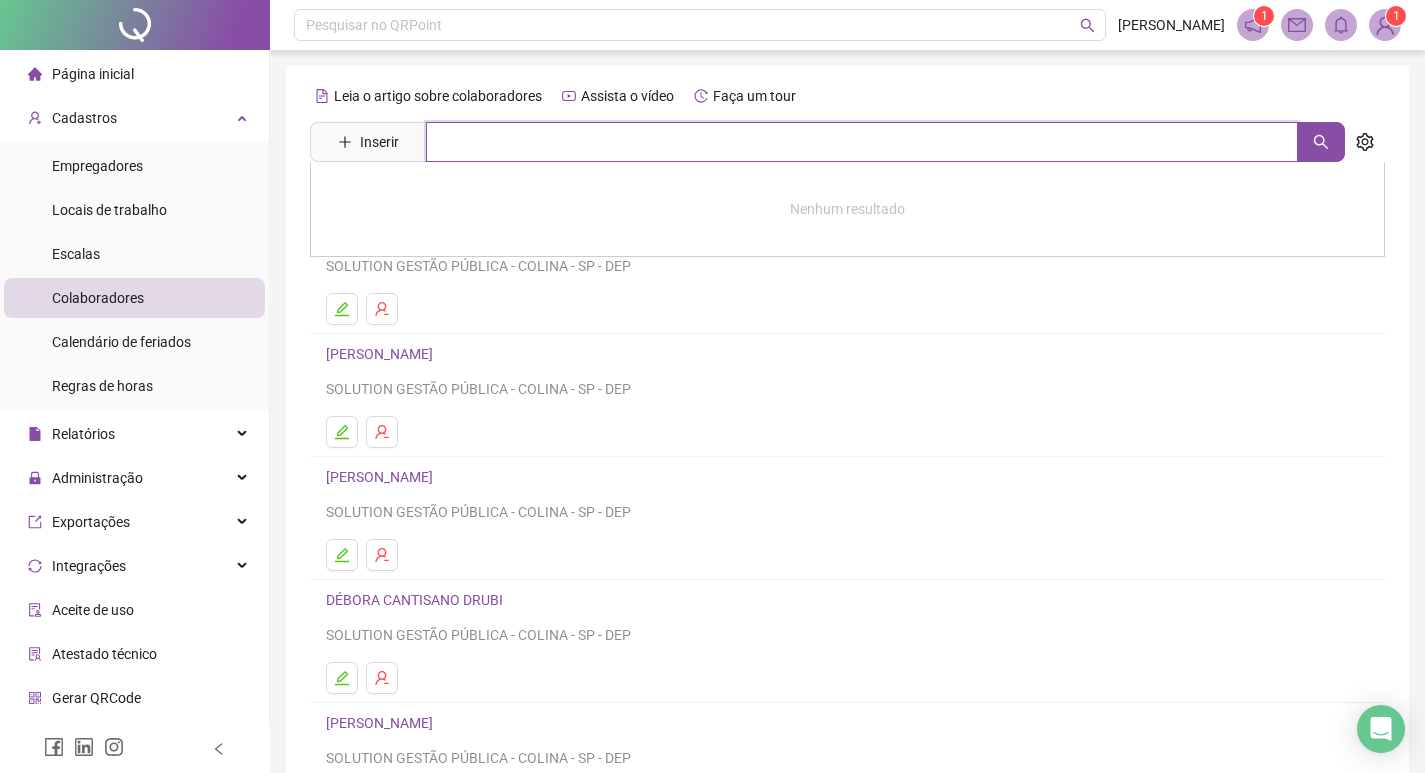 click at bounding box center (862, 142) 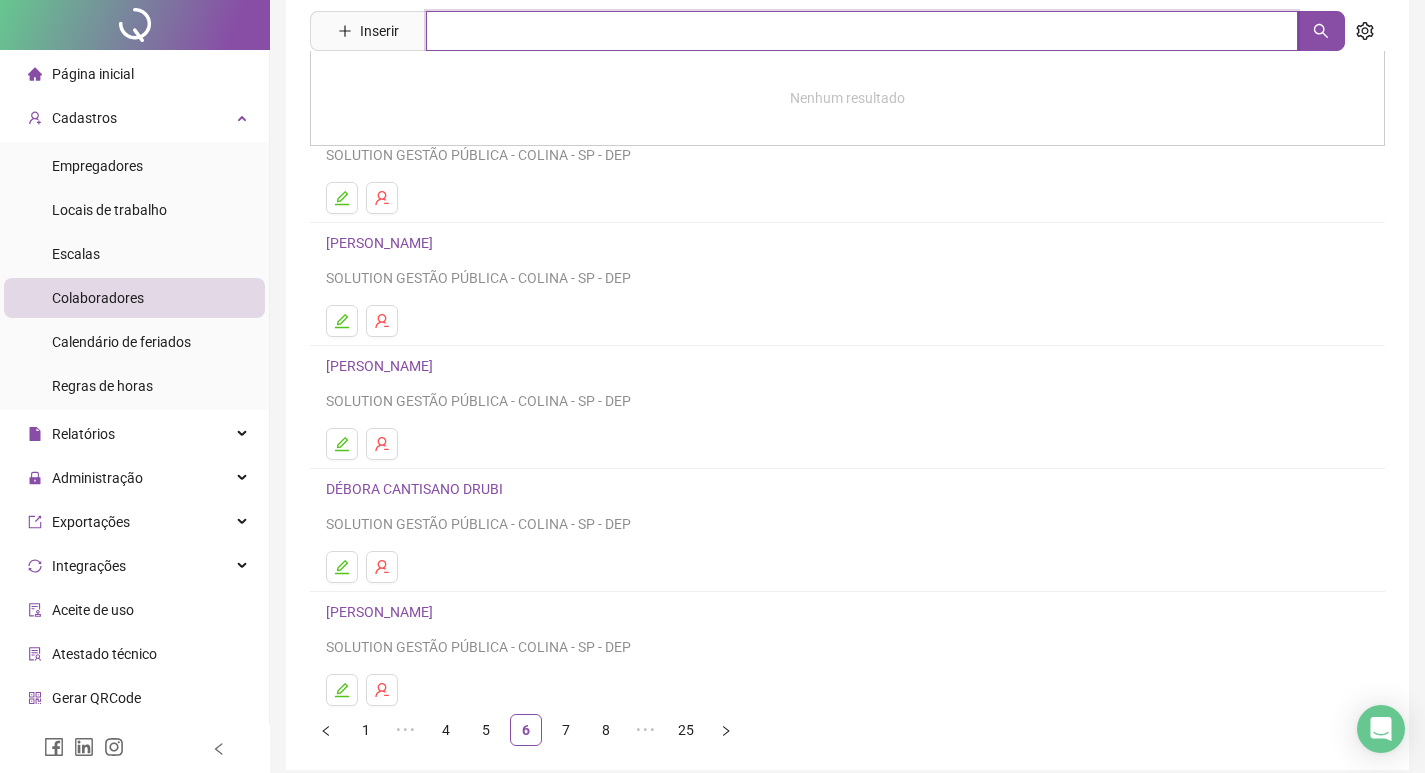 scroll, scrollTop: 194, scrollLeft: 0, axis: vertical 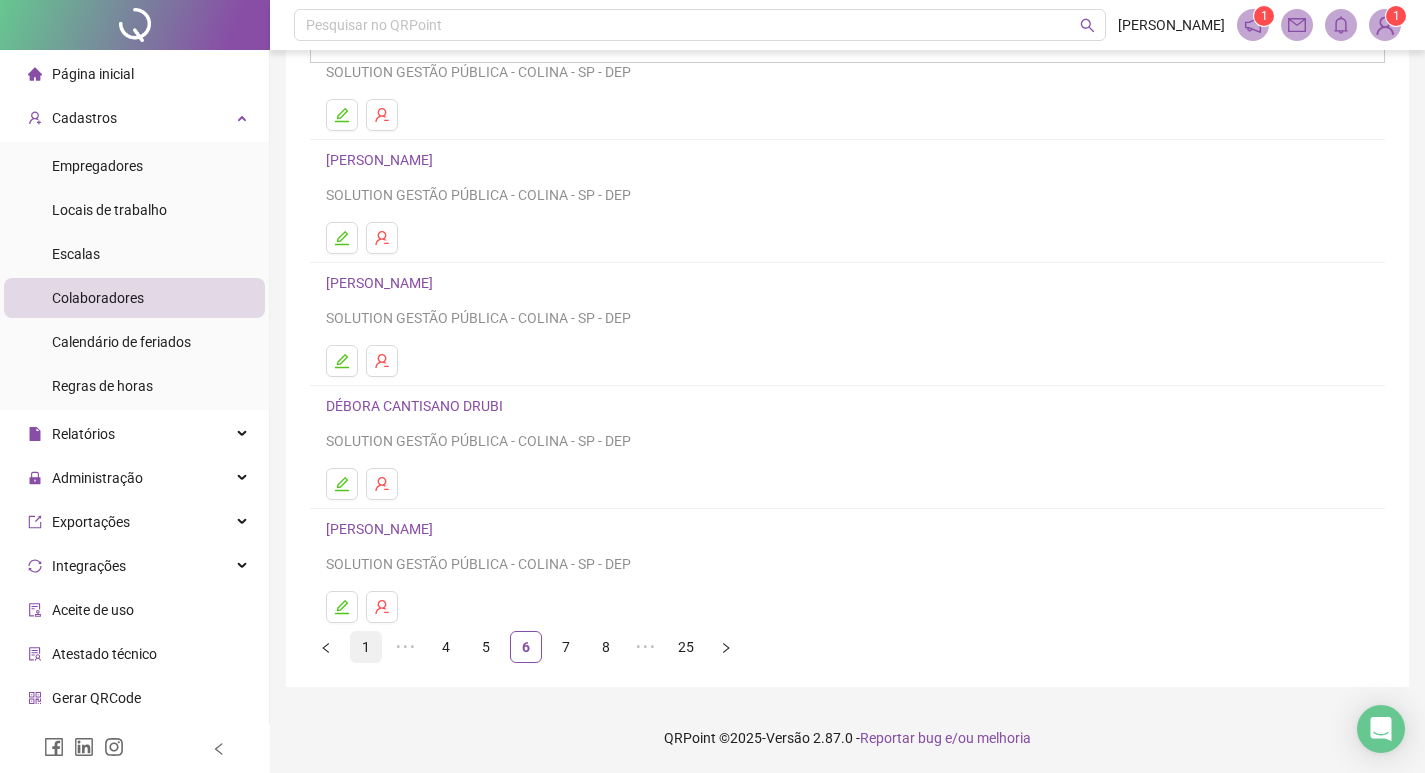 type 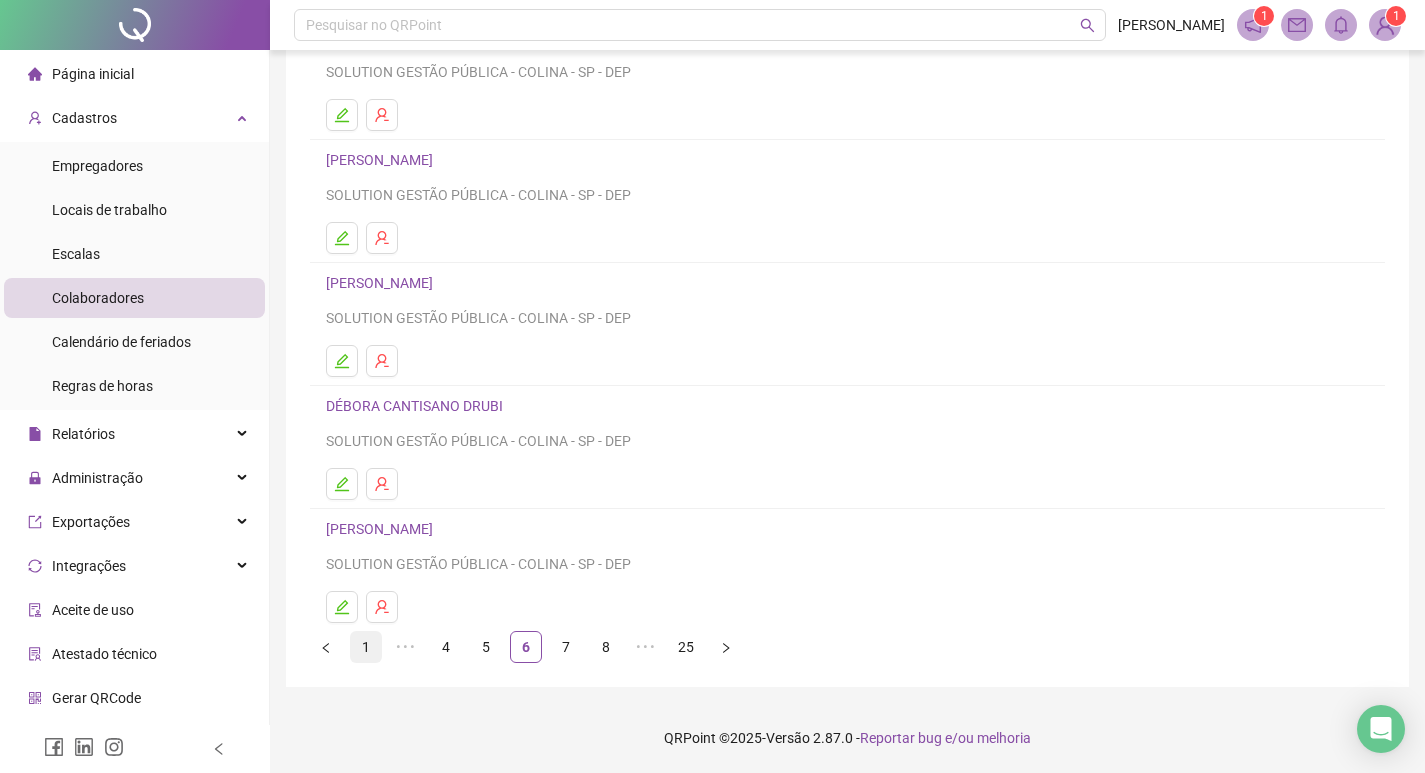 click on "1" at bounding box center [366, 647] 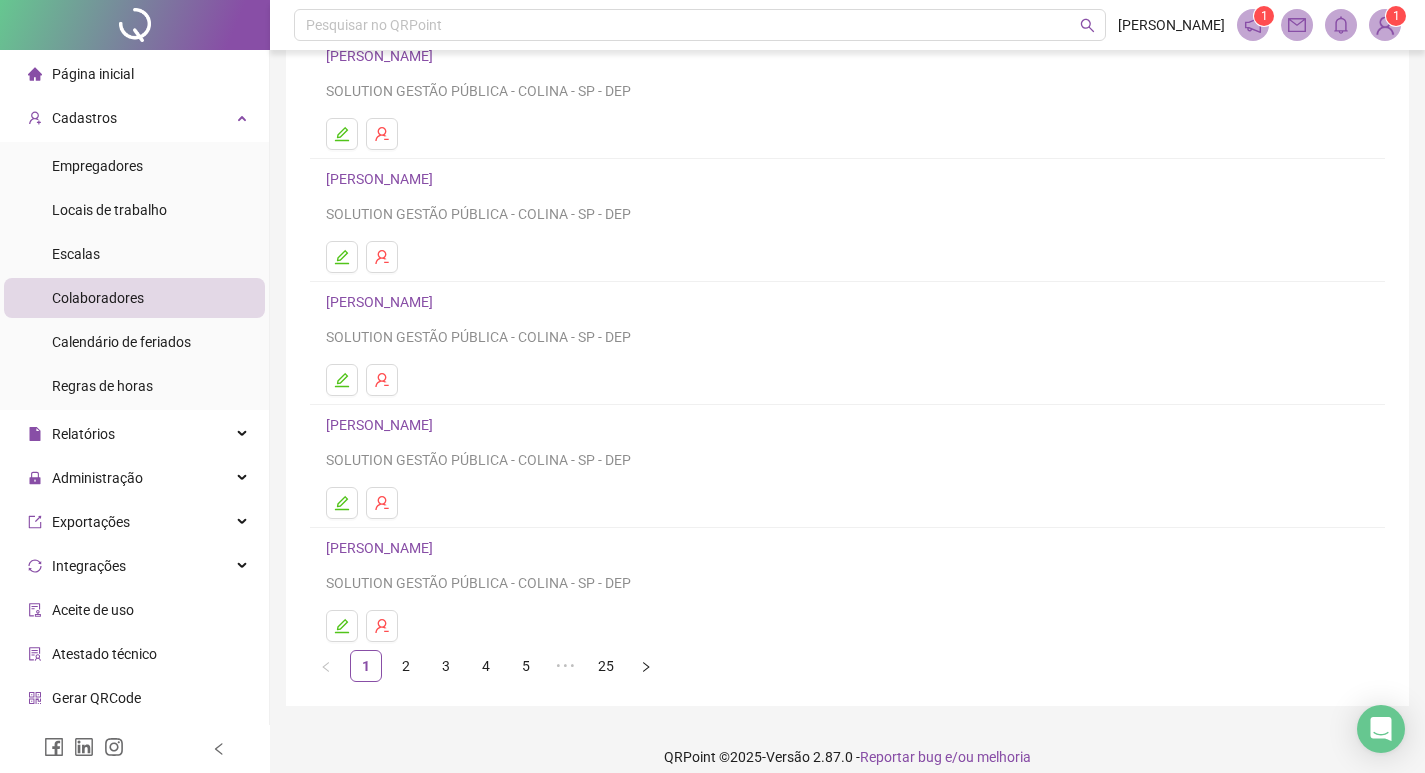 scroll, scrollTop: 194, scrollLeft: 0, axis: vertical 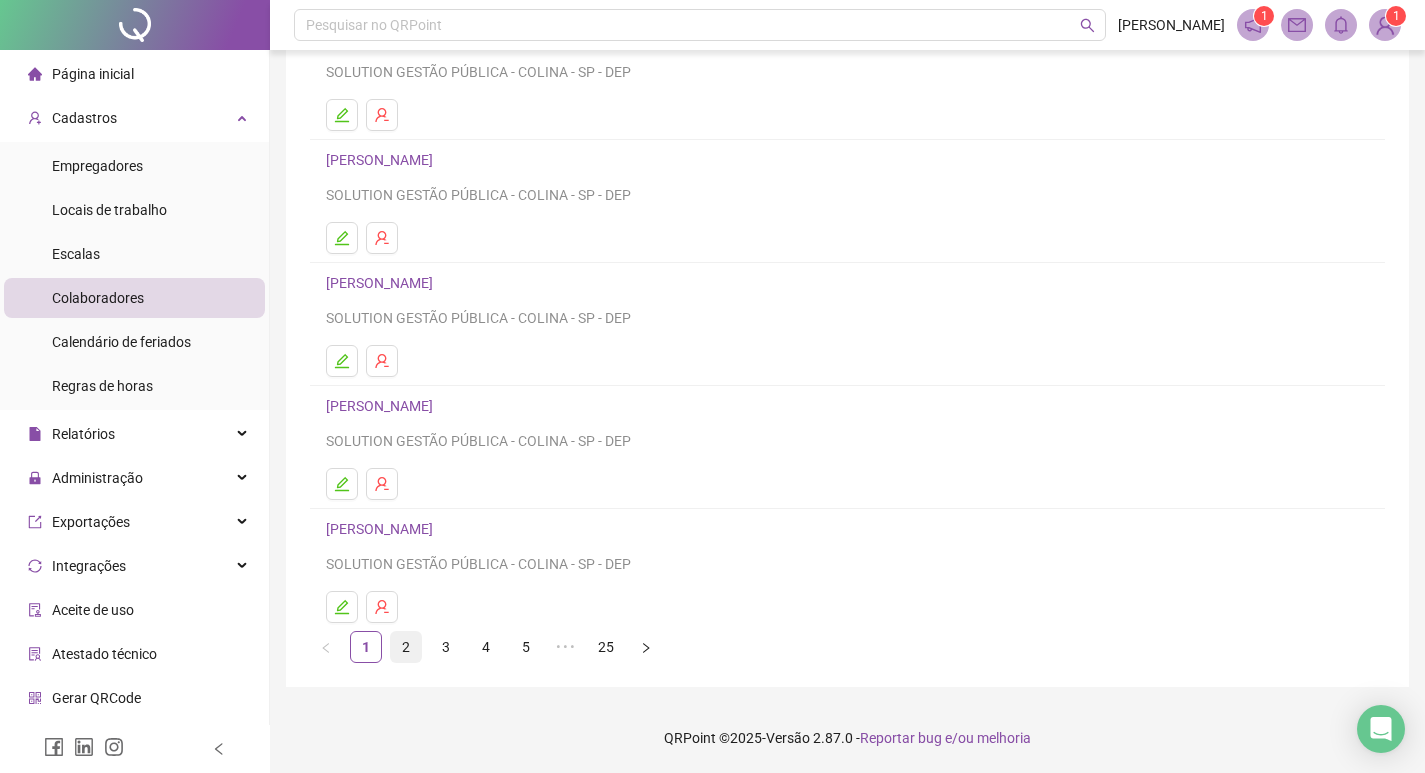 click on "2" at bounding box center [406, 647] 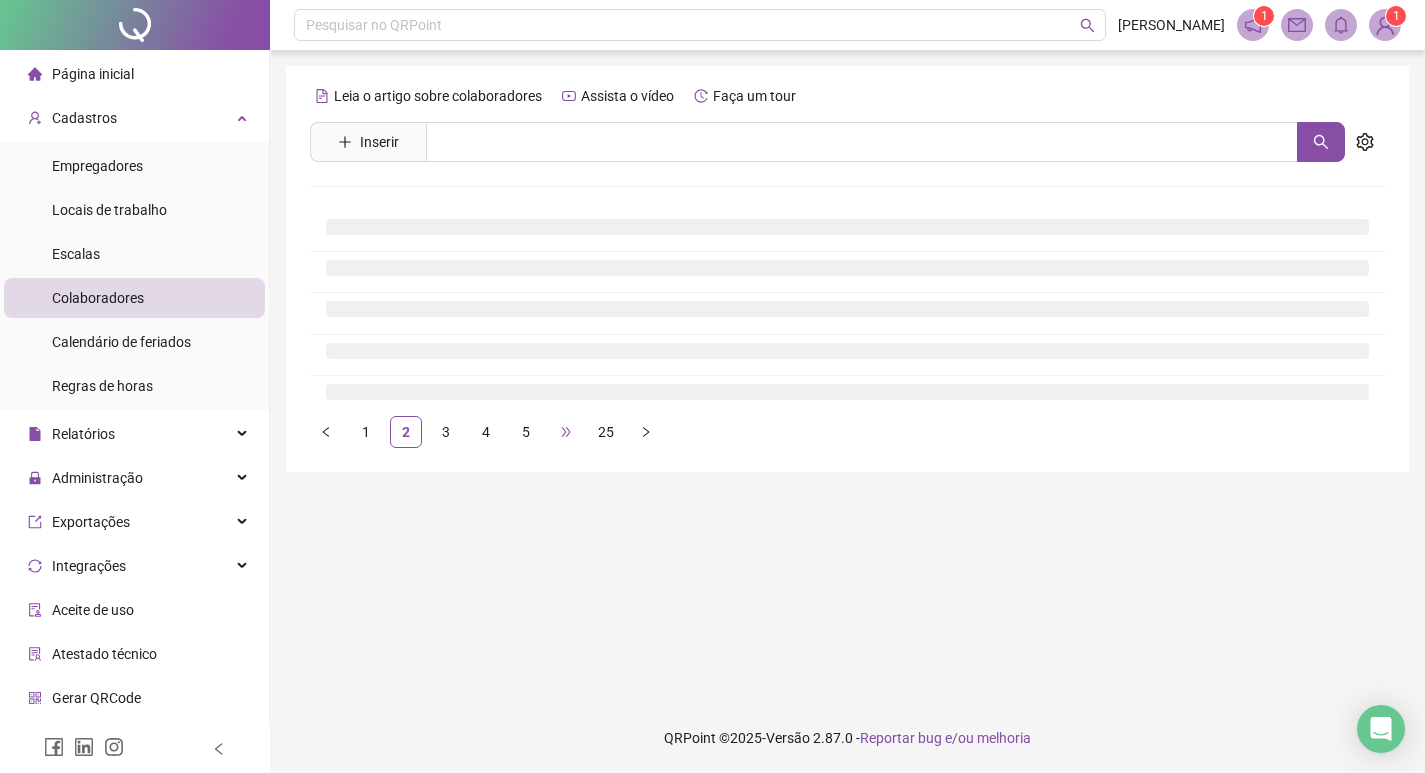 scroll, scrollTop: 0, scrollLeft: 0, axis: both 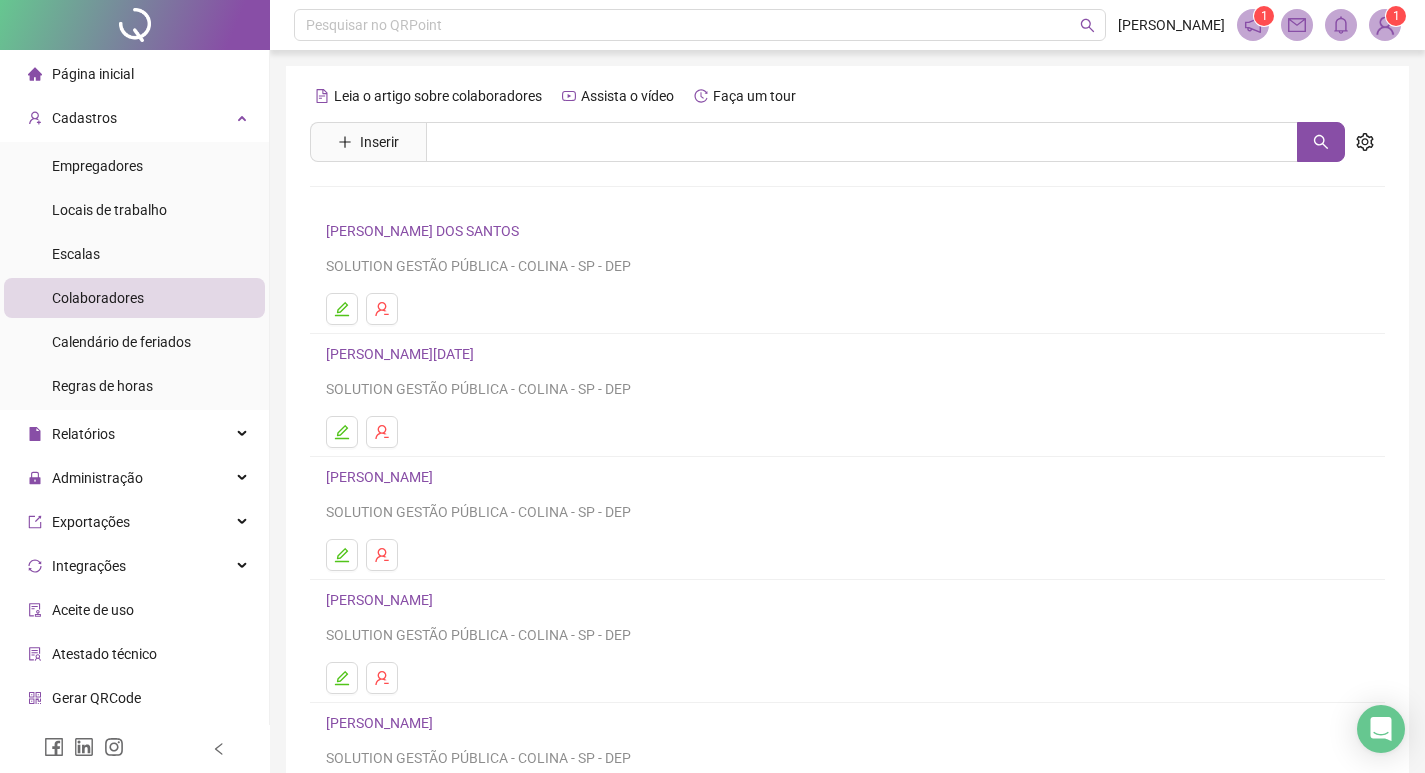 click on "[PERSON_NAME]" at bounding box center (382, 477) 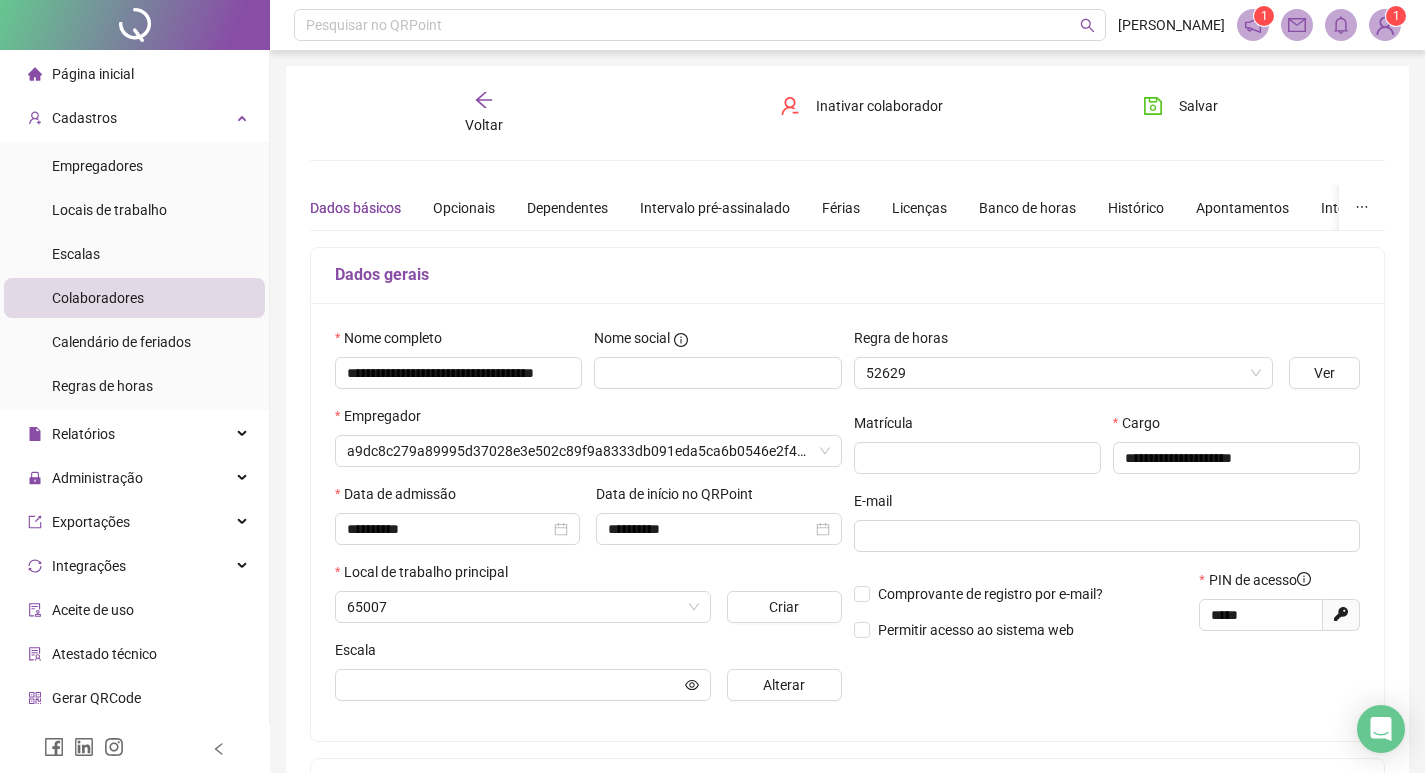 type on "*****" 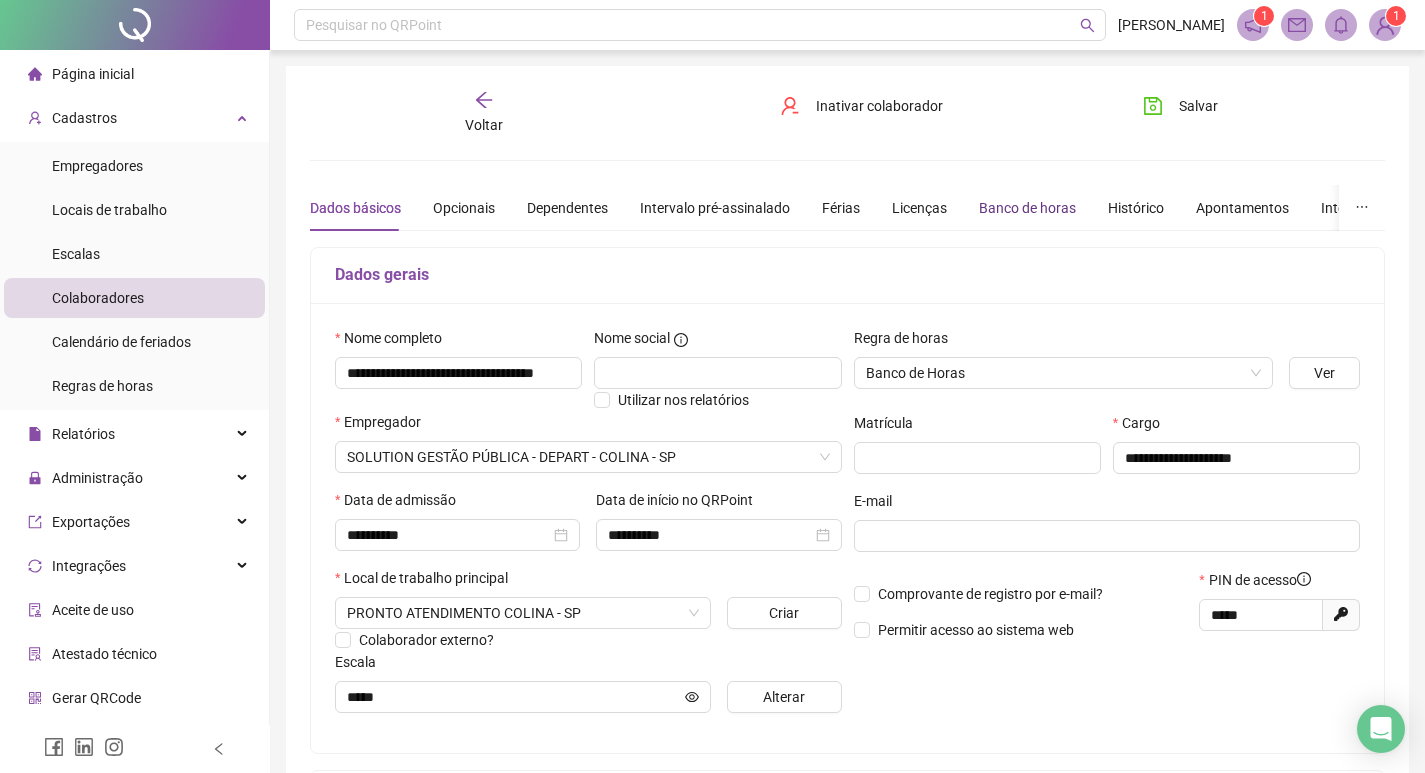 click on "Banco de horas" at bounding box center (1027, 208) 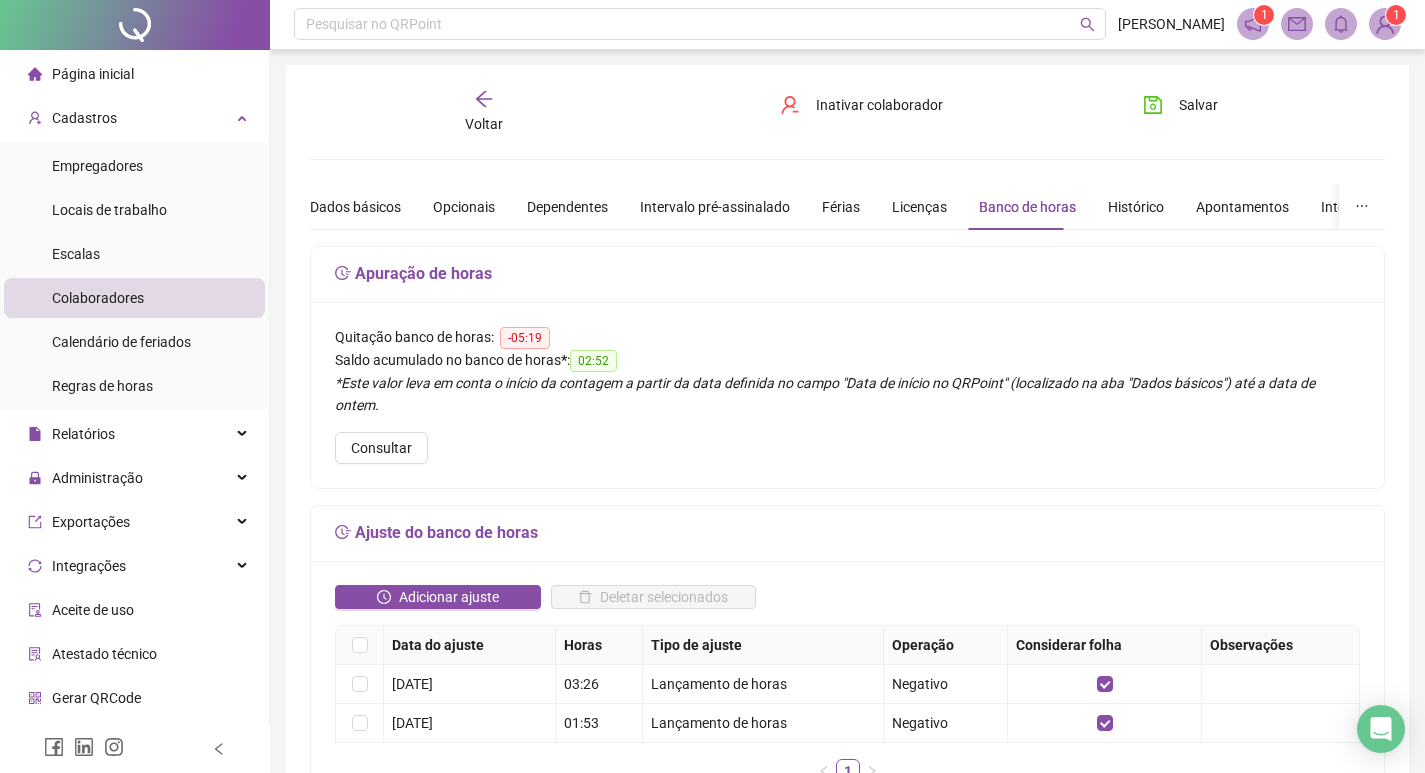 scroll, scrollTop: 100, scrollLeft: 0, axis: vertical 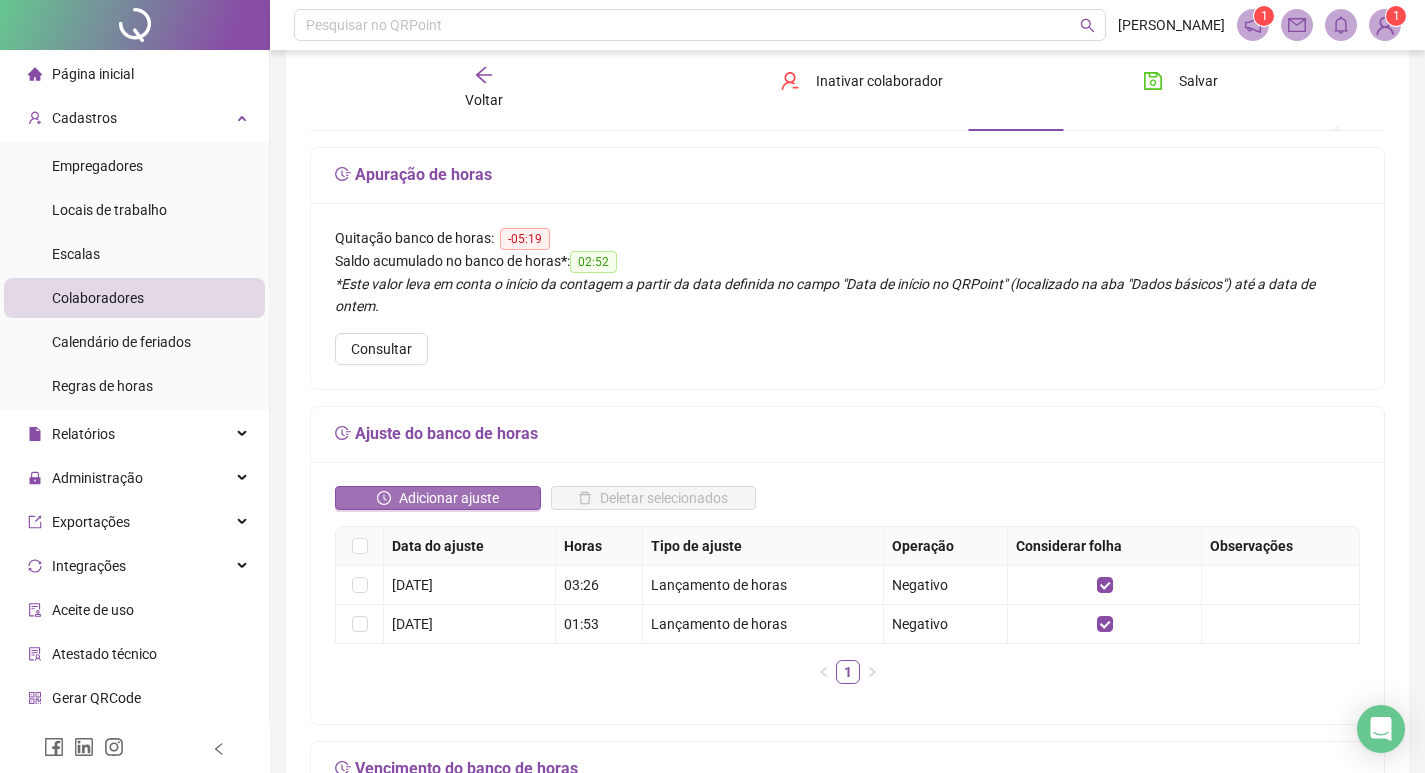 click on "Adicionar ajuste" at bounding box center [449, 498] 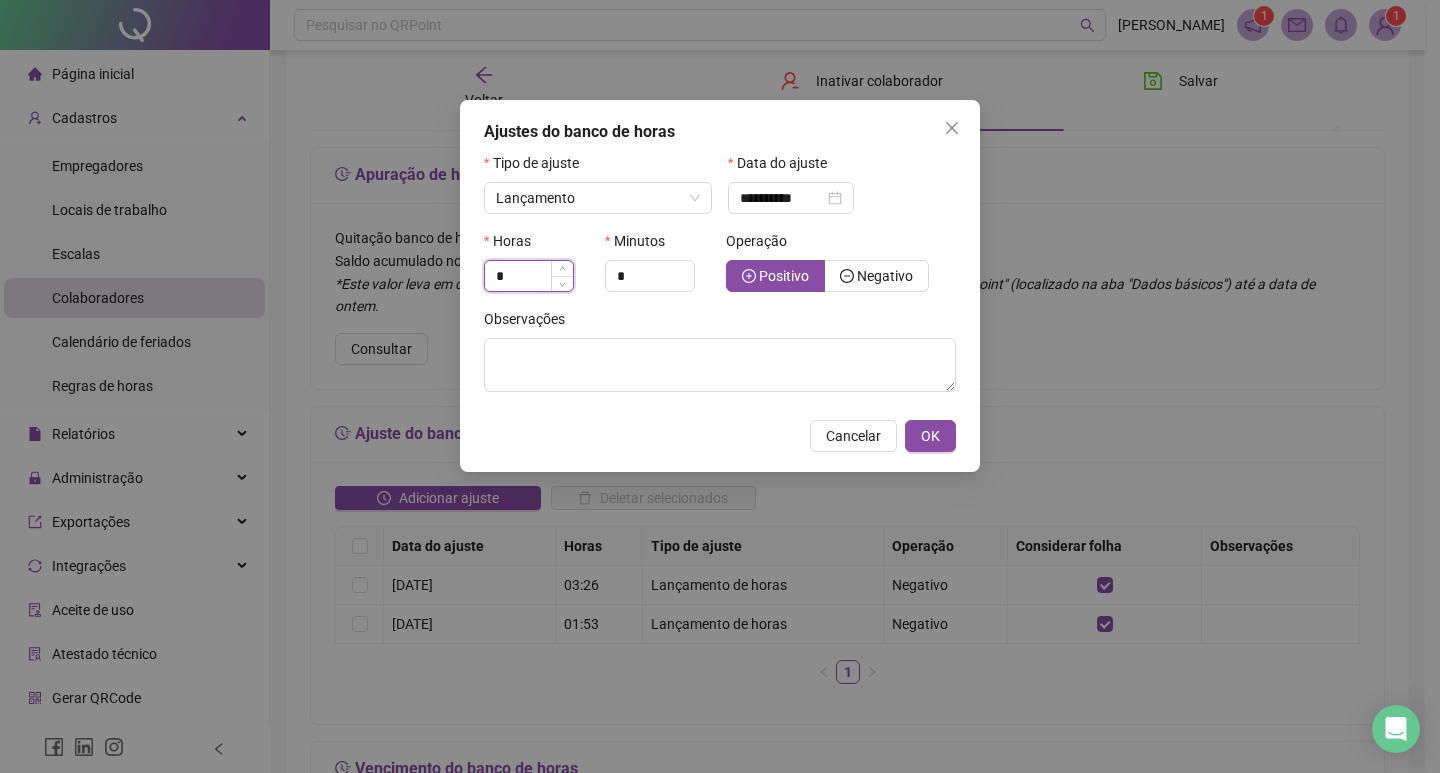 click on "*" at bounding box center [529, 276] 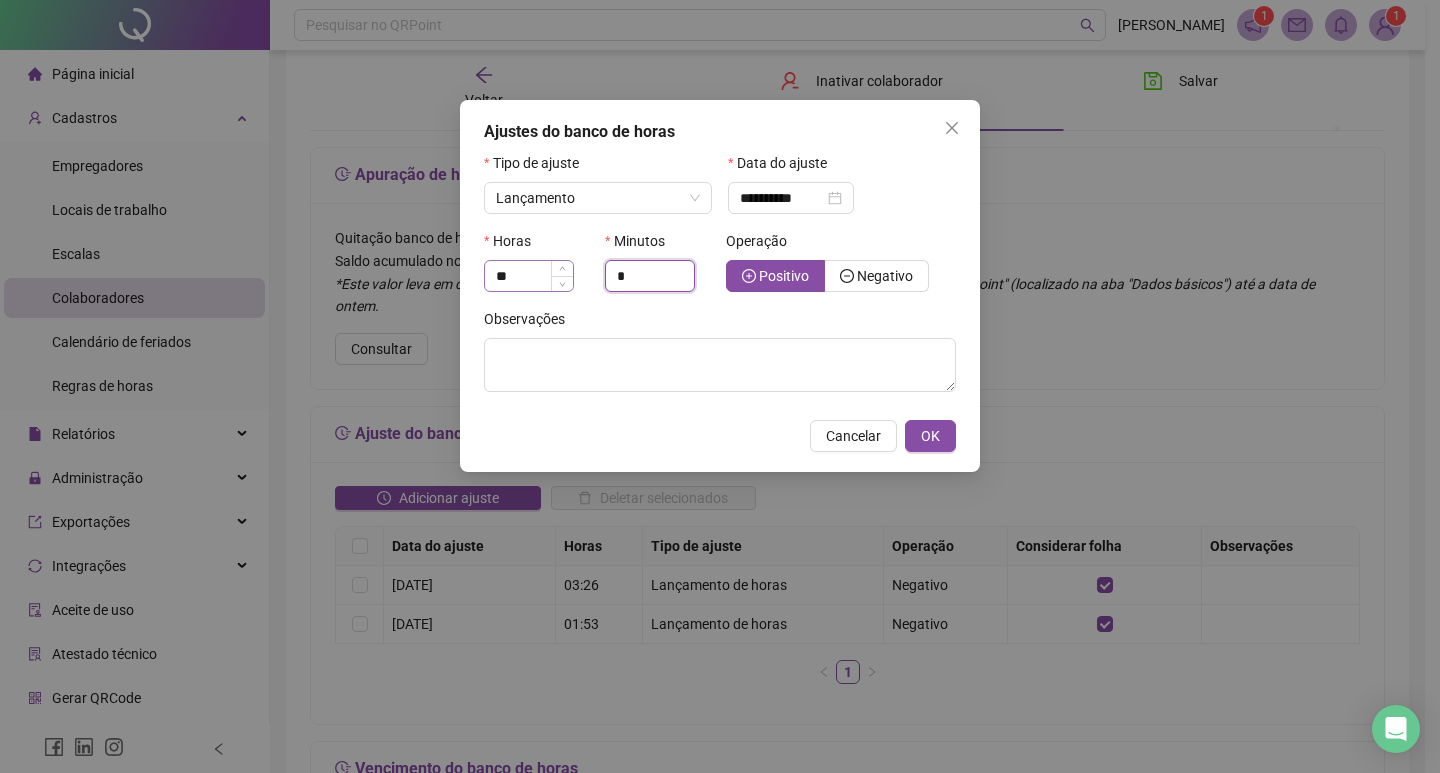 type on "*" 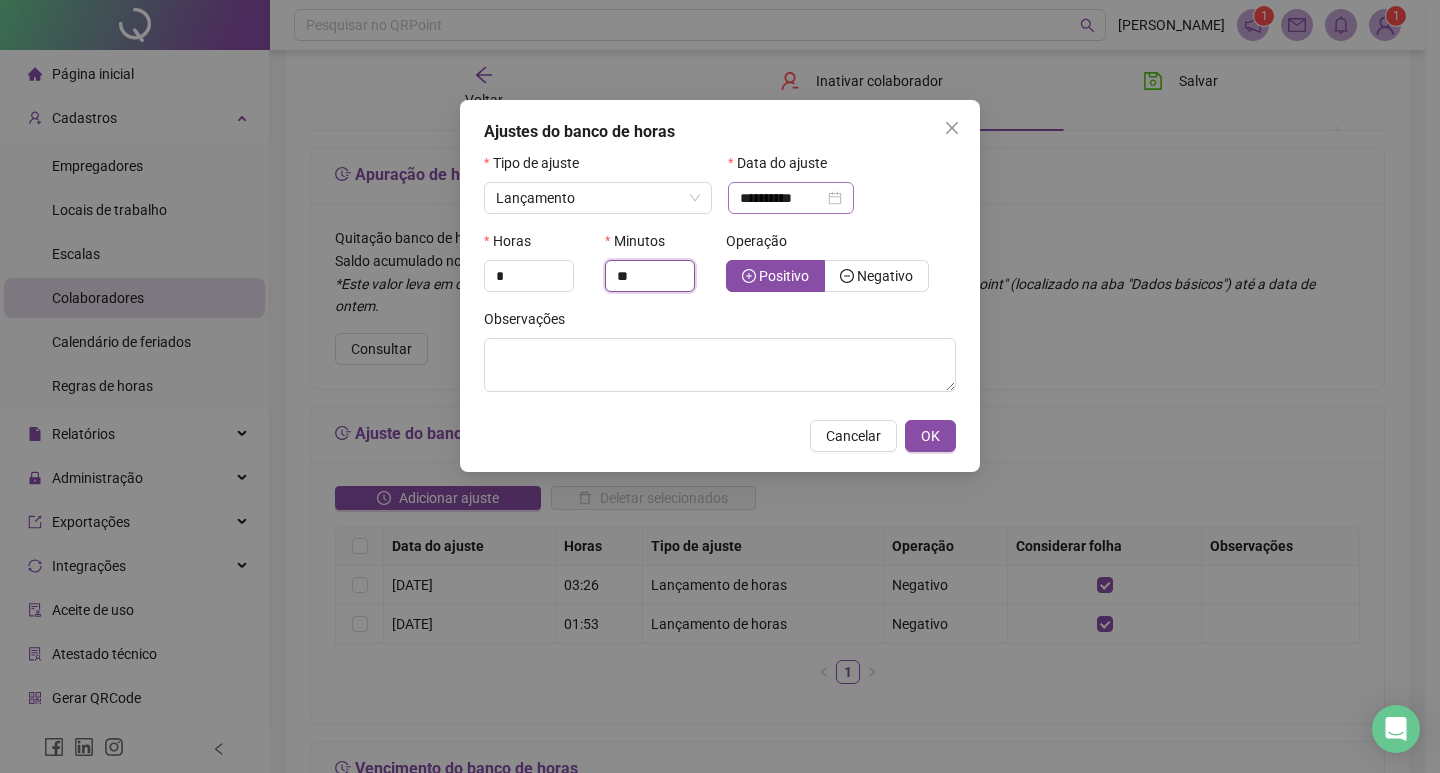 click on "**********" at bounding box center (791, 198) 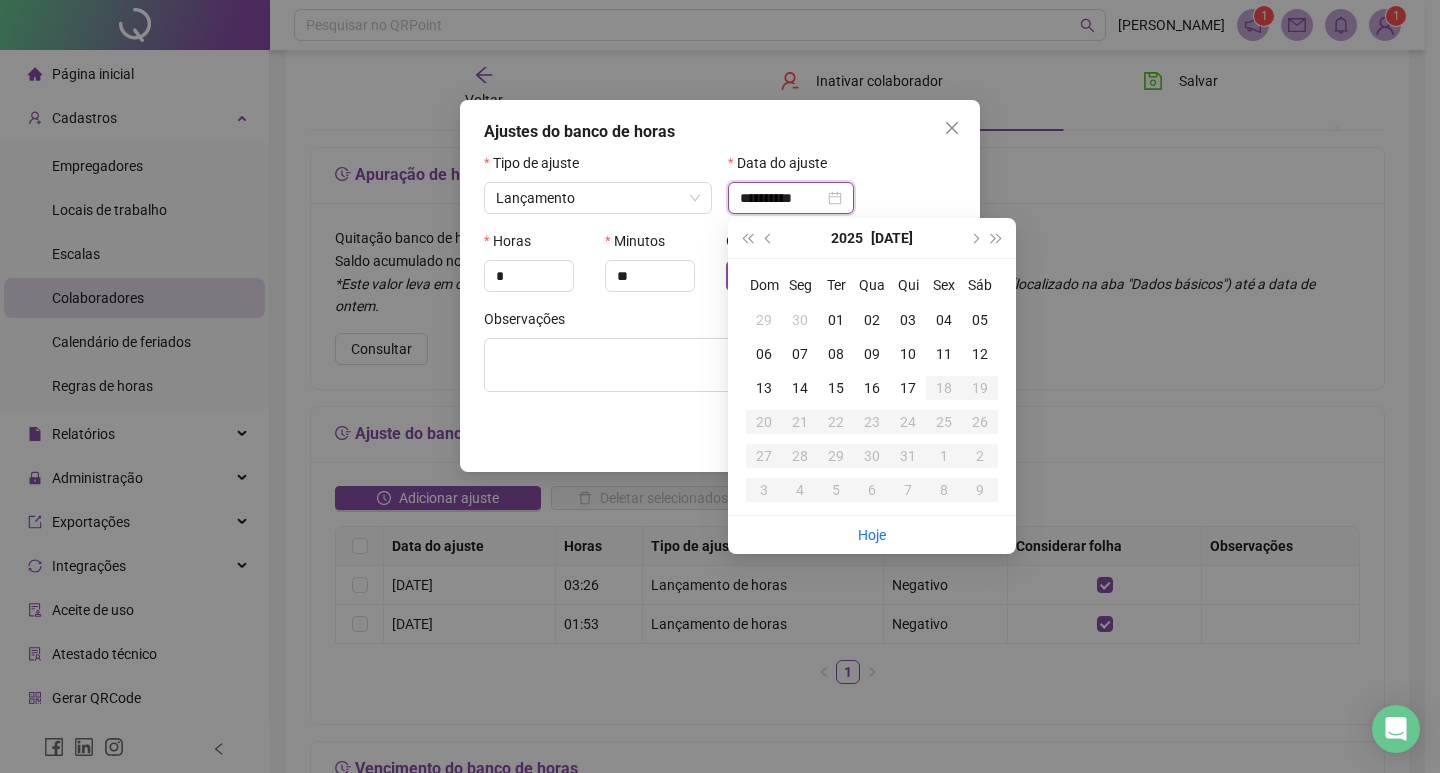 type on "**********" 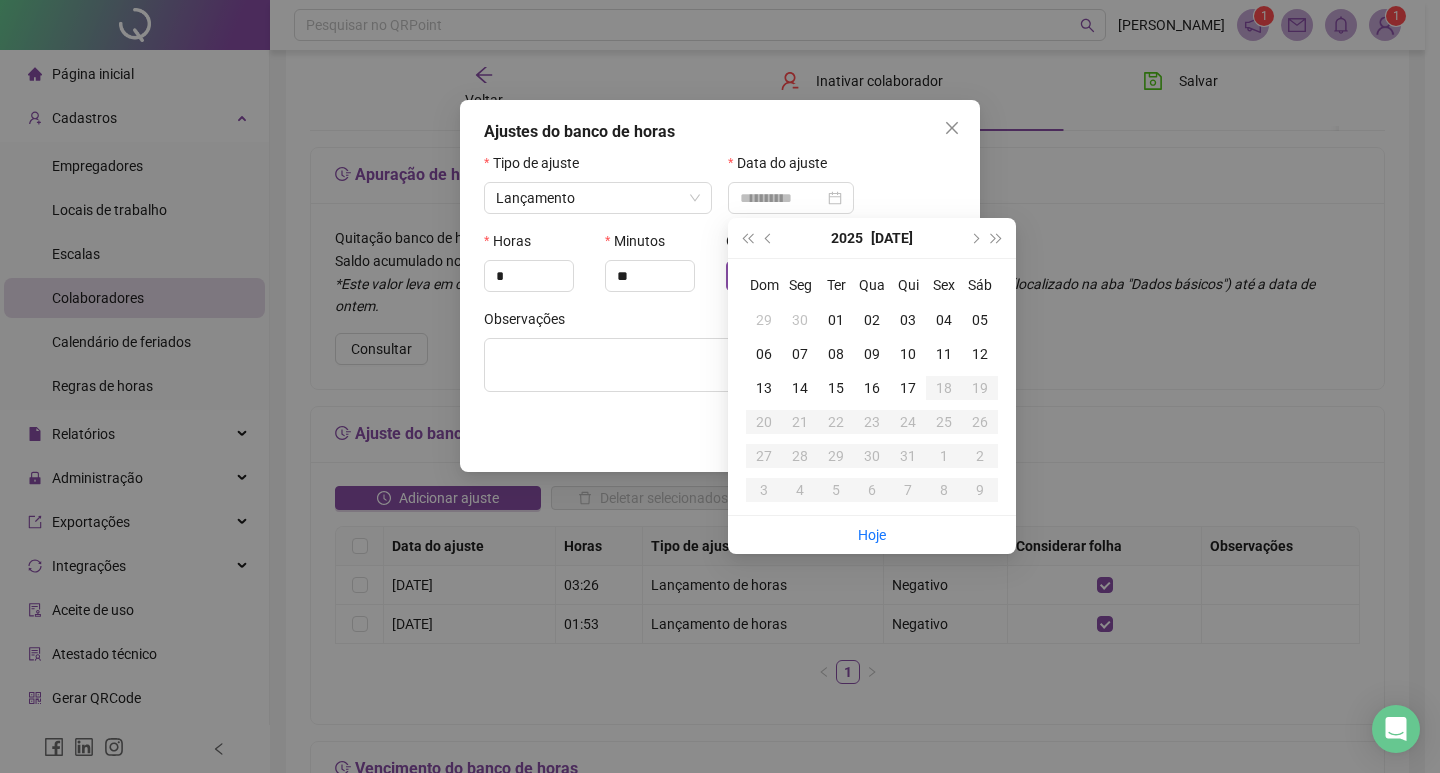 click on "16" at bounding box center (872, 388) 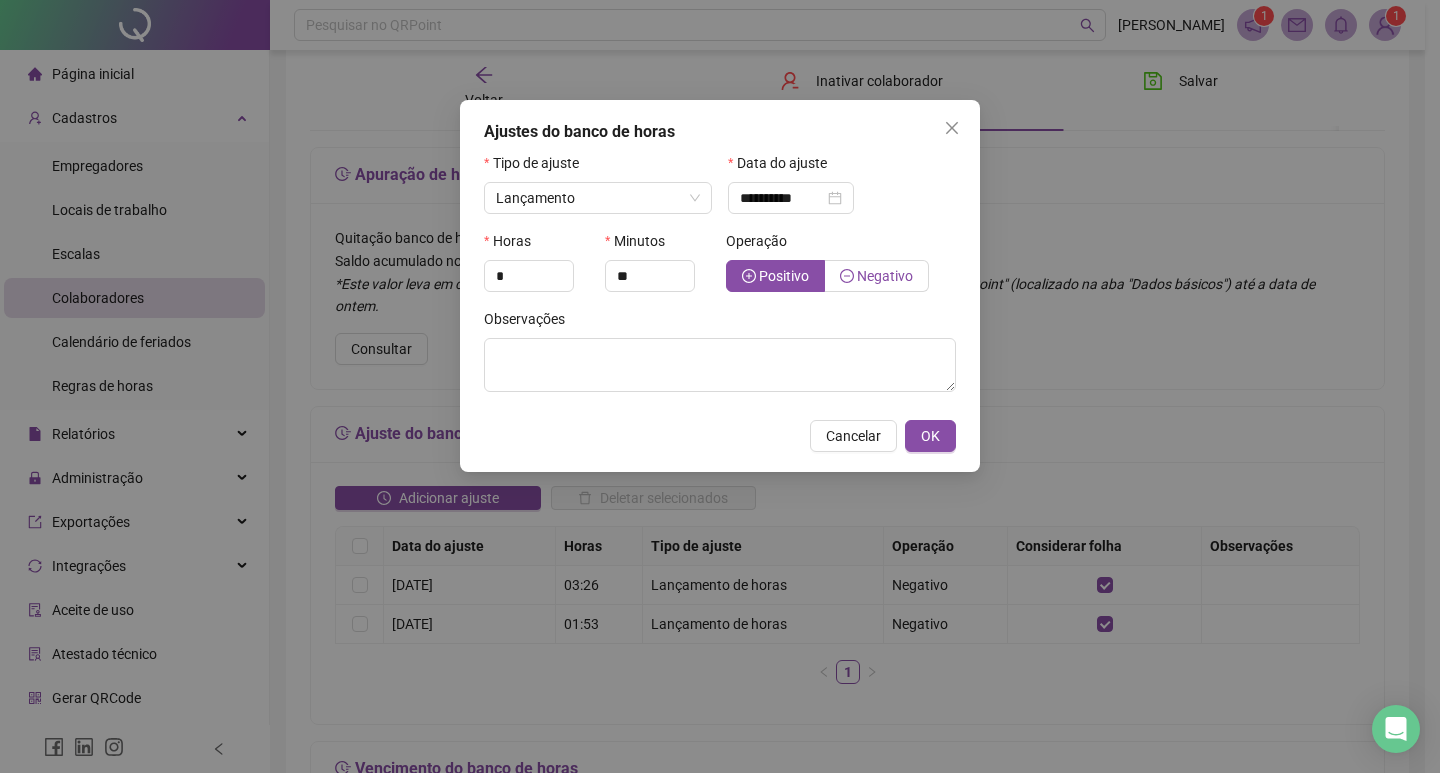 click on "Negativo" at bounding box center (885, 276) 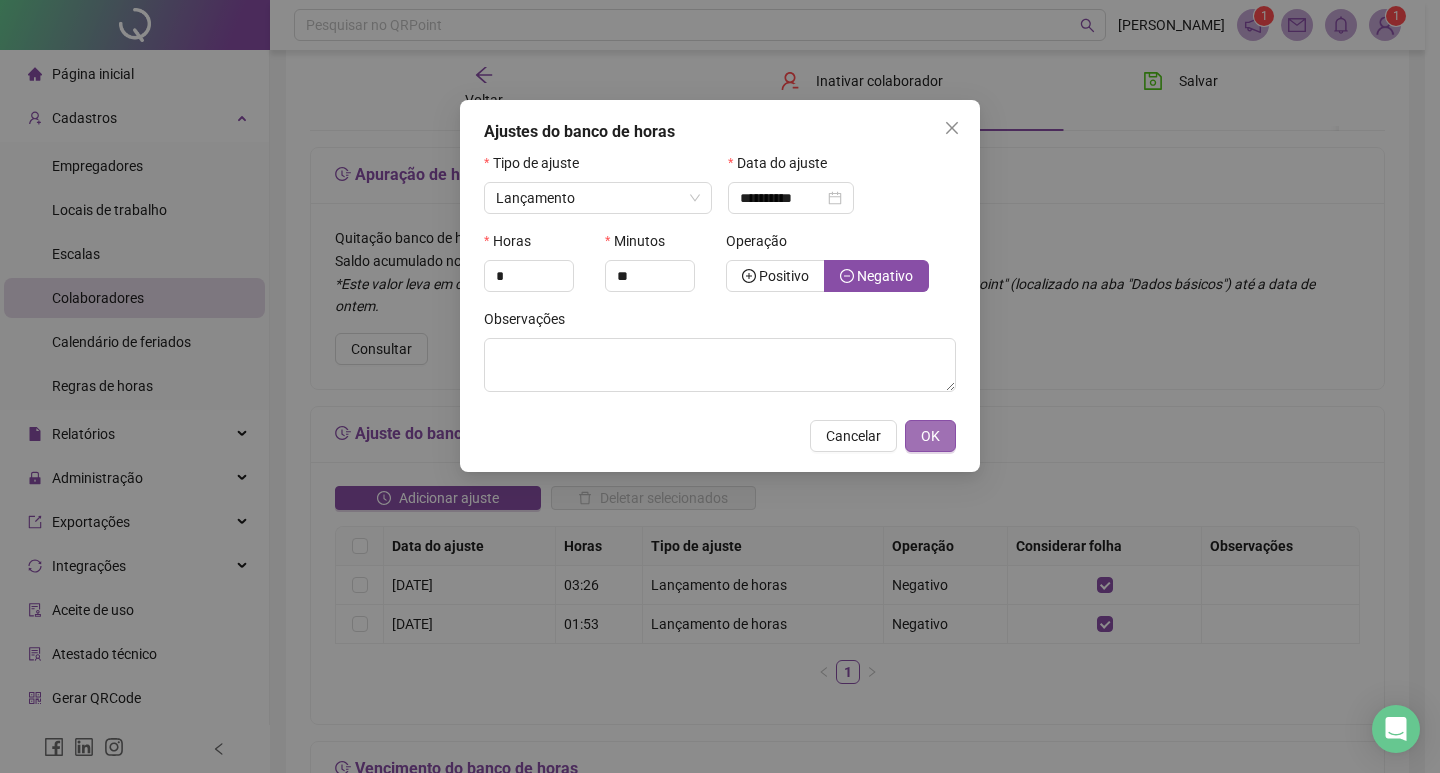 click on "OK" at bounding box center [930, 436] 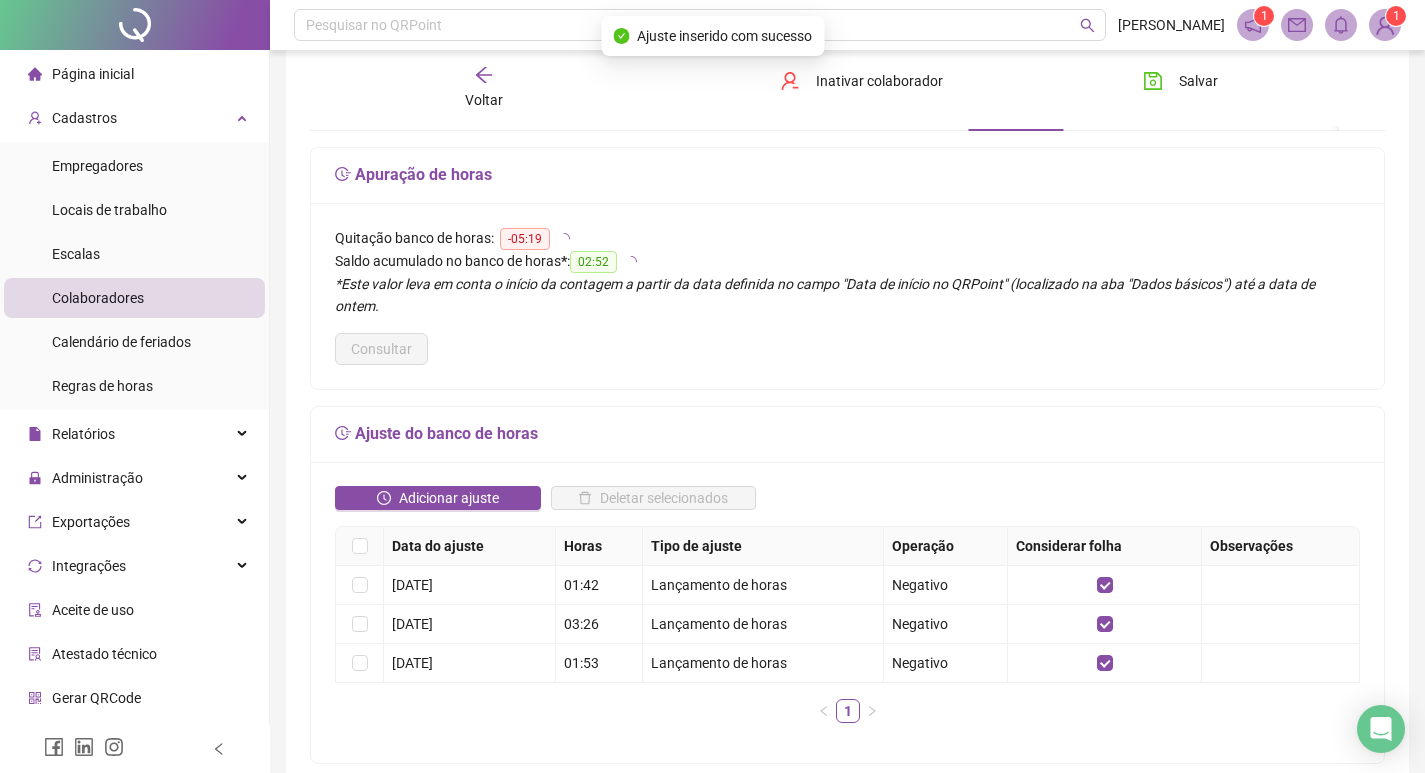scroll, scrollTop: 0, scrollLeft: 0, axis: both 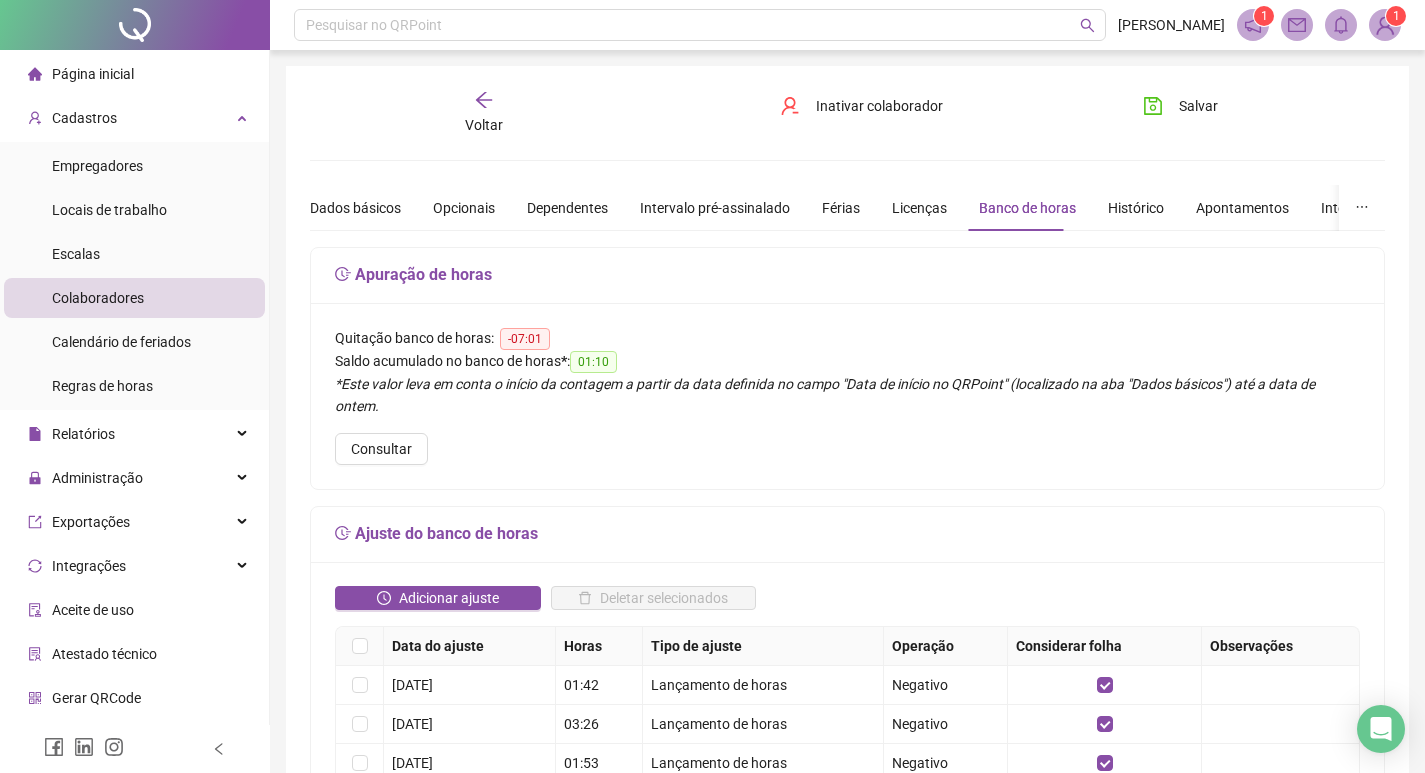 click on "Voltar" at bounding box center (484, 113) 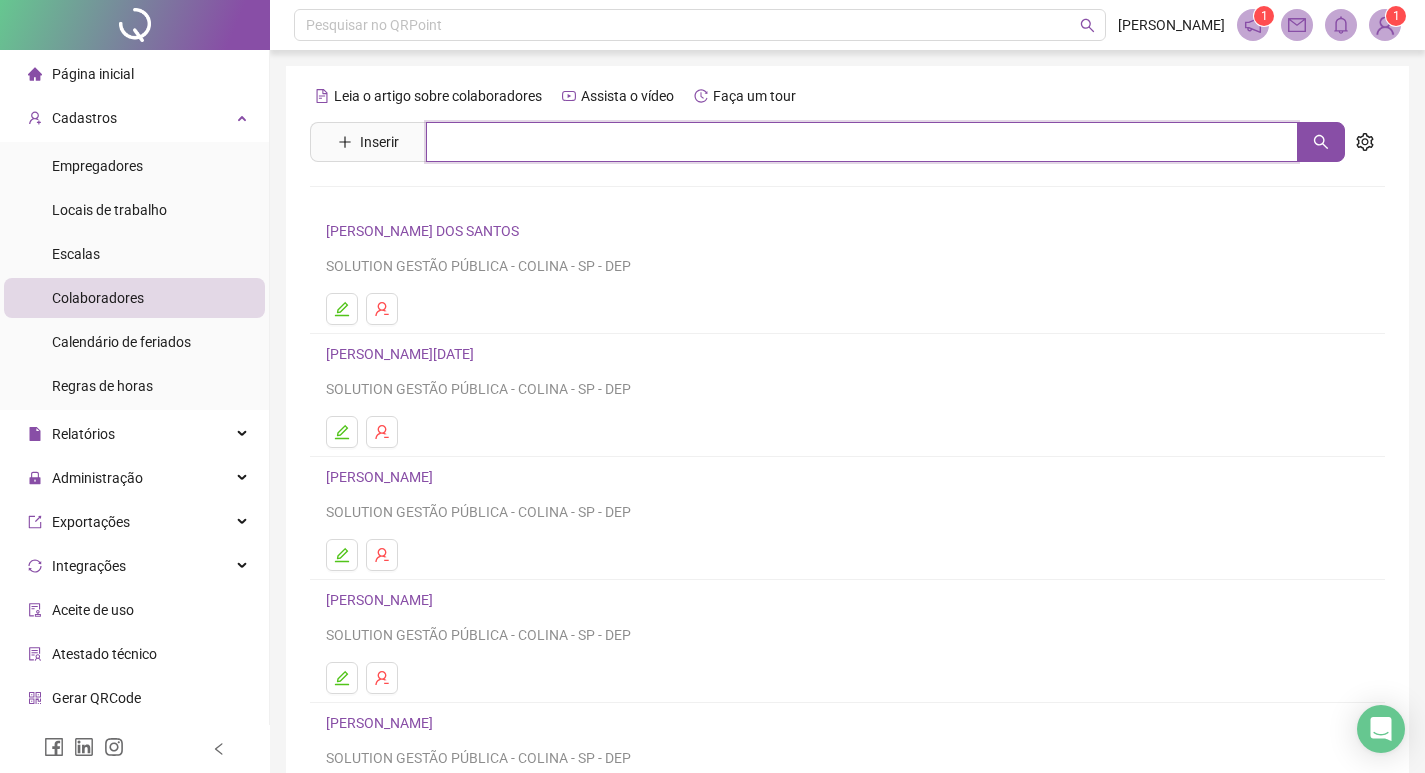 click at bounding box center [862, 142] 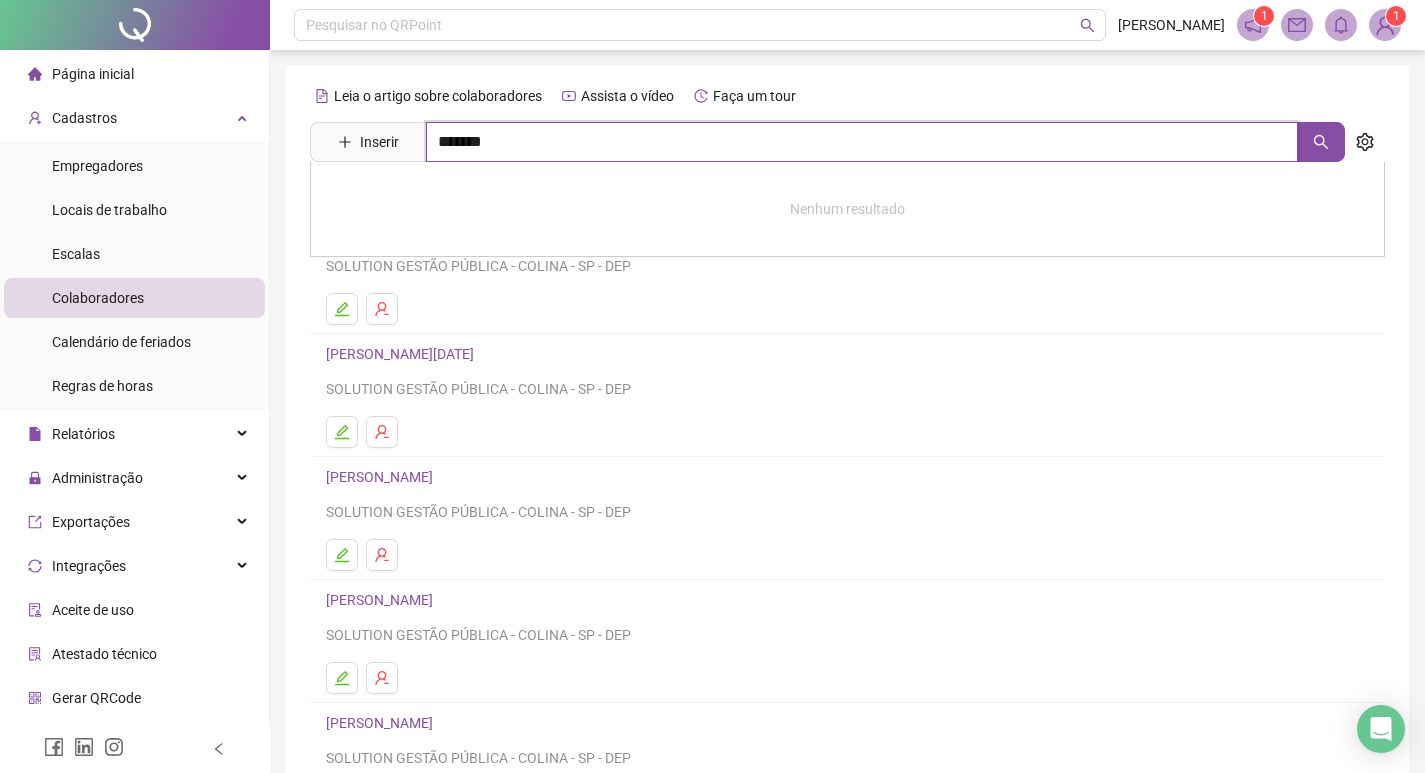 drag, startPoint x: 610, startPoint y: 136, endPoint x: 302, endPoint y: 147, distance: 308.19638 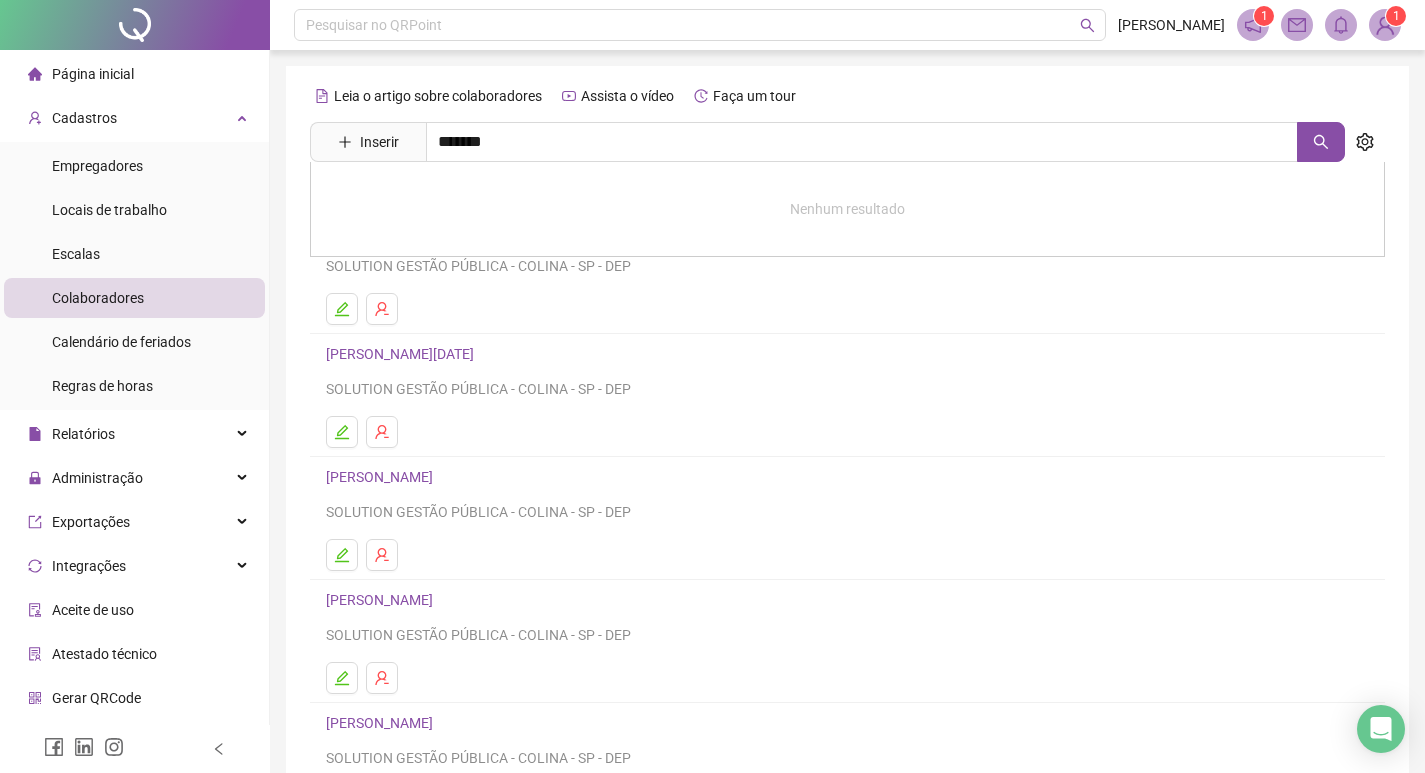 click at bounding box center (847, 555) 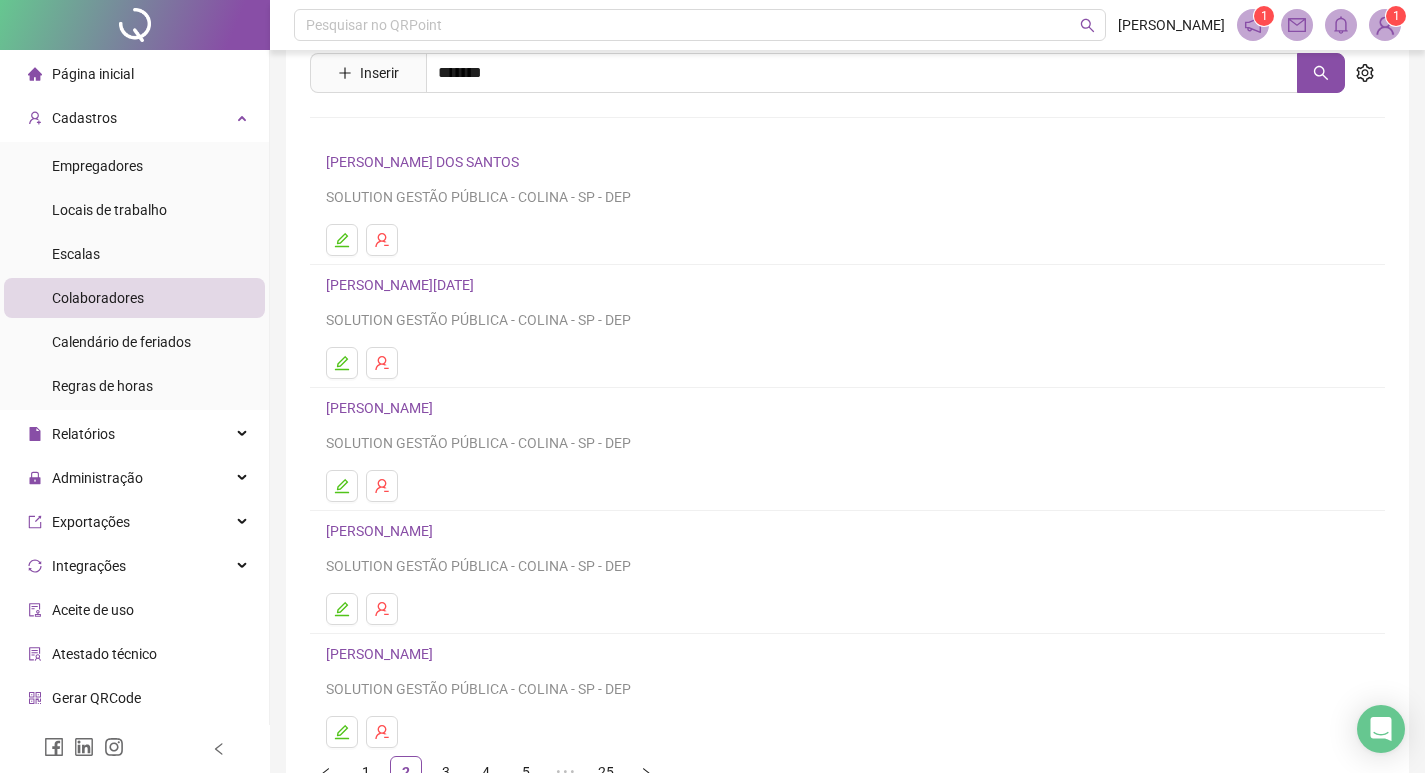 scroll, scrollTop: 194, scrollLeft: 0, axis: vertical 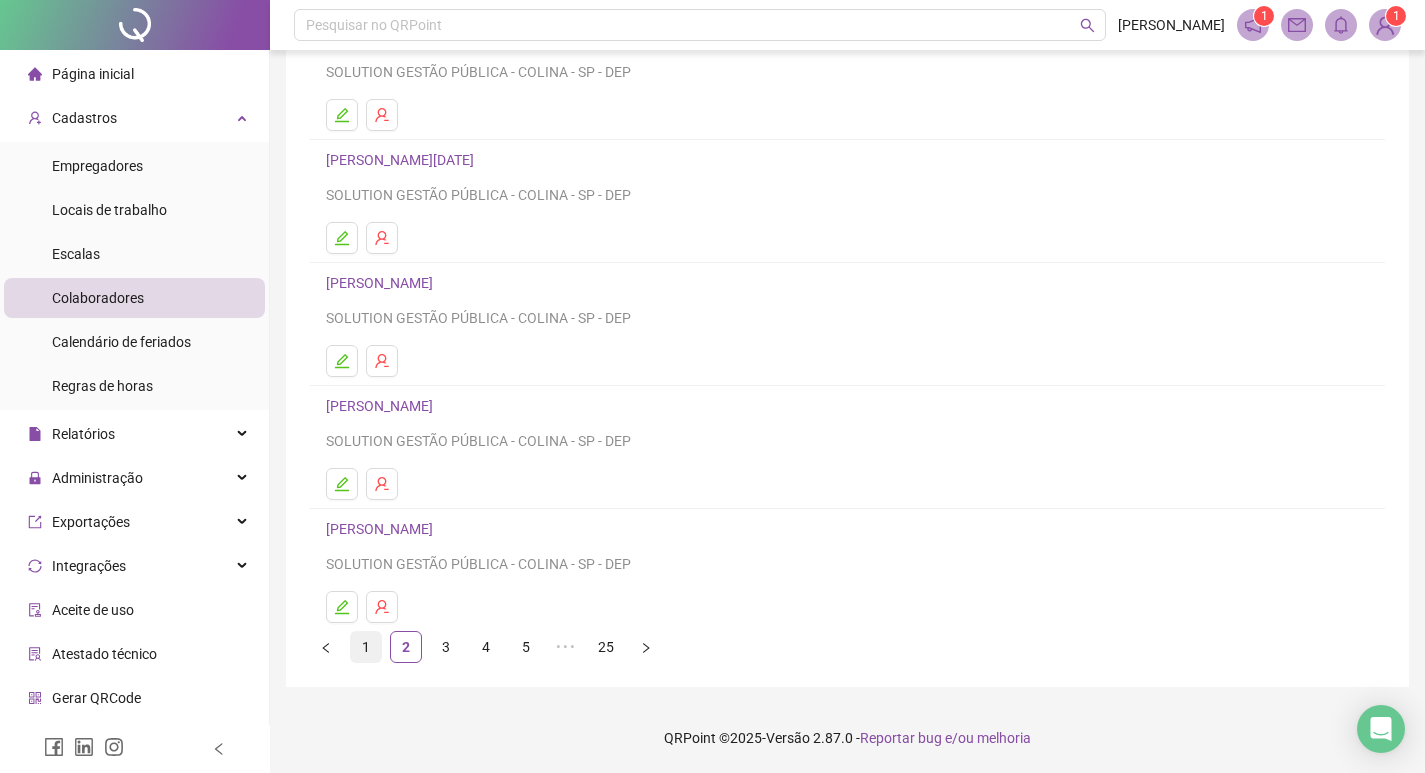 click on "1" at bounding box center [366, 647] 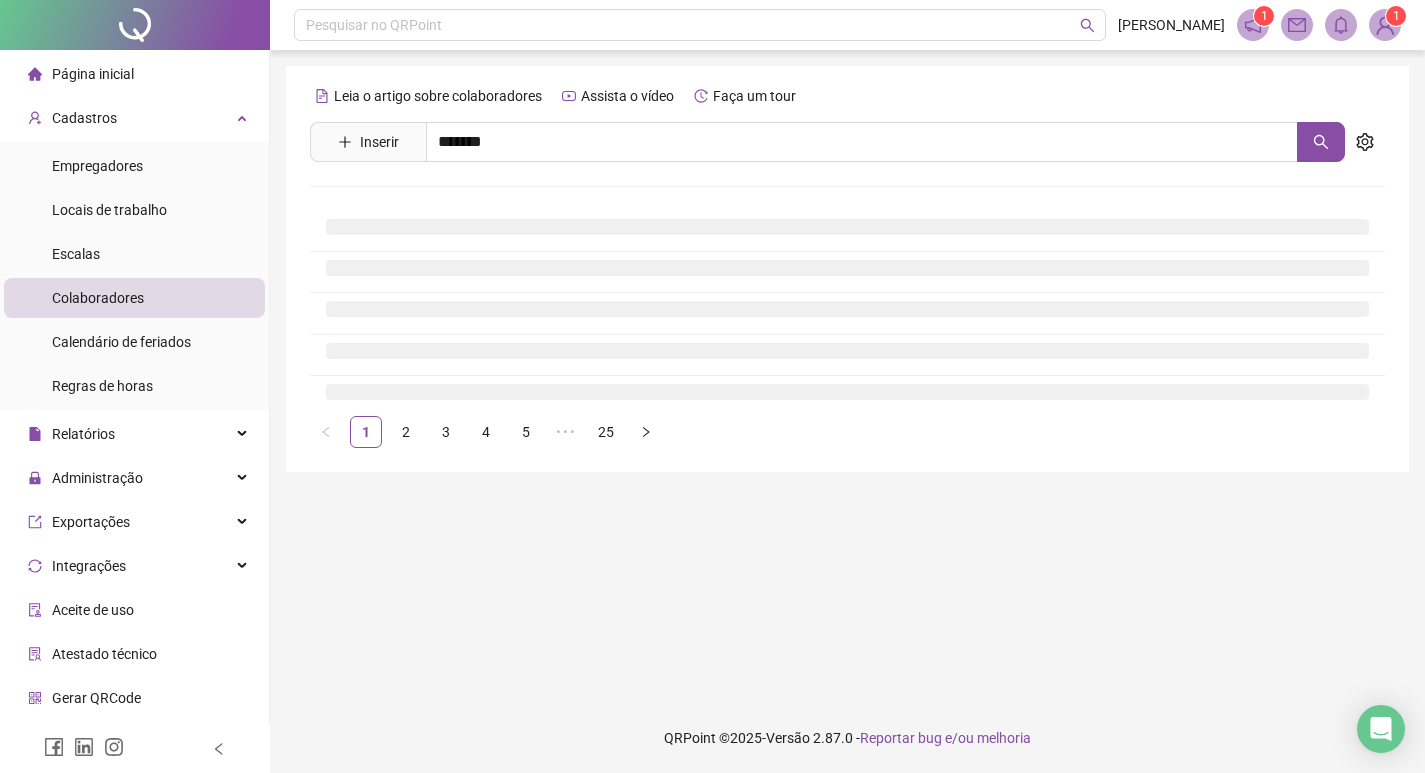 scroll, scrollTop: 0, scrollLeft: 0, axis: both 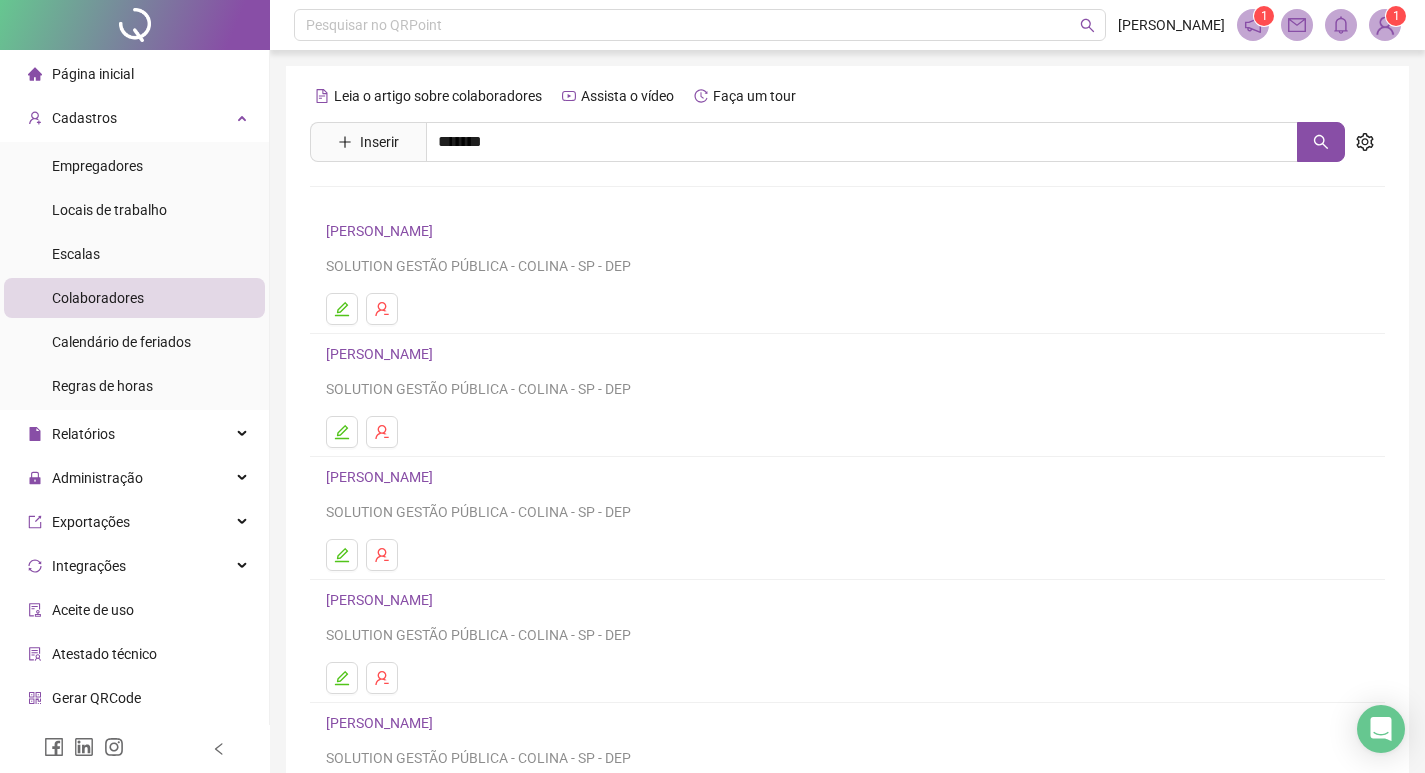 click on "AMANDA GAMBARATO    SOLUTION GESTÃO PÚBLICA - COLINA - SP - DEP" at bounding box center (847, 518) 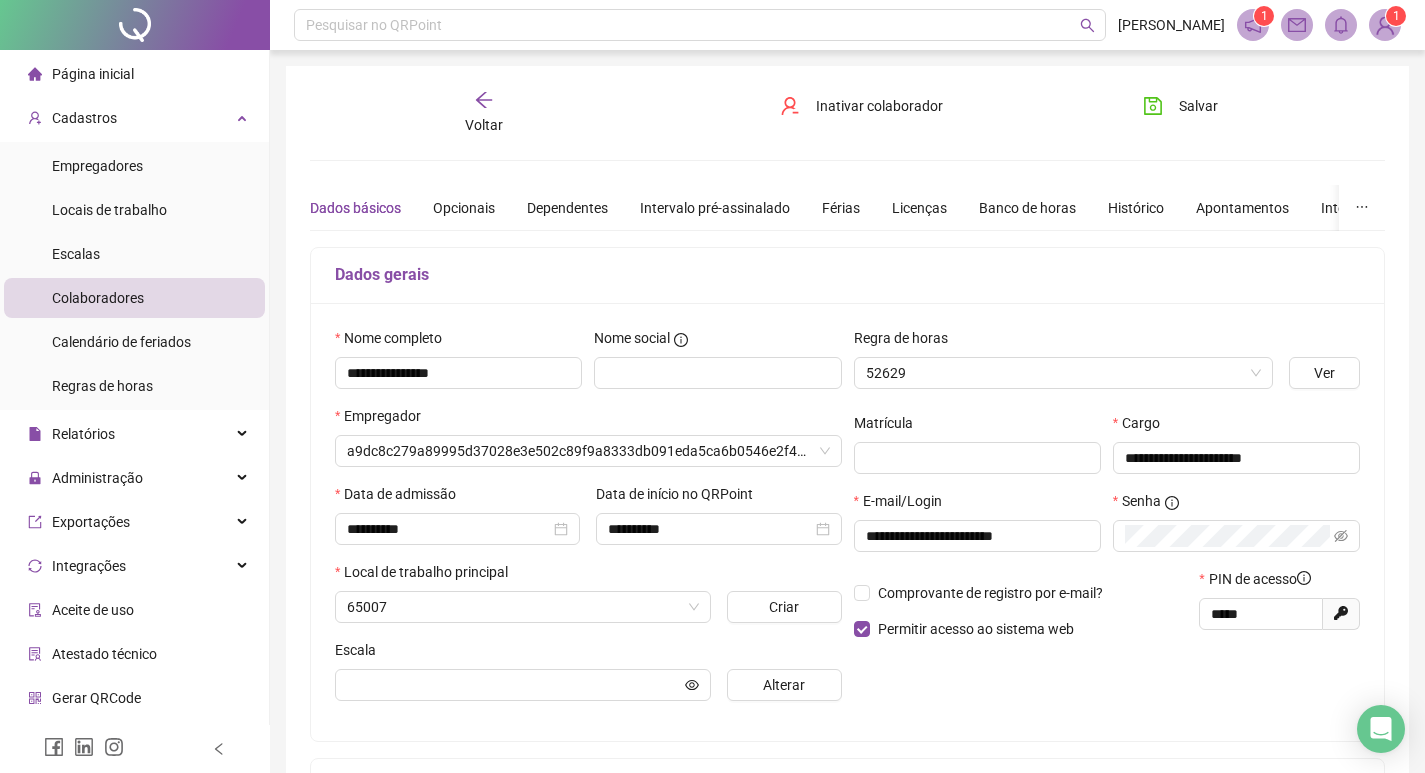 type on "**********" 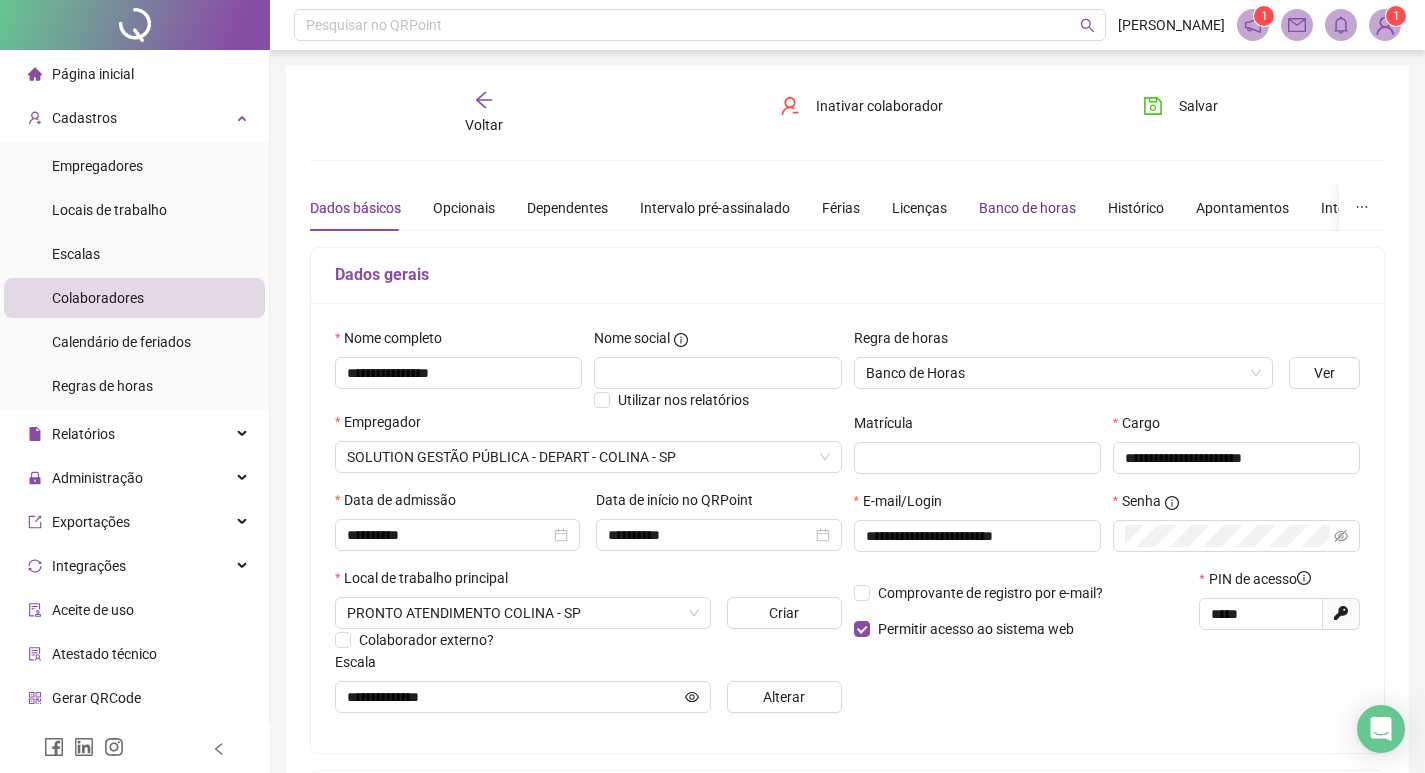 click on "Banco de horas" at bounding box center [1027, 208] 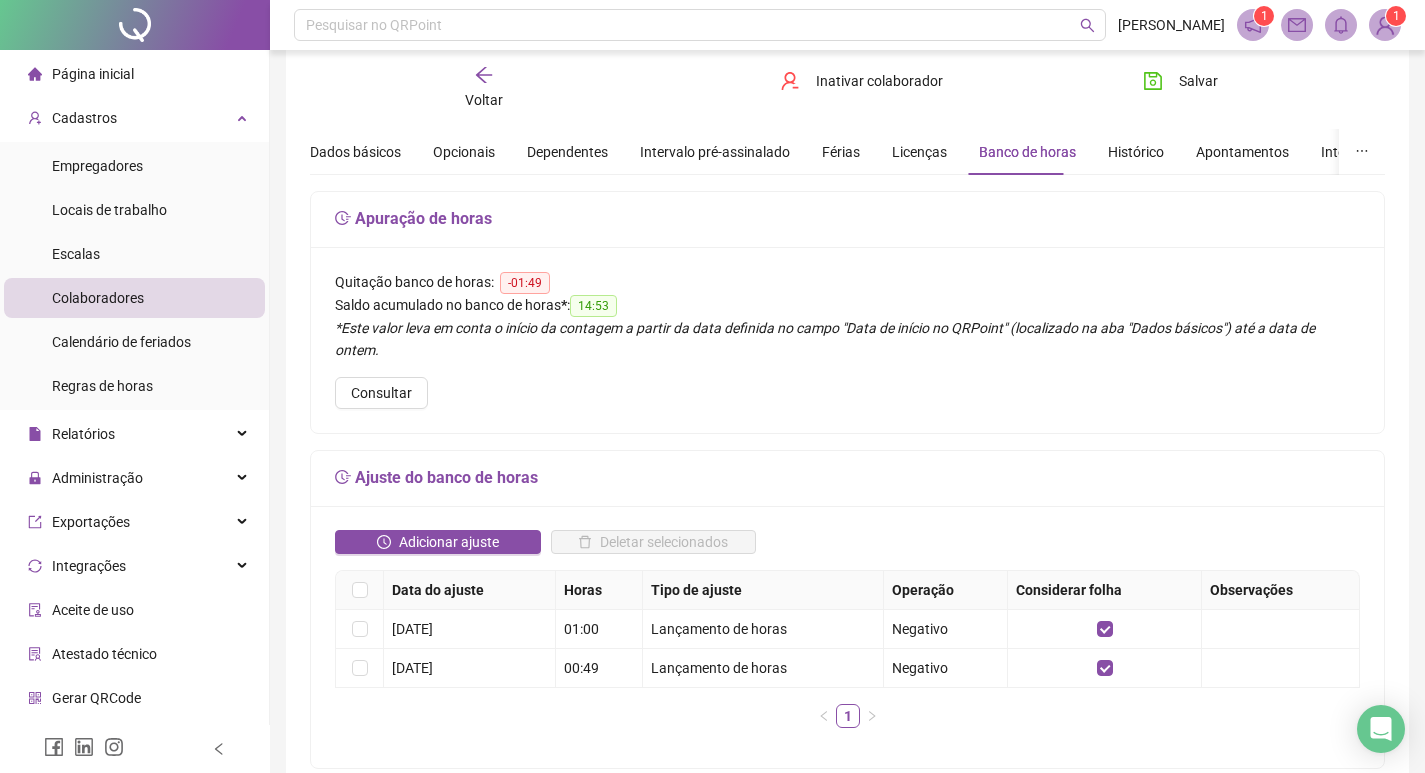 scroll, scrollTop: 100, scrollLeft: 0, axis: vertical 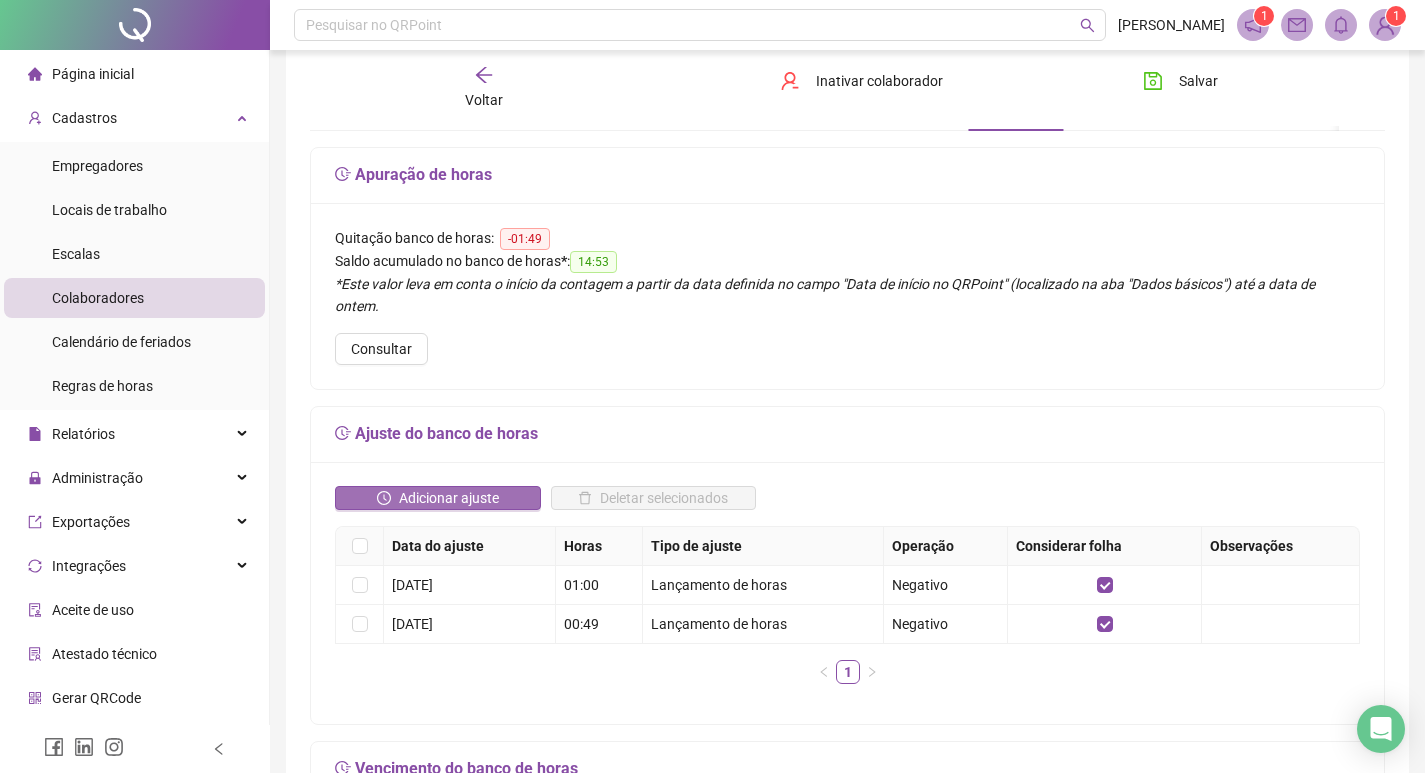click on "Adicionar ajuste" at bounding box center [449, 498] 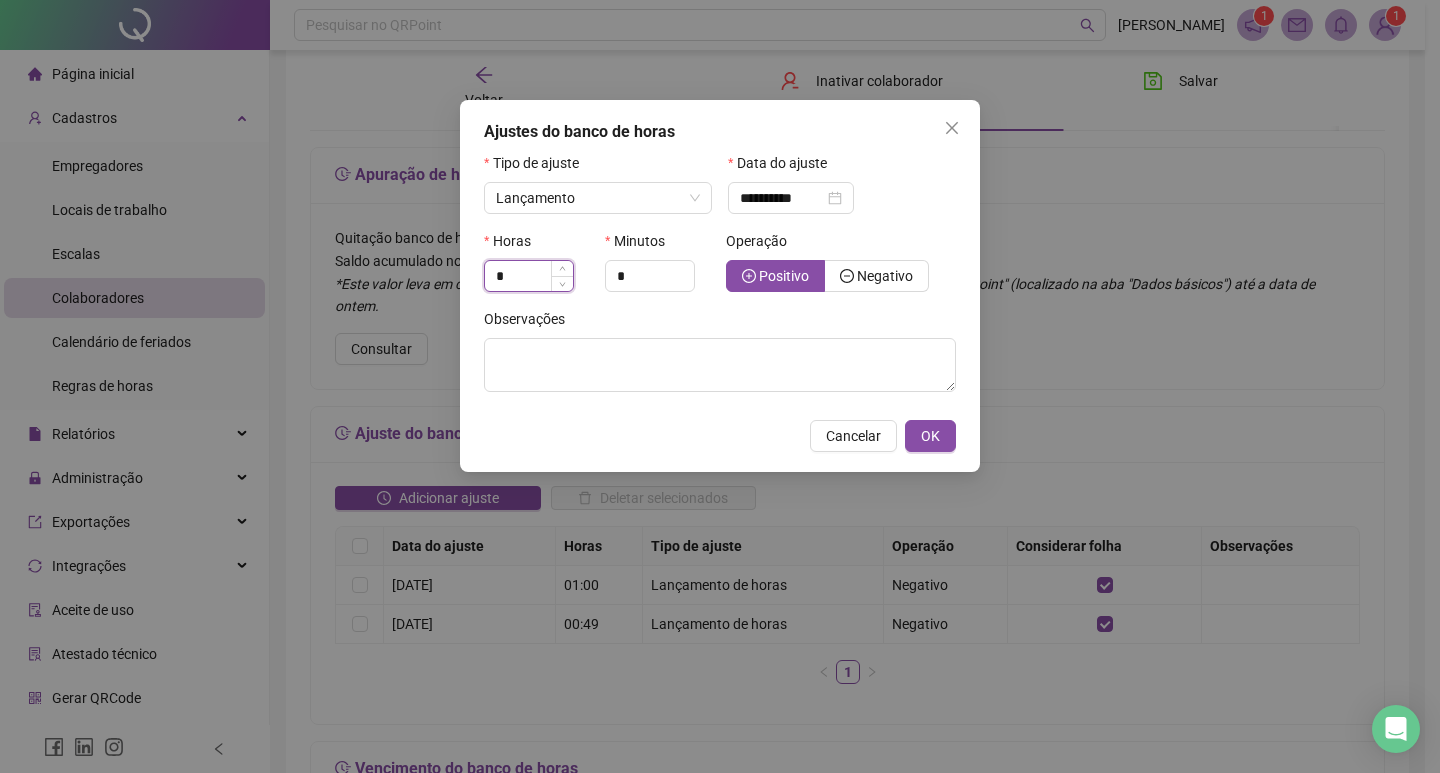 click on "*" at bounding box center (529, 276) 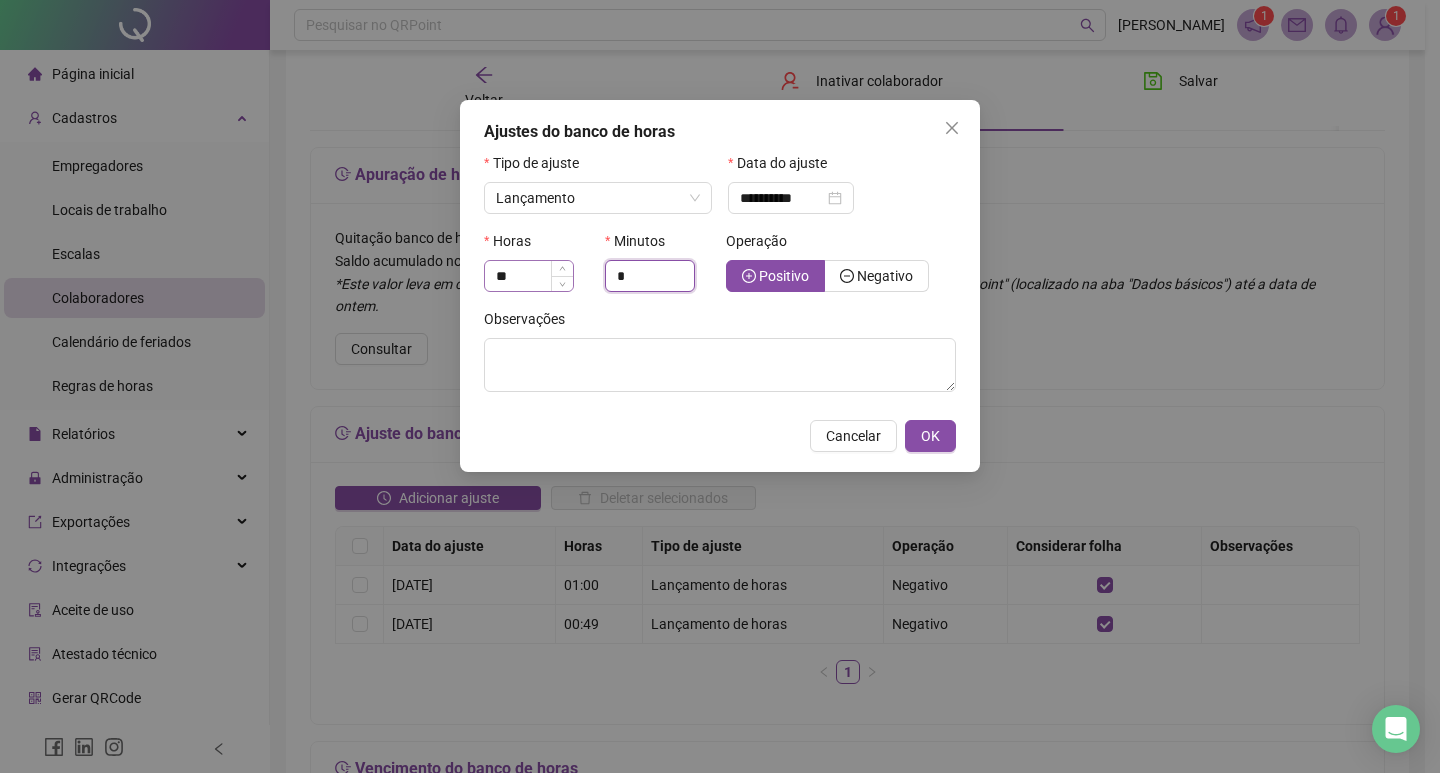 type on "*" 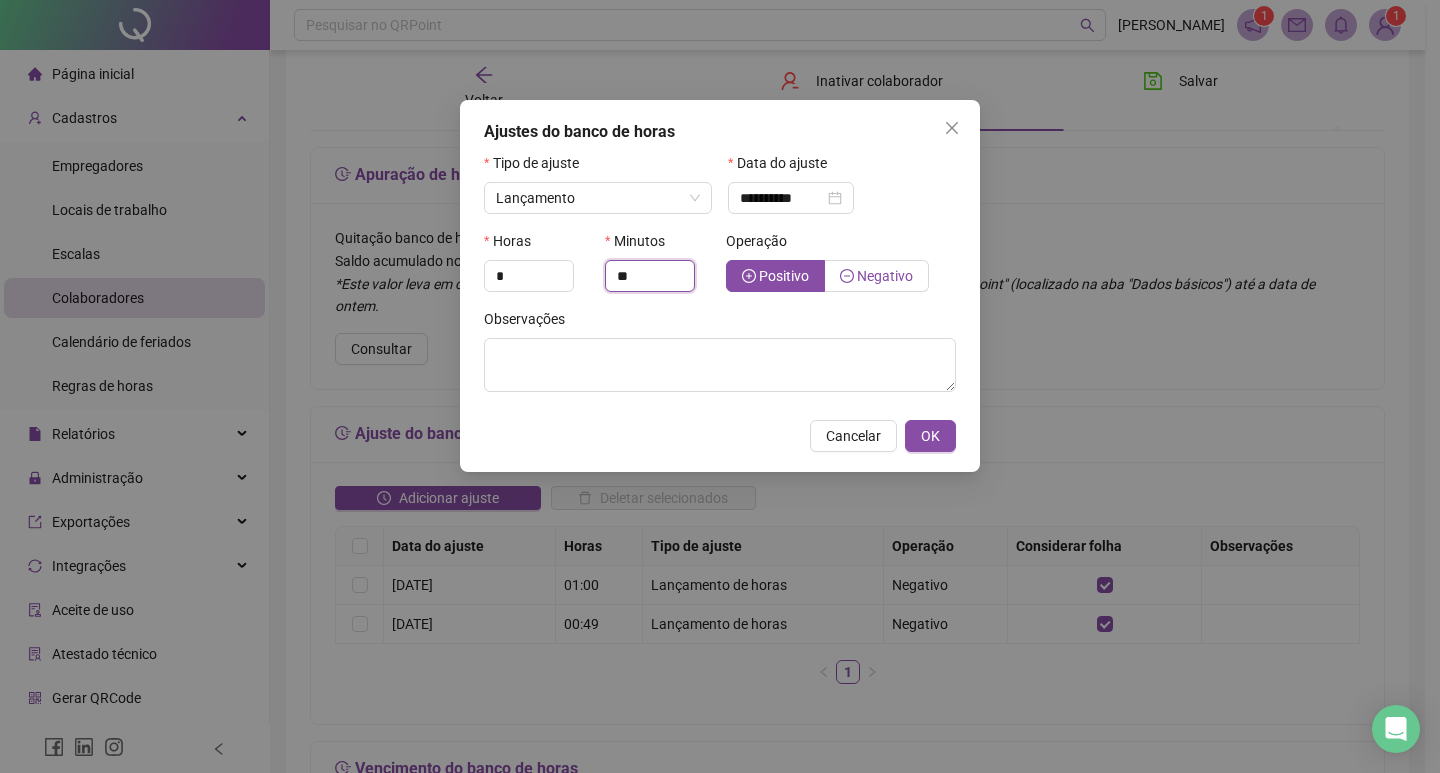 type on "**" 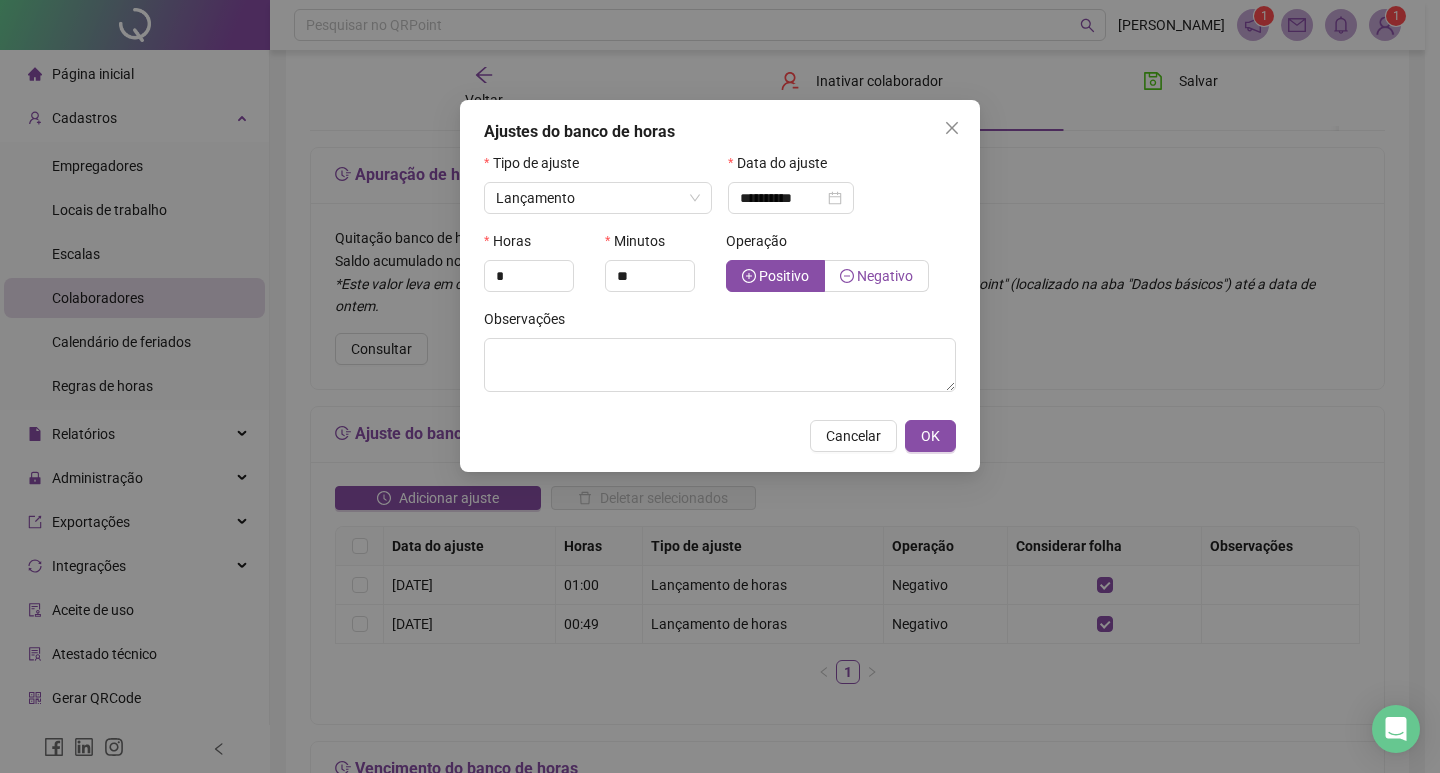click on "Negativo" at bounding box center [885, 276] 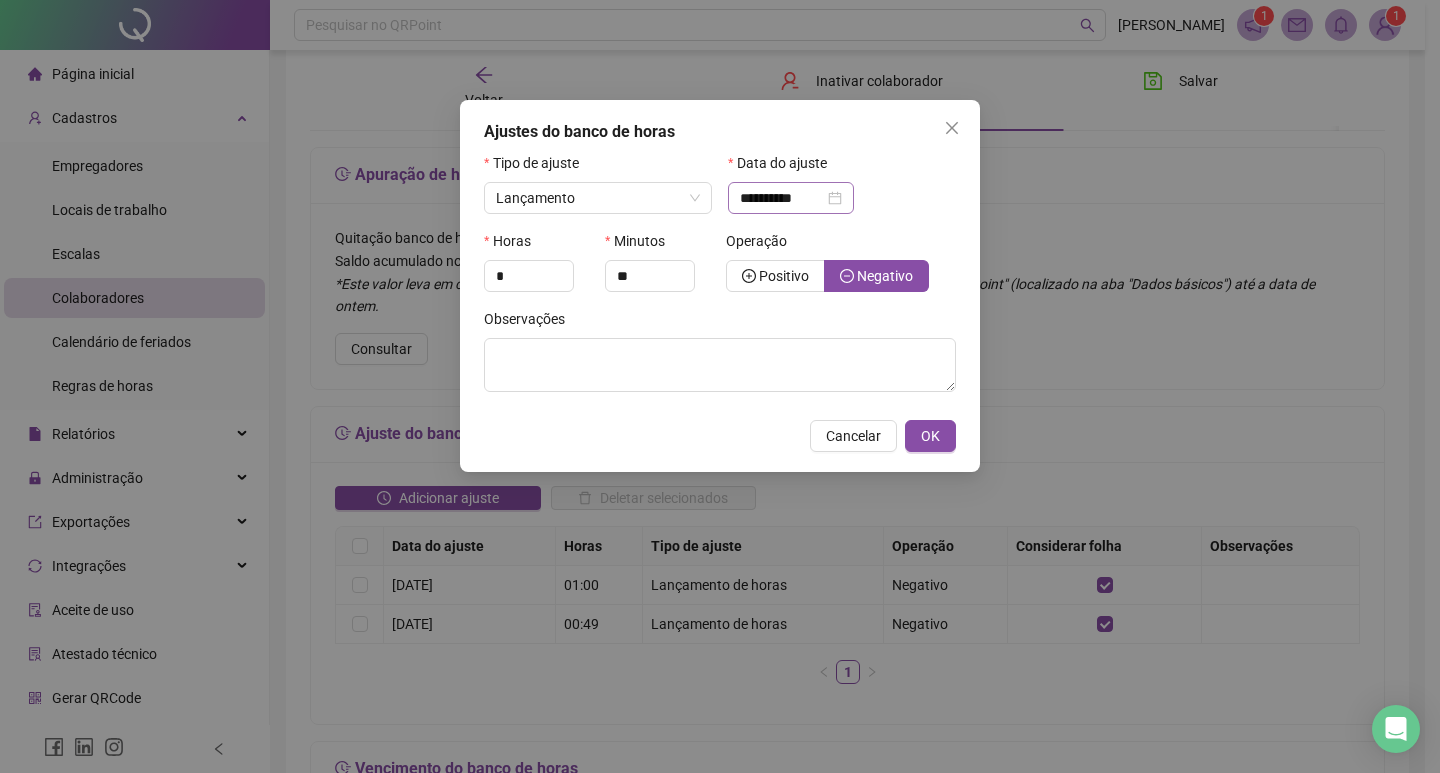 click on "**********" at bounding box center (791, 198) 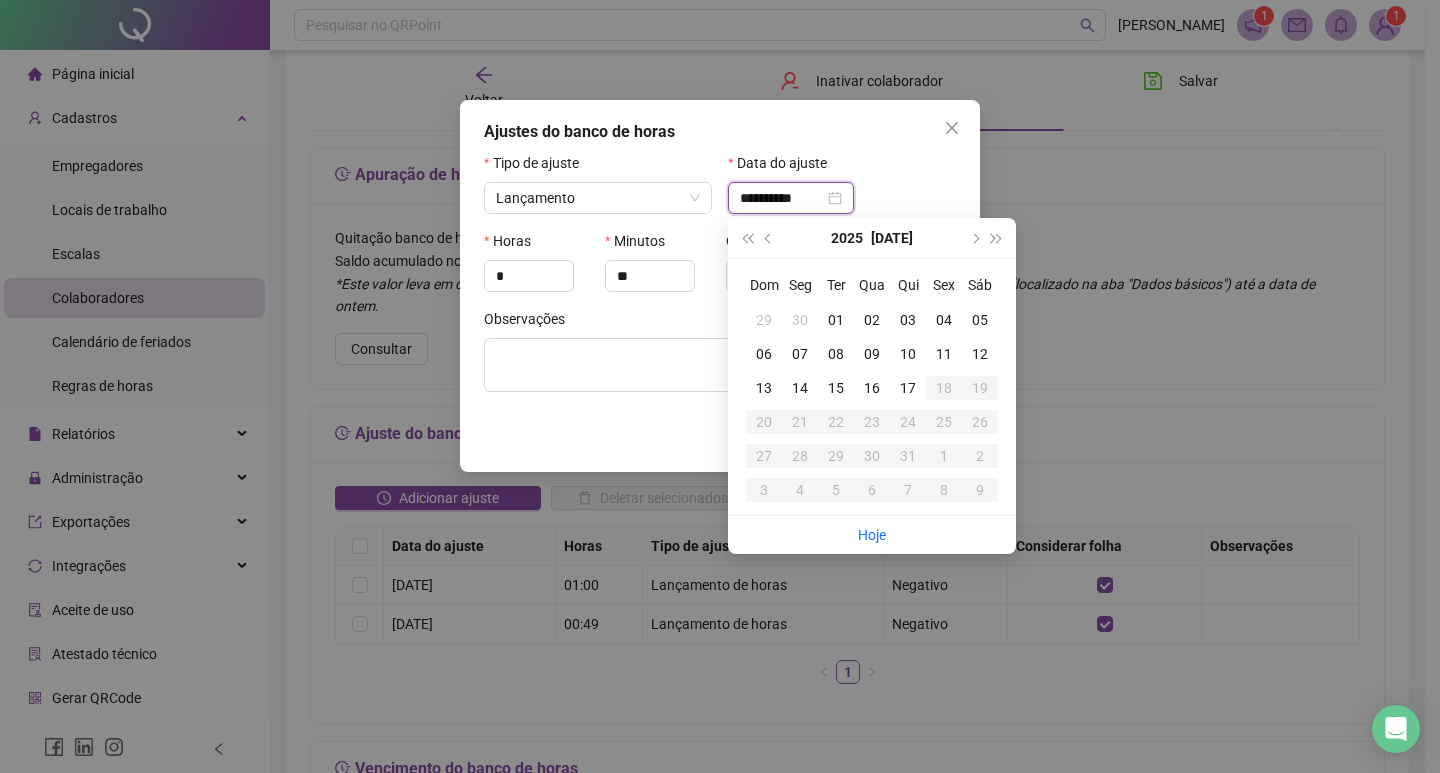 type on "**********" 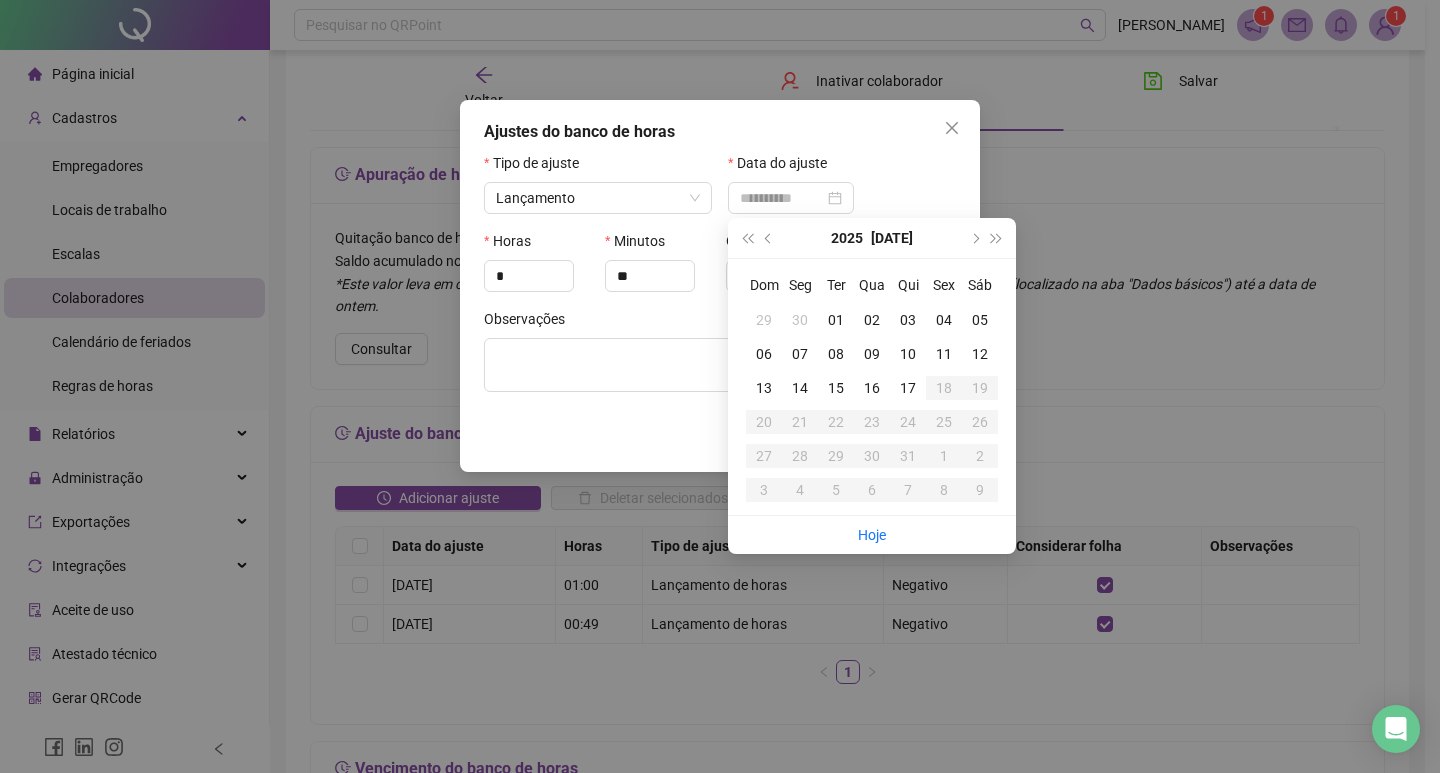 click on "10" at bounding box center (908, 354) 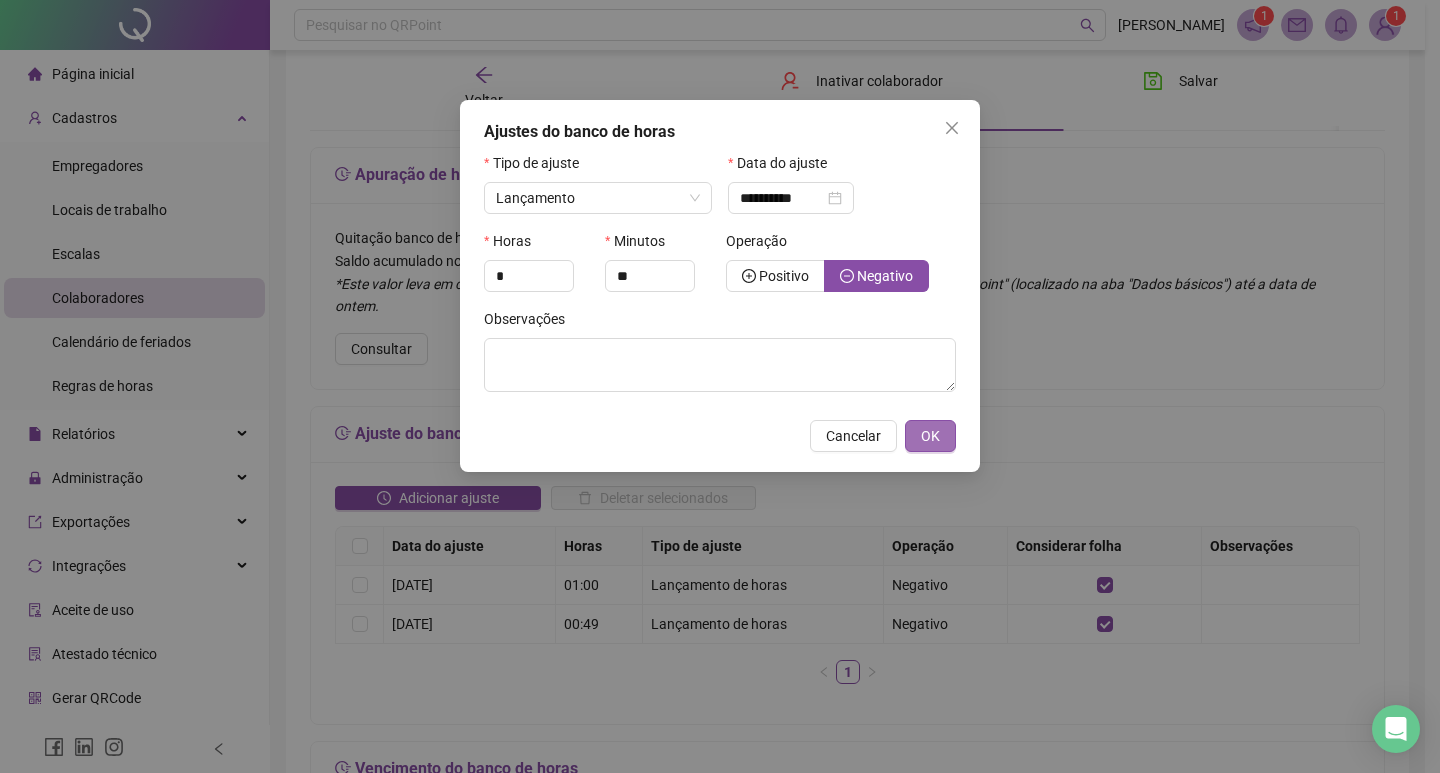 click on "OK" at bounding box center (930, 436) 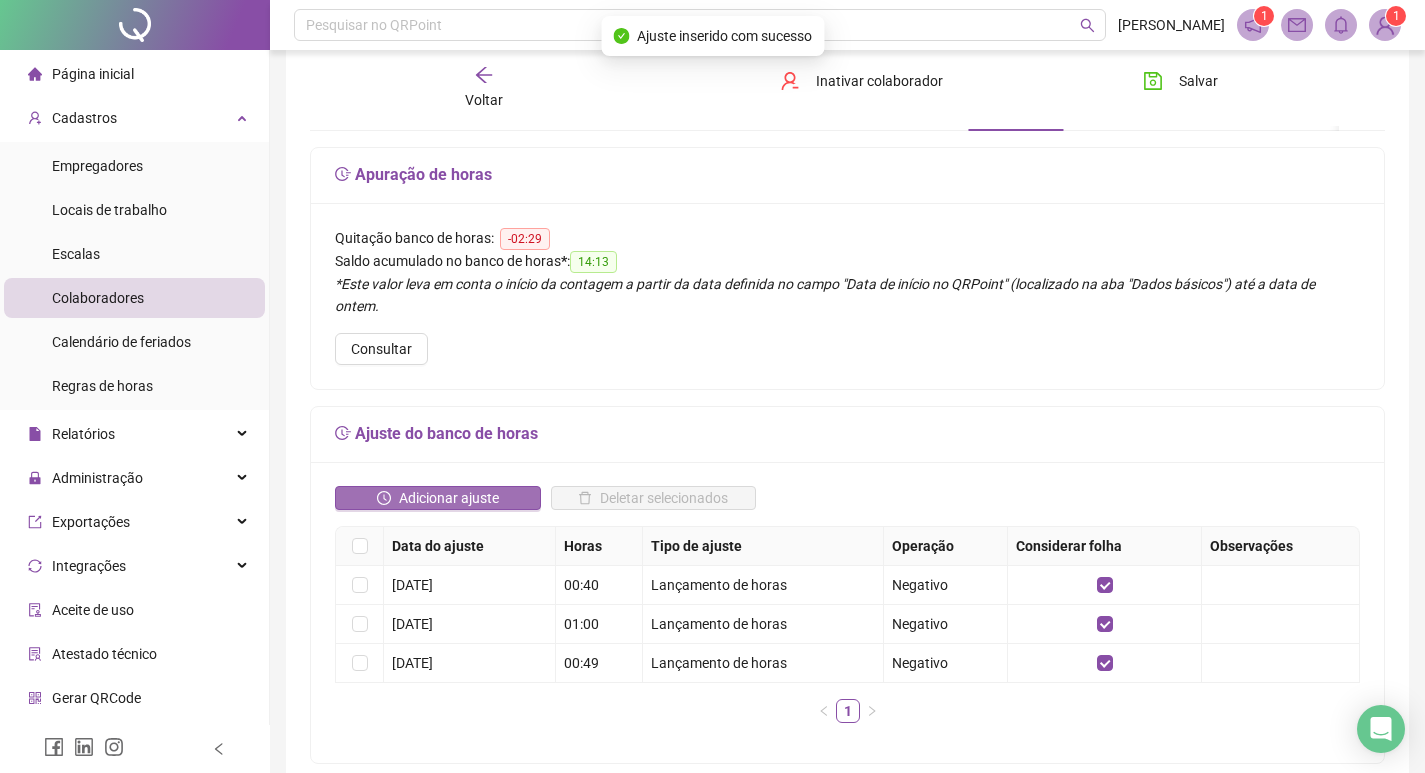 click on "Adicionar ajuste" at bounding box center [449, 498] 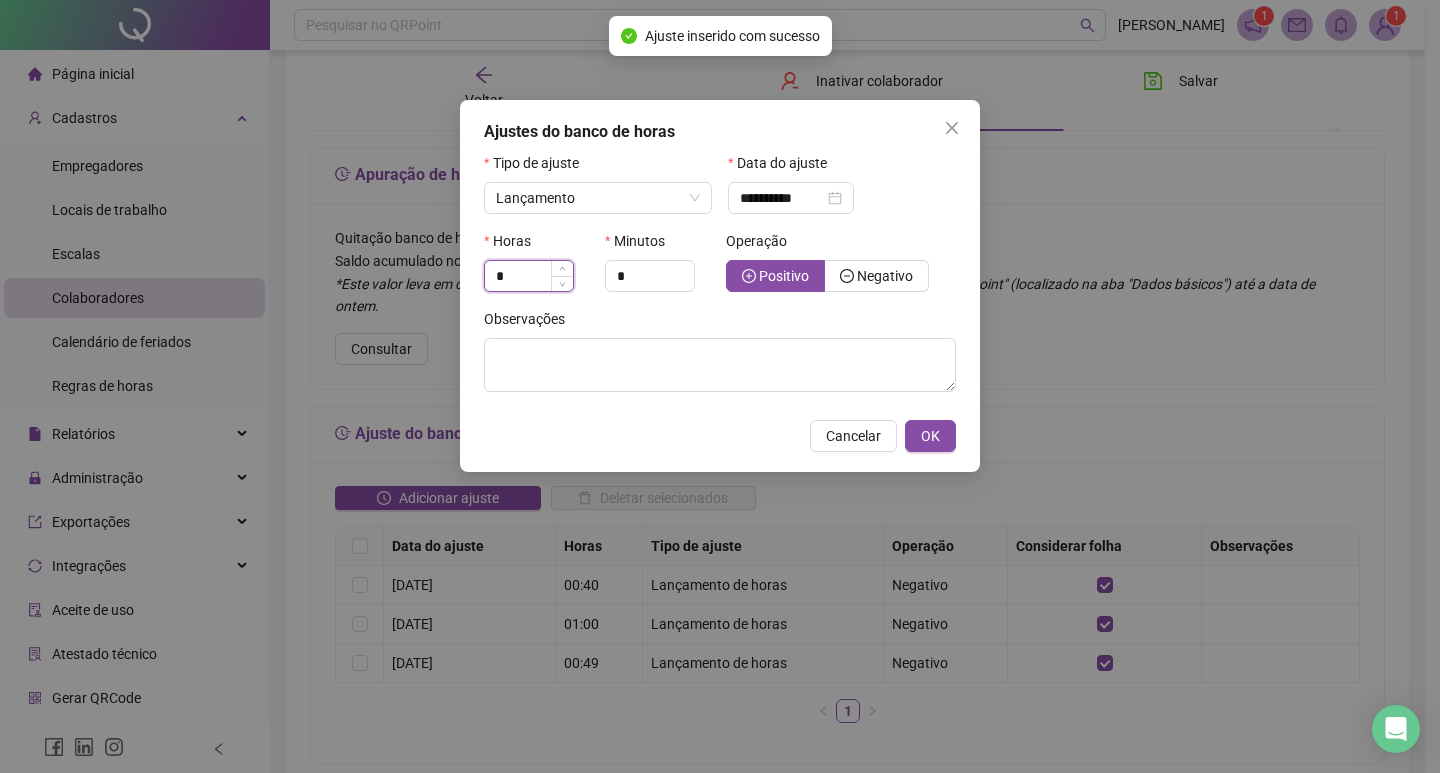 click on "*" at bounding box center (529, 276) 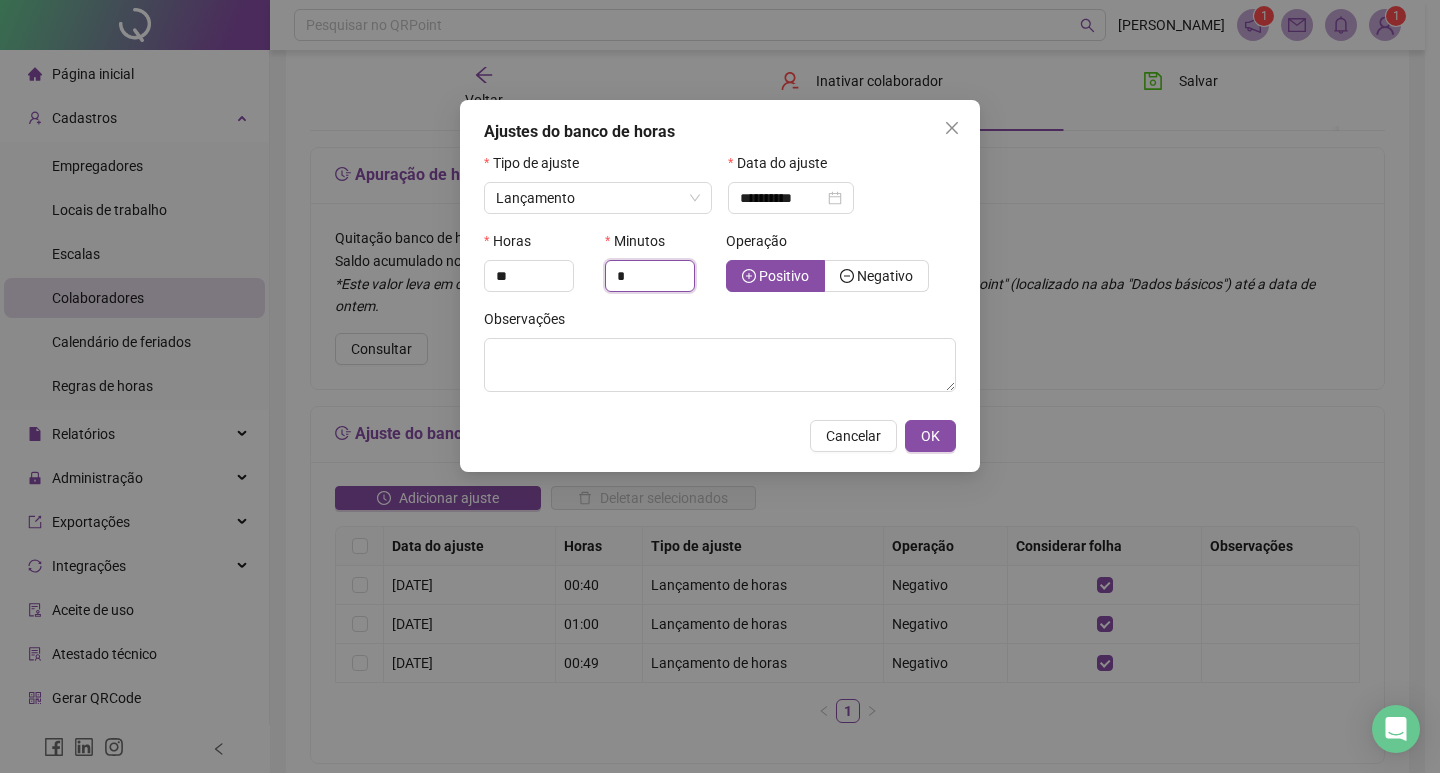 type on "*" 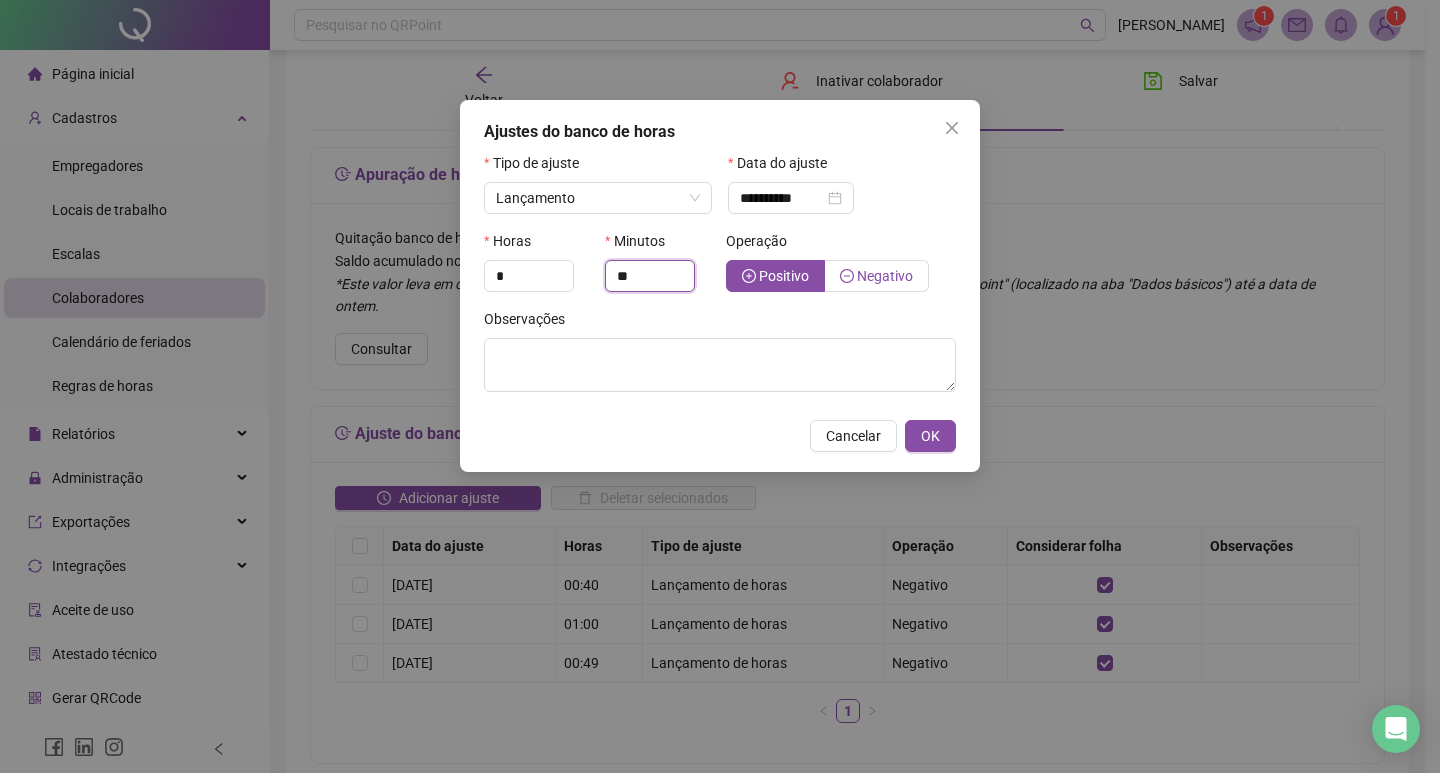 type on "**" 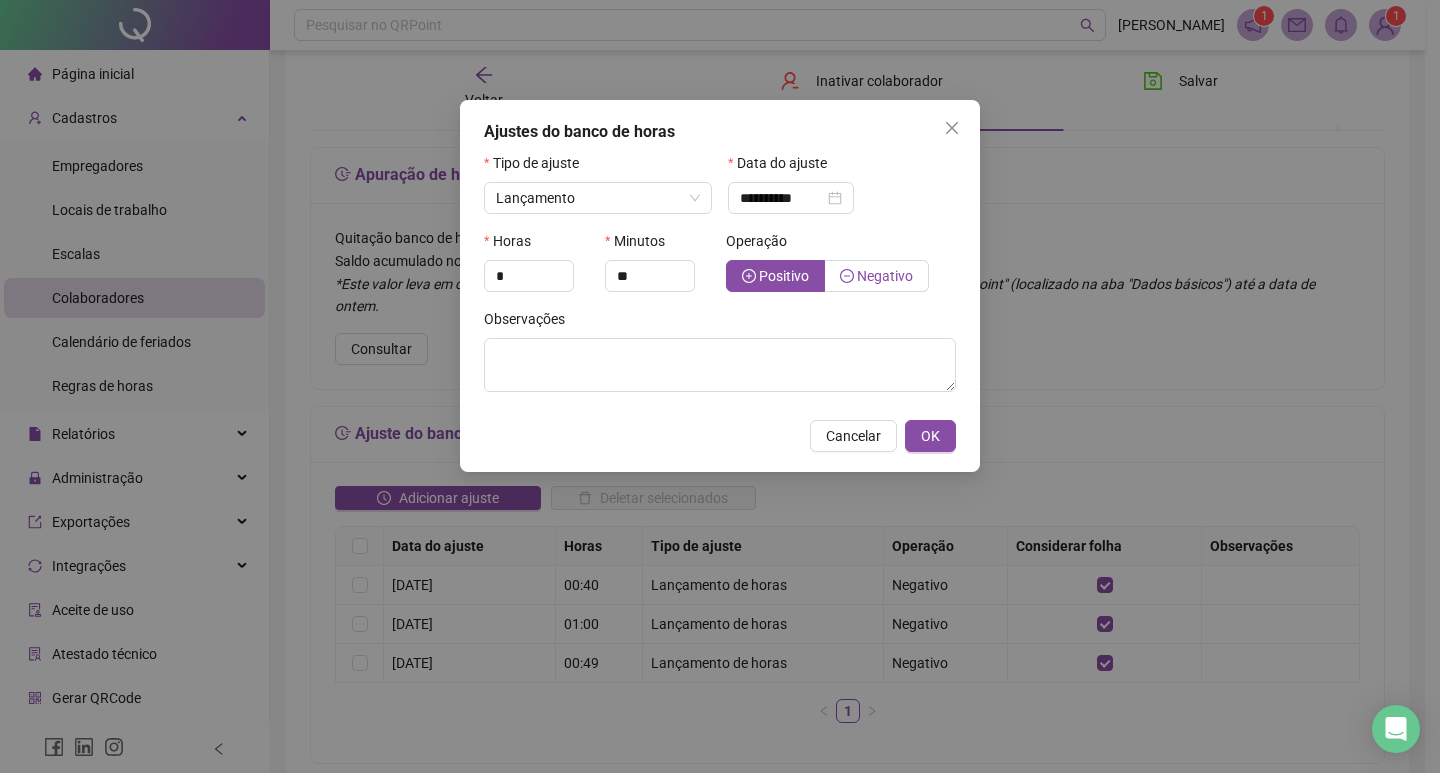 click on "Negativo" at bounding box center [885, 276] 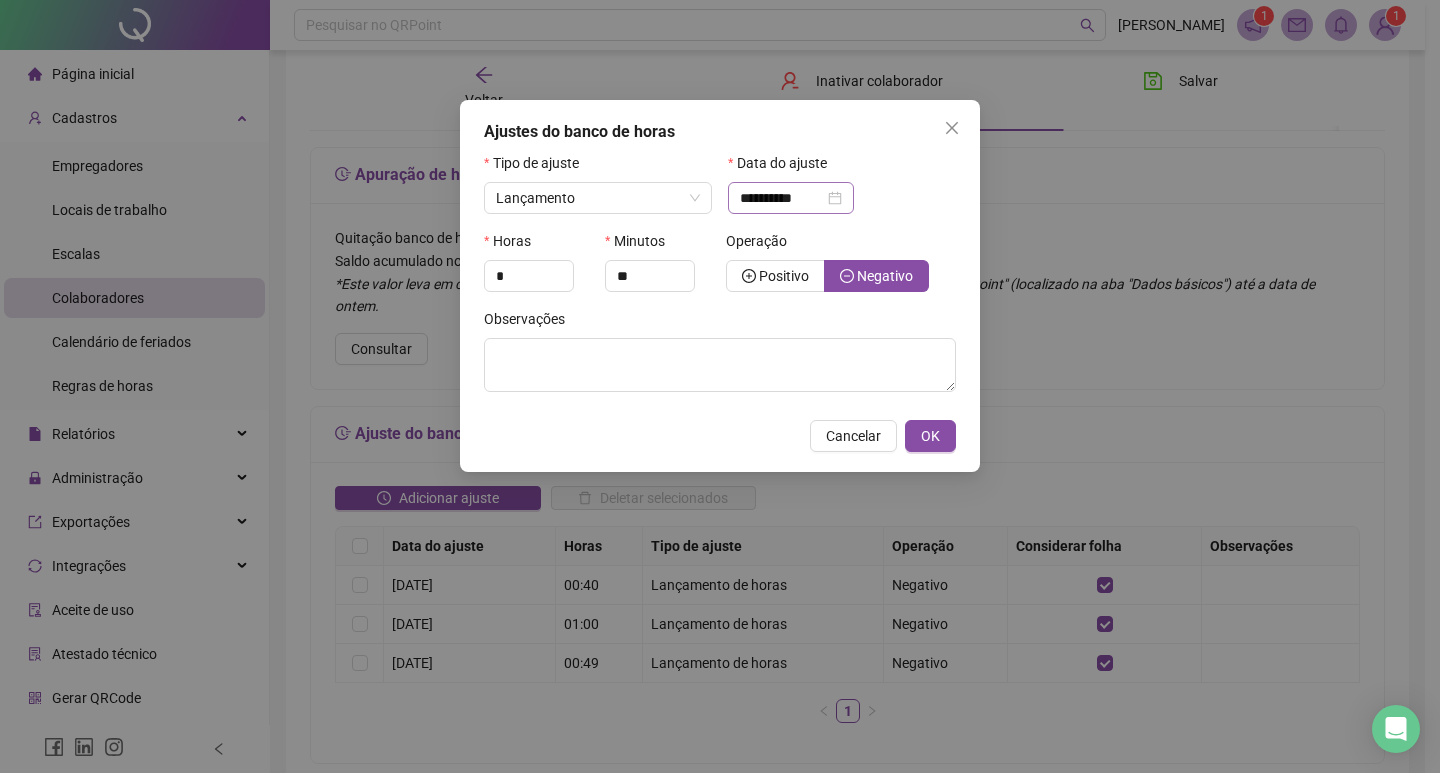 click on "**********" at bounding box center (791, 198) 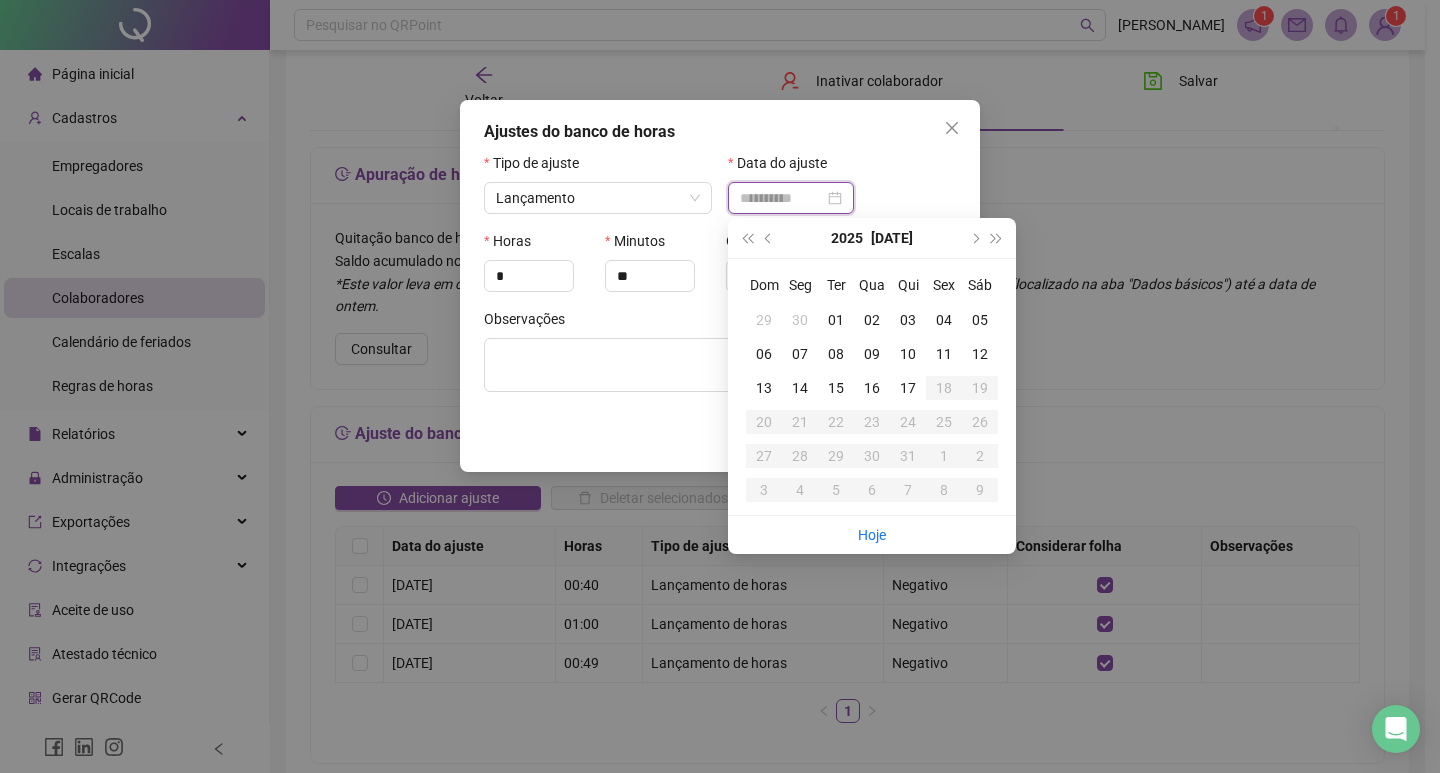 type on "**********" 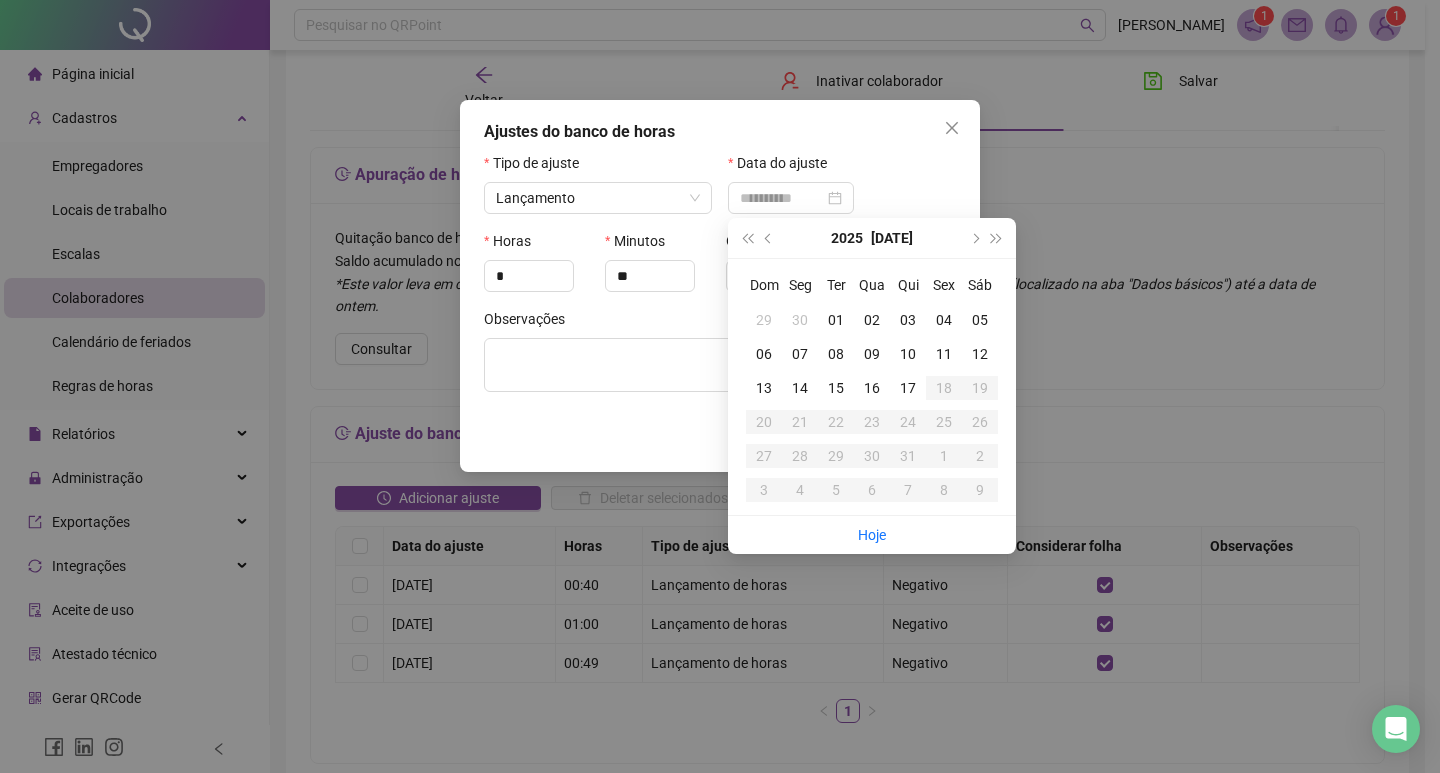 click on "11" at bounding box center [944, 354] 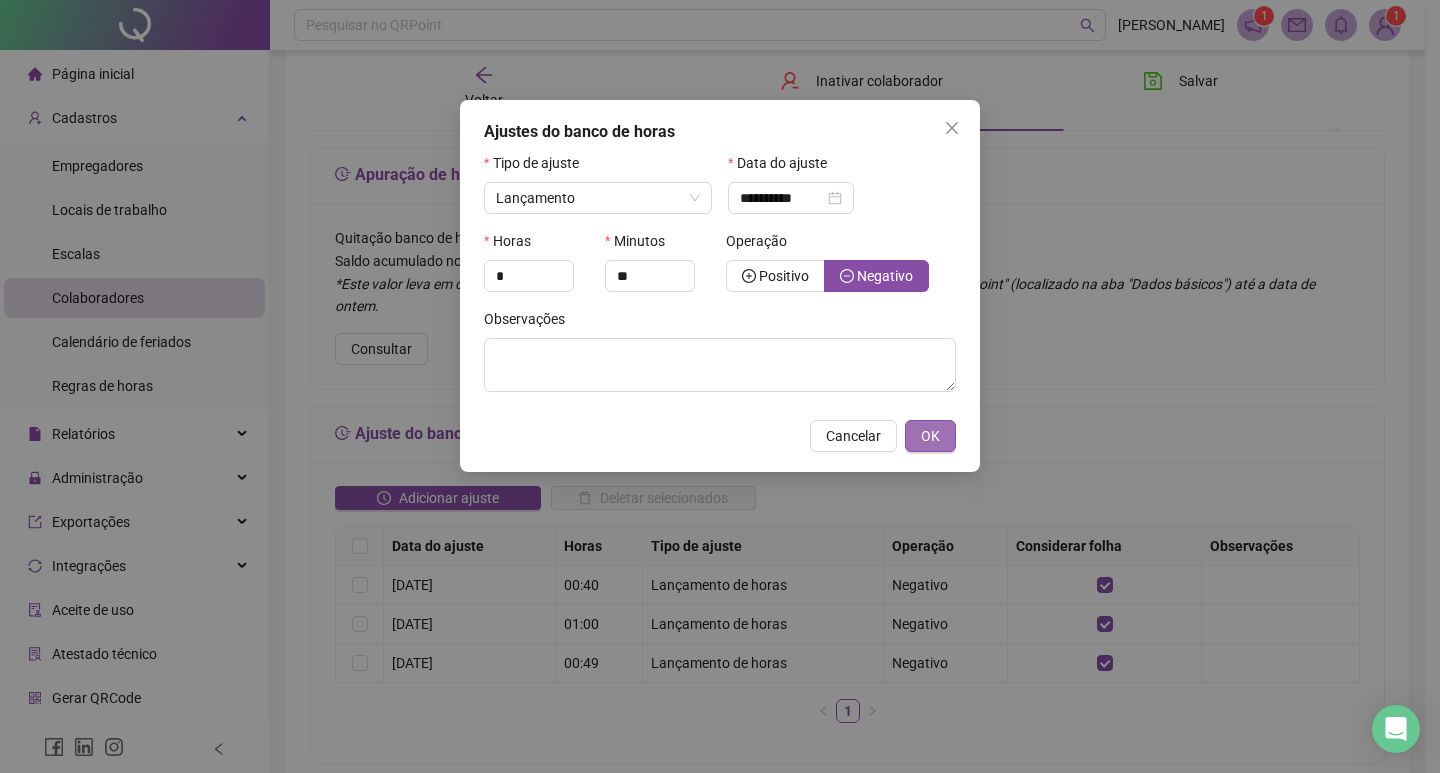 click on "OK" at bounding box center (930, 436) 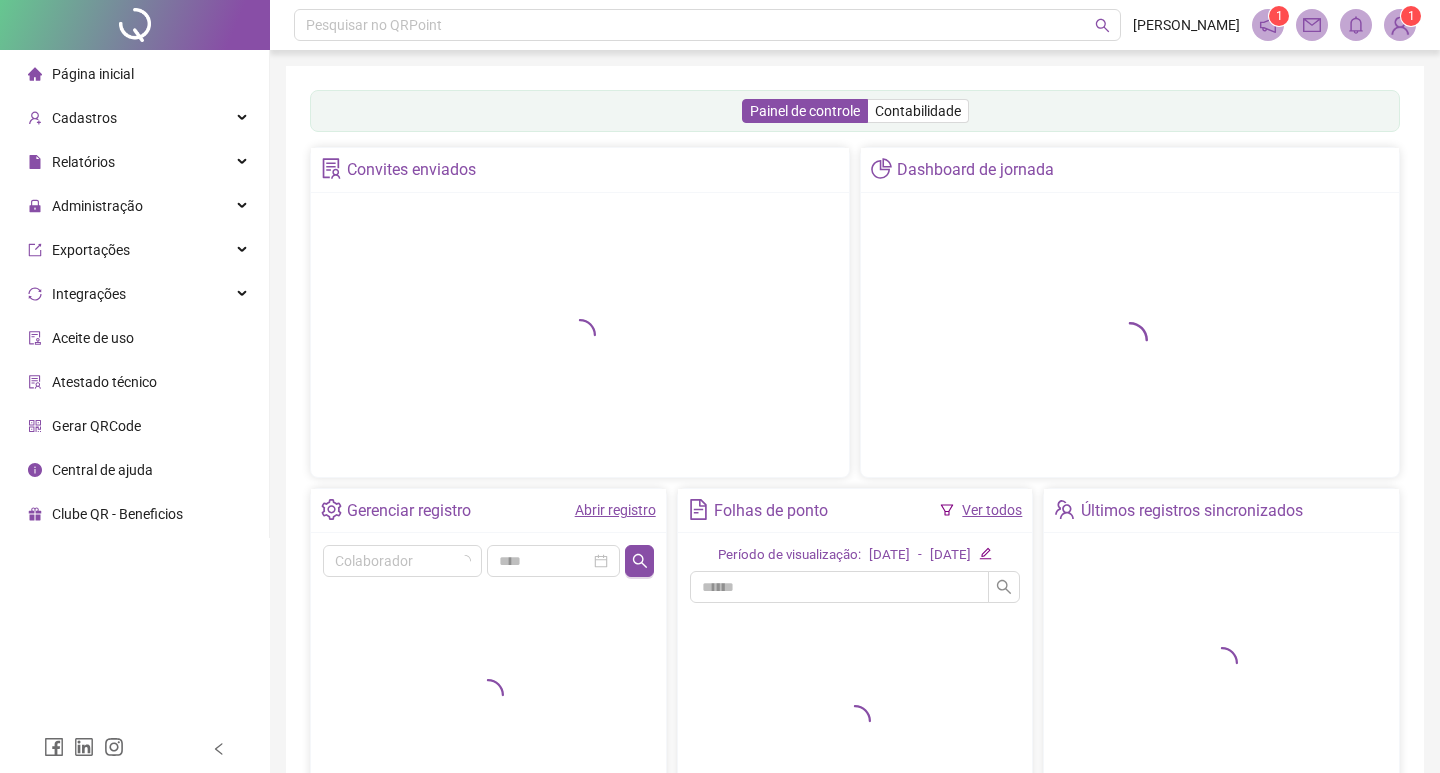 scroll, scrollTop: 0, scrollLeft: 0, axis: both 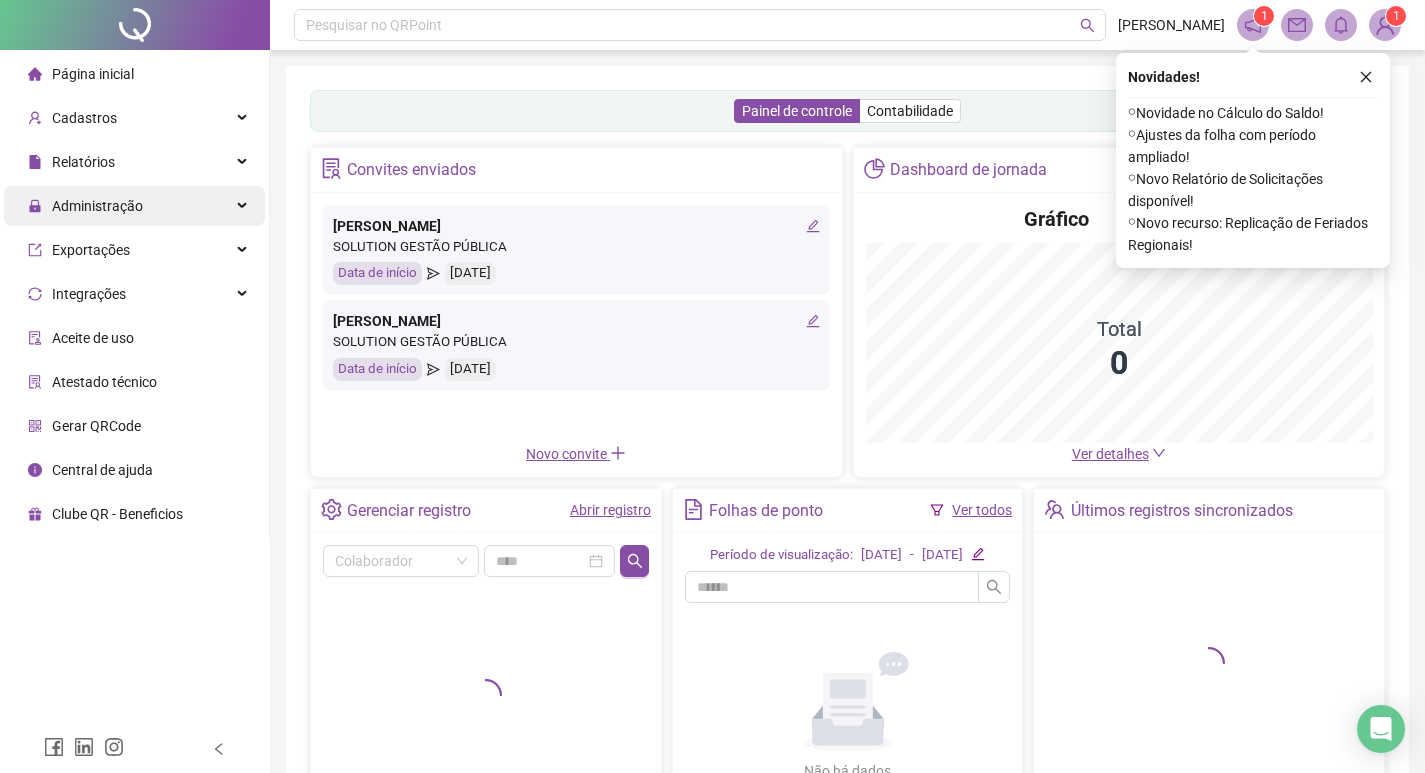 click on "Administração" at bounding box center (134, 206) 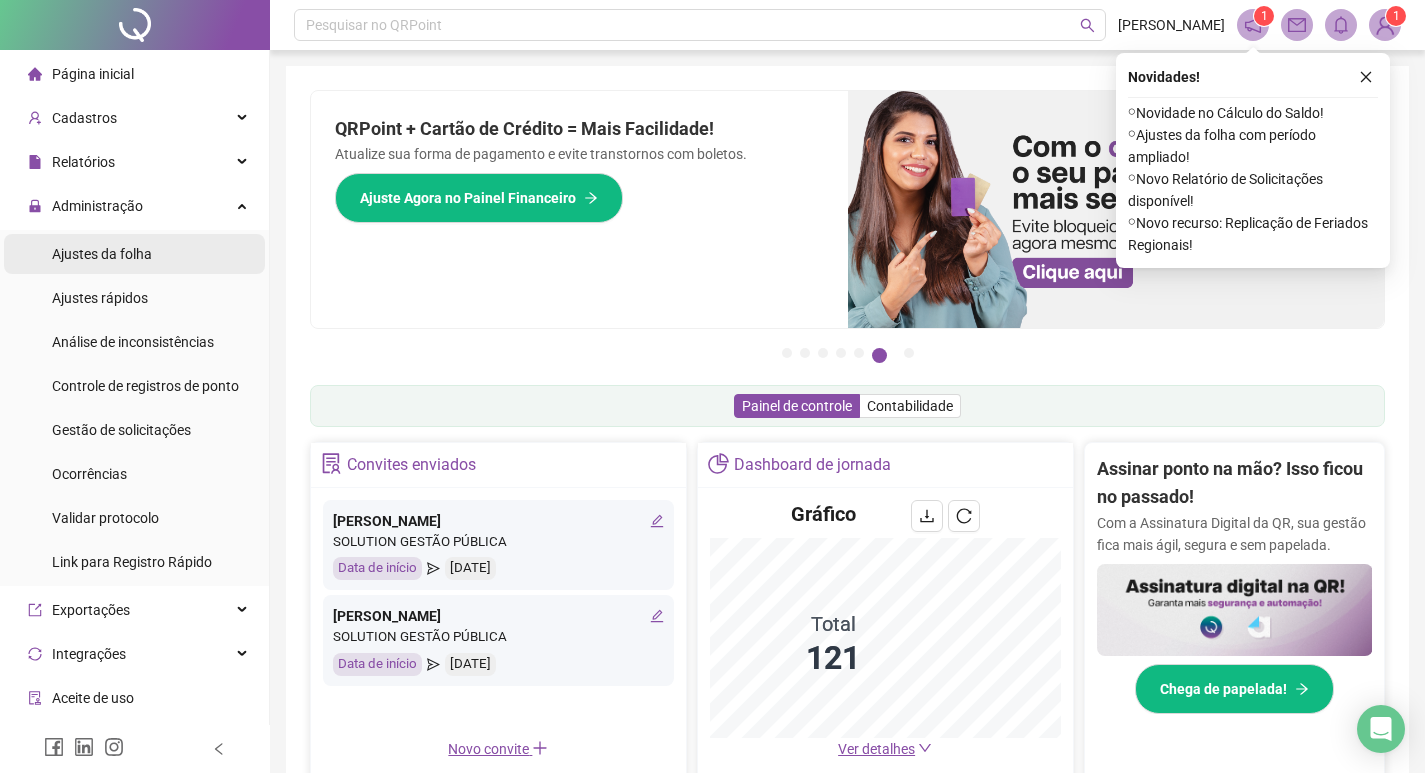 click on "Ajustes da folha" at bounding box center (134, 254) 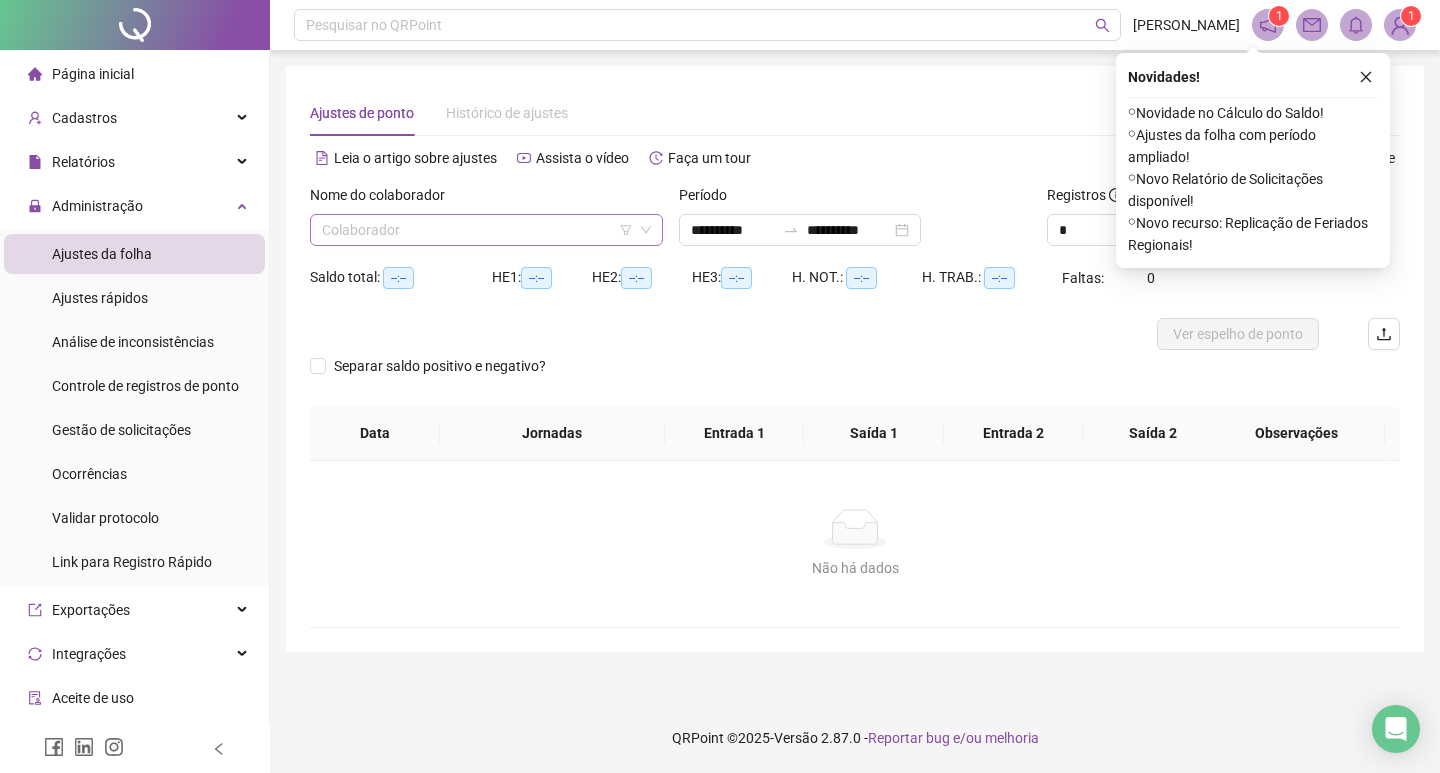click at bounding box center [480, 230] 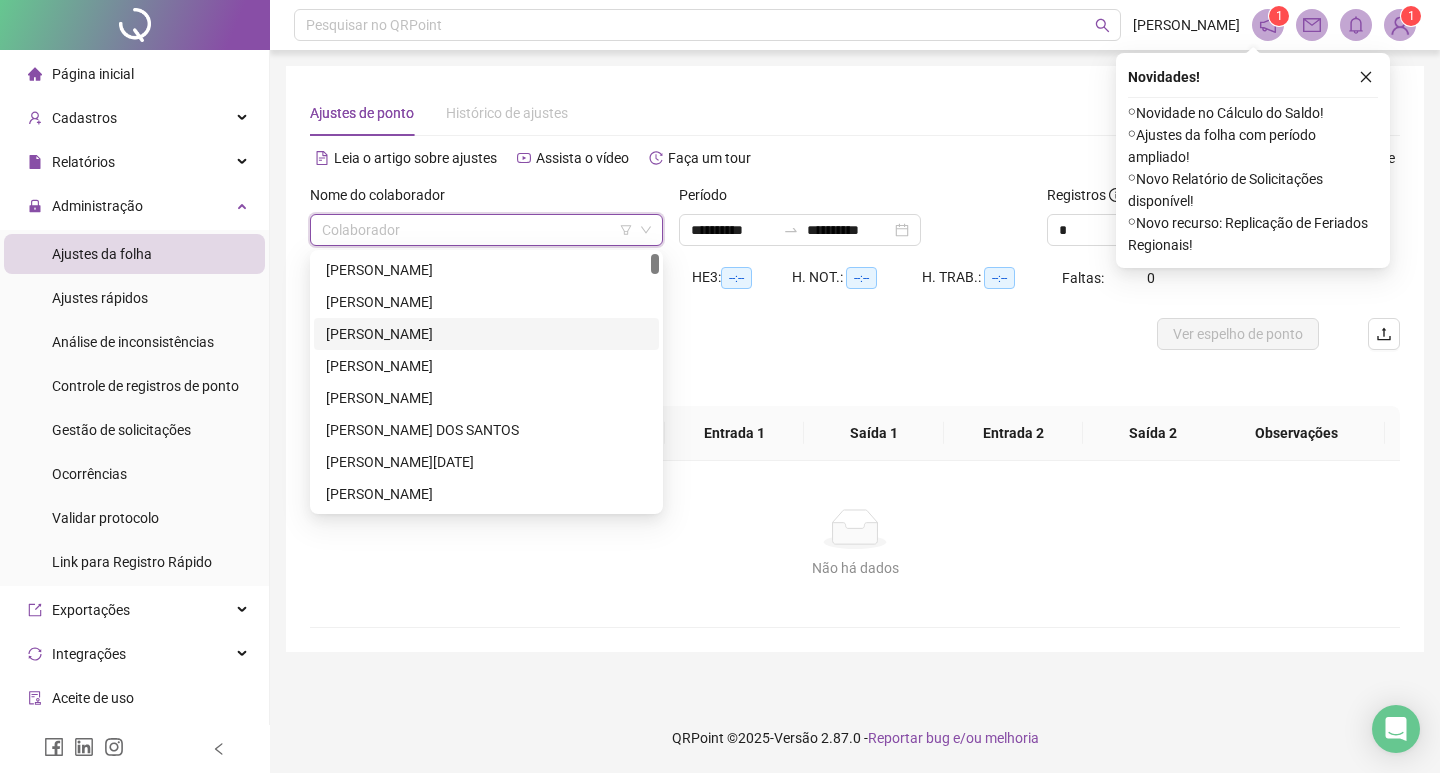 click on "[PERSON_NAME]" at bounding box center (486, 334) 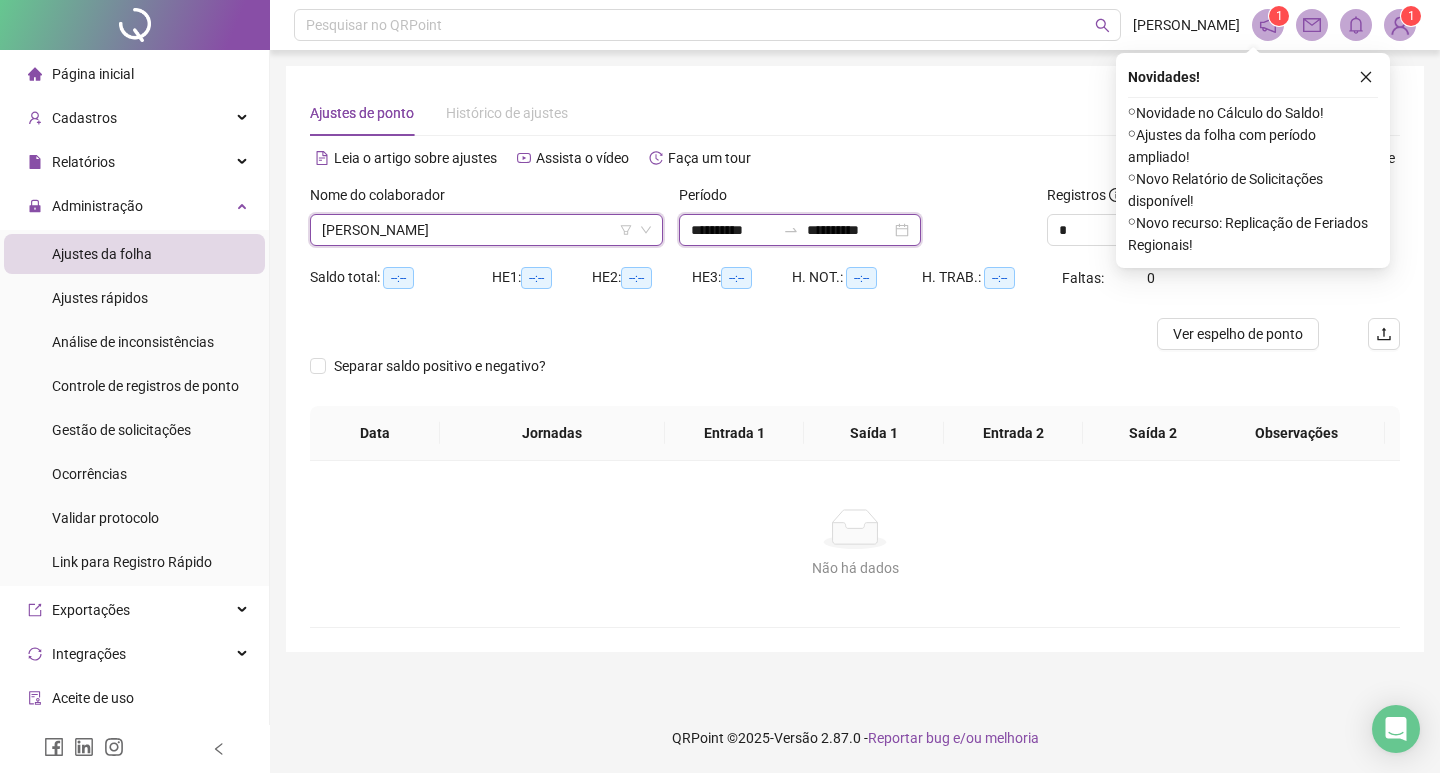 click on "**********" at bounding box center (733, 230) 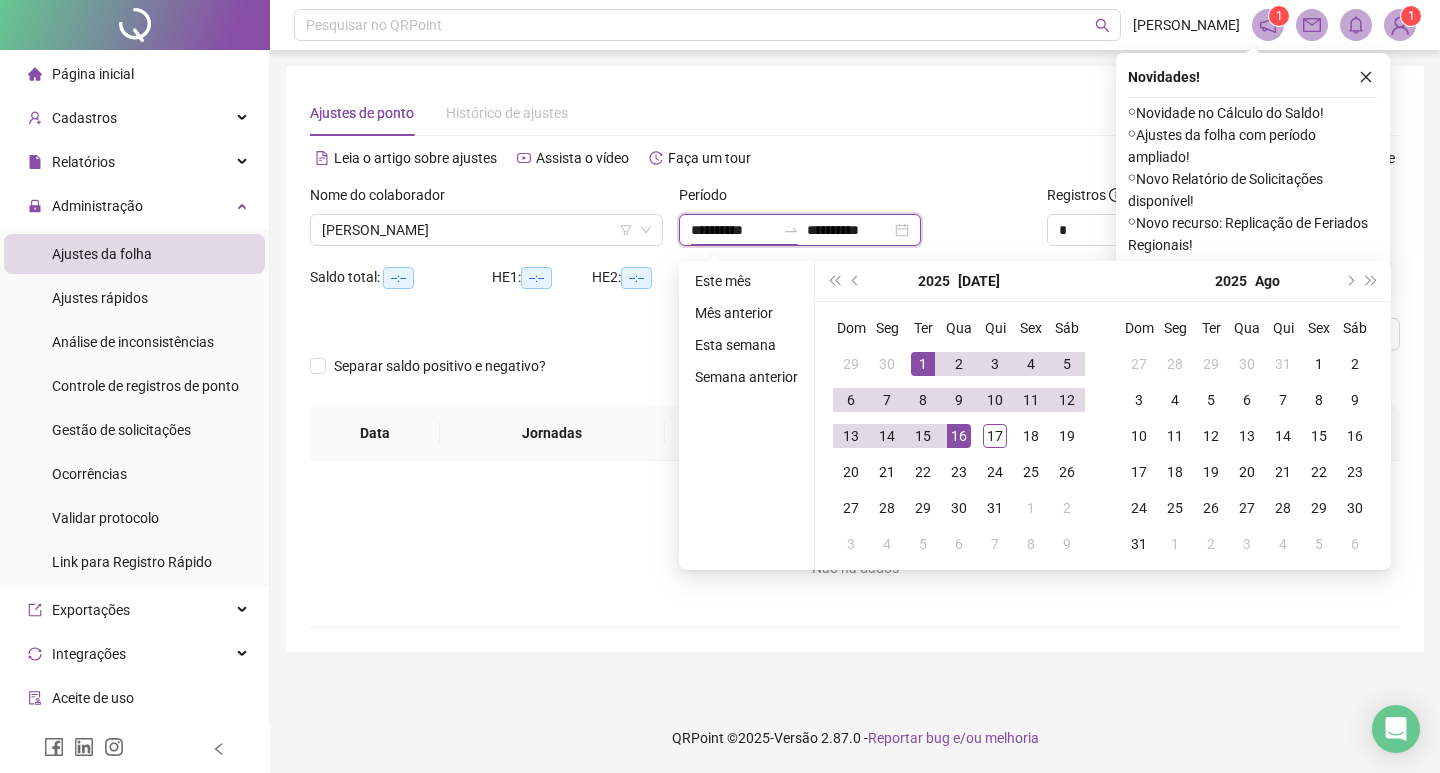 type on "**********" 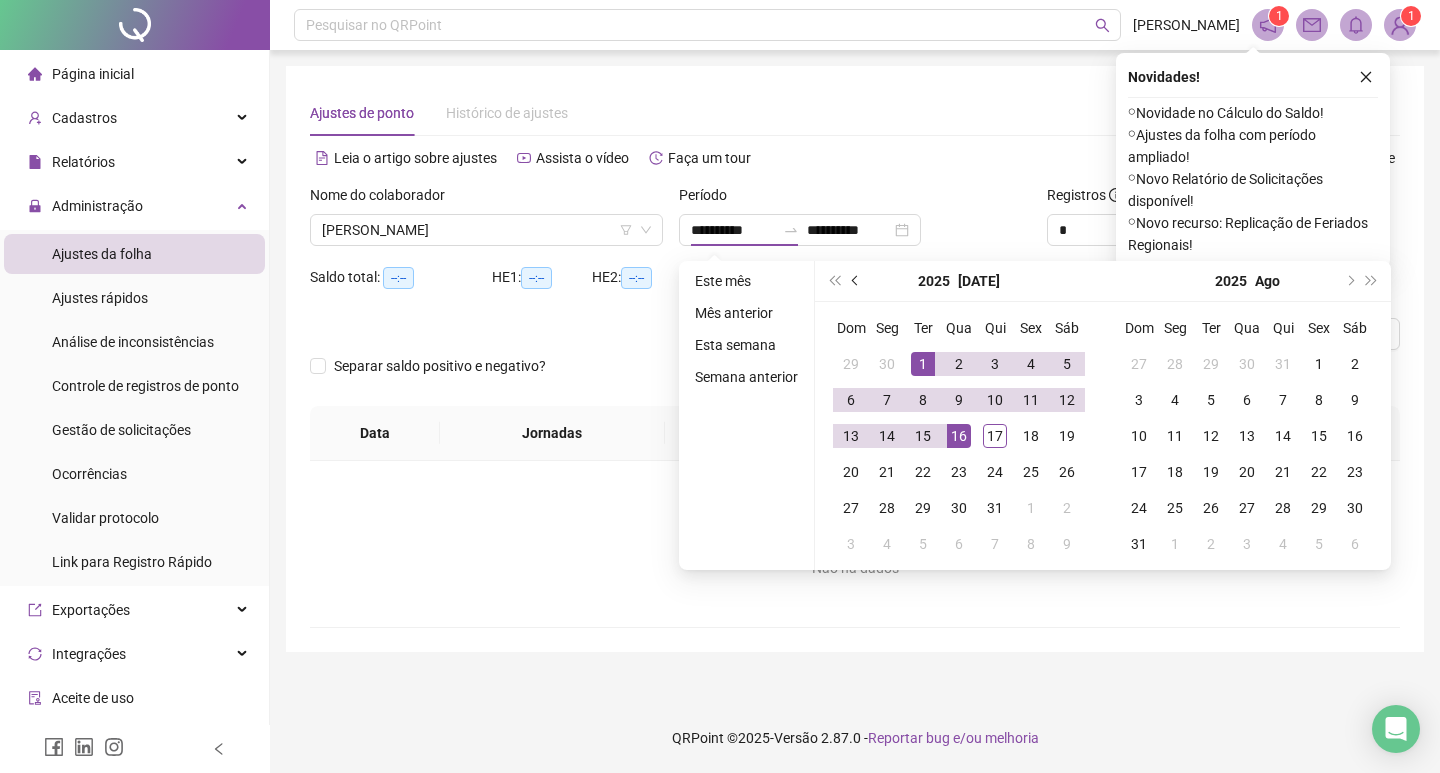 click at bounding box center (856, 281) 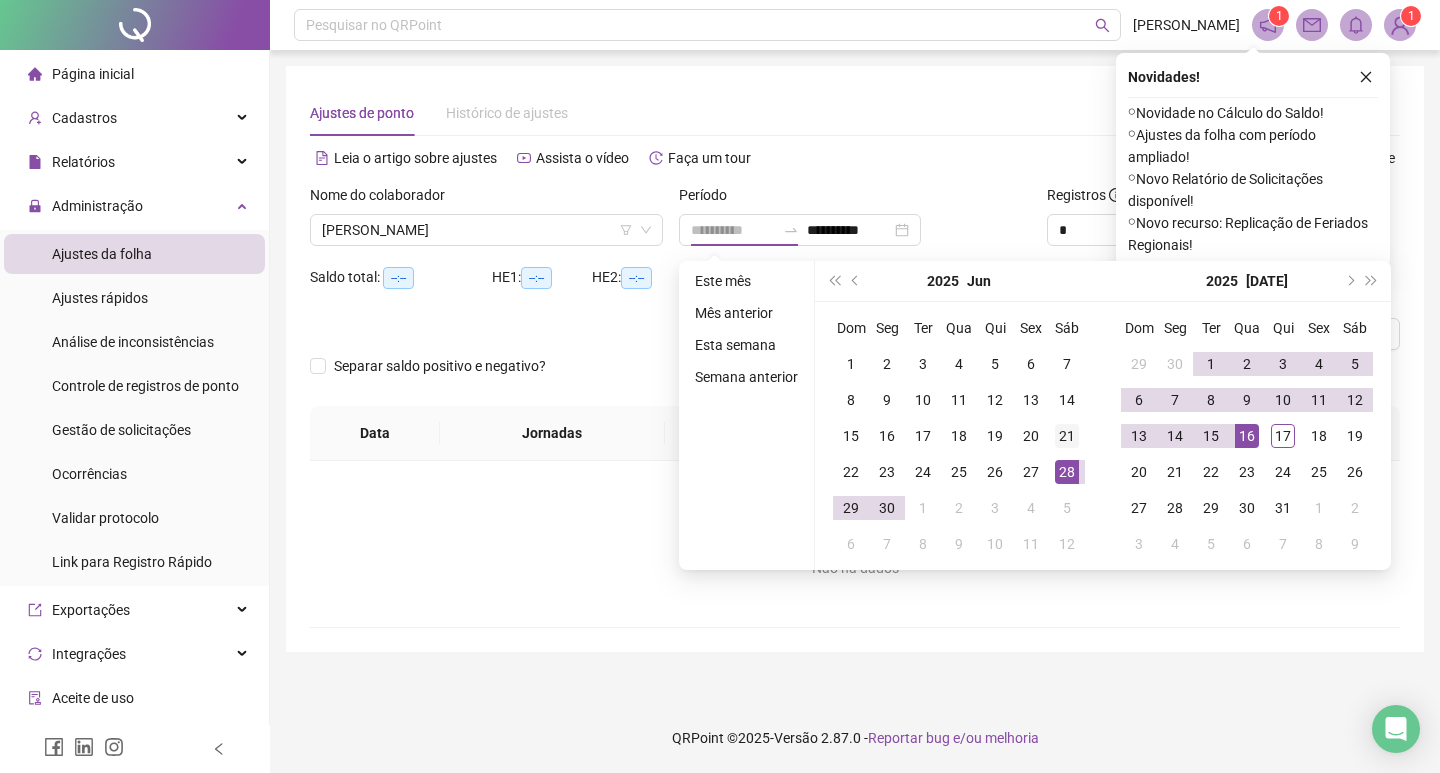 type on "**********" 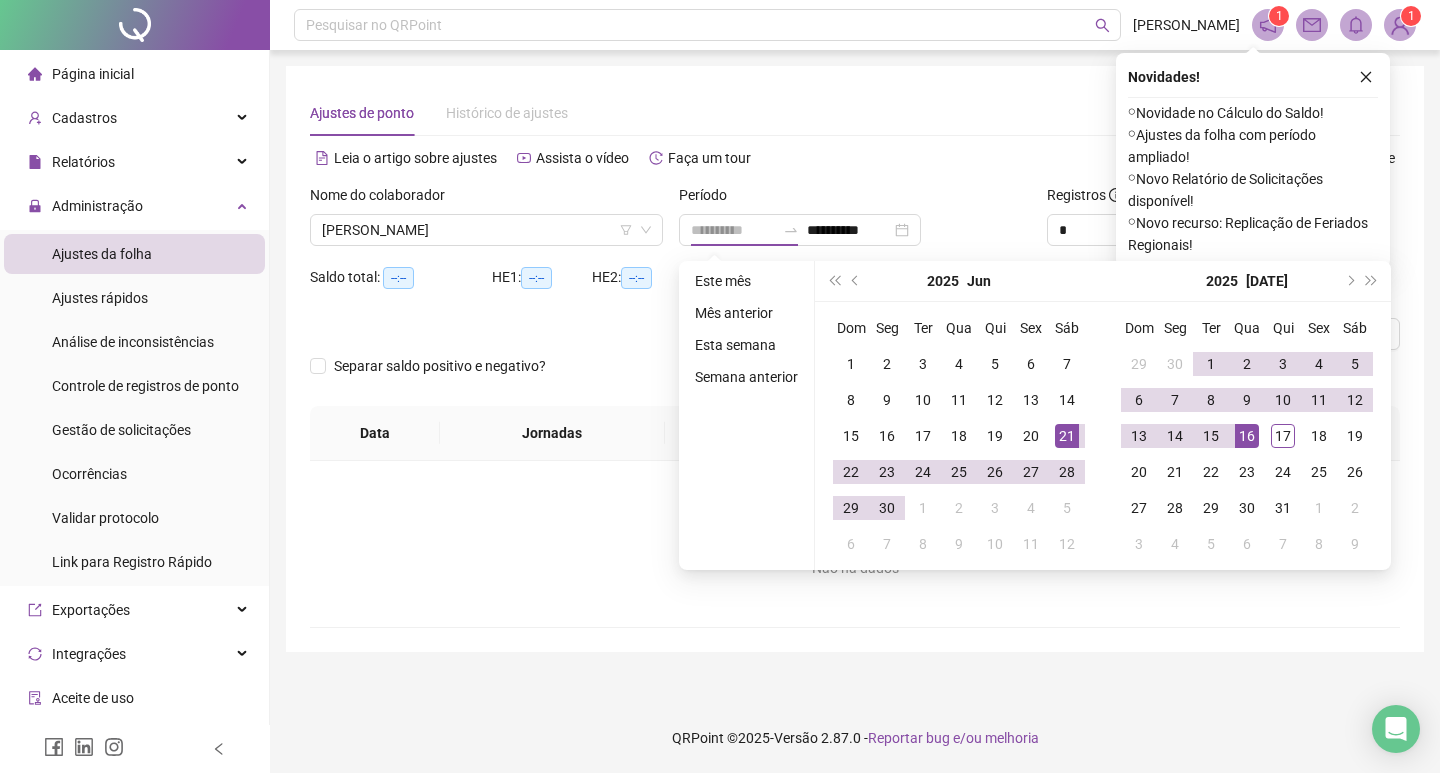 click on "21" at bounding box center [1067, 436] 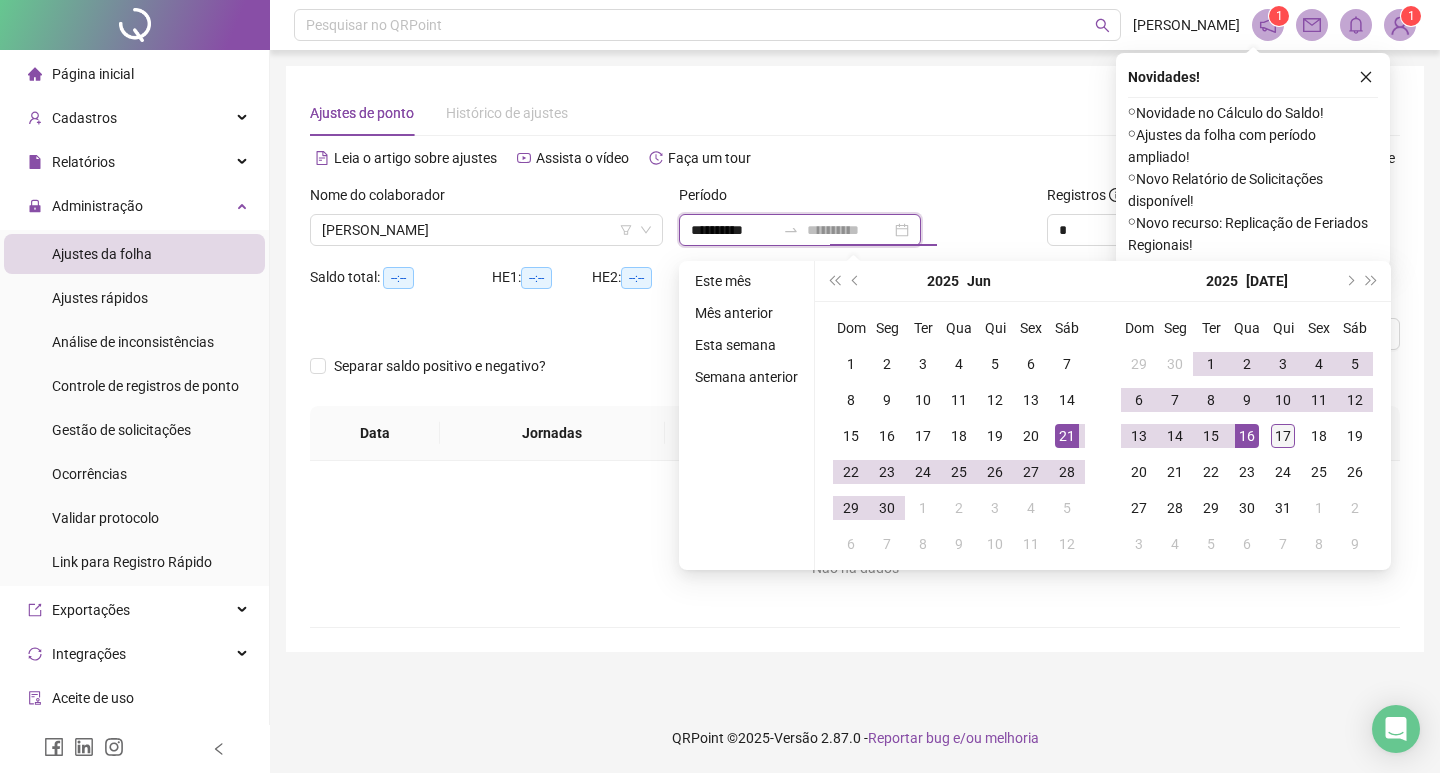 type on "**********" 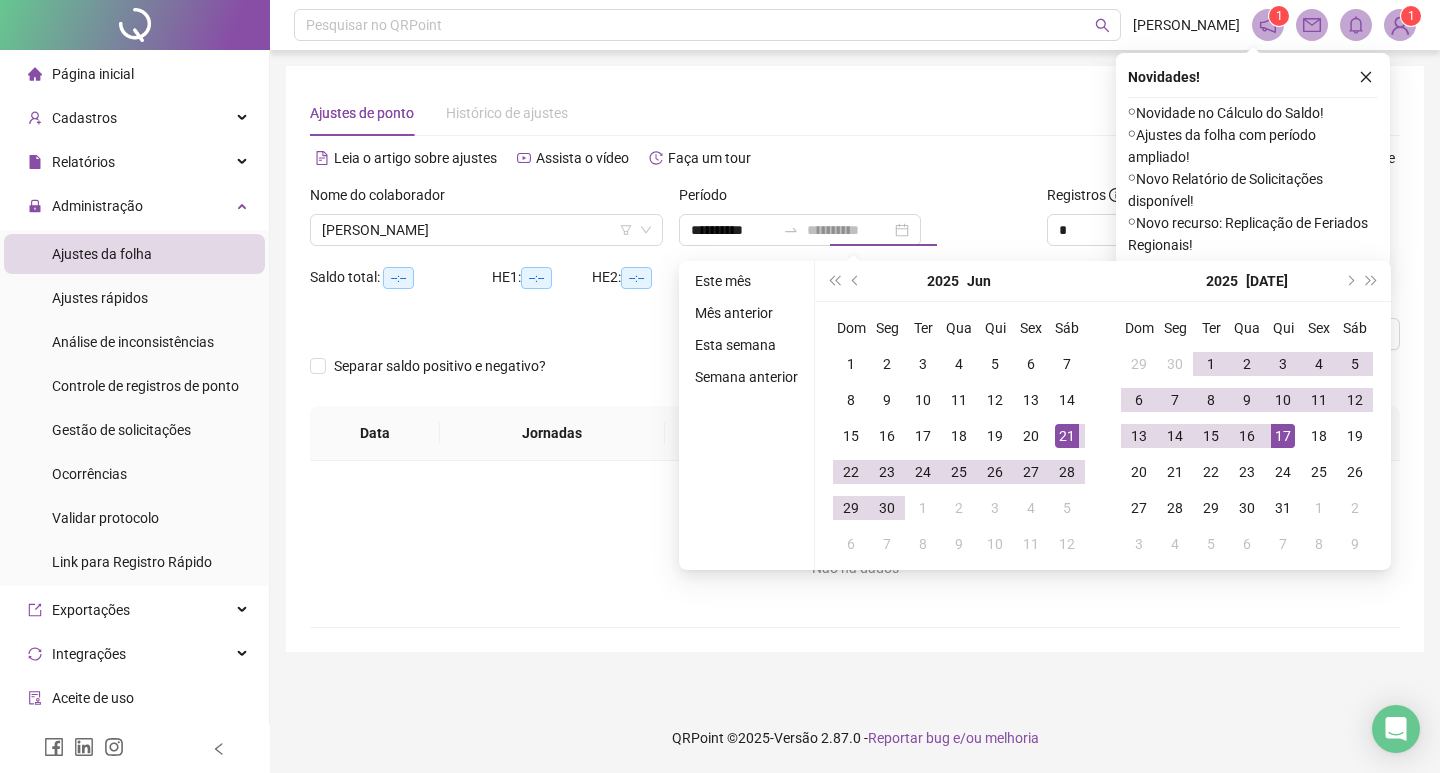click on "17" at bounding box center [1283, 436] 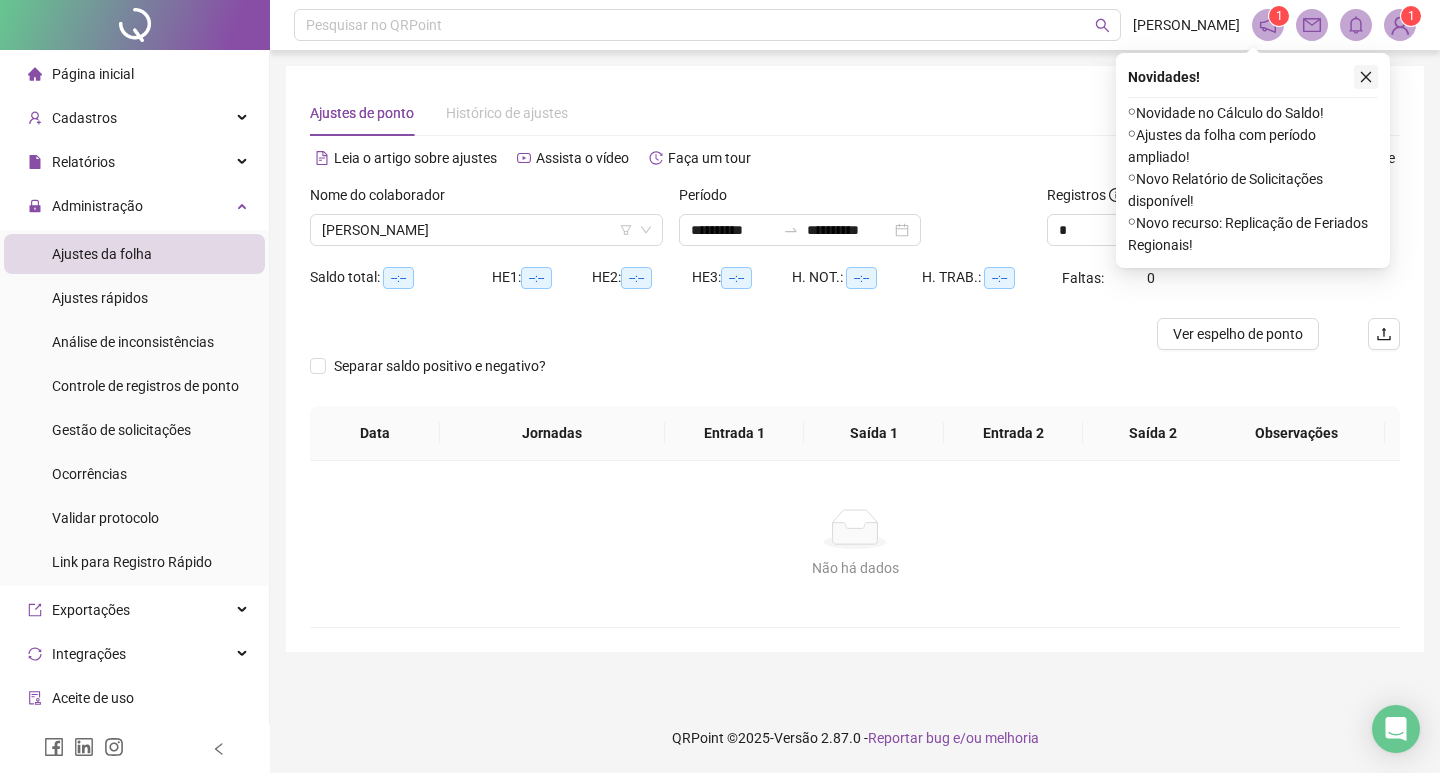 click at bounding box center [1366, 77] 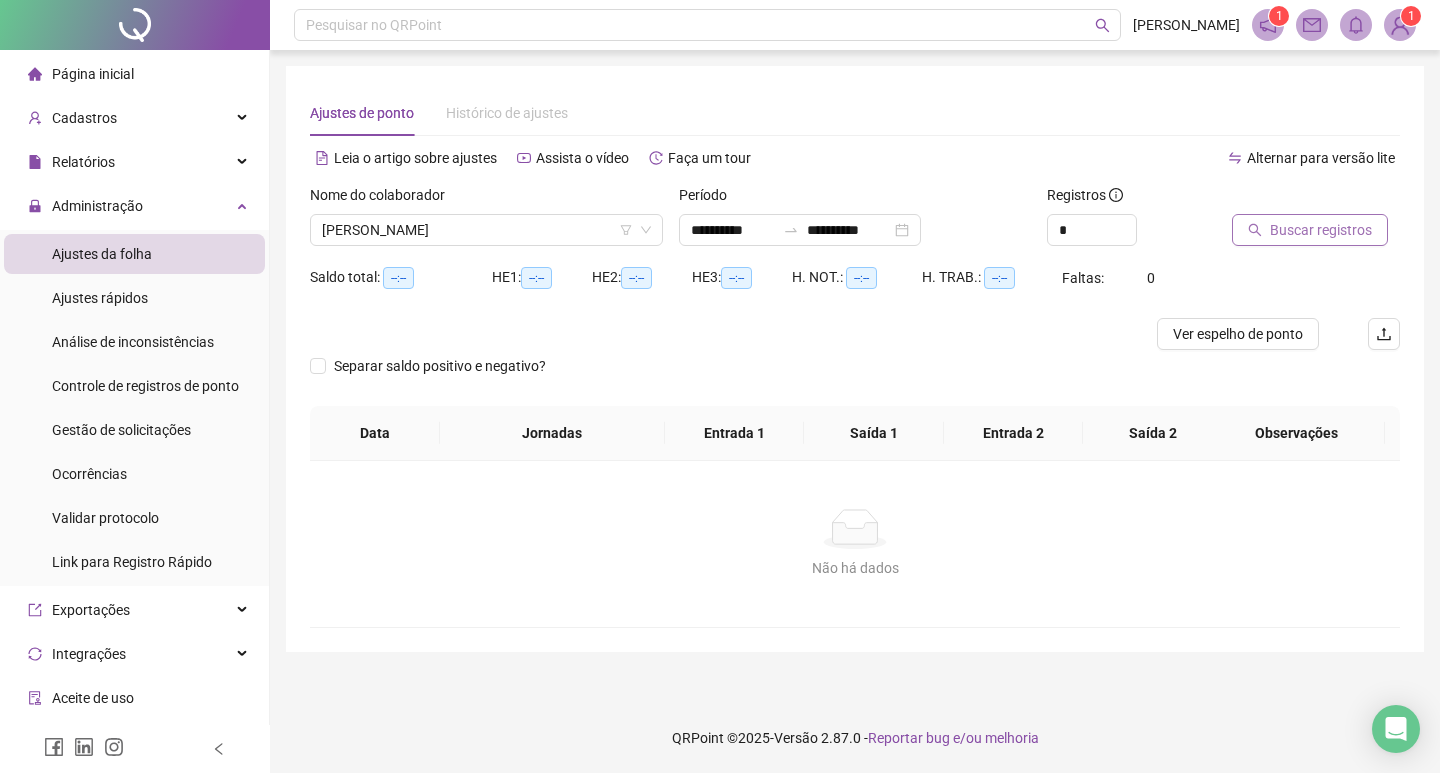 click on "Buscar registros" at bounding box center (1321, 230) 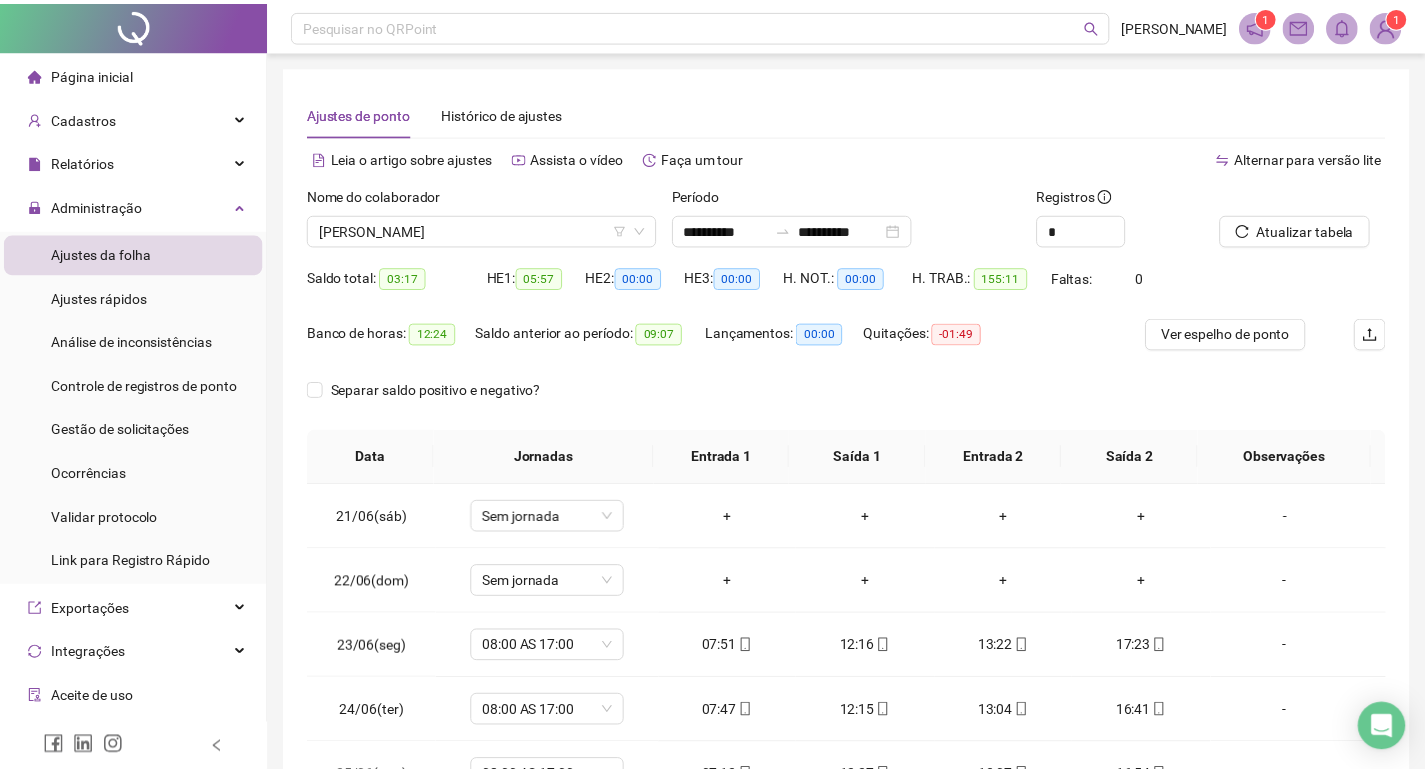 scroll, scrollTop: 200, scrollLeft: 0, axis: vertical 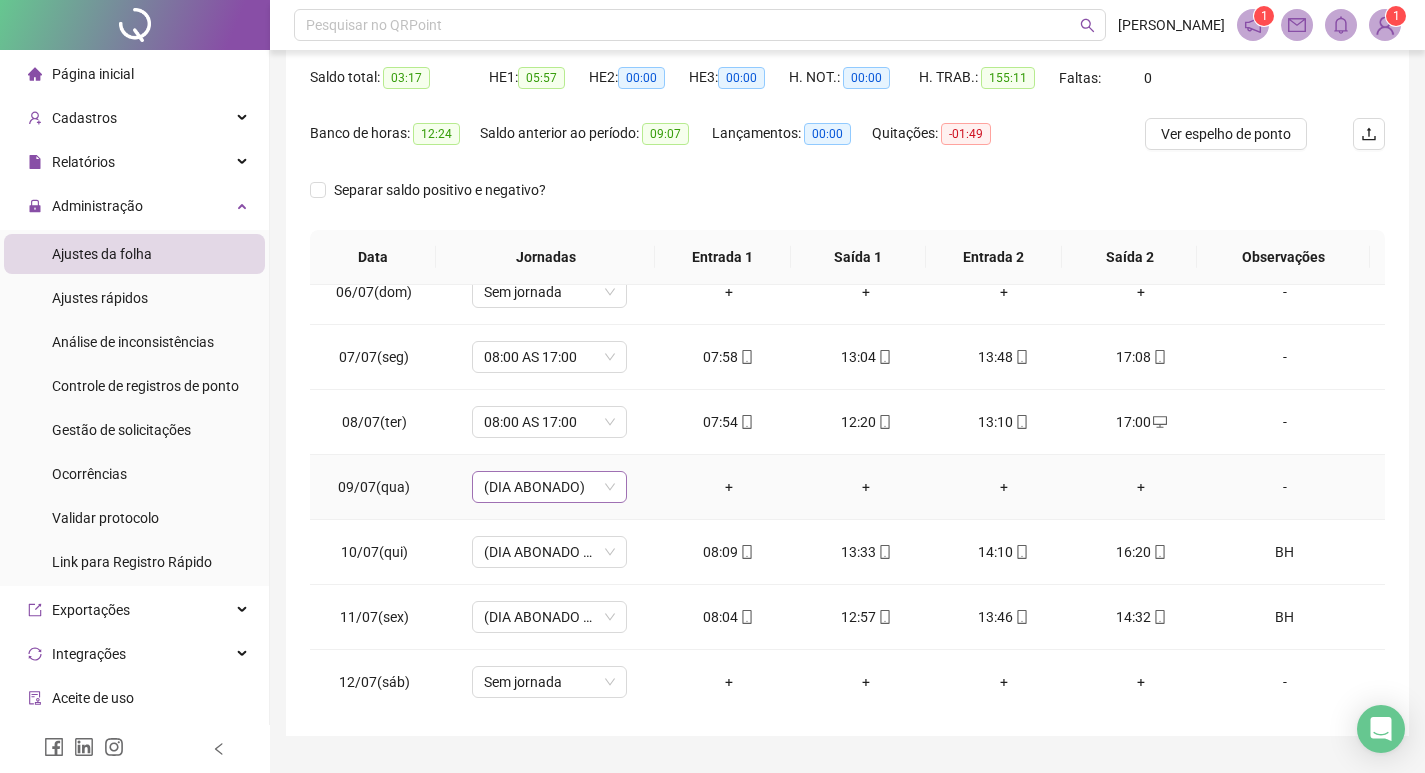 click on "(DIA ABONADO)" at bounding box center (549, 487) 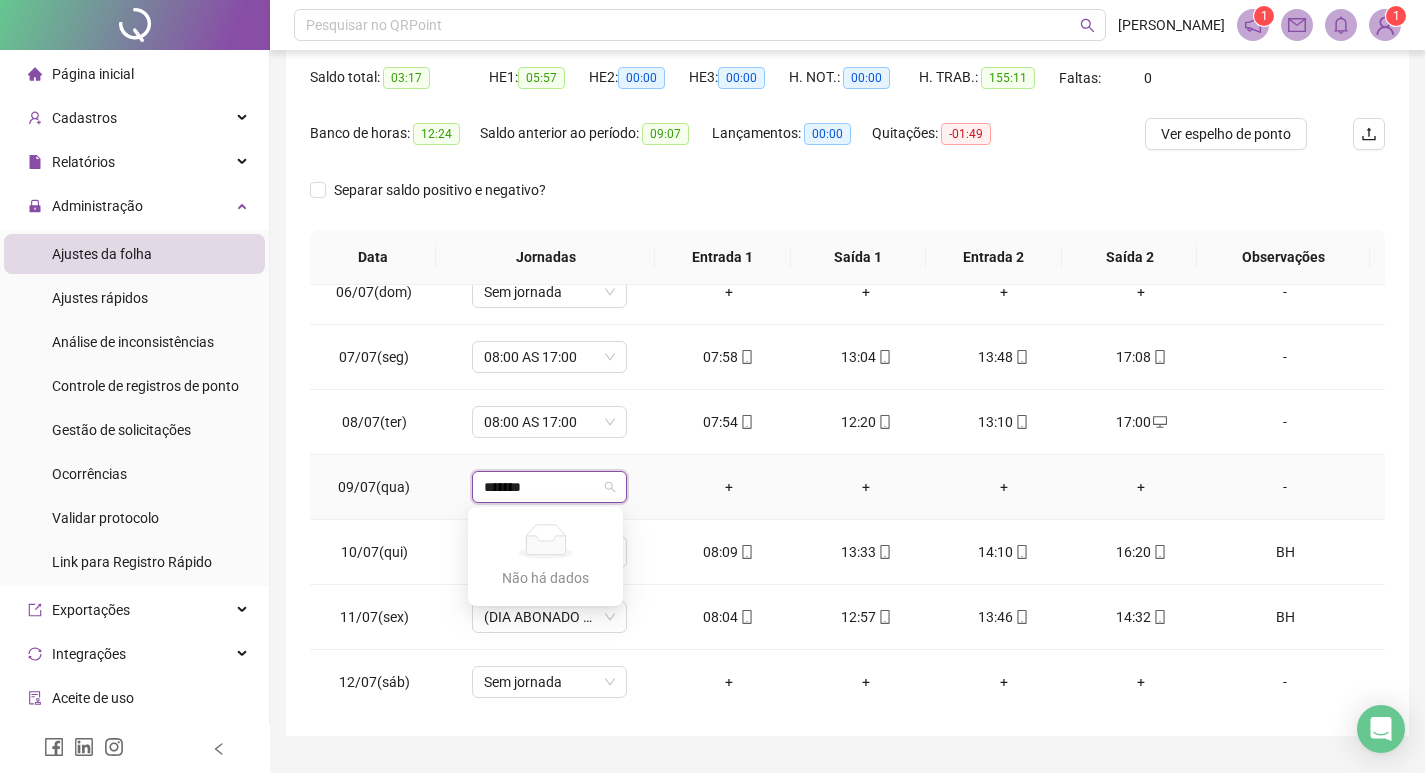 type on "*******" 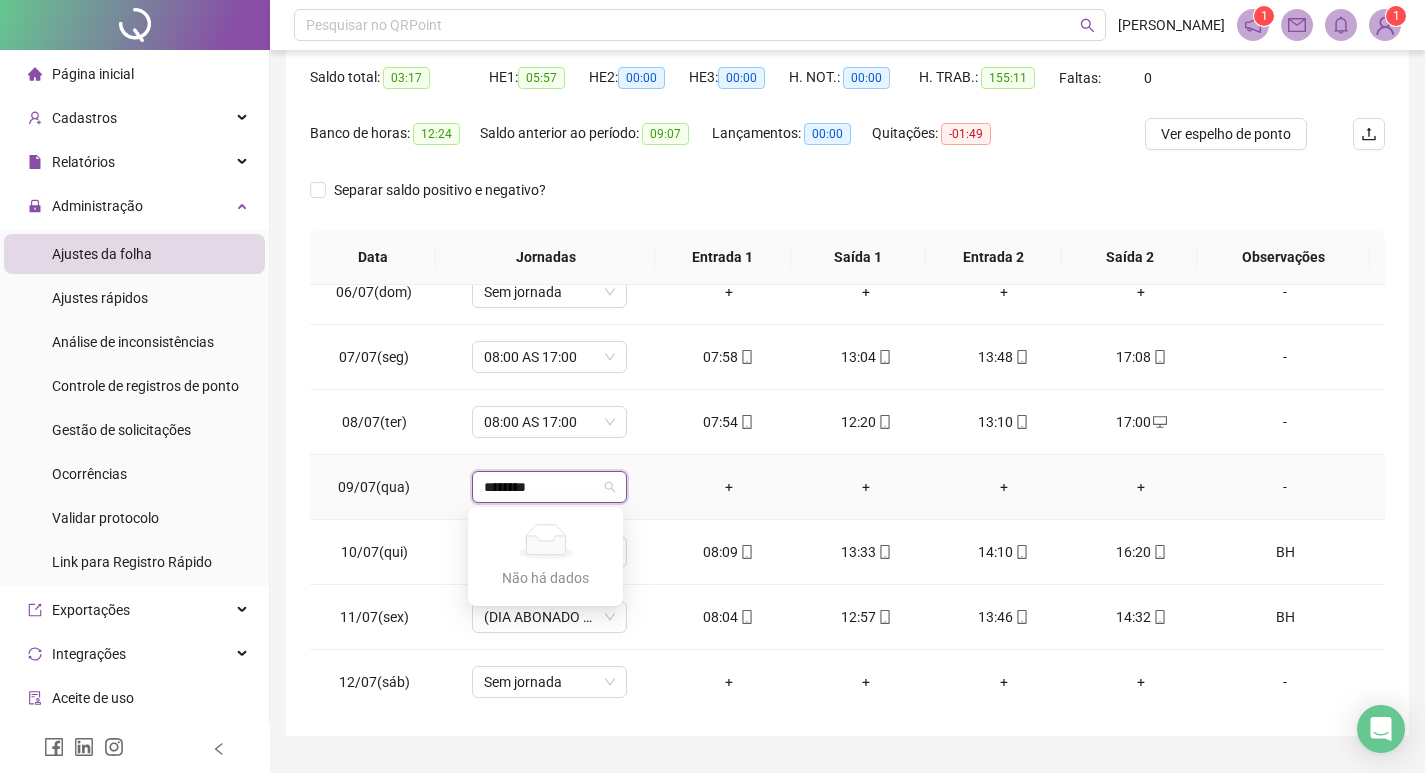 type 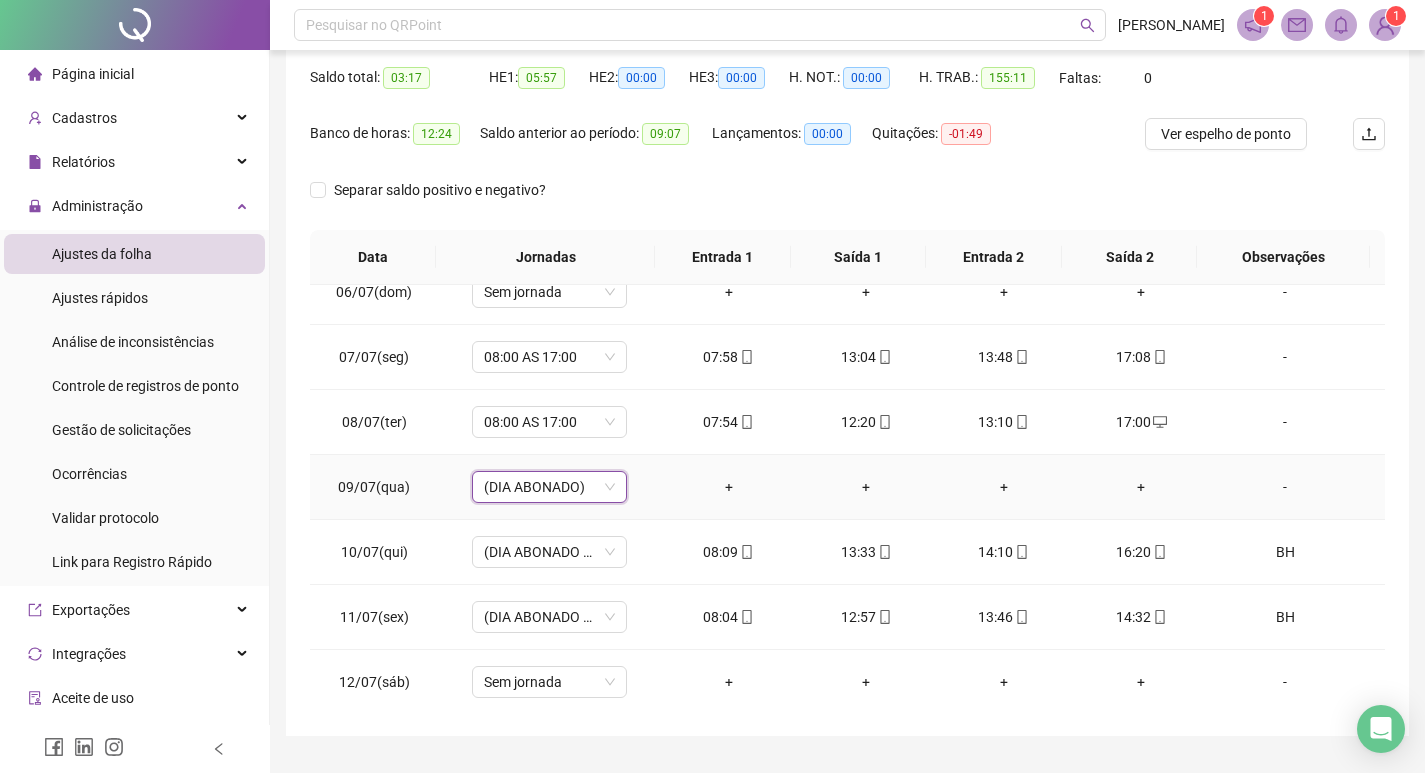 click on "+" at bounding box center (729, 487) 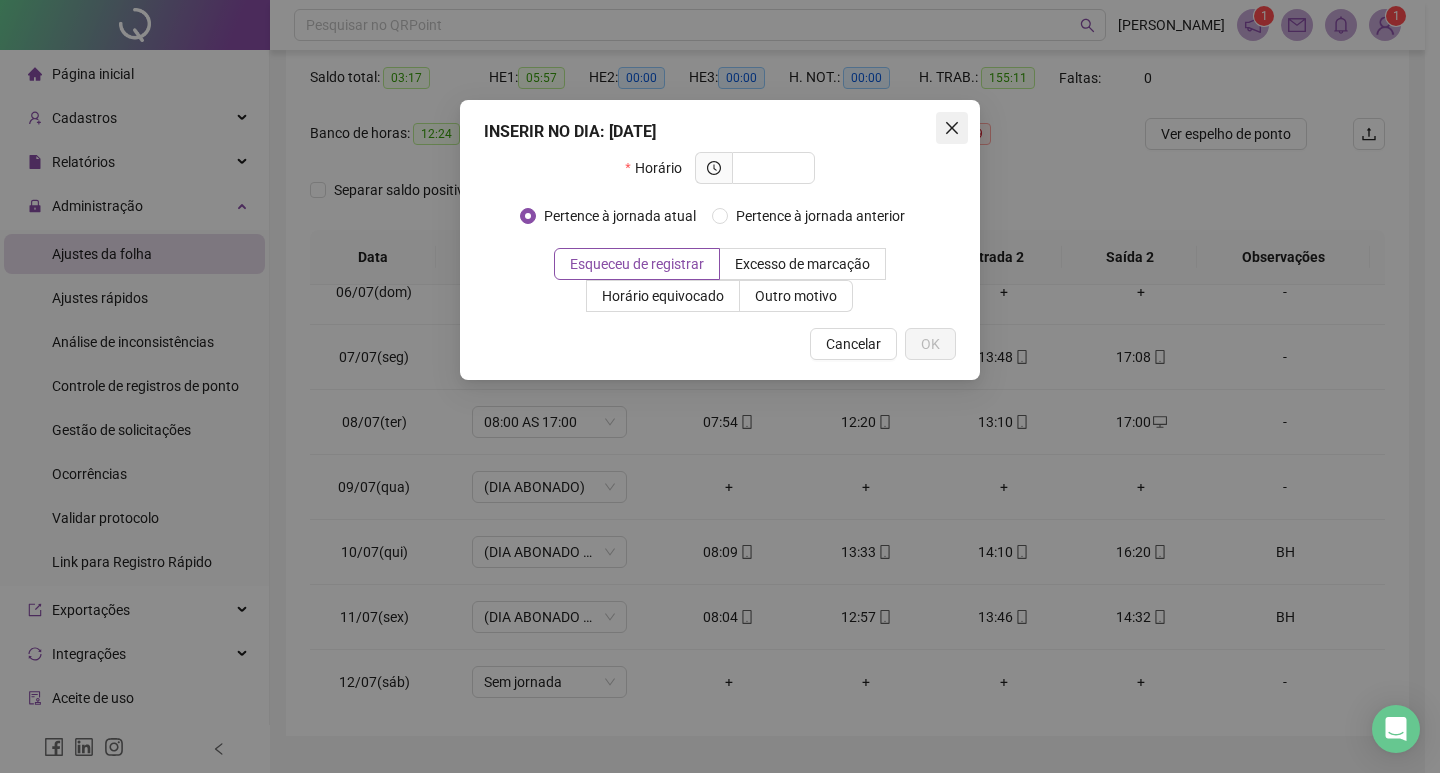 click 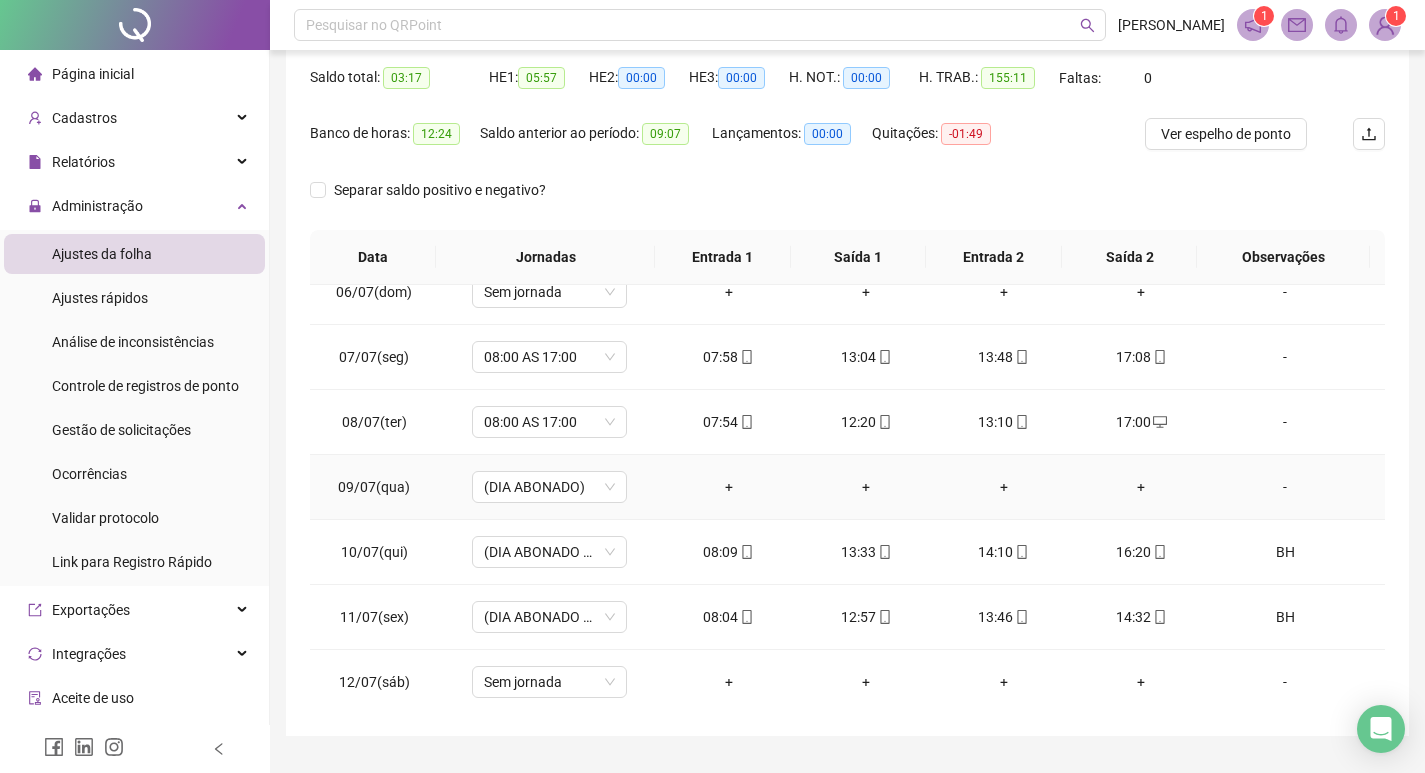 click on "-" at bounding box center [1285, 487] 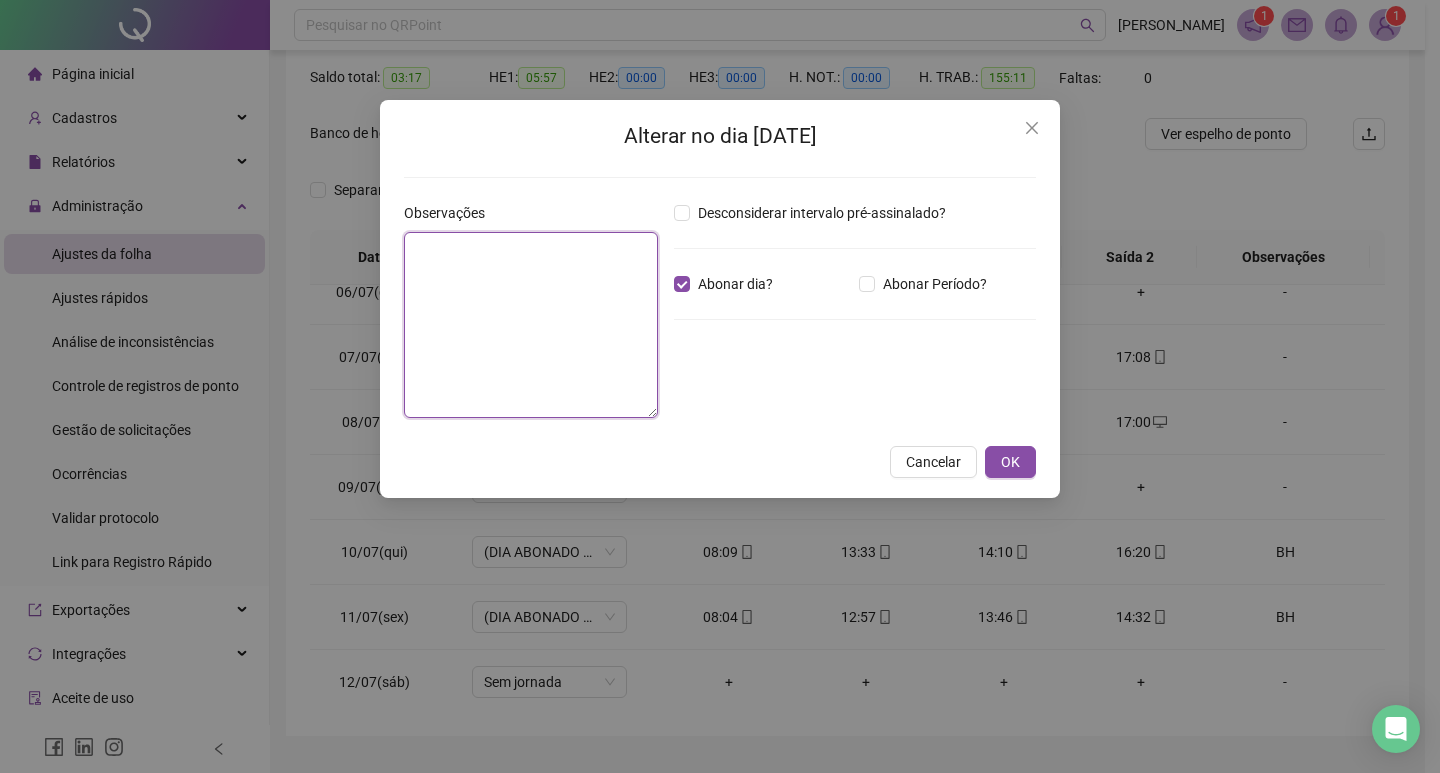 drag, startPoint x: 520, startPoint y: 280, endPoint x: 519, endPoint y: 297, distance: 17.029387 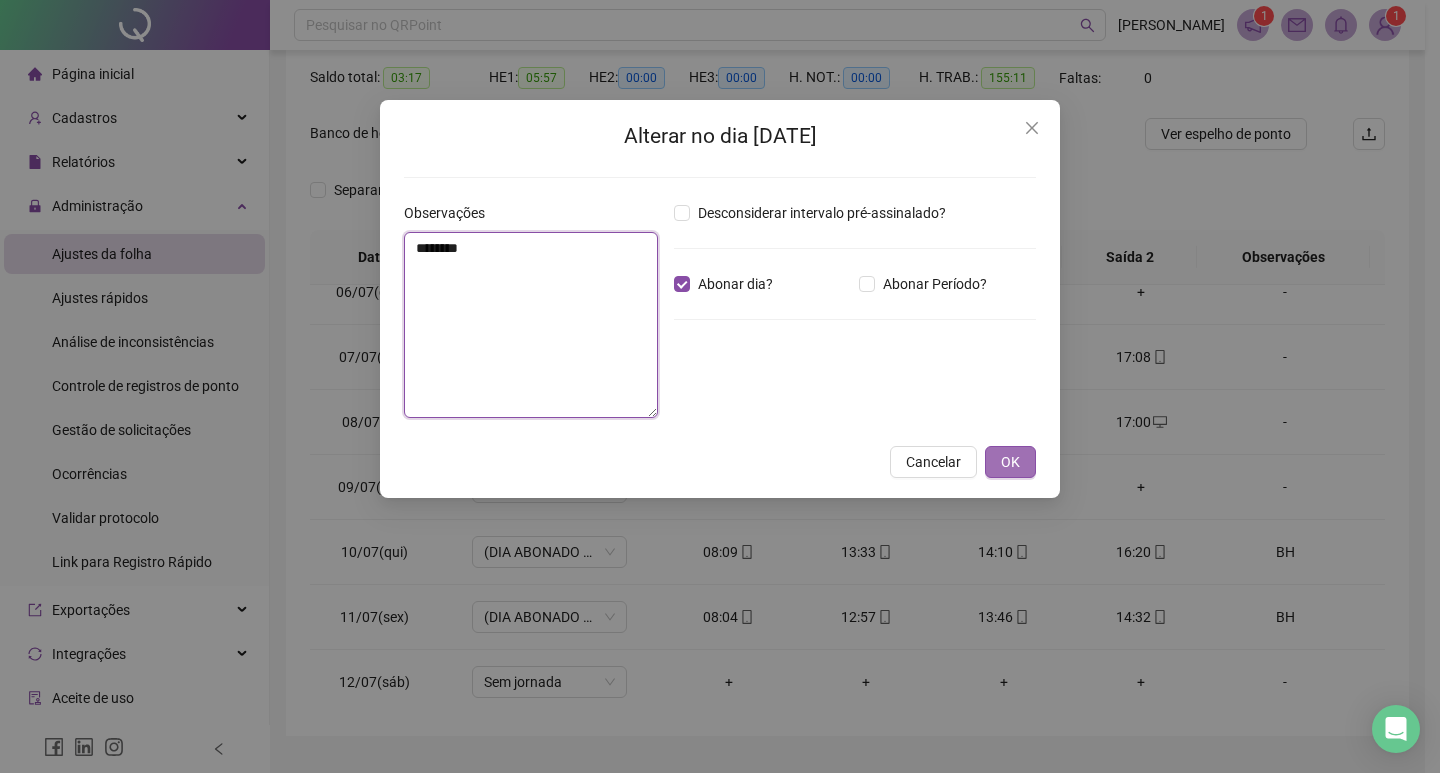 type on "*******" 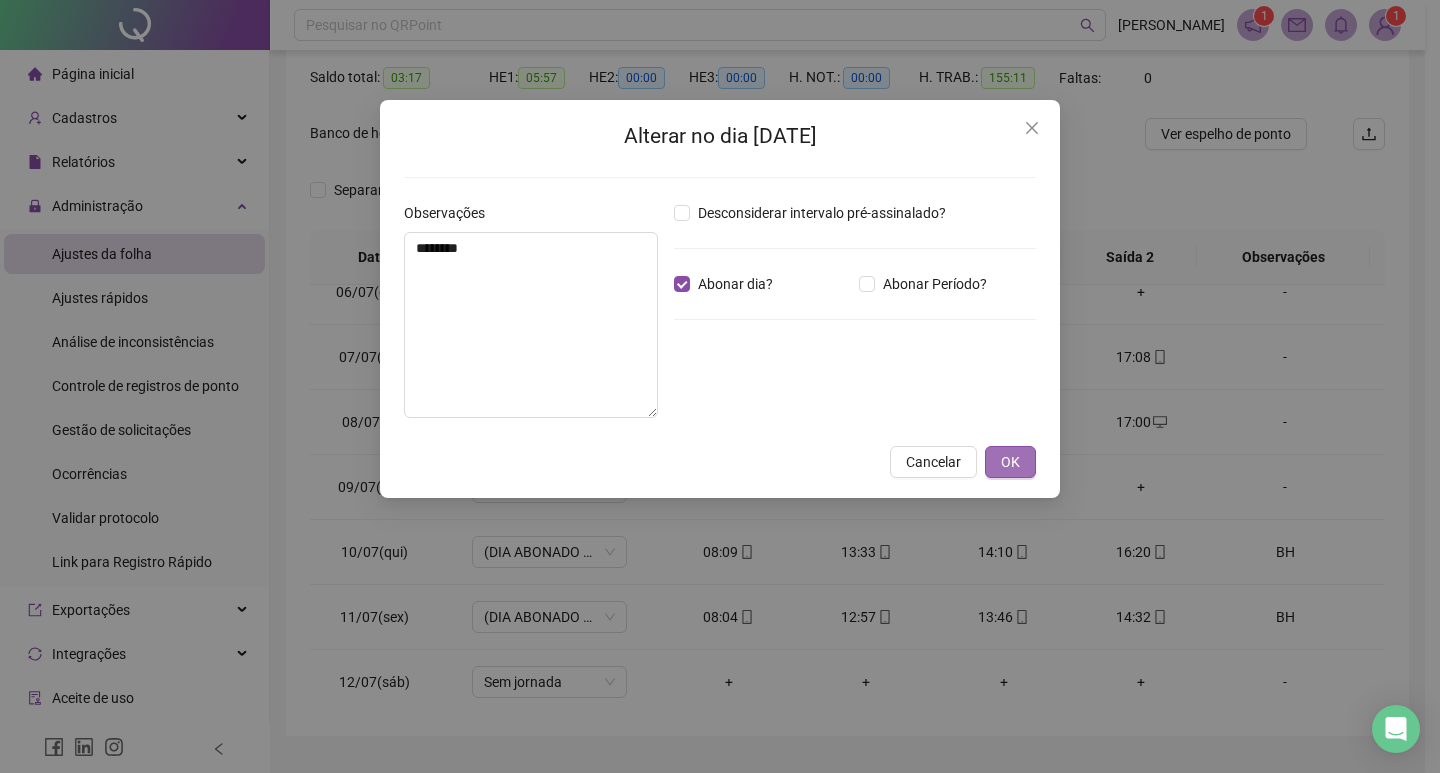 click on "OK" at bounding box center (1010, 462) 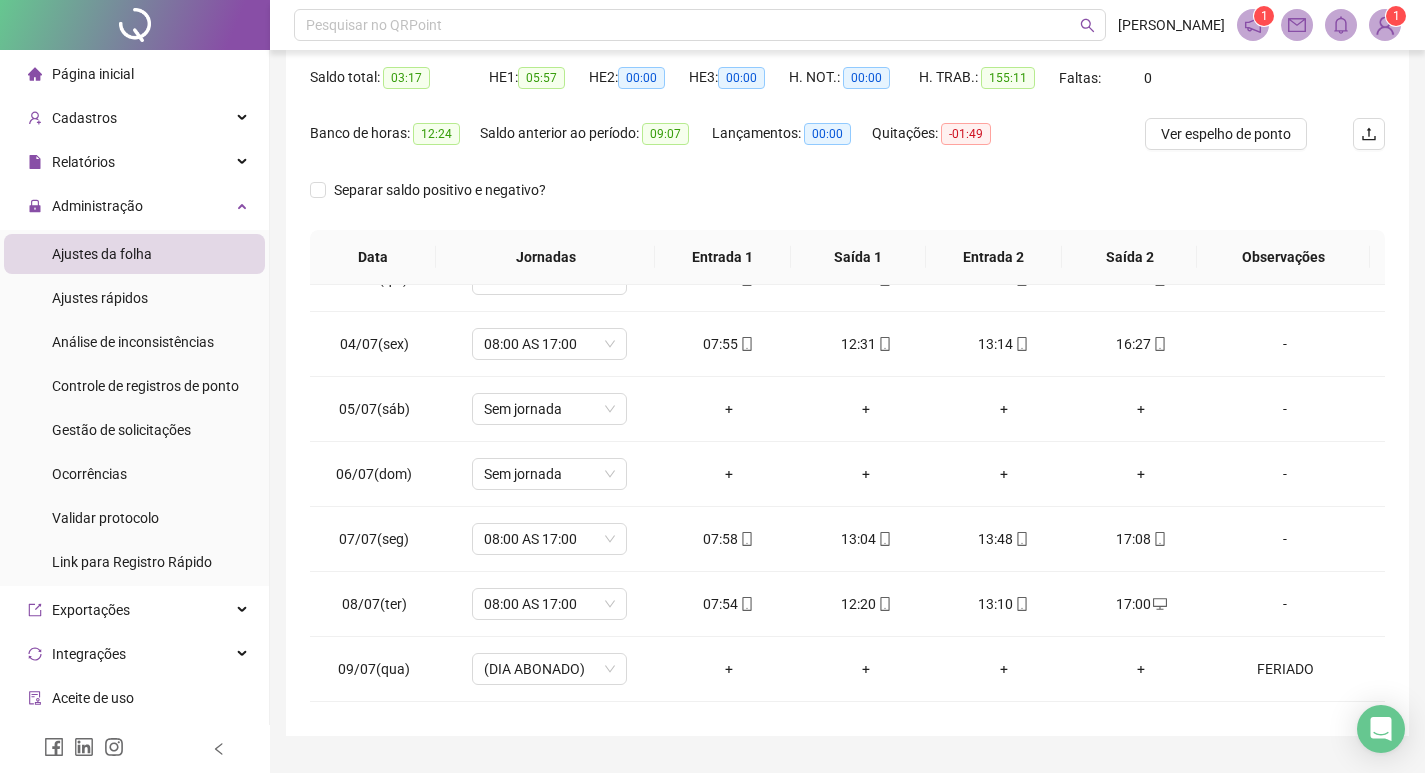 scroll, scrollTop: 500, scrollLeft: 0, axis: vertical 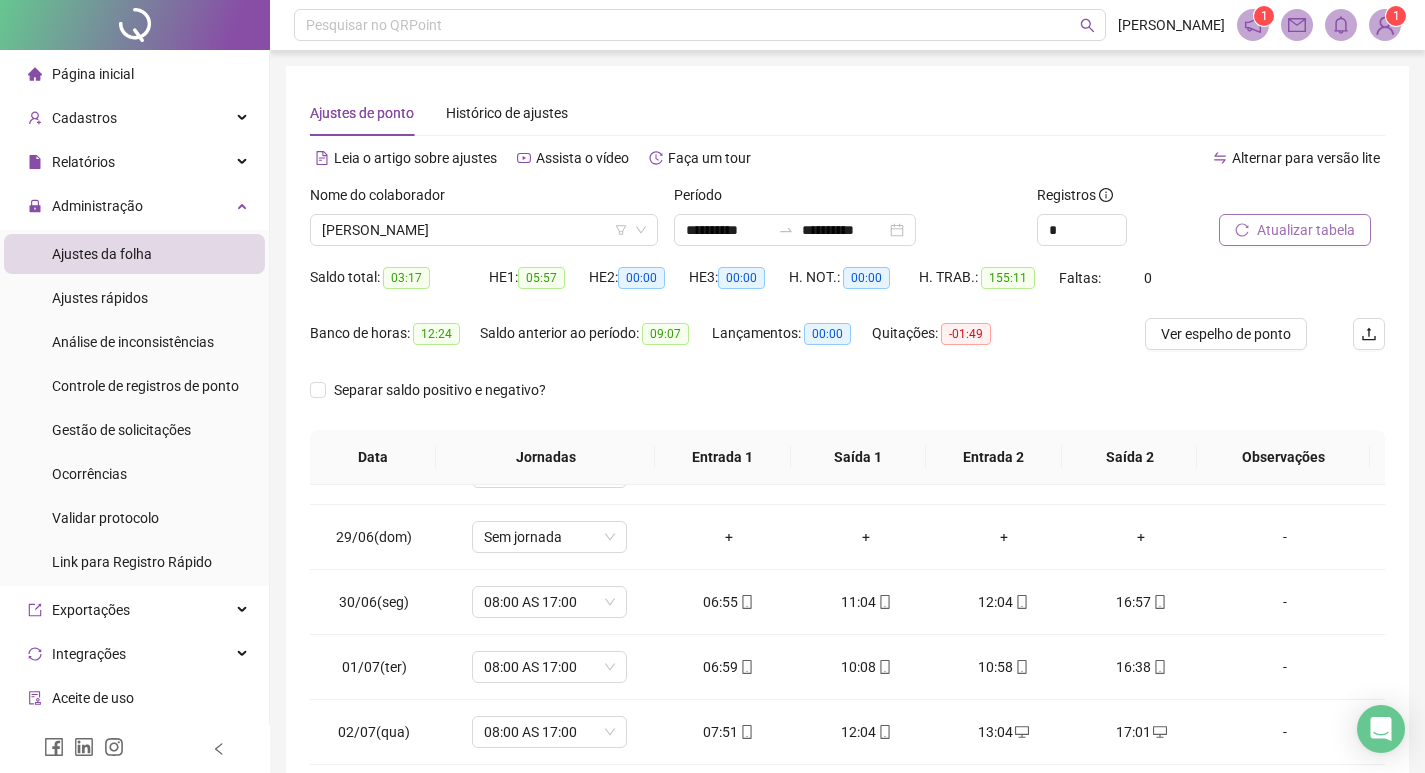 click on "Atualizar tabela" at bounding box center [1306, 230] 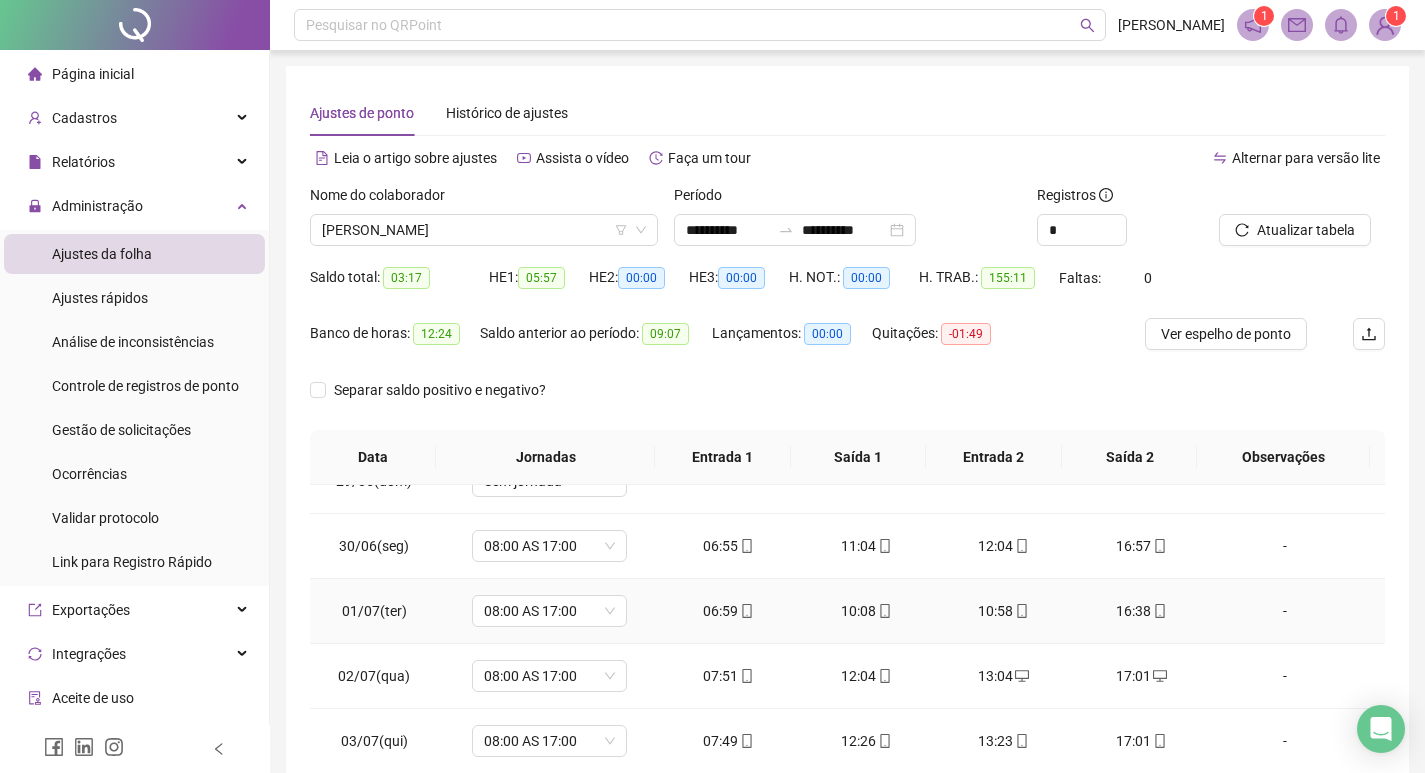 scroll, scrollTop: 600, scrollLeft: 0, axis: vertical 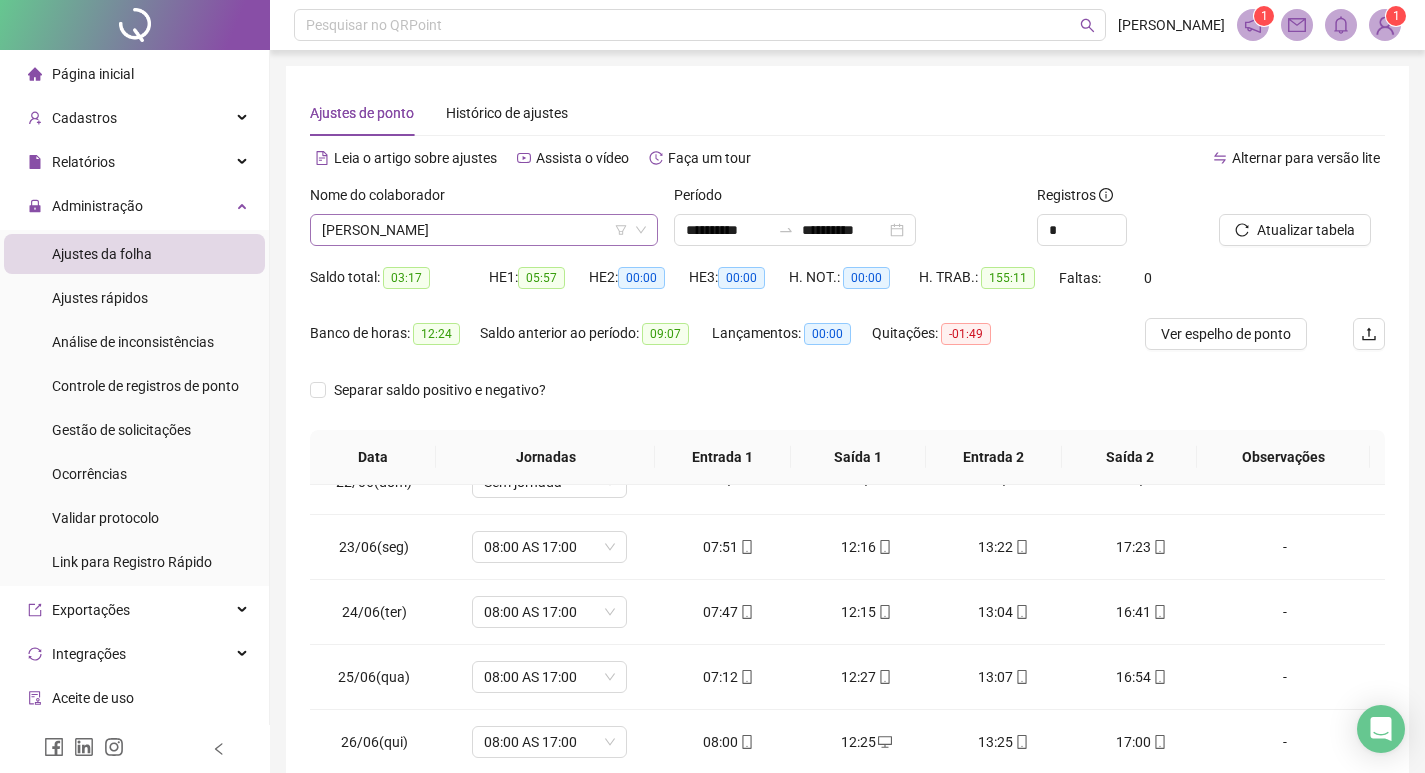 click on "[PERSON_NAME]" at bounding box center [484, 230] 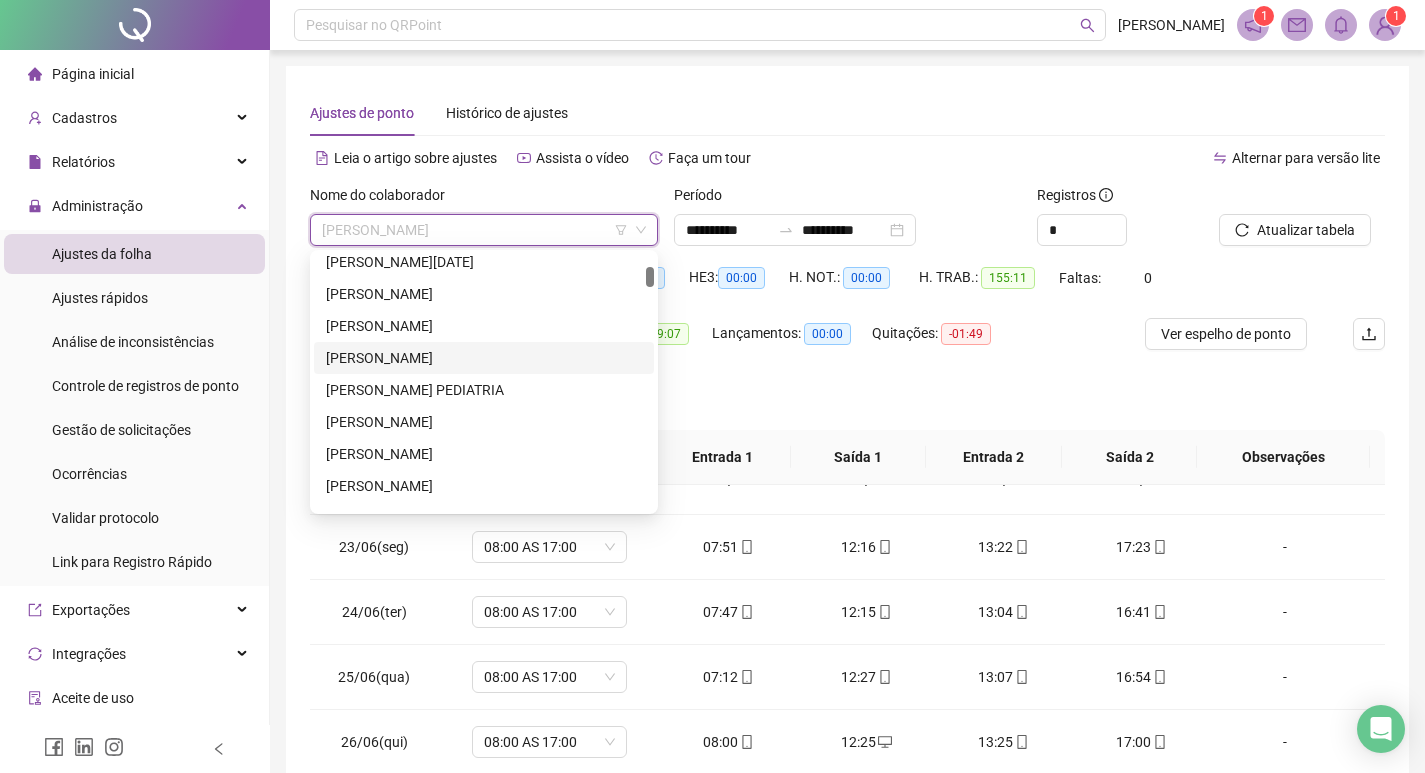 scroll, scrollTop: 0, scrollLeft: 0, axis: both 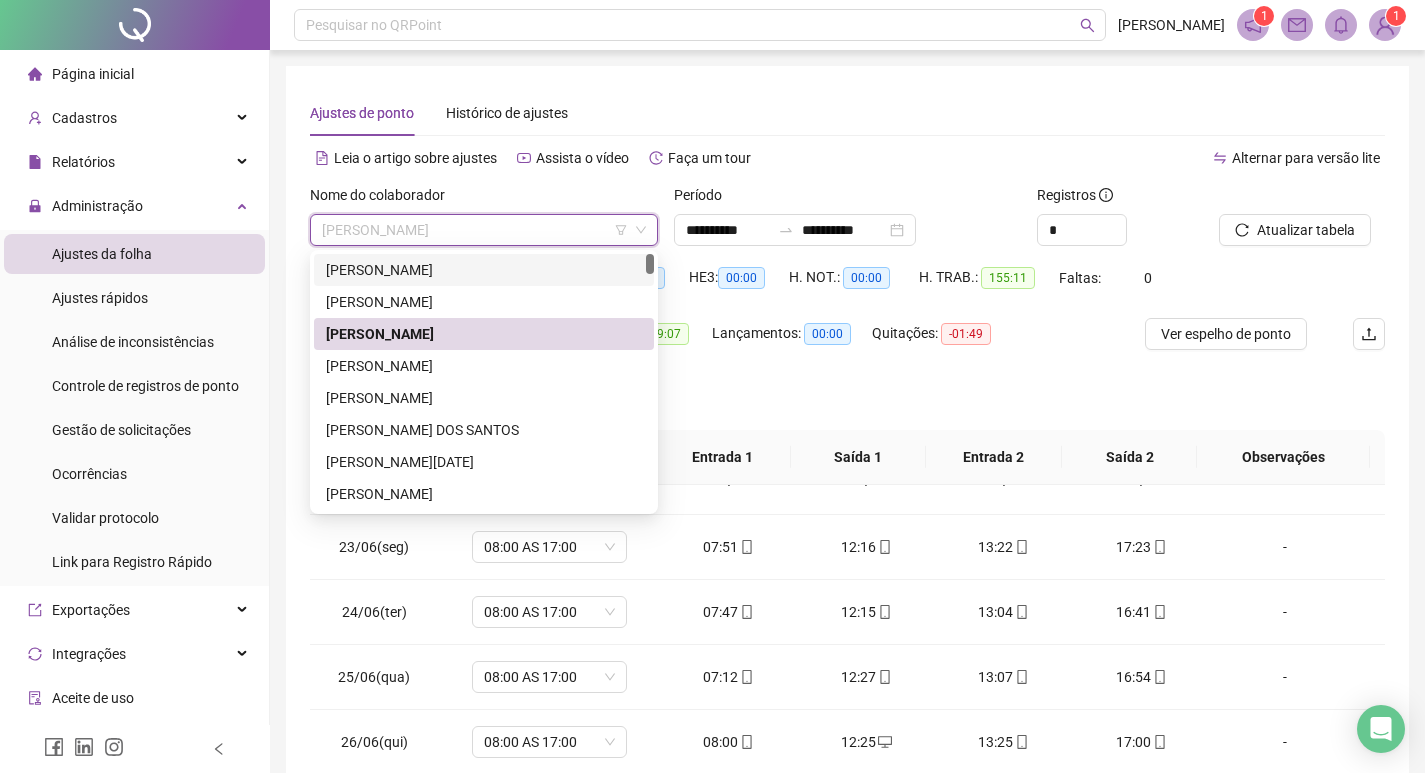 click on "[PERSON_NAME]" at bounding box center [484, 270] 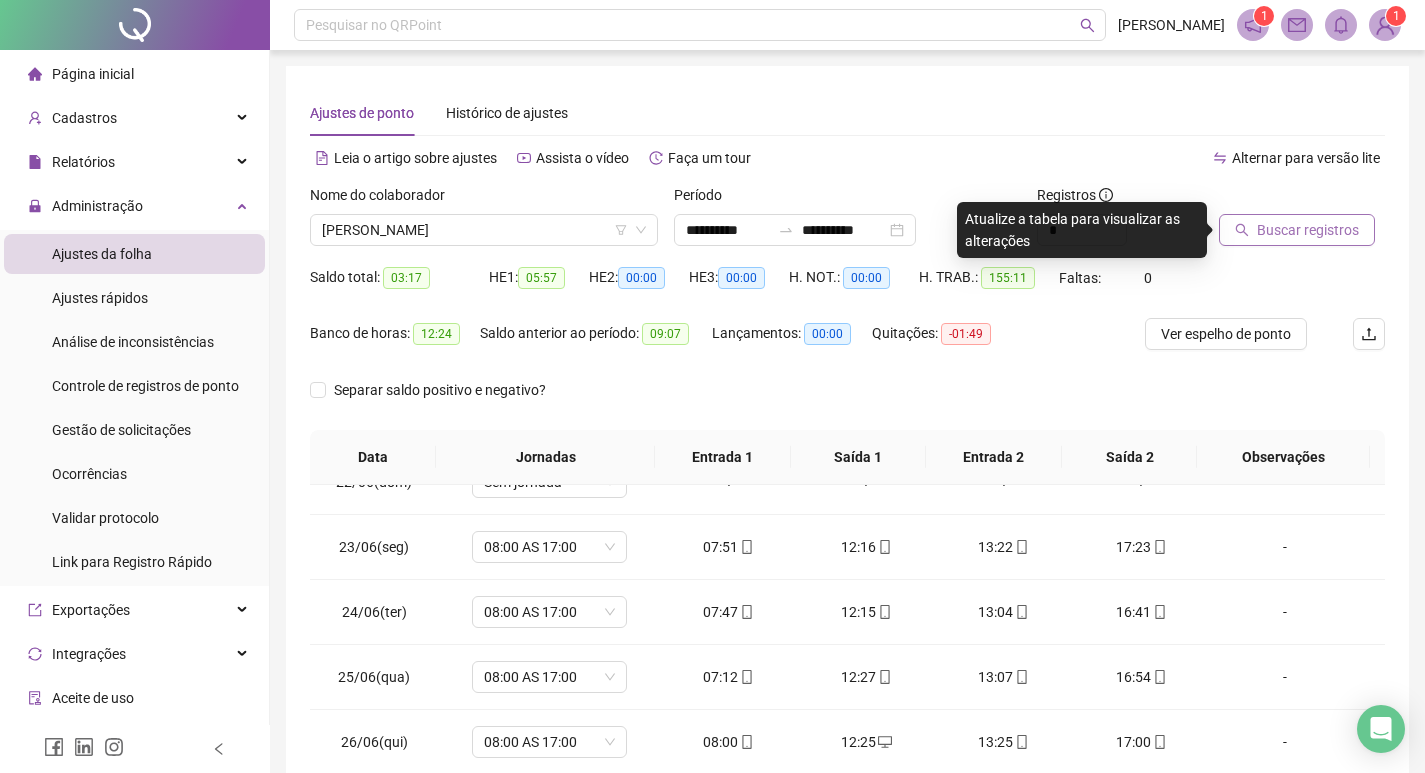 click on "Buscar registros" at bounding box center (1308, 230) 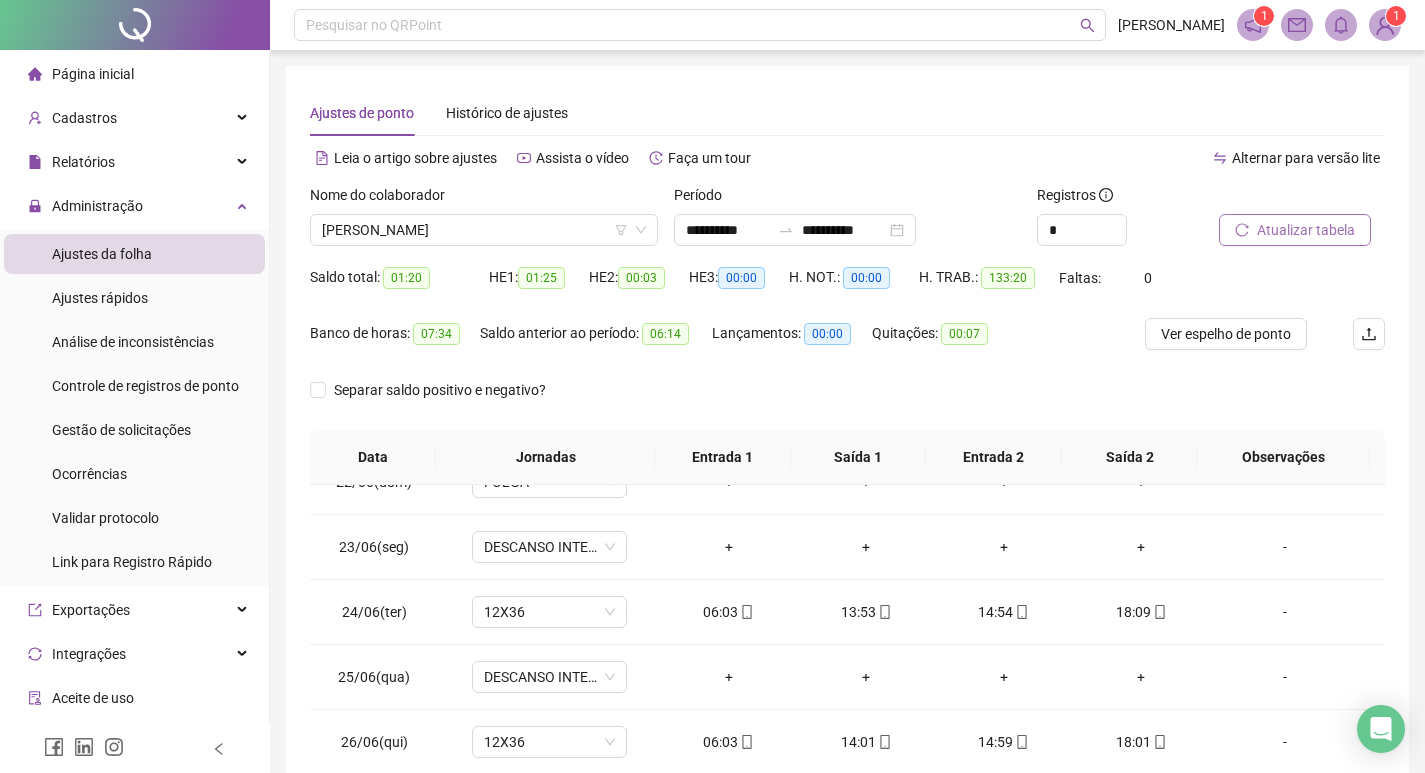 click on "Atualizar tabela" at bounding box center (1306, 230) 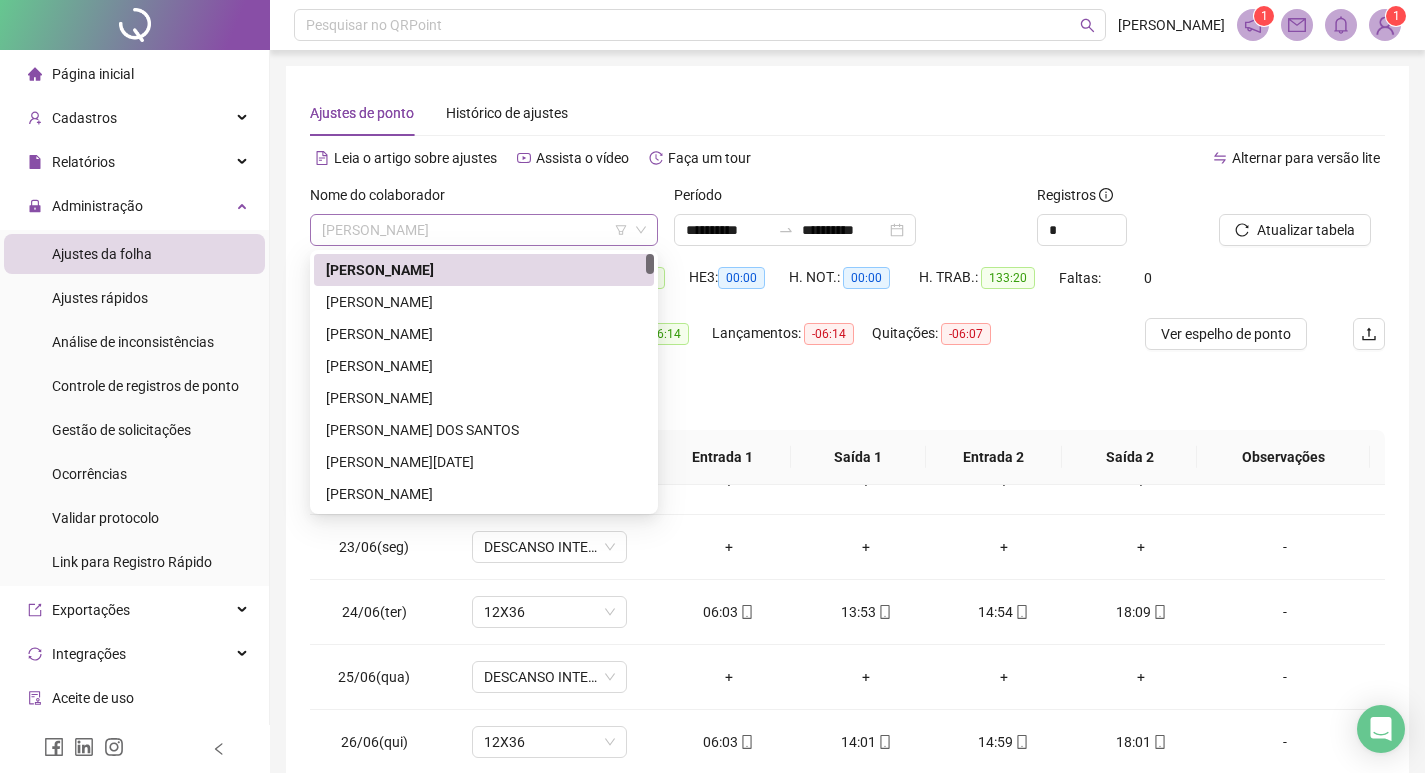 click on "[PERSON_NAME]" at bounding box center [484, 230] 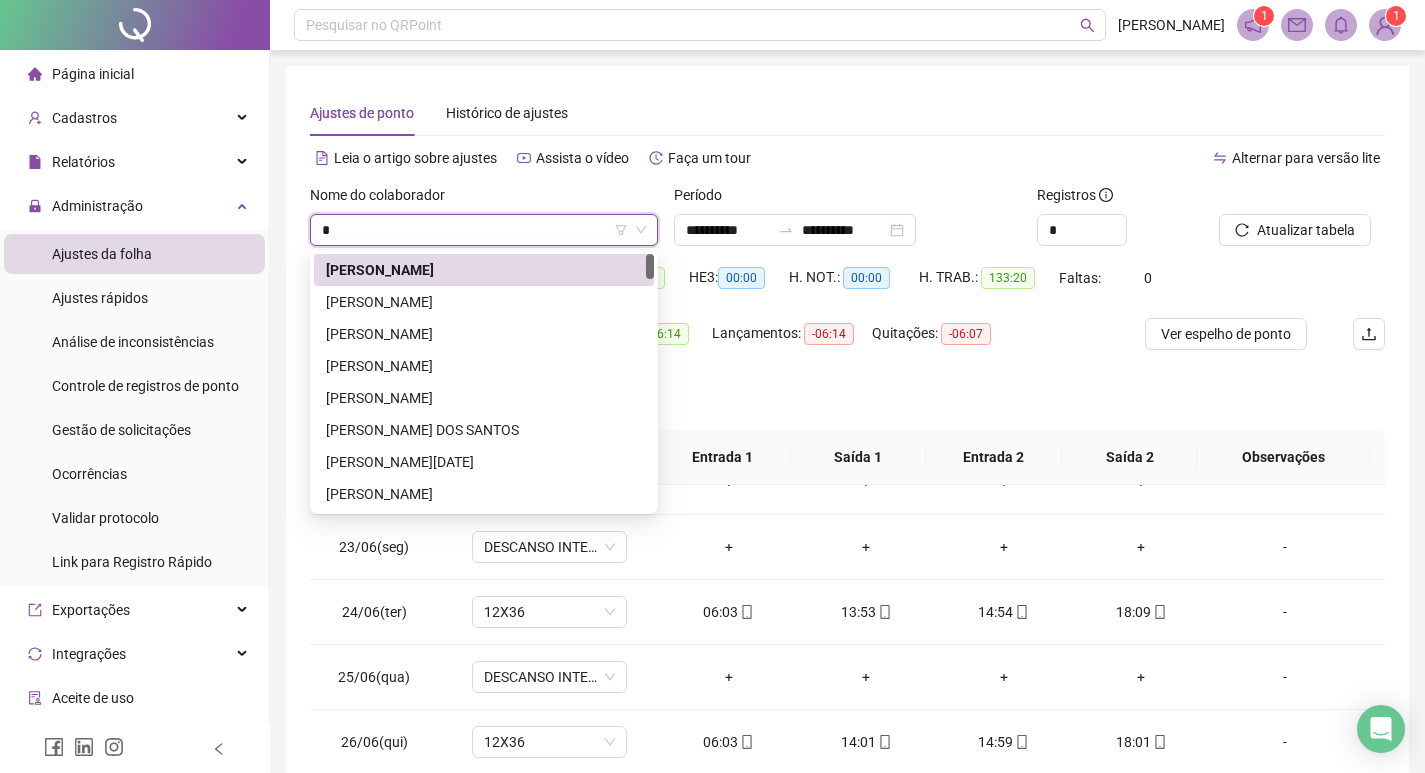 type on "**" 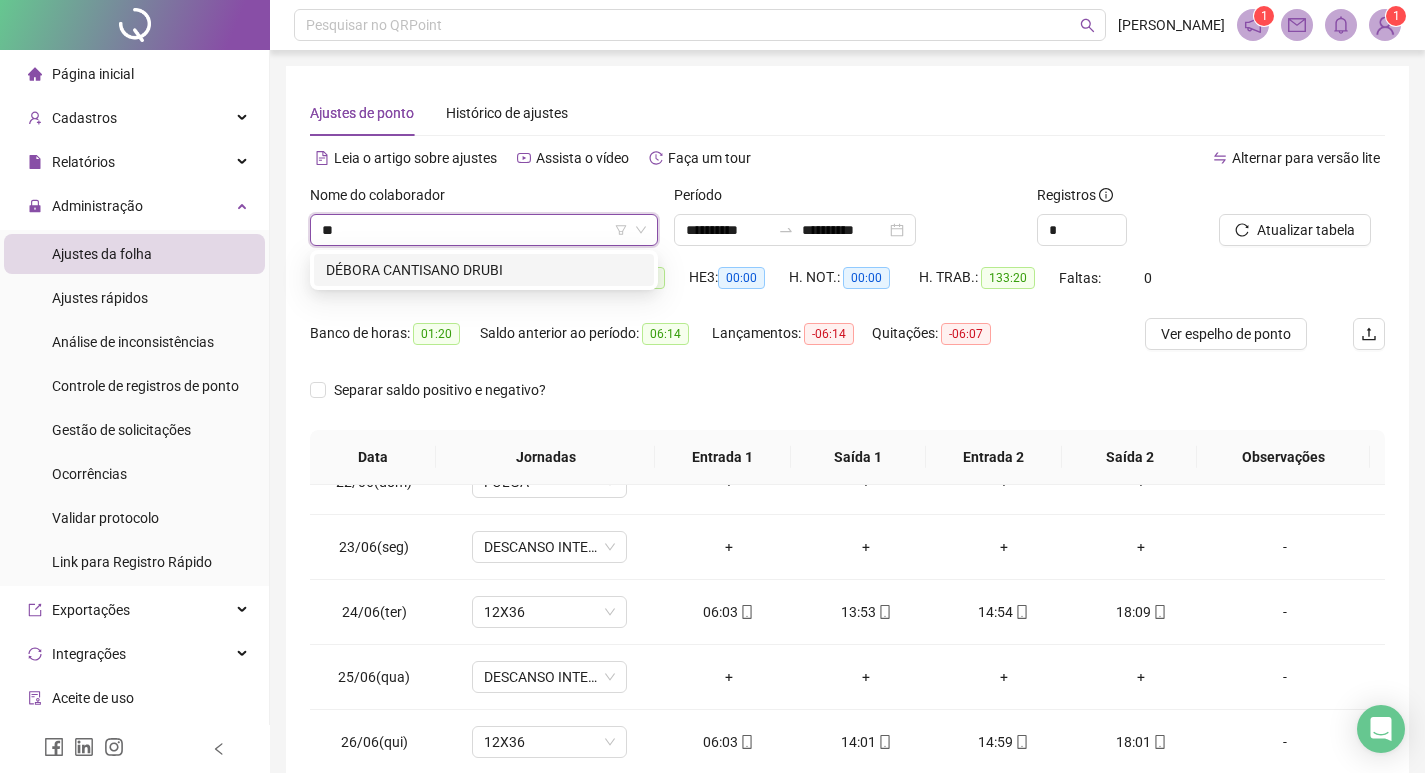 click on "DÉBORA CANTISANO DRUBI" at bounding box center (484, 270) 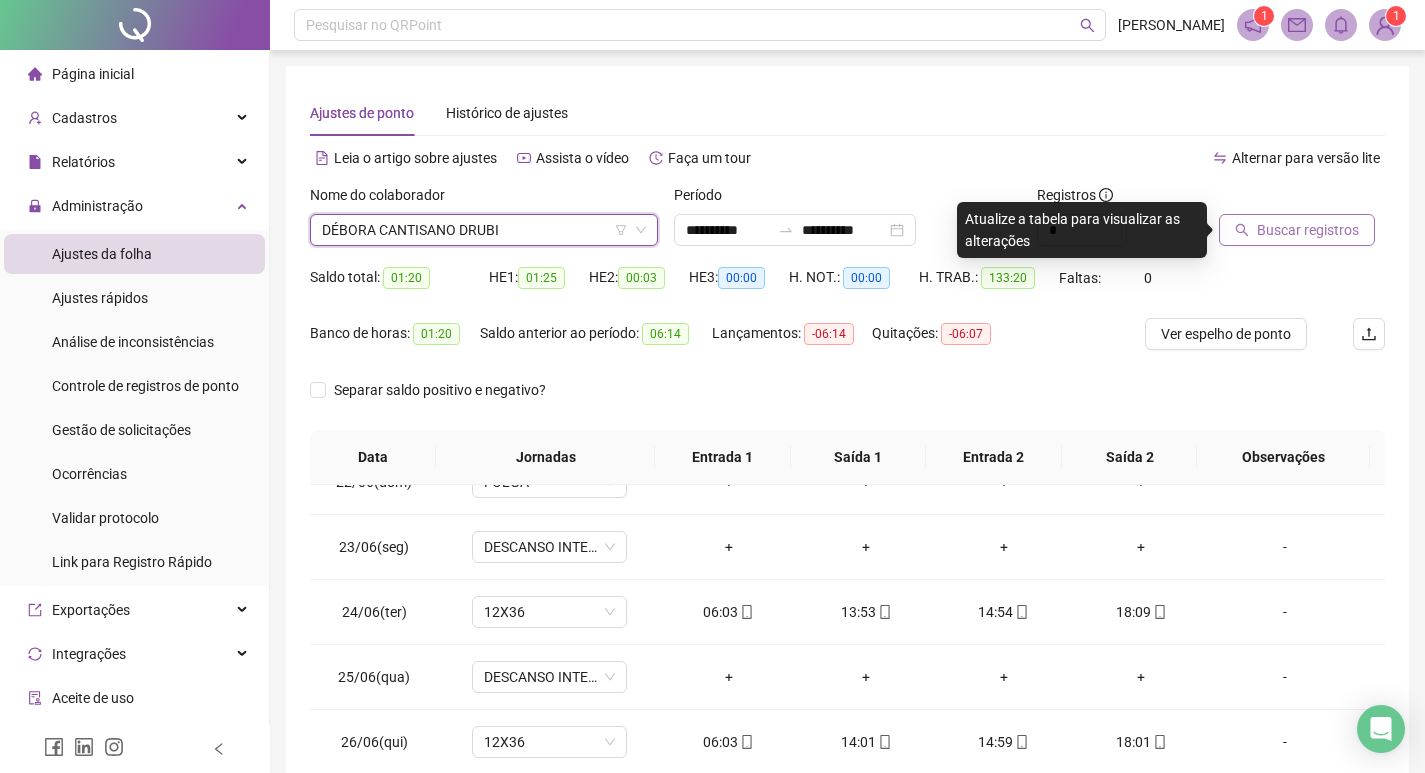 click on "Buscar registros" at bounding box center [1308, 230] 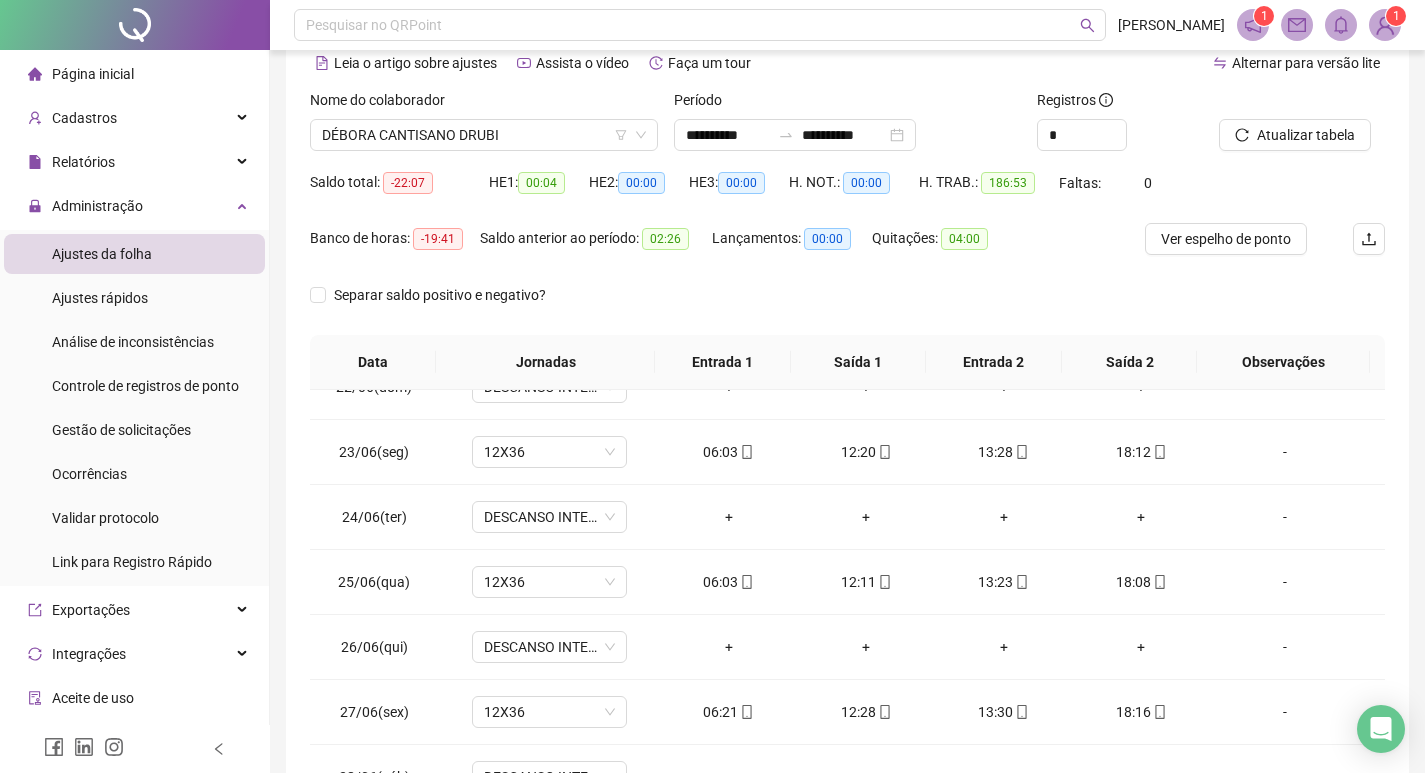 scroll, scrollTop: 249, scrollLeft: 0, axis: vertical 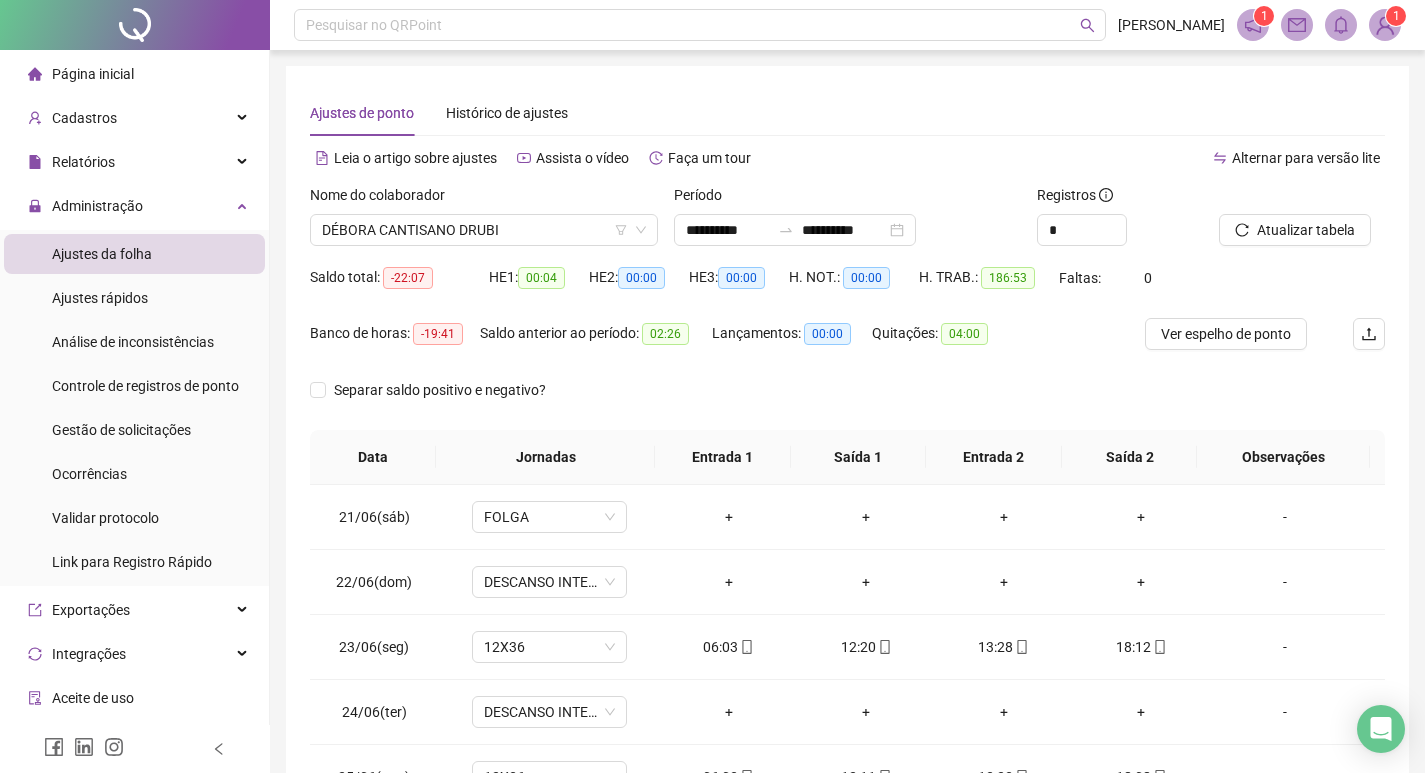 drag, startPoint x: 442, startPoint y: 354, endPoint x: 468, endPoint y: 349, distance: 26.476404 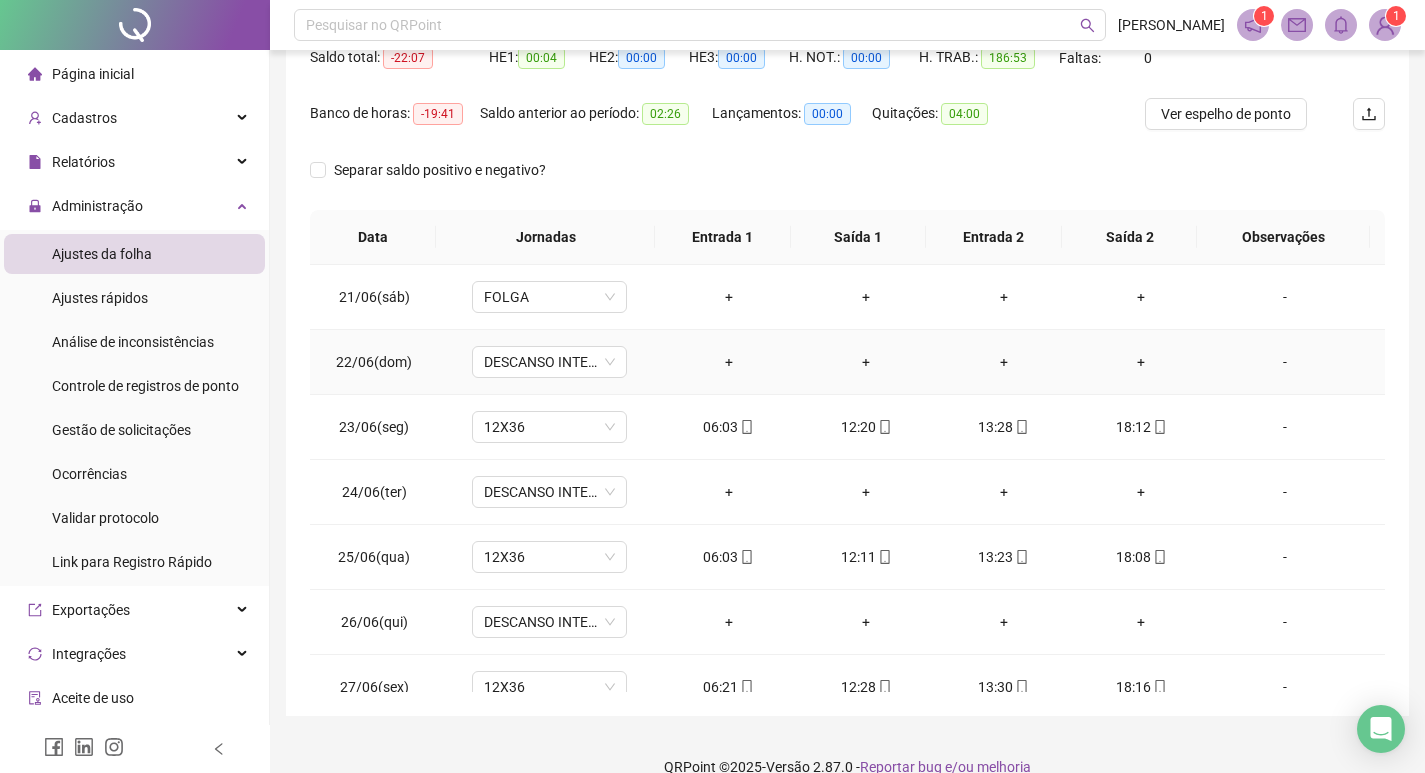 scroll, scrollTop: 249, scrollLeft: 0, axis: vertical 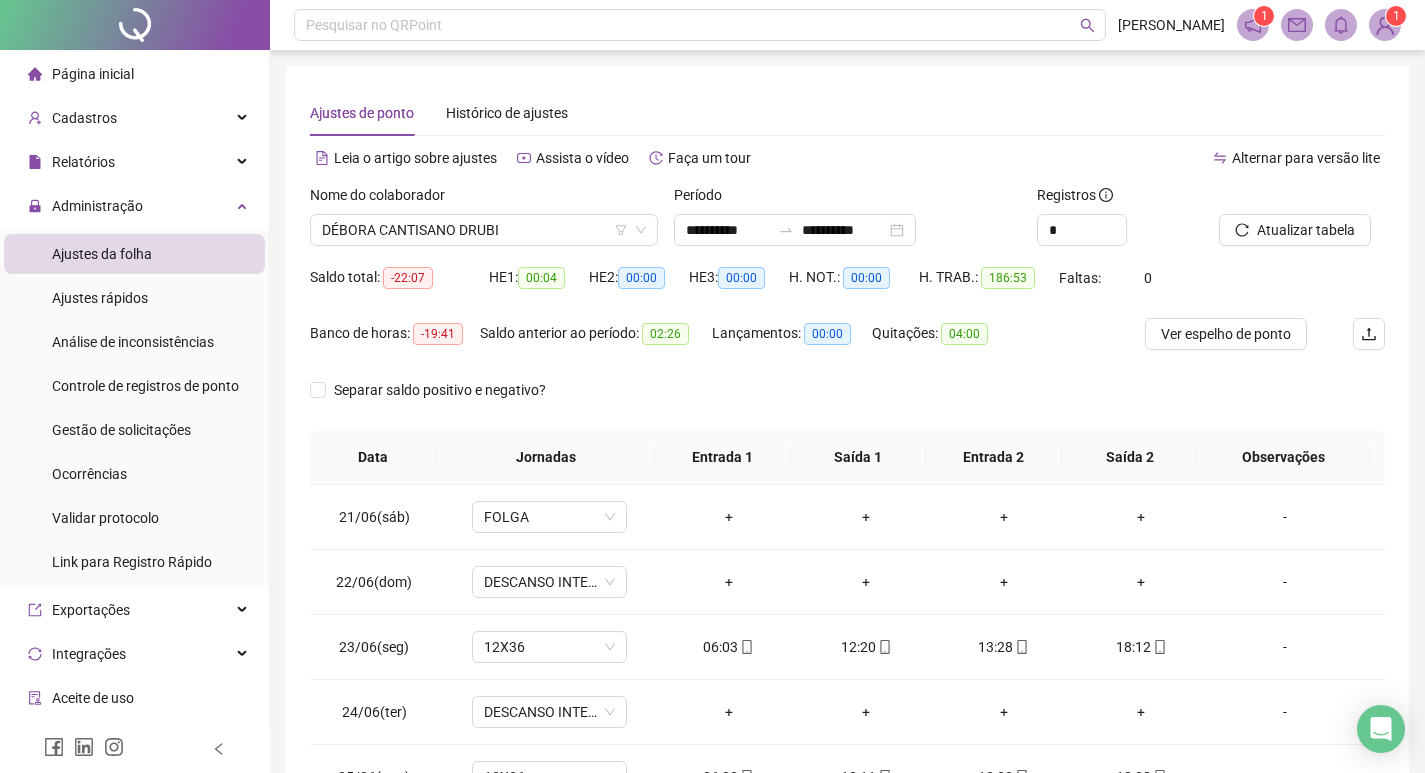 click on "-19:41" at bounding box center [438, 334] 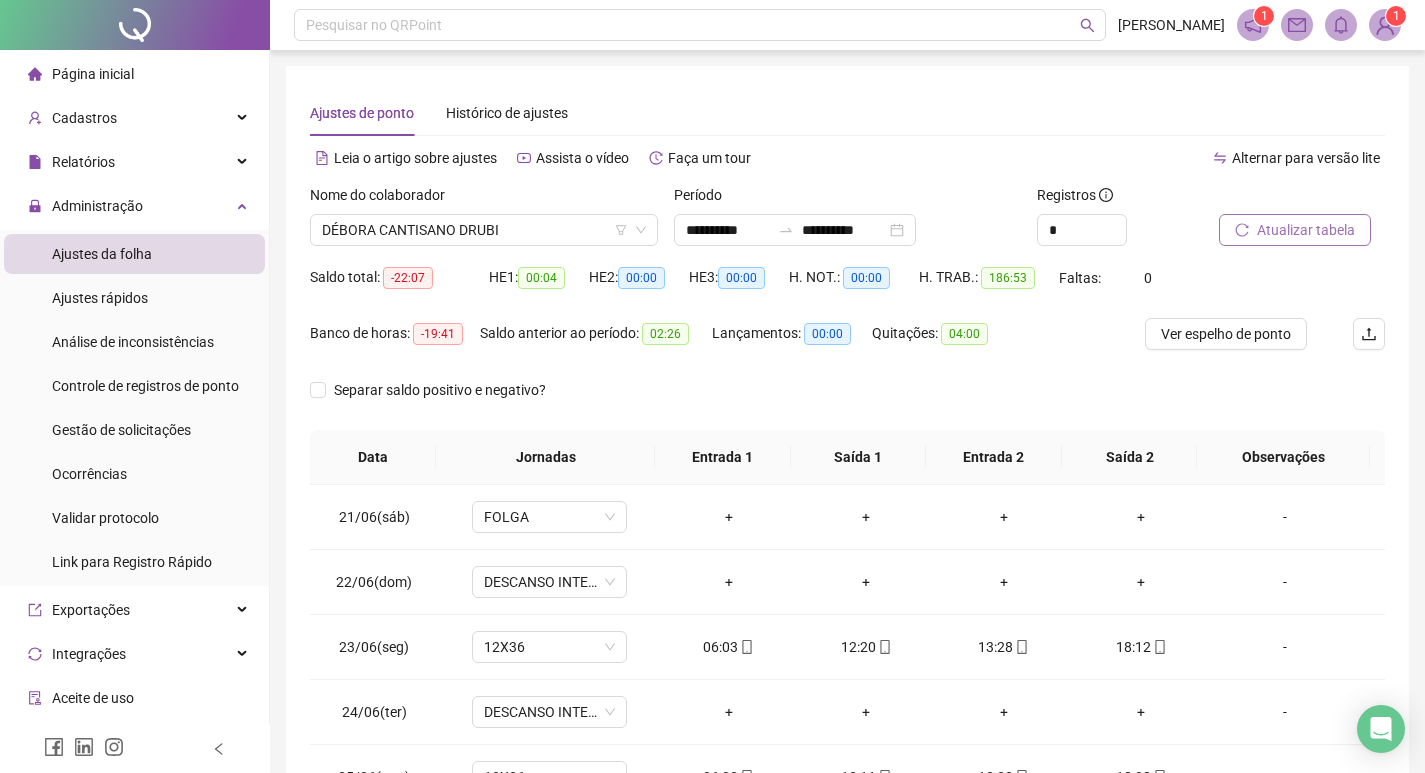 click on "Atualizar tabela" at bounding box center (1306, 230) 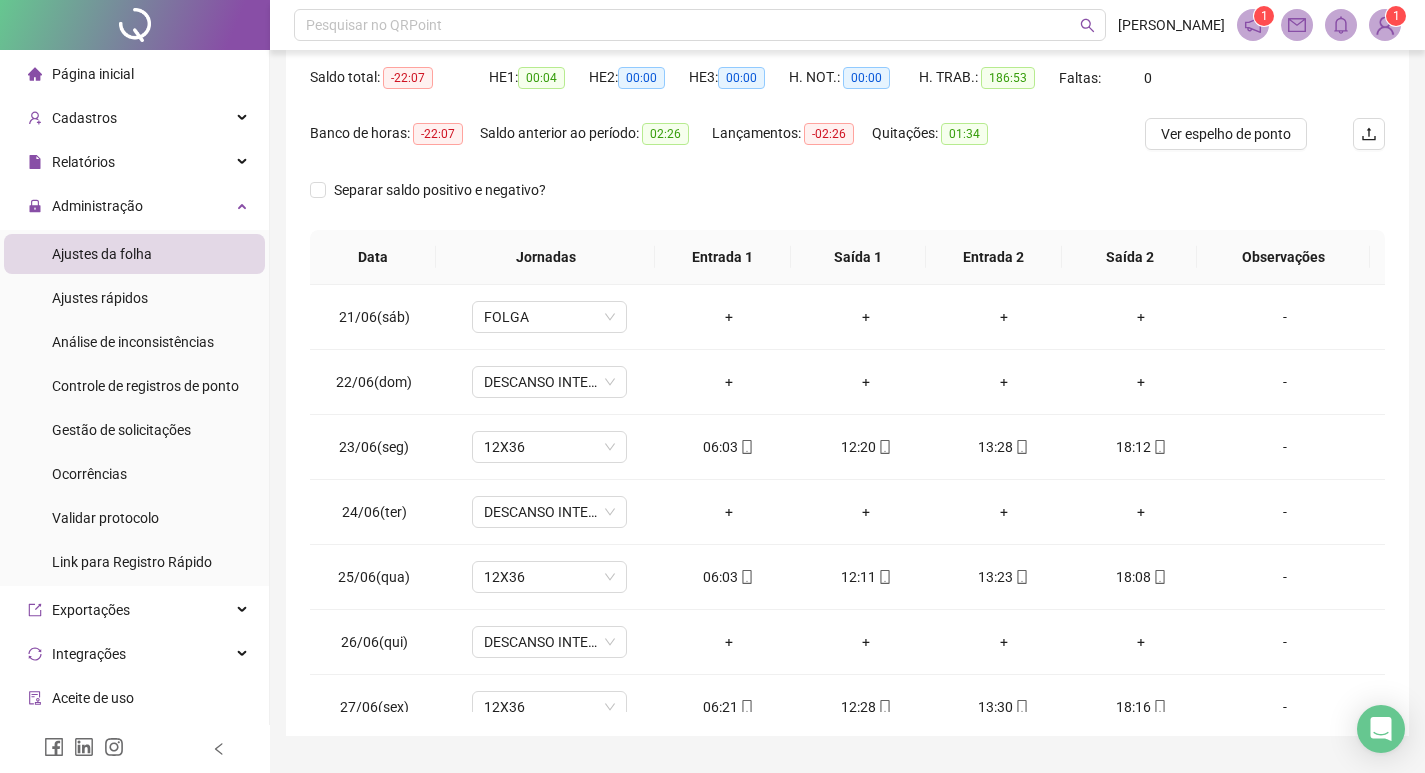 scroll, scrollTop: 249, scrollLeft: 0, axis: vertical 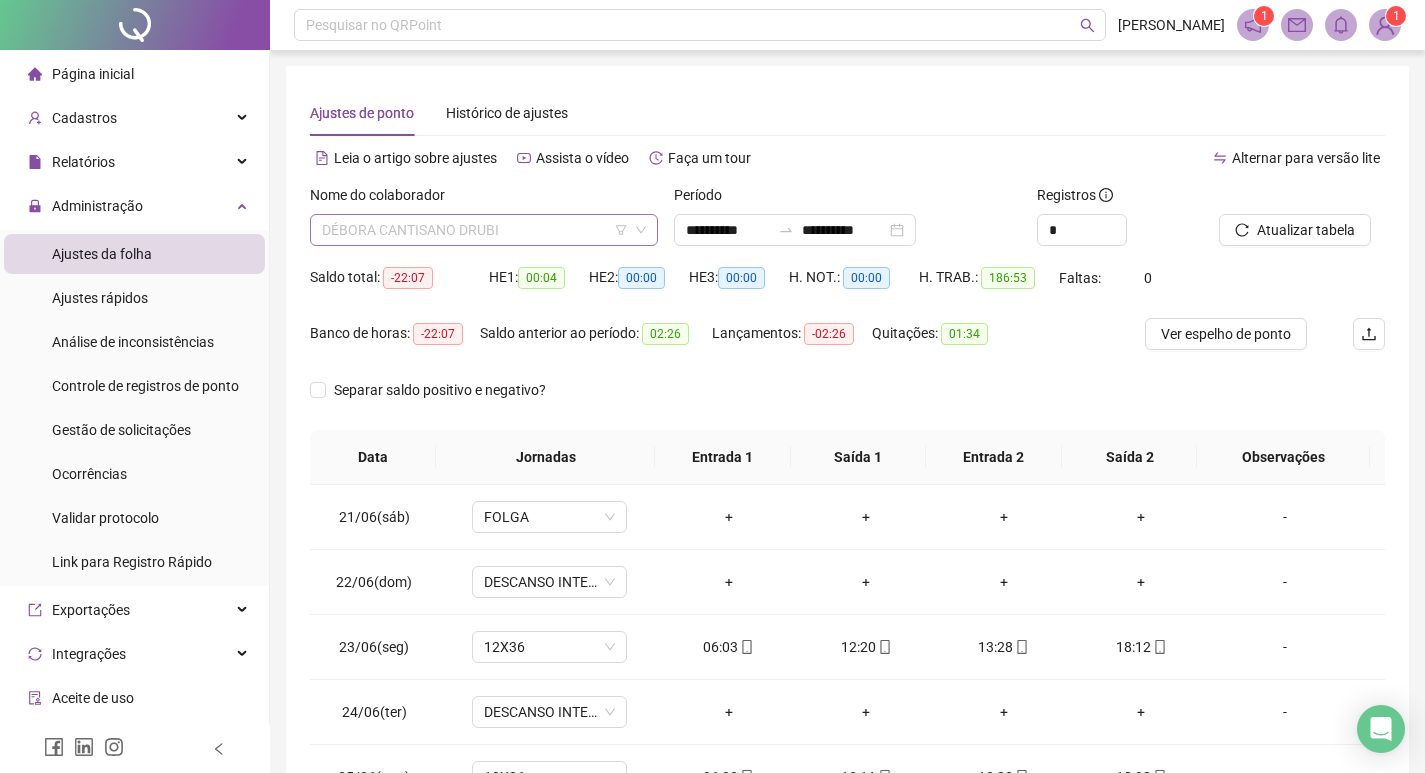 click on "DÉBORA CANTISANO DRUBI" at bounding box center [484, 230] 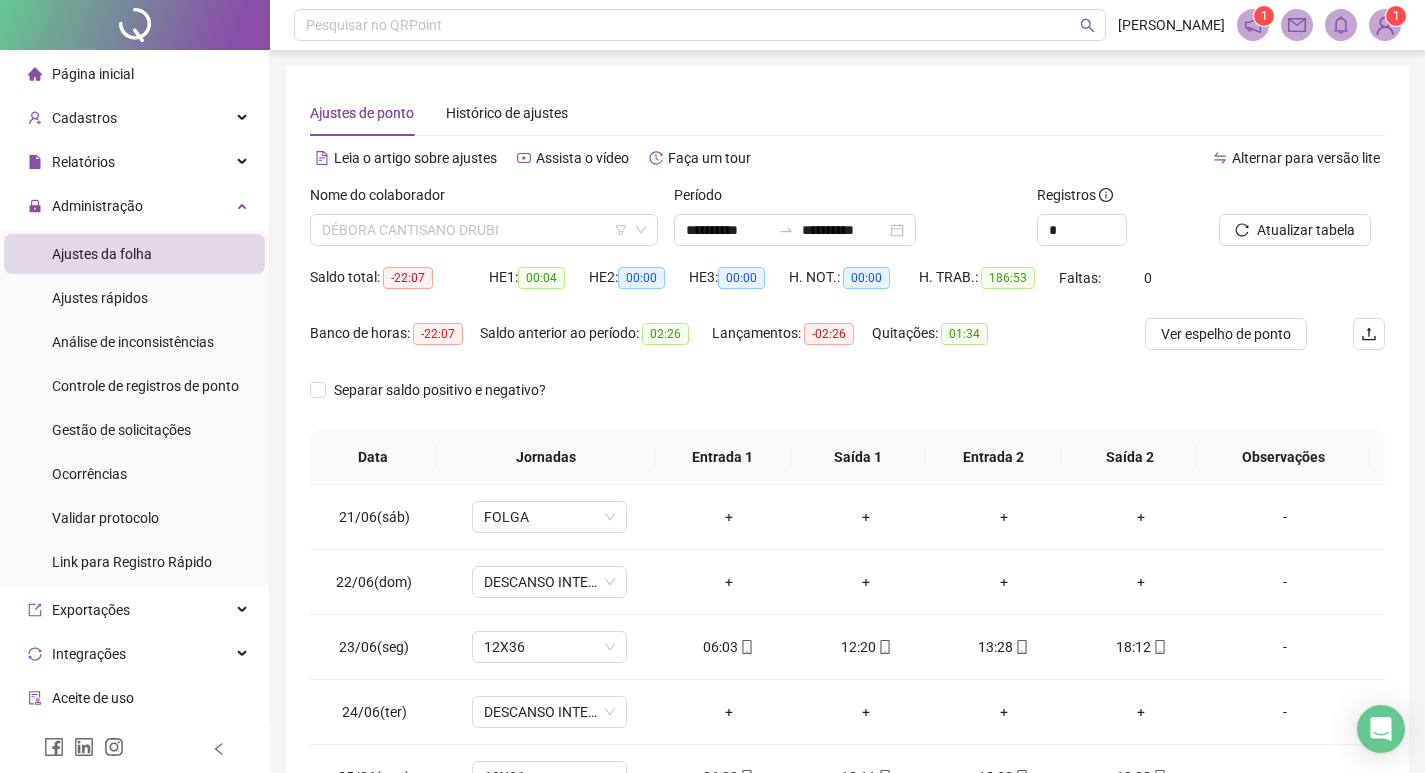 scroll, scrollTop: 672, scrollLeft: 0, axis: vertical 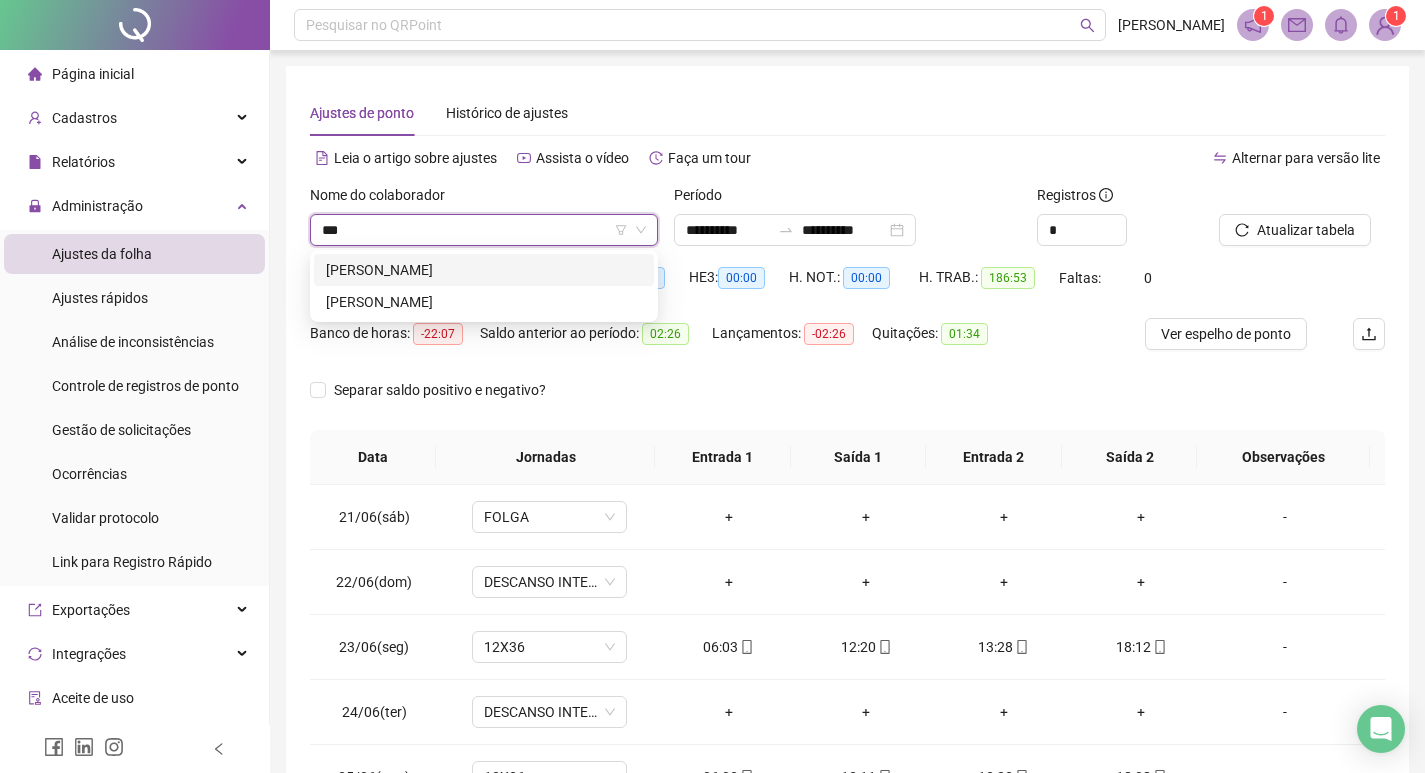 type on "****" 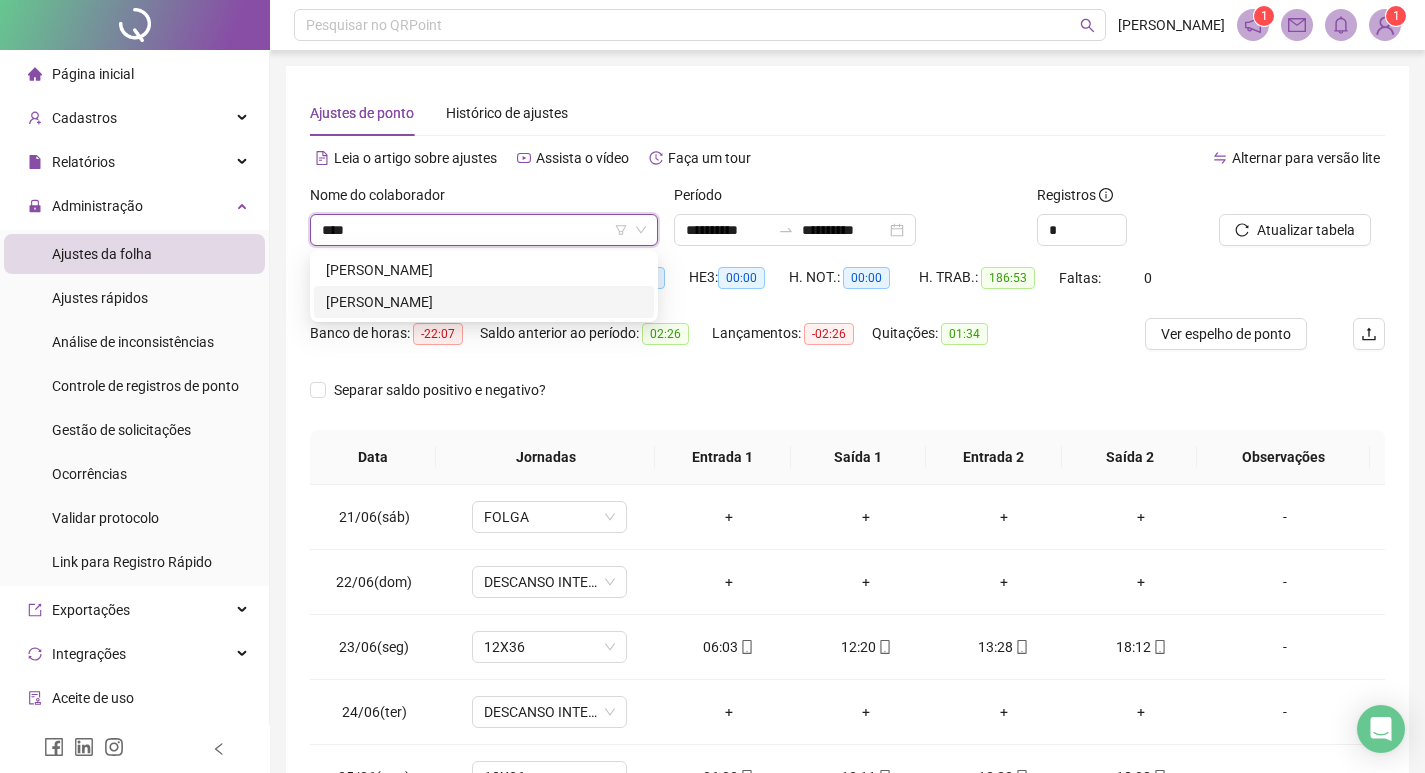 click on "[PERSON_NAME]" at bounding box center (484, 302) 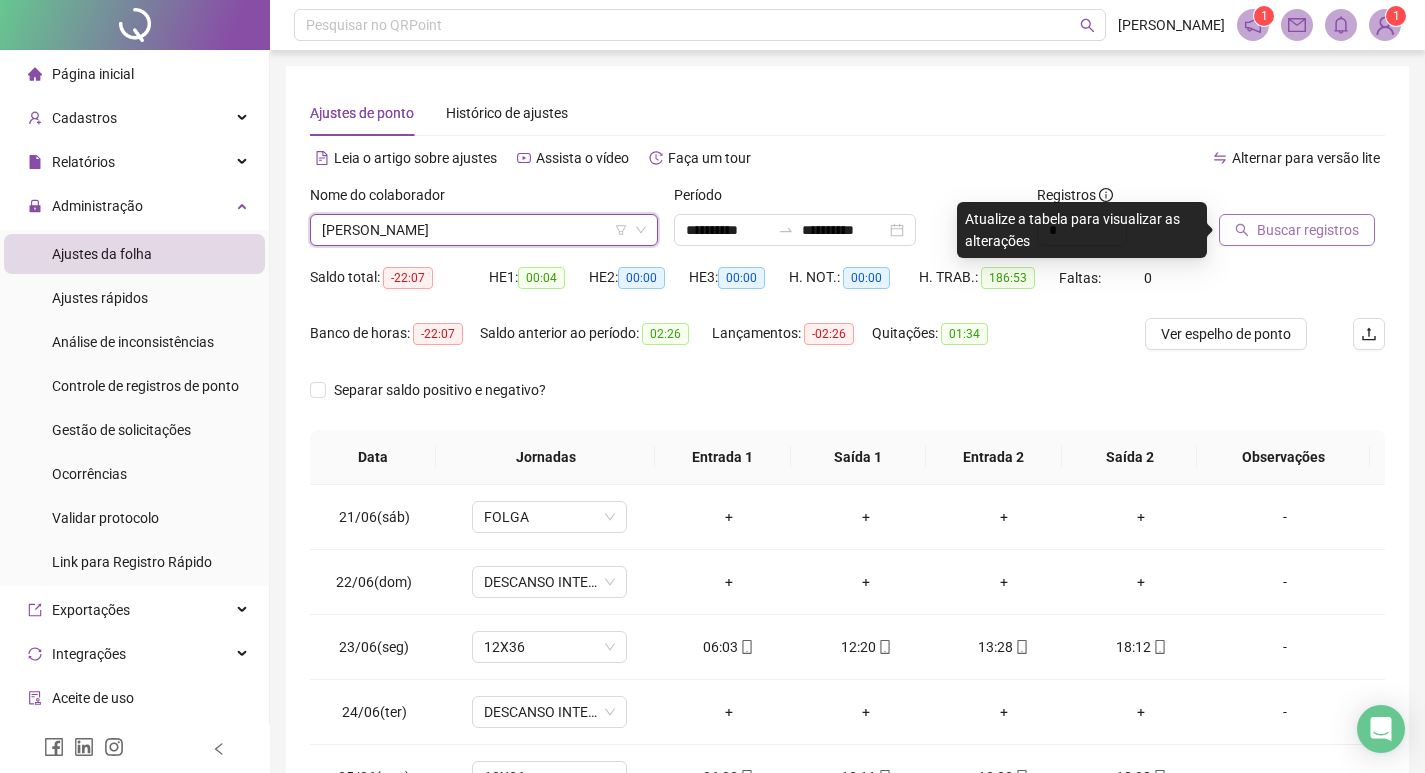 click on "Buscar registros" at bounding box center [1308, 230] 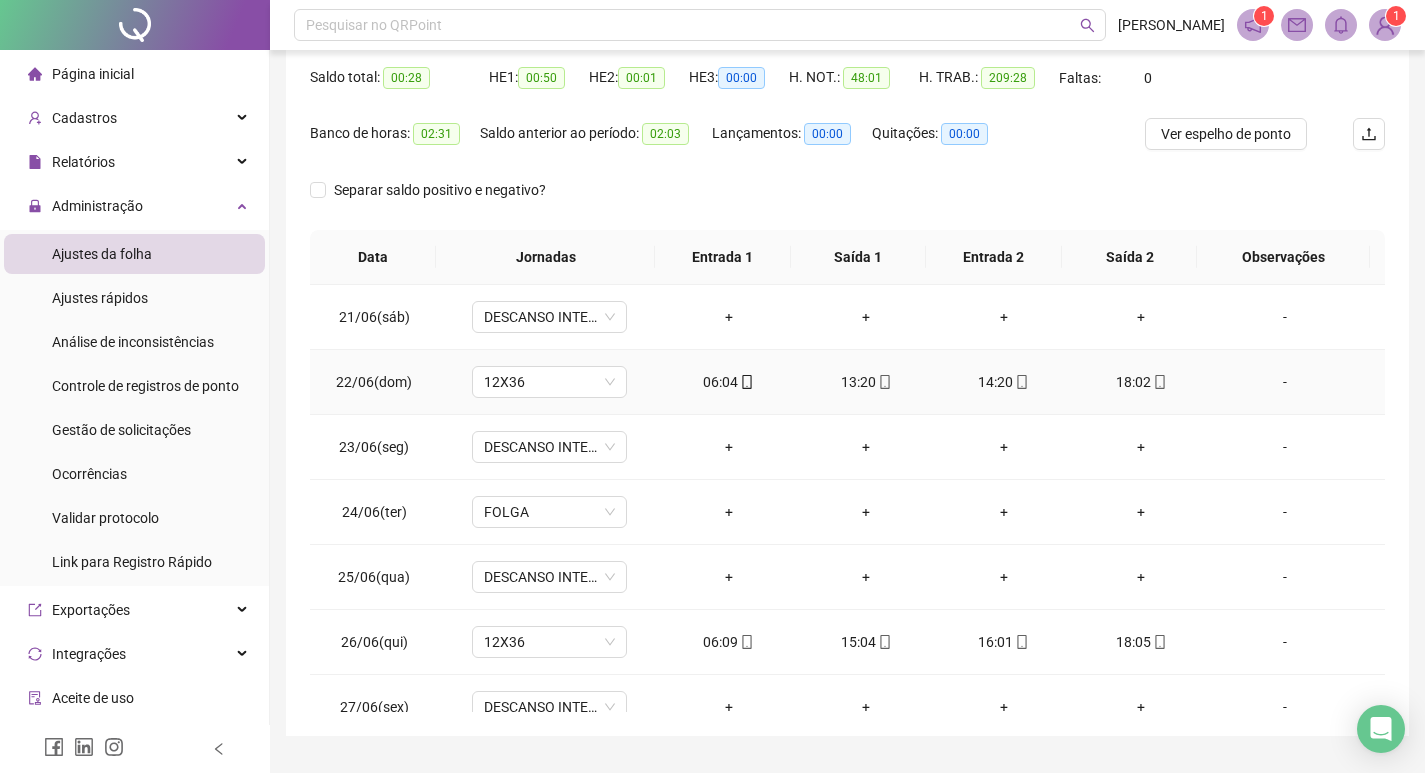 scroll, scrollTop: 249, scrollLeft: 0, axis: vertical 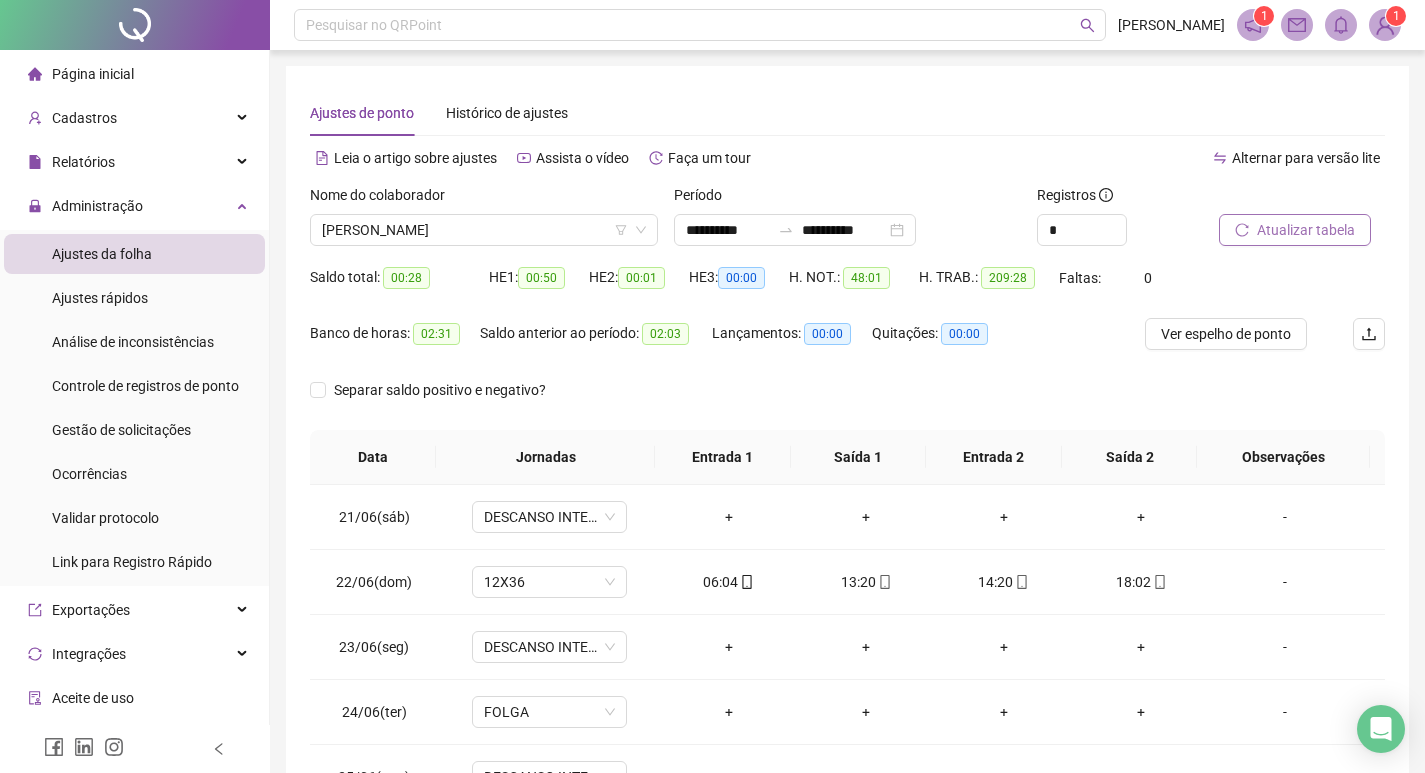 click on "Atualizar tabela" at bounding box center (1306, 230) 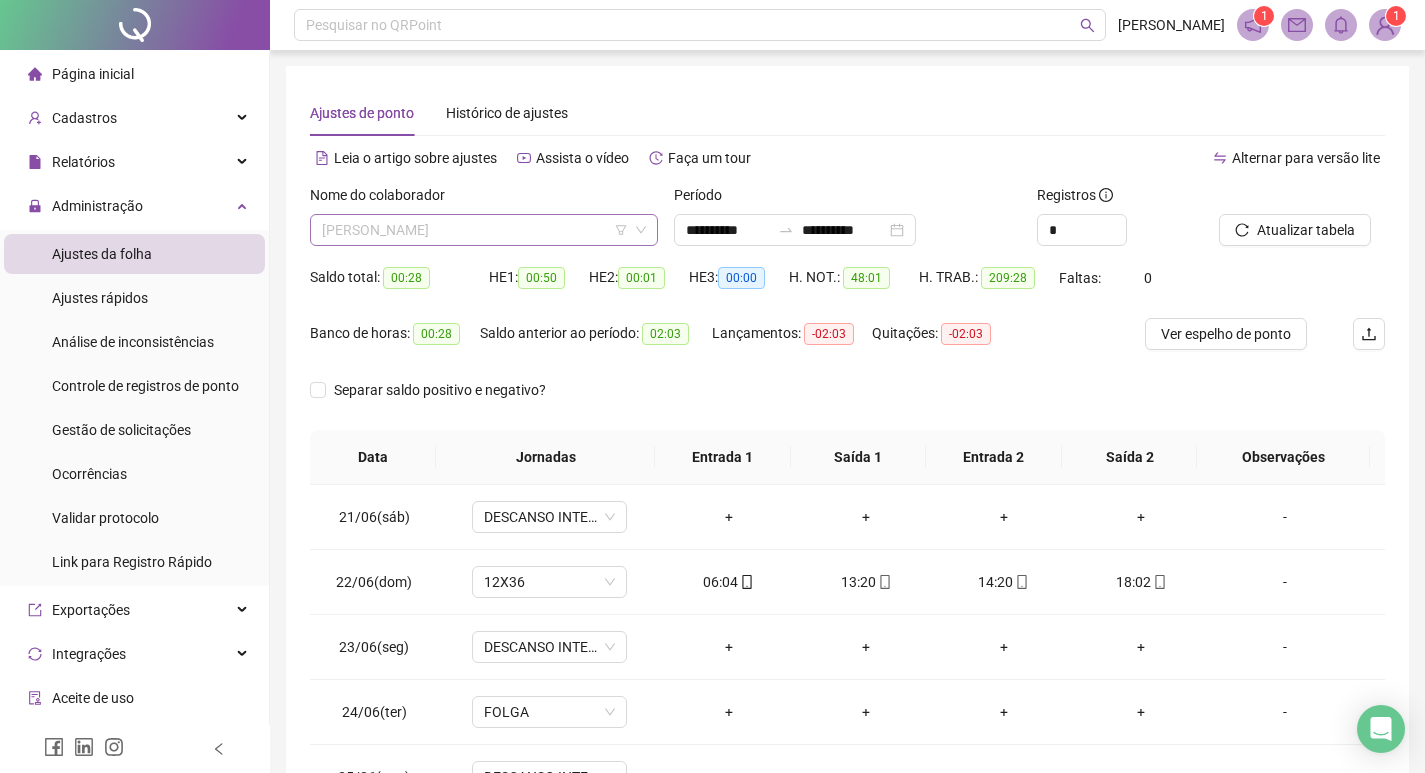 click on "[PERSON_NAME]" at bounding box center (484, 230) 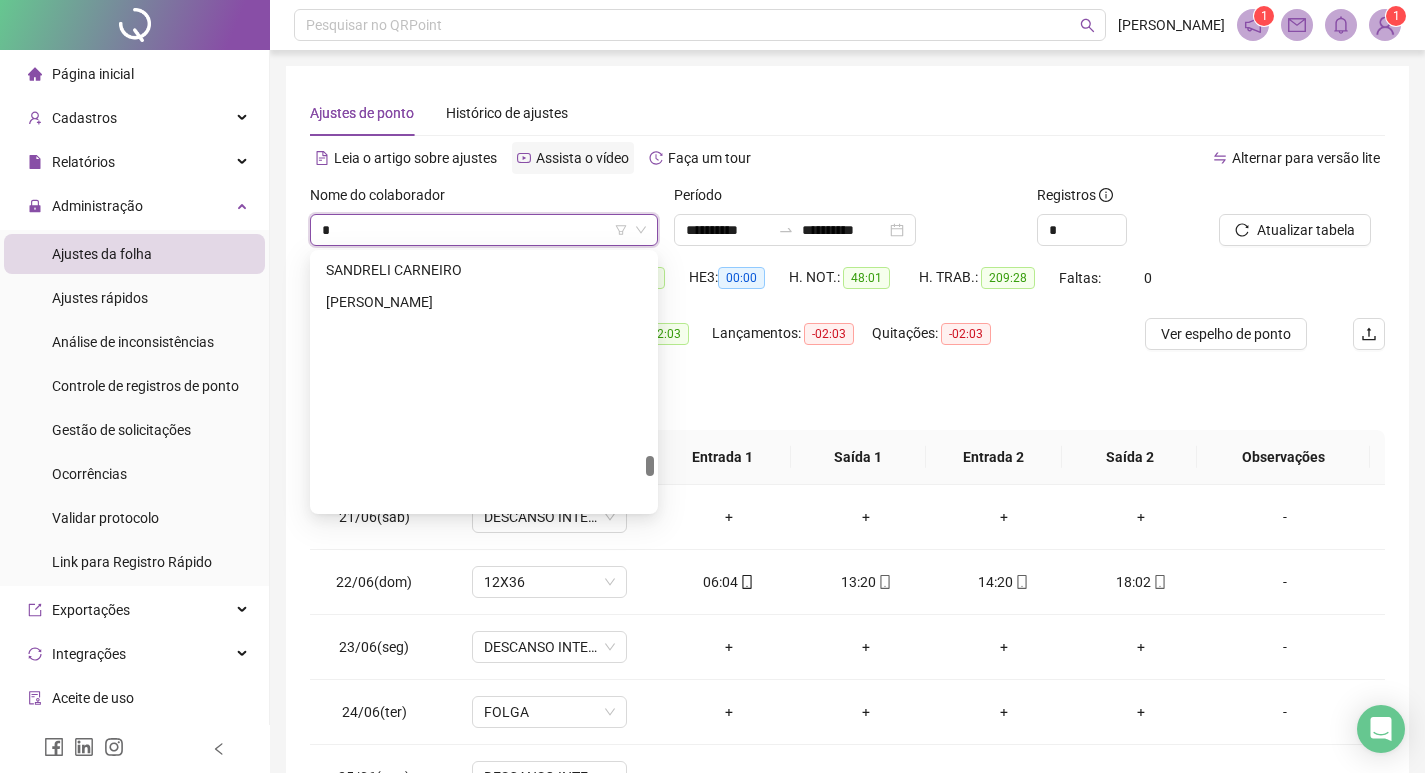 scroll, scrollTop: 0, scrollLeft: 0, axis: both 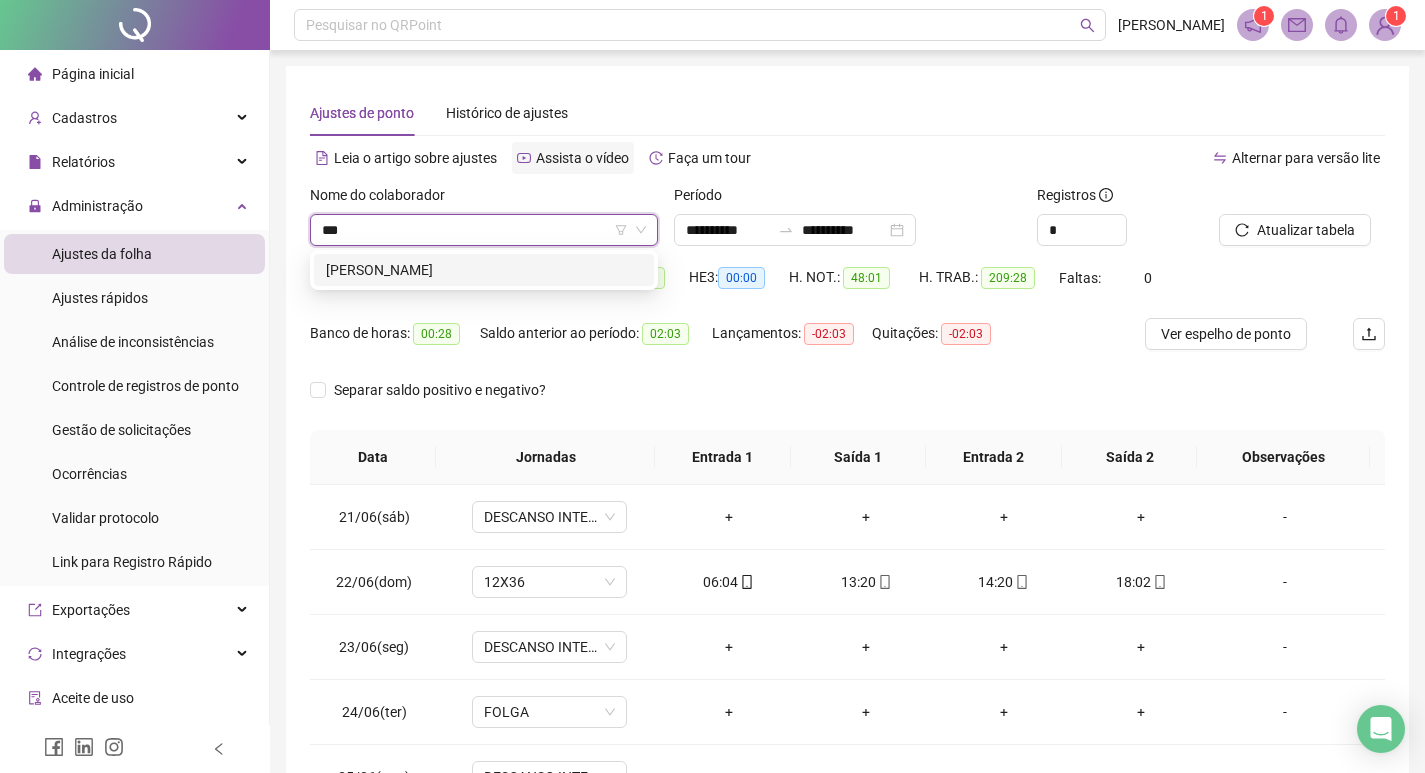 type on "****" 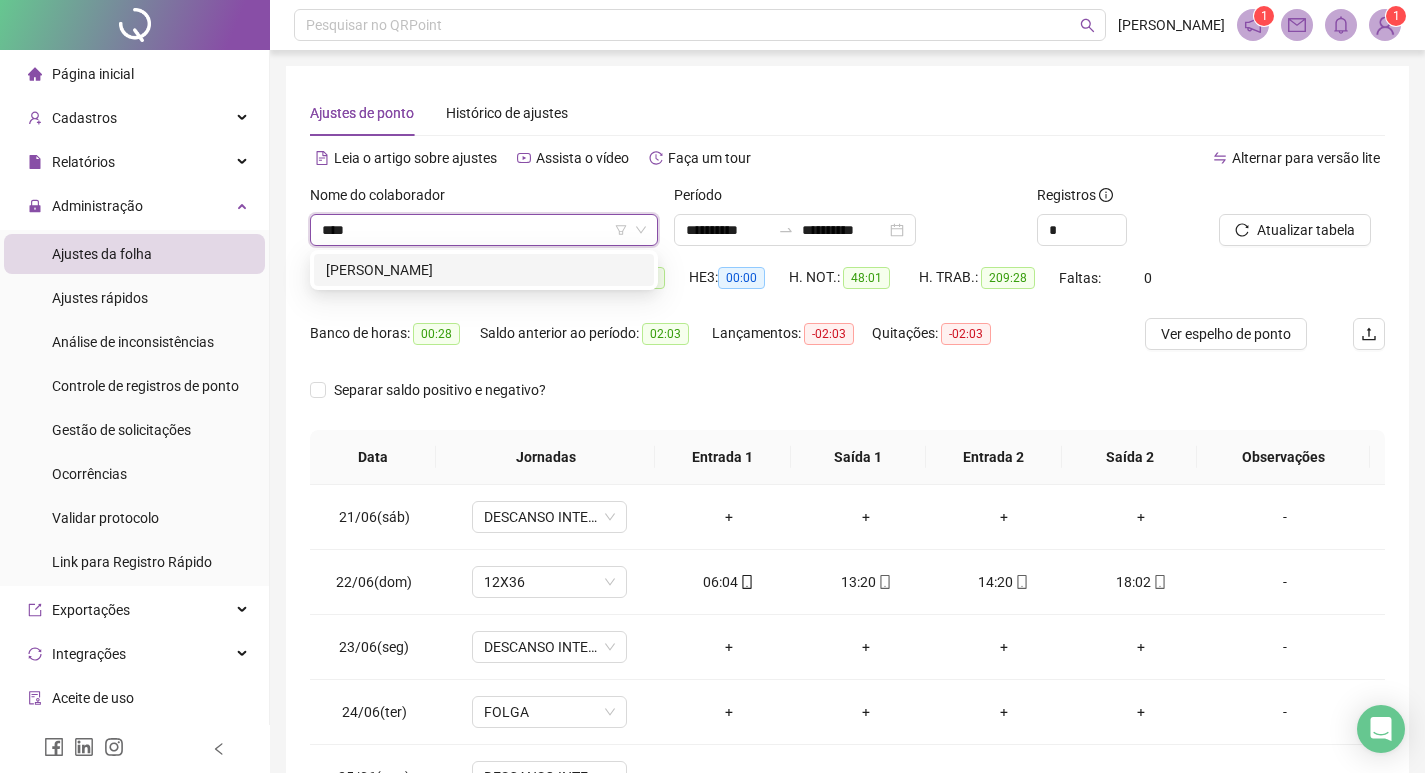 click on "[PERSON_NAME]" at bounding box center (484, 270) 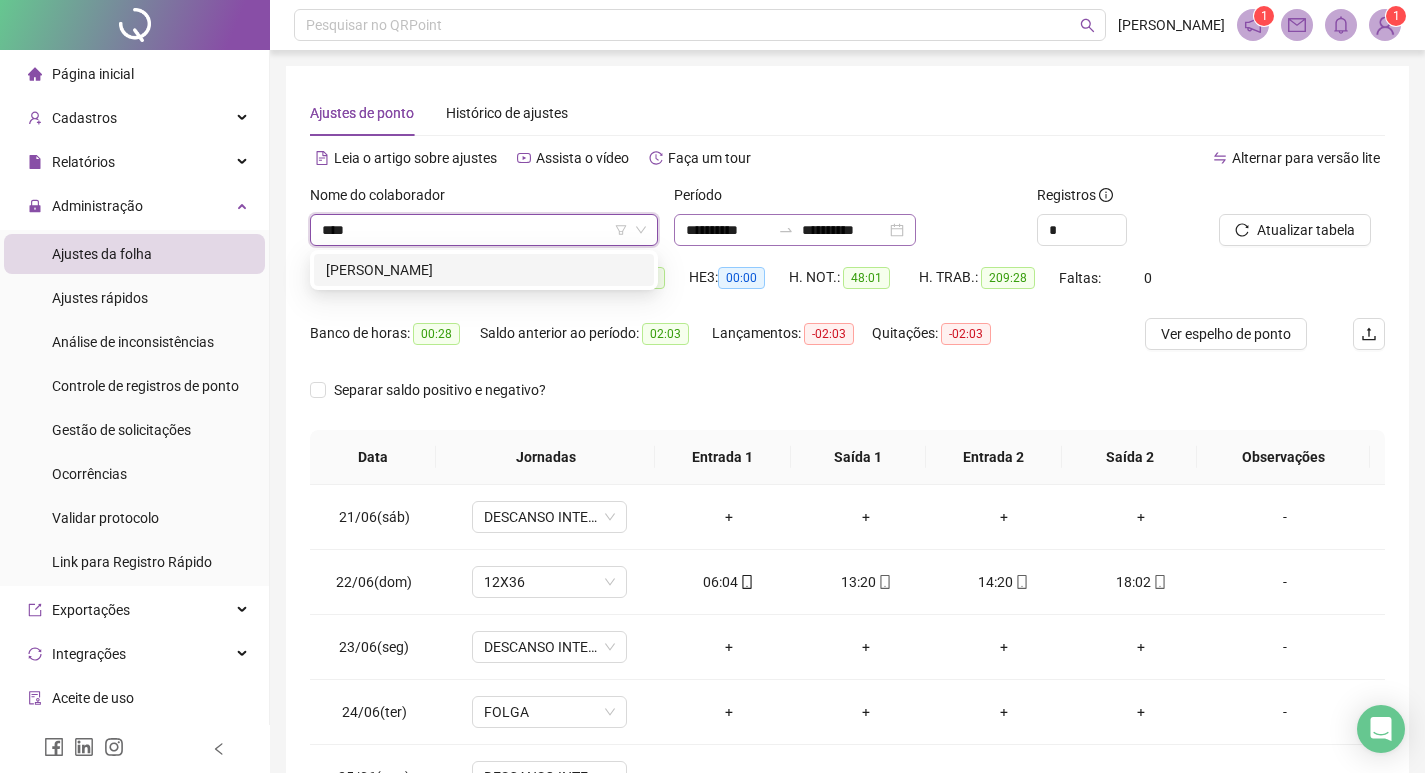 type 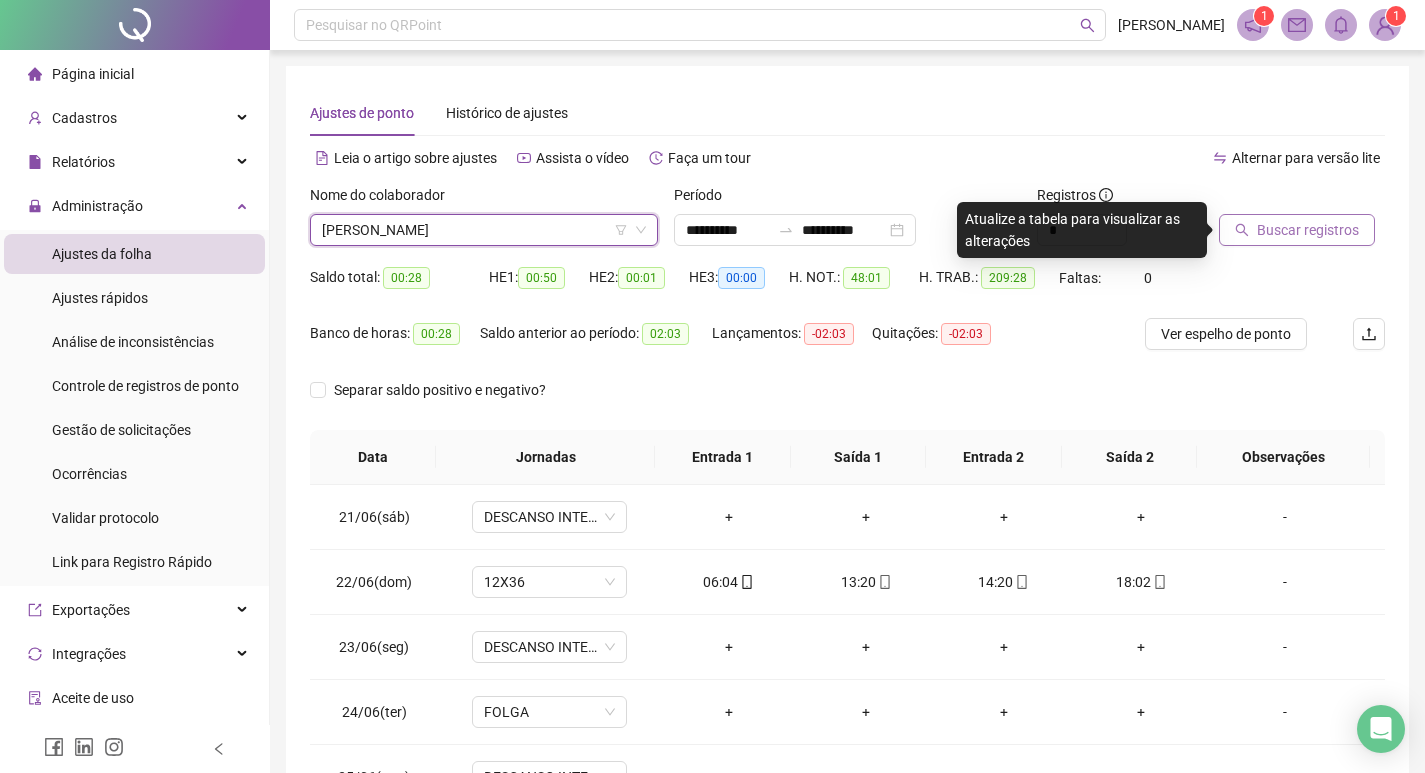 click on "Buscar registros" at bounding box center [1308, 230] 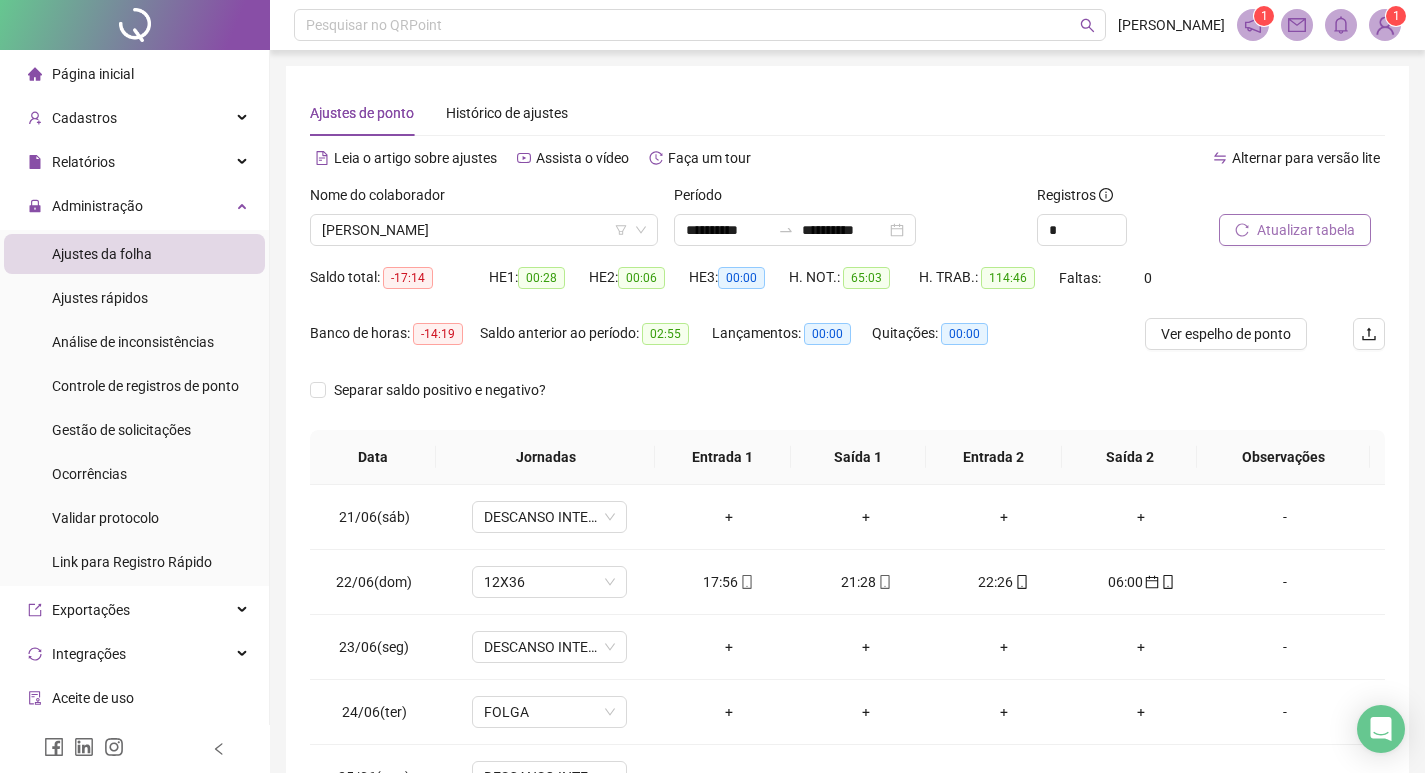 click on "Atualizar tabela" at bounding box center (1295, 230) 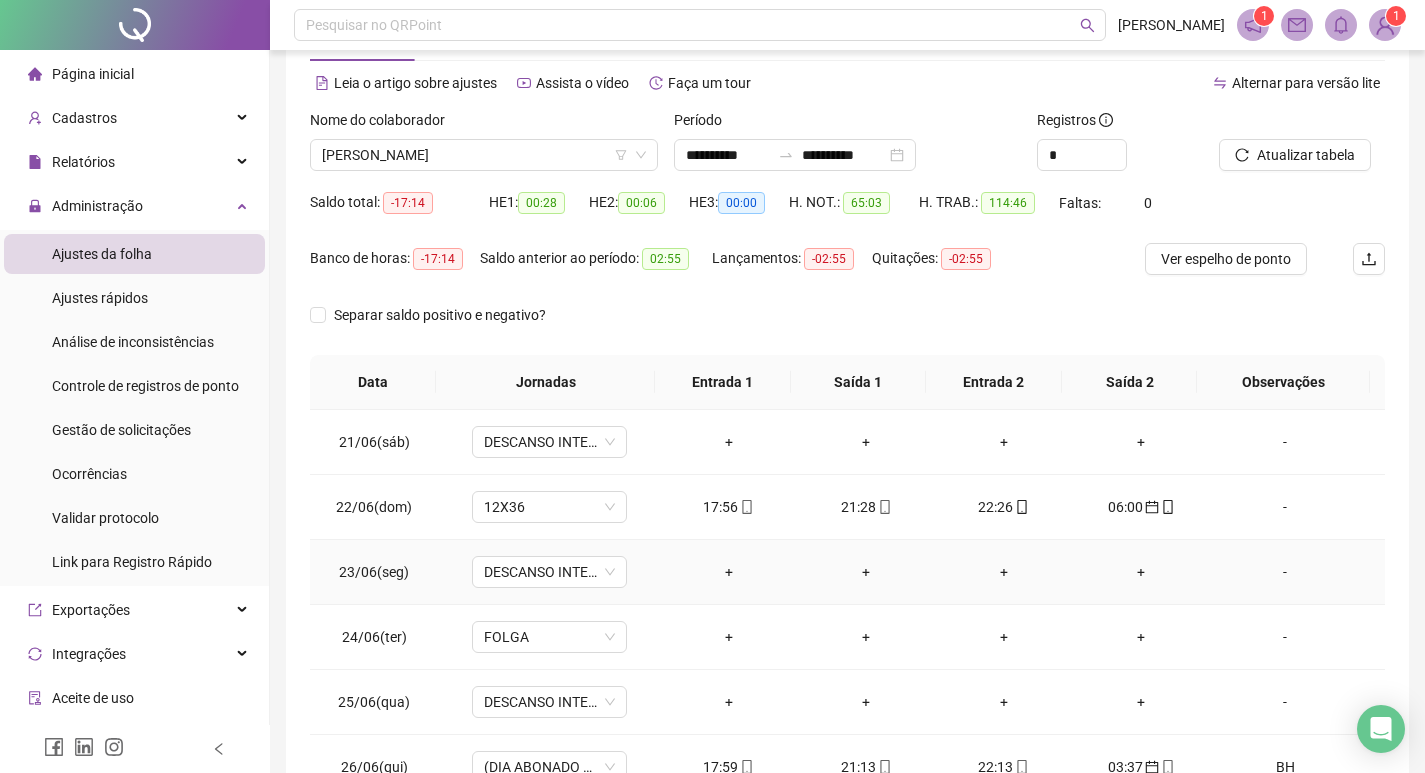 scroll, scrollTop: 100, scrollLeft: 0, axis: vertical 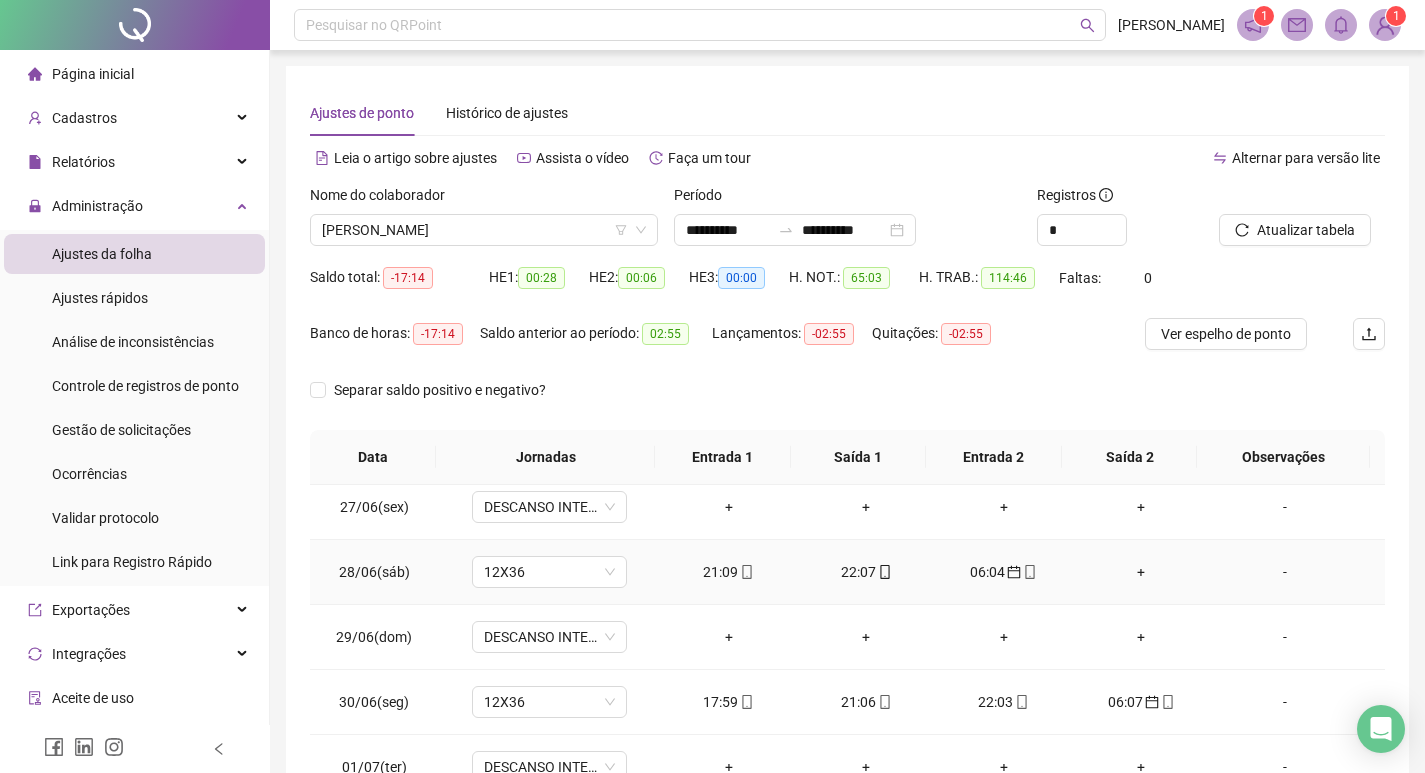click on "+" at bounding box center (1142, 572) 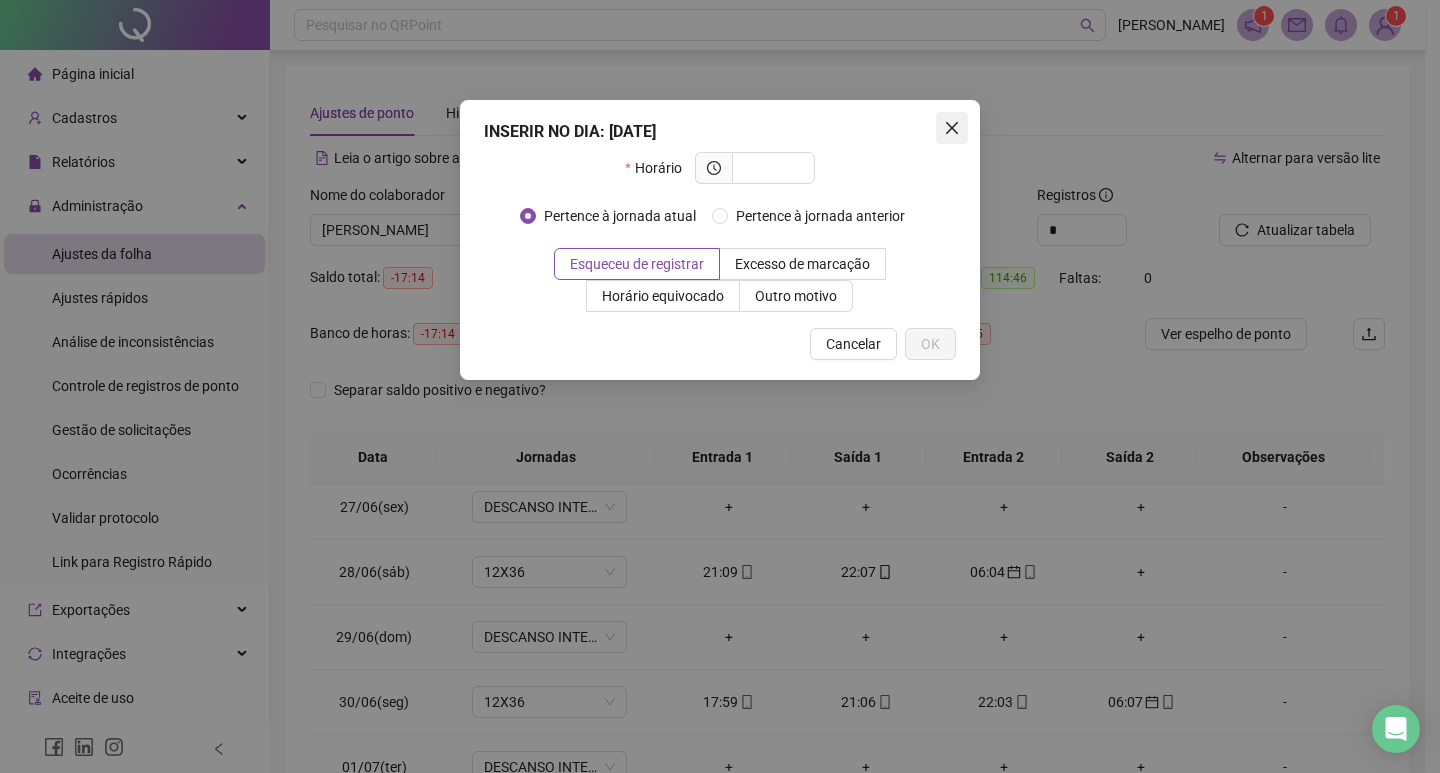click 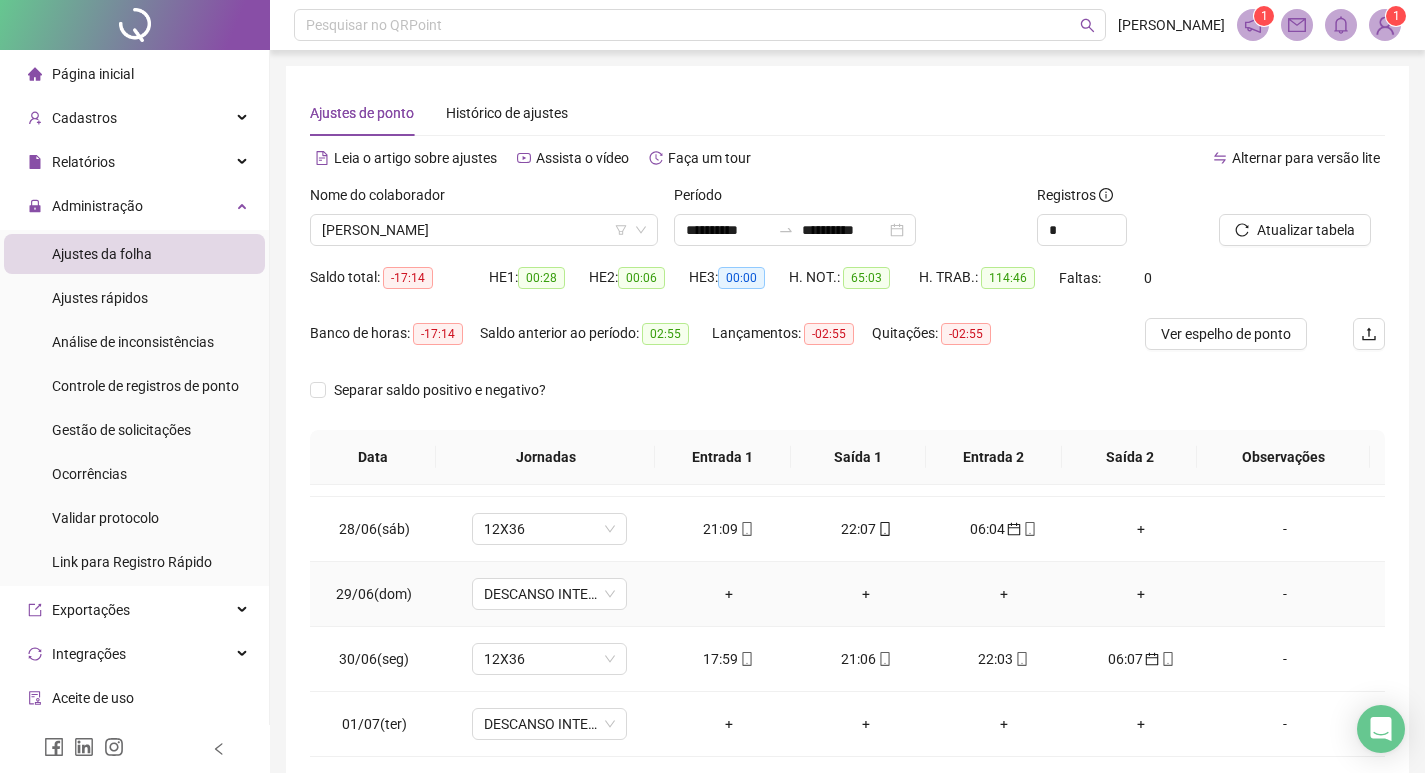 scroll, scrollTop: 400, scrollLeft: 0, axis: vertical 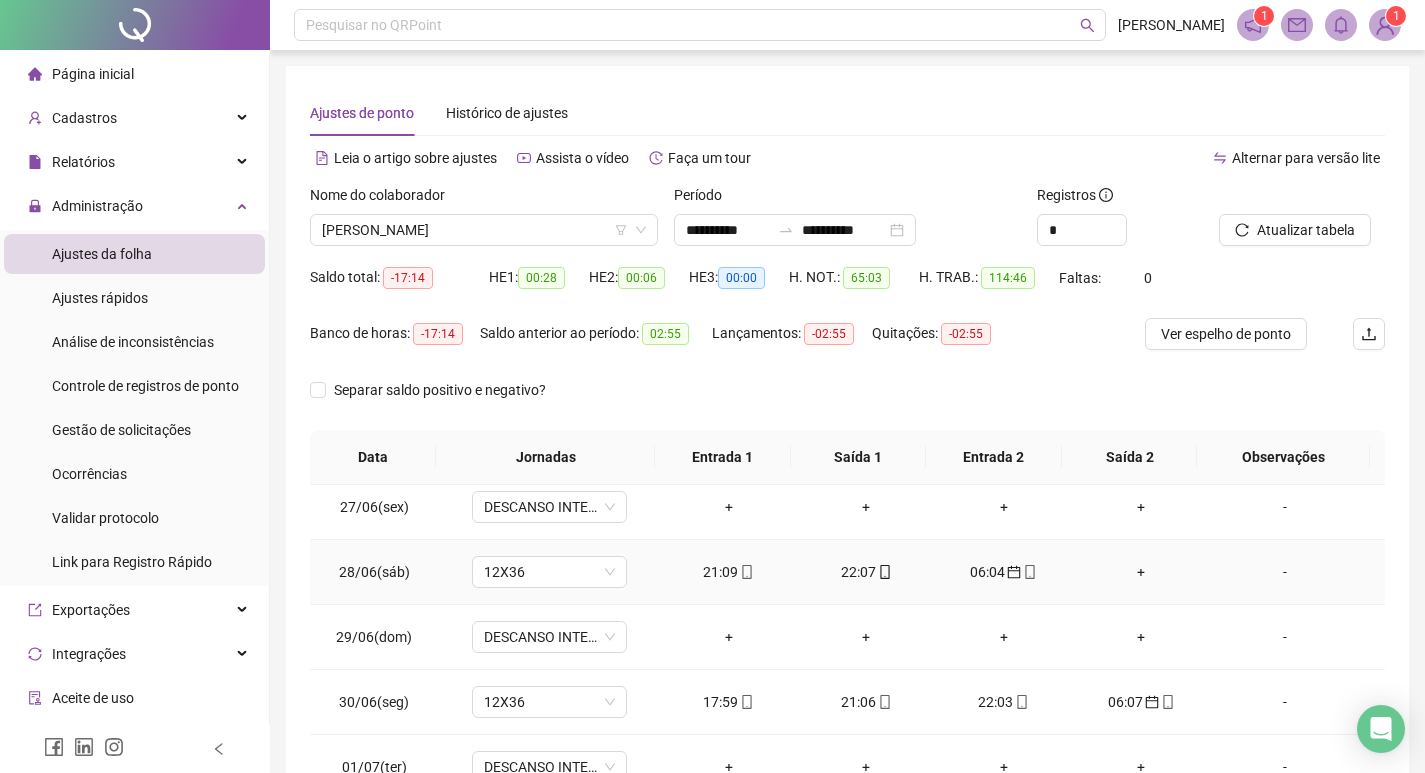 click on "+" at bounding box center (1142, 572) 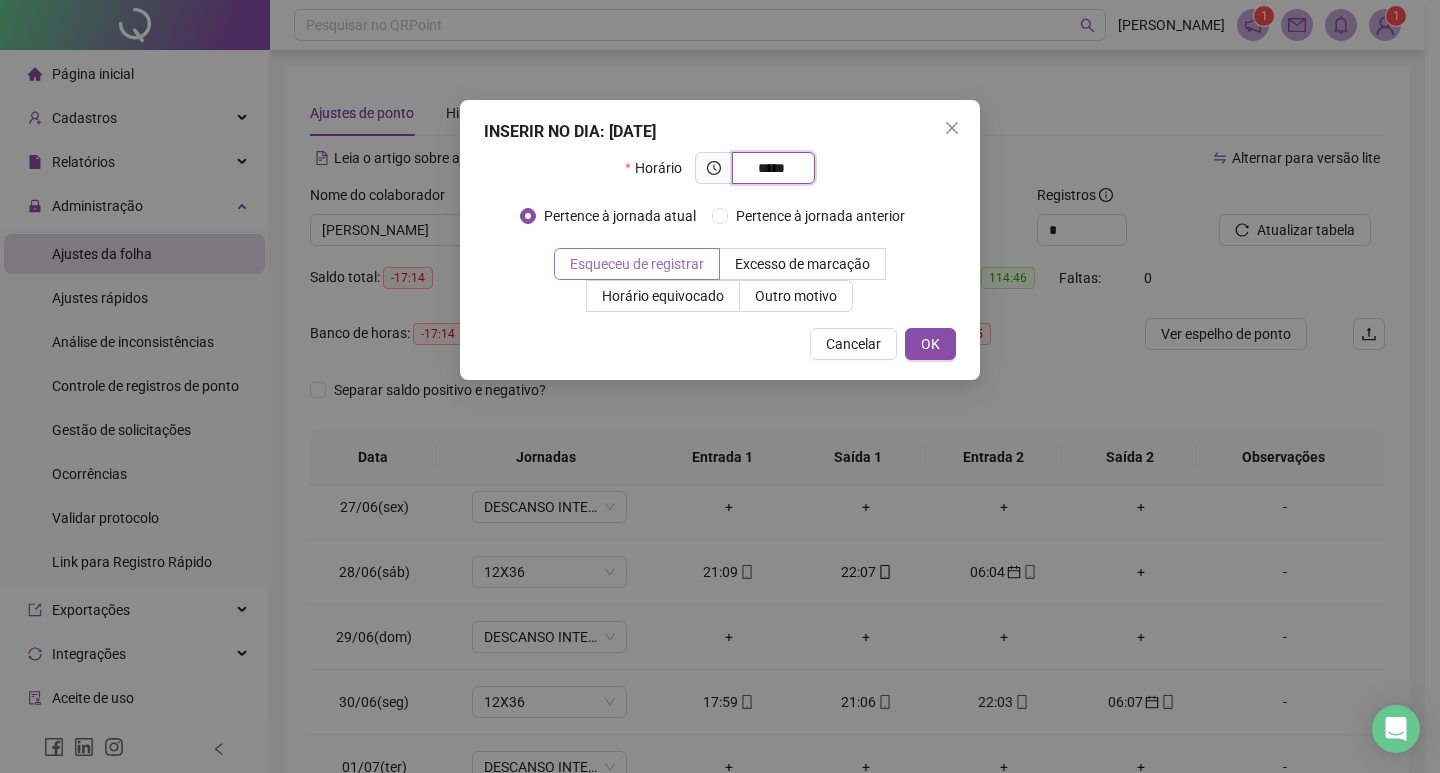type on "*****" 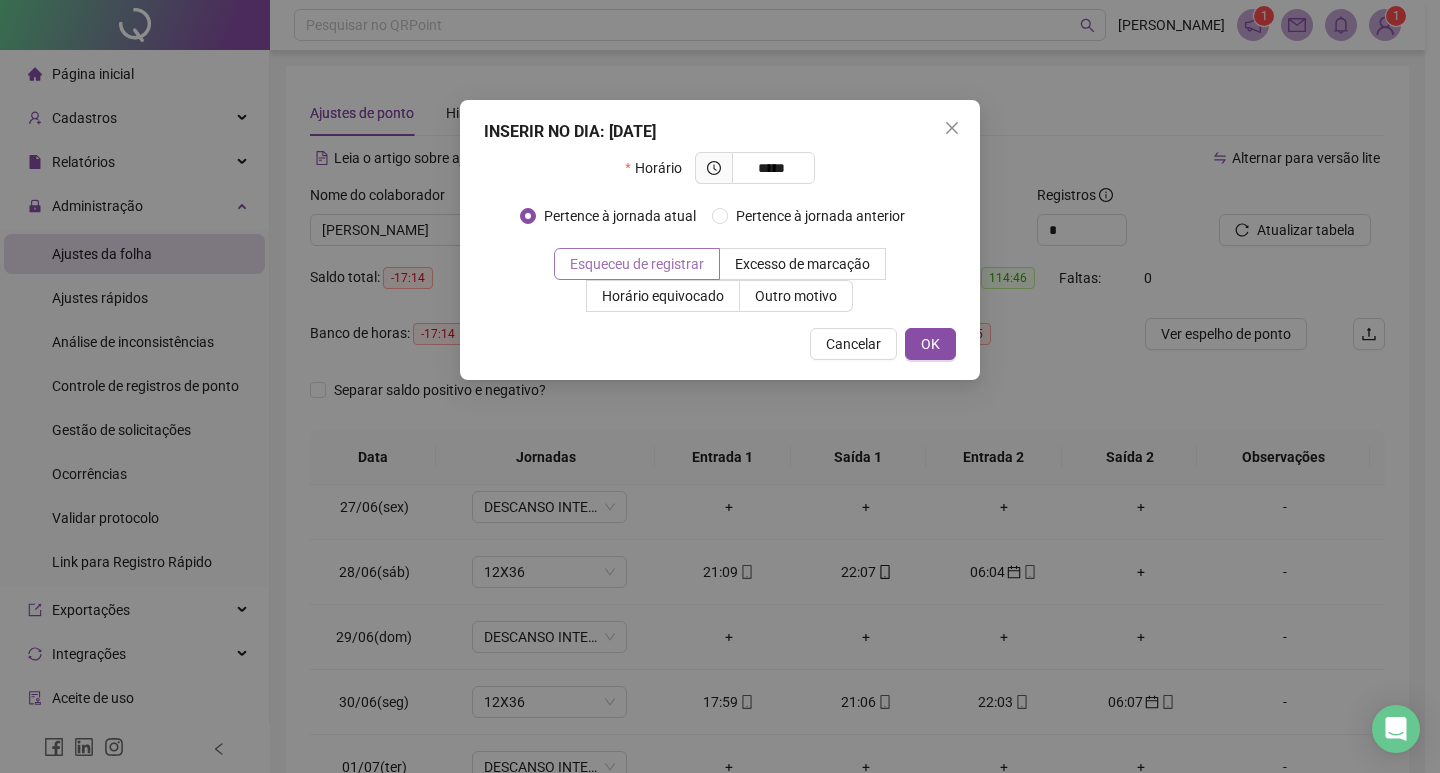 click on "Esqueceu de registrar" at bounding box center [637, 264] 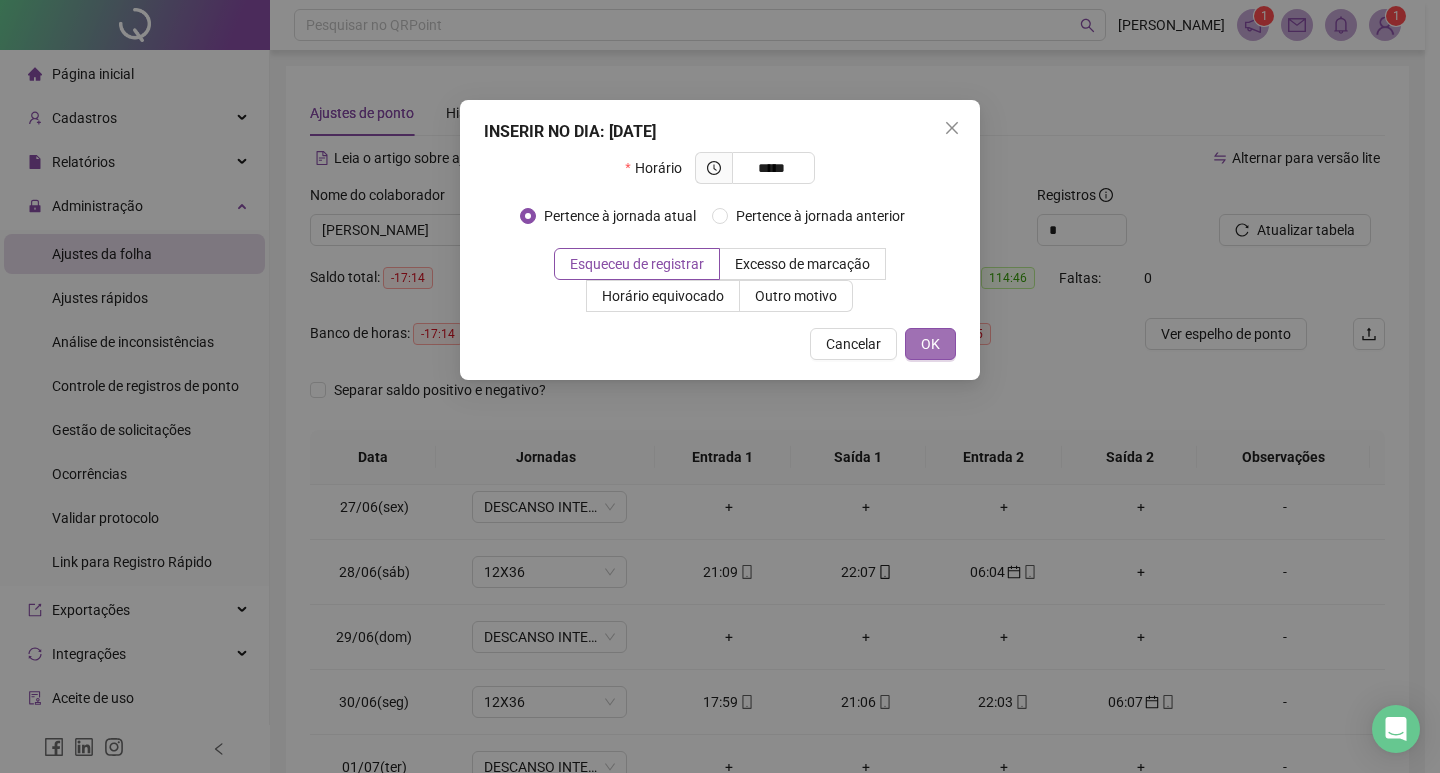 click on "OK" at bounding box center [930, 344] 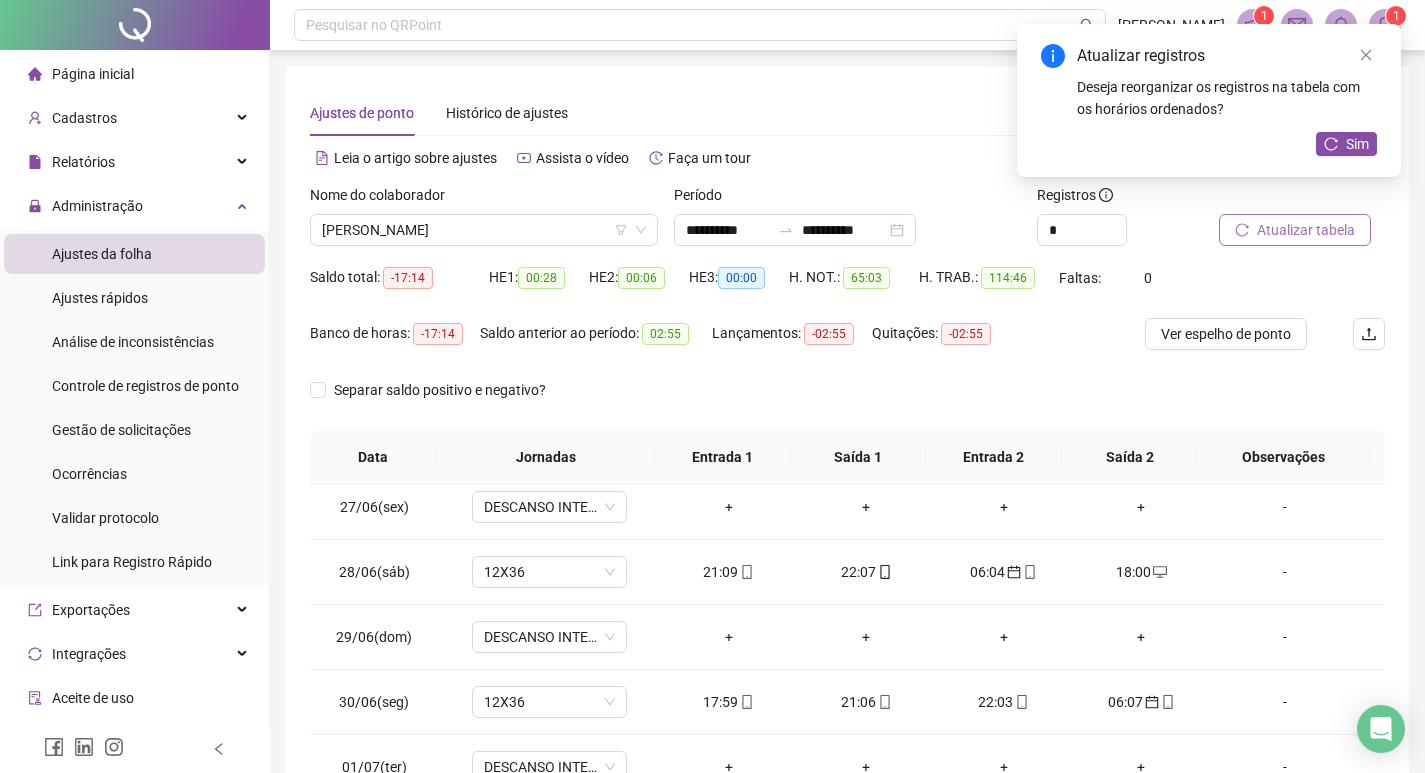 click on "Atualizar tabela" at bounding box center (1306, 230) 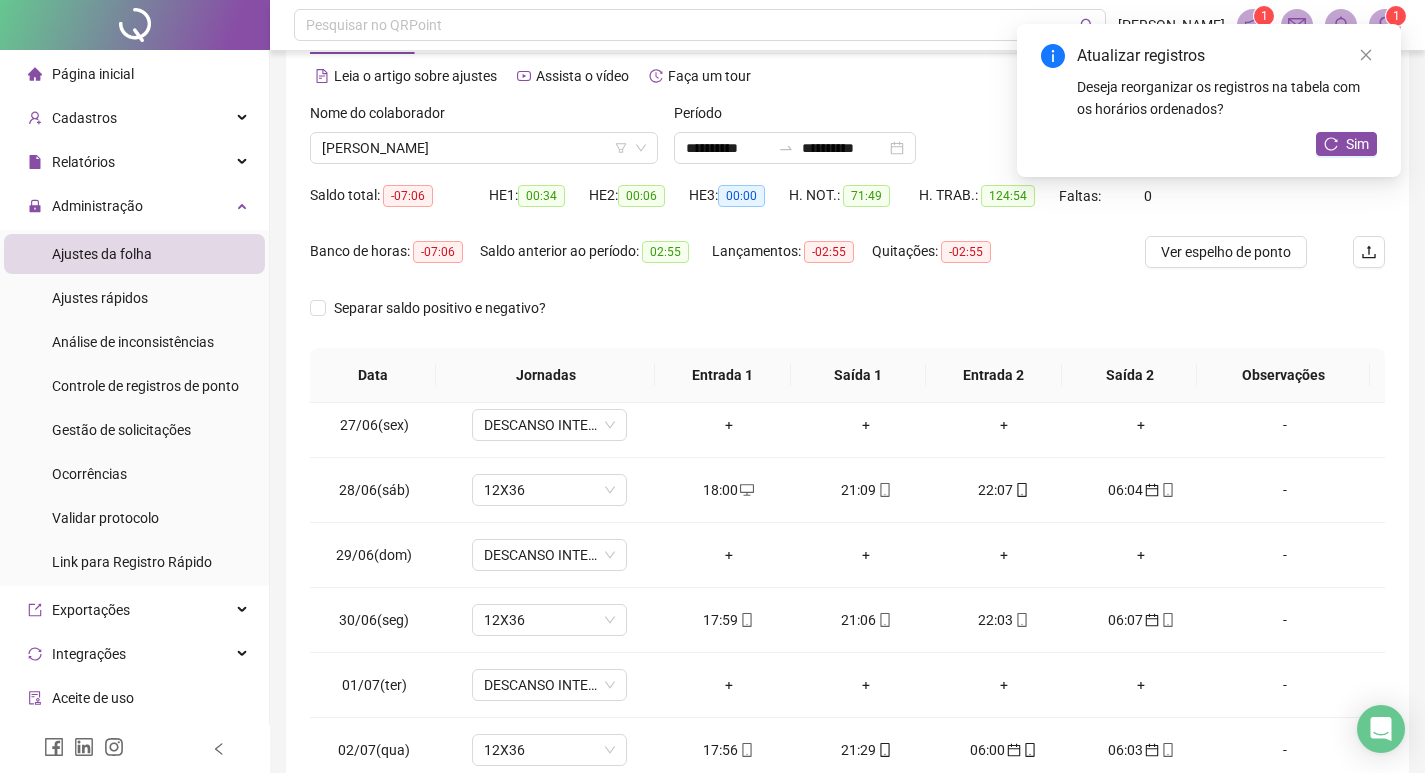 scroll, scrollTop: 138, scrollLeft: 0, axis: vertical 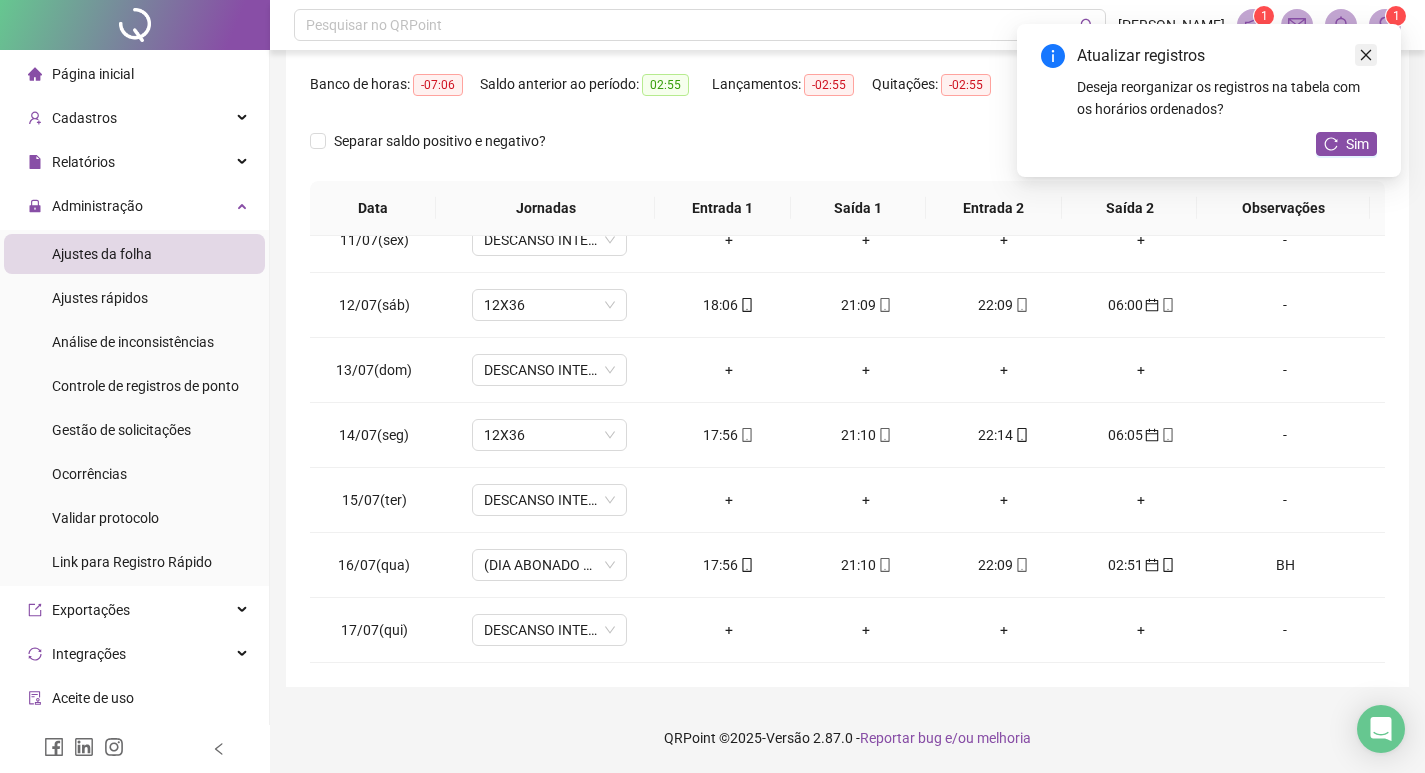 click 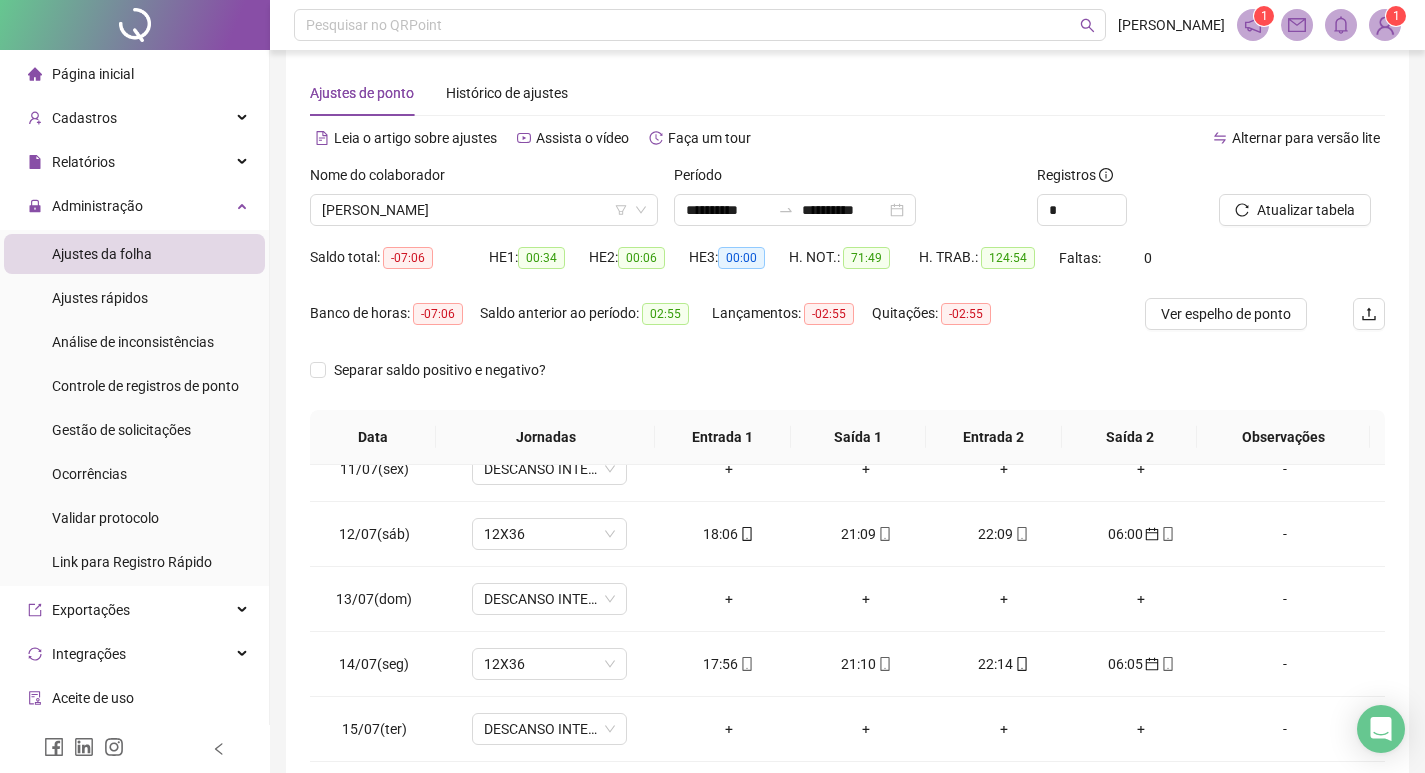scroll, scrollTop: 0, scrollLeft: 0, axis: both 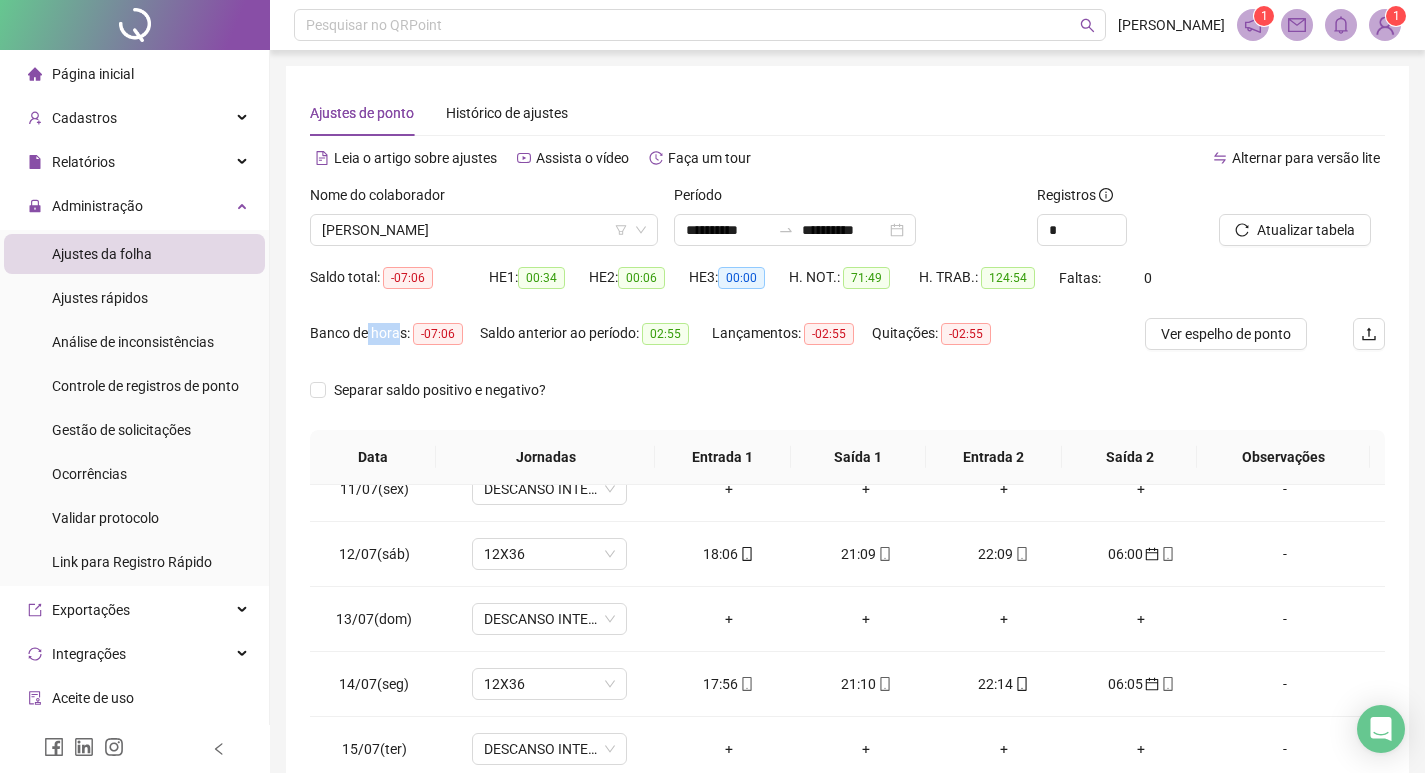 drag, startPoint x: 492, startPoint y: 354, endPoint x: 367, endPoint y: 318, distance: 130.08075 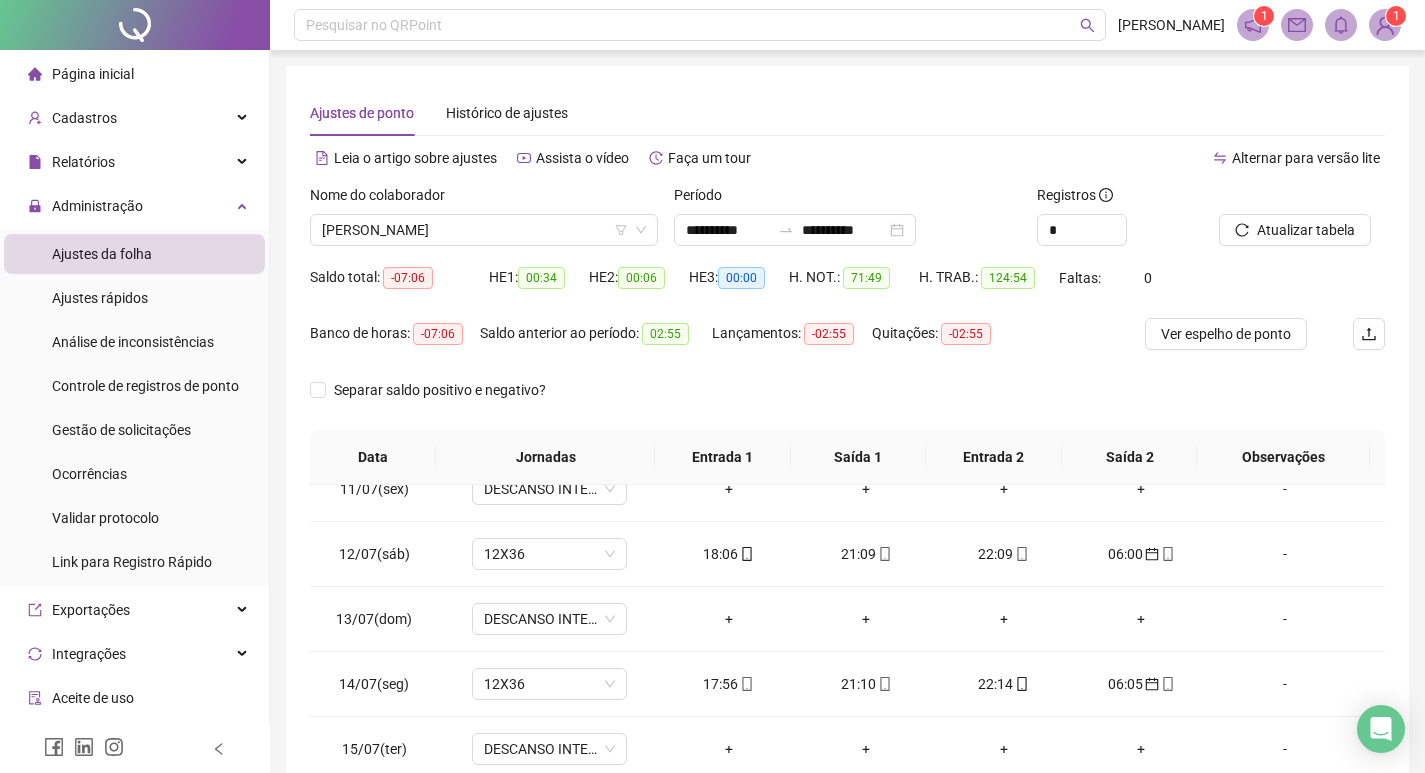 click on "Banco de horas:   -07:06" at bounding box center (395, 334) 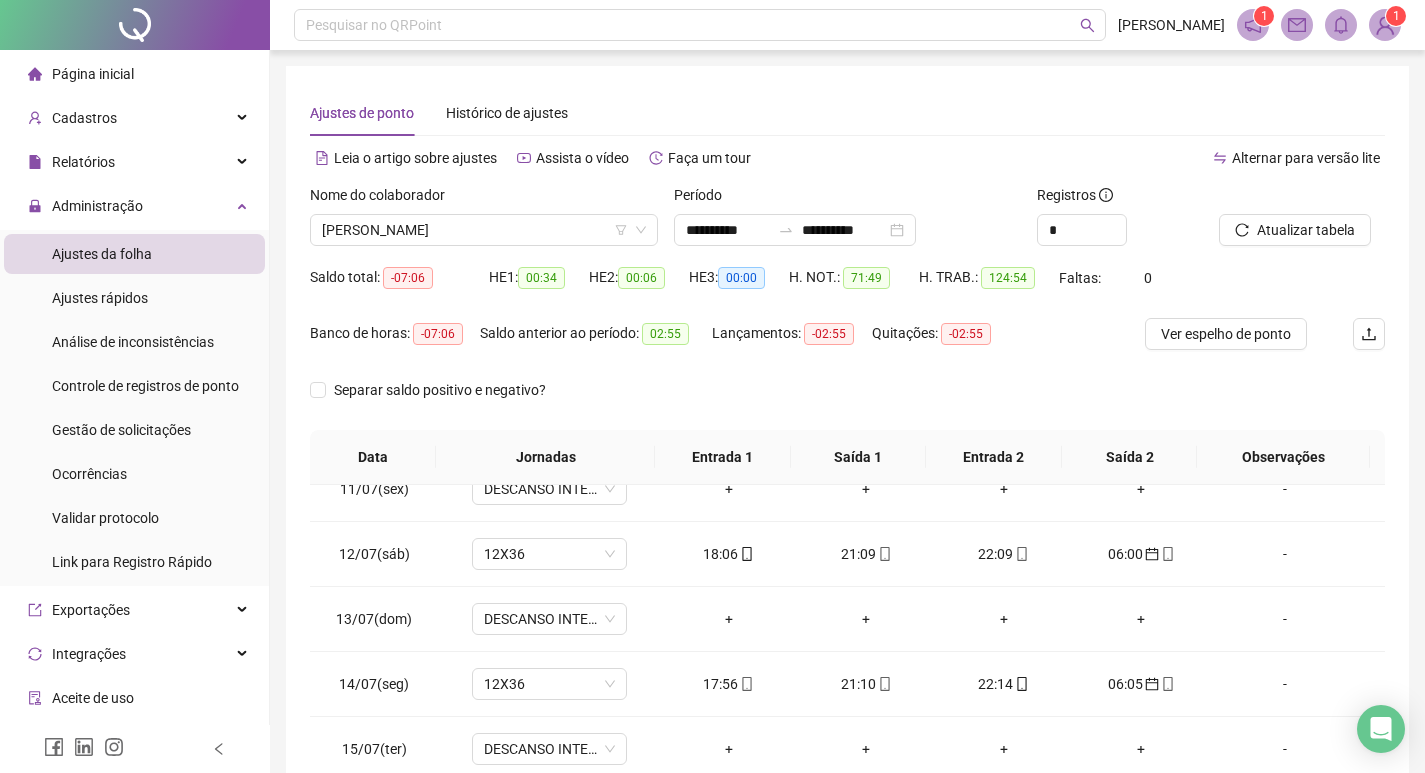 drag, startPoint x: 328, startPoint y: 388, endPoint x: 342, endPoint y: 414, distance: 29.529646 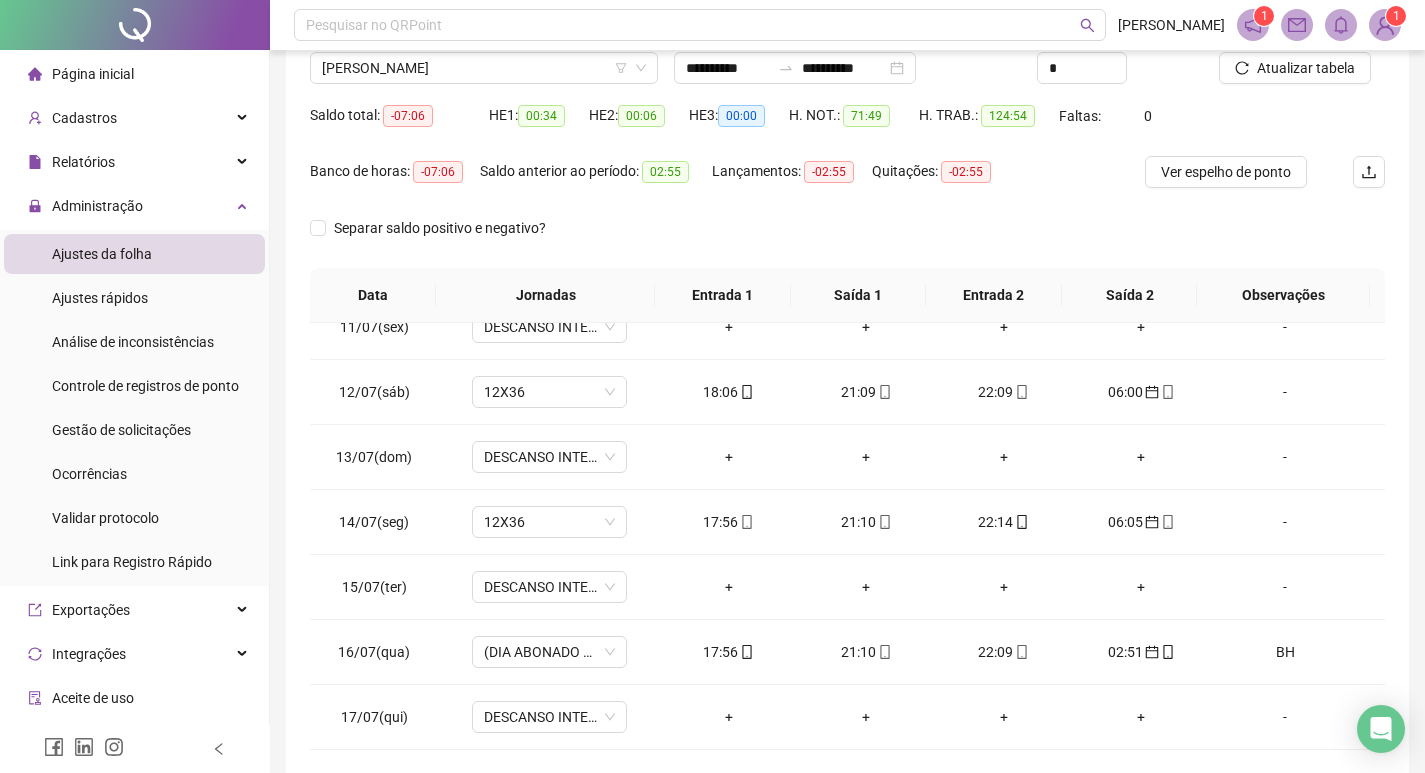 scroll, scrollTop: 249, scrollLeft: 0, axis: vertical 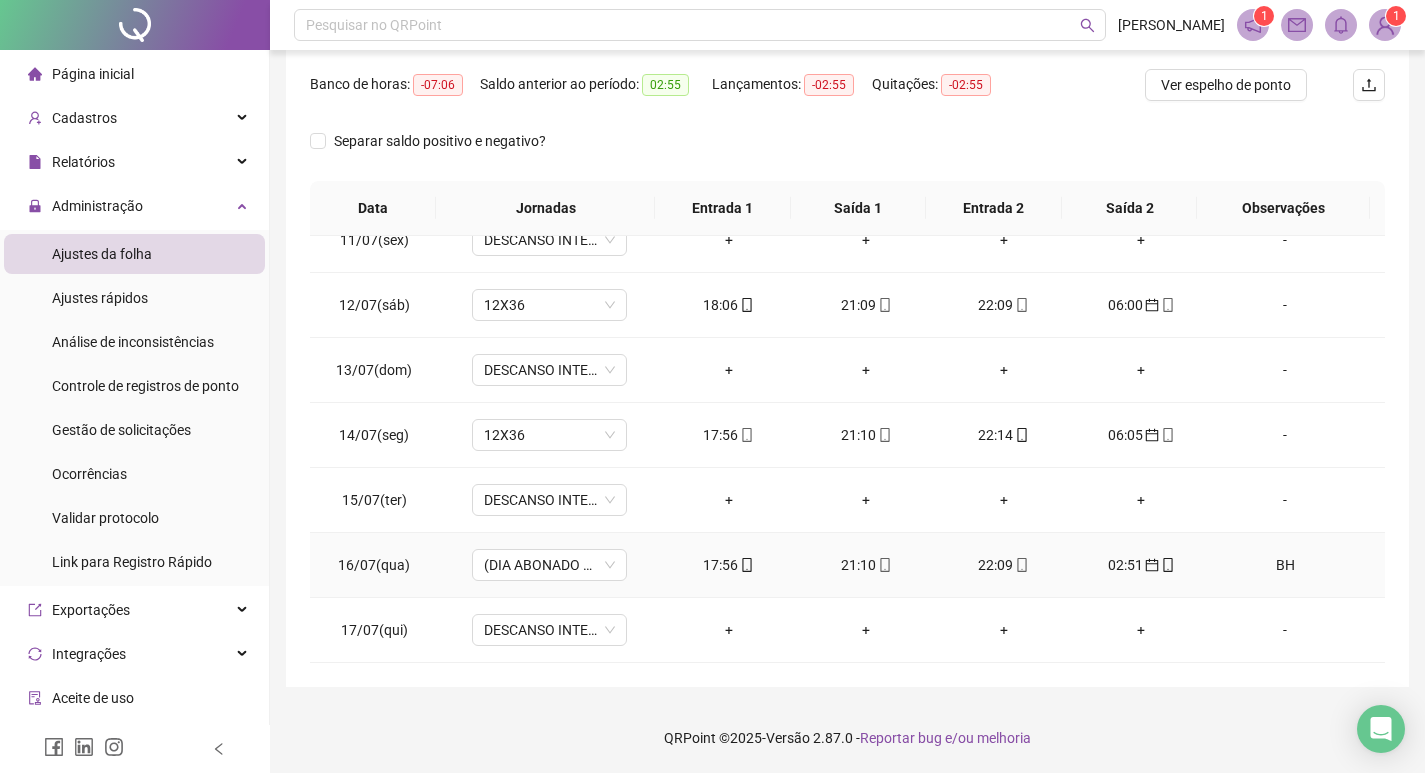 click on "BH" at bounding box center [1285, 565] 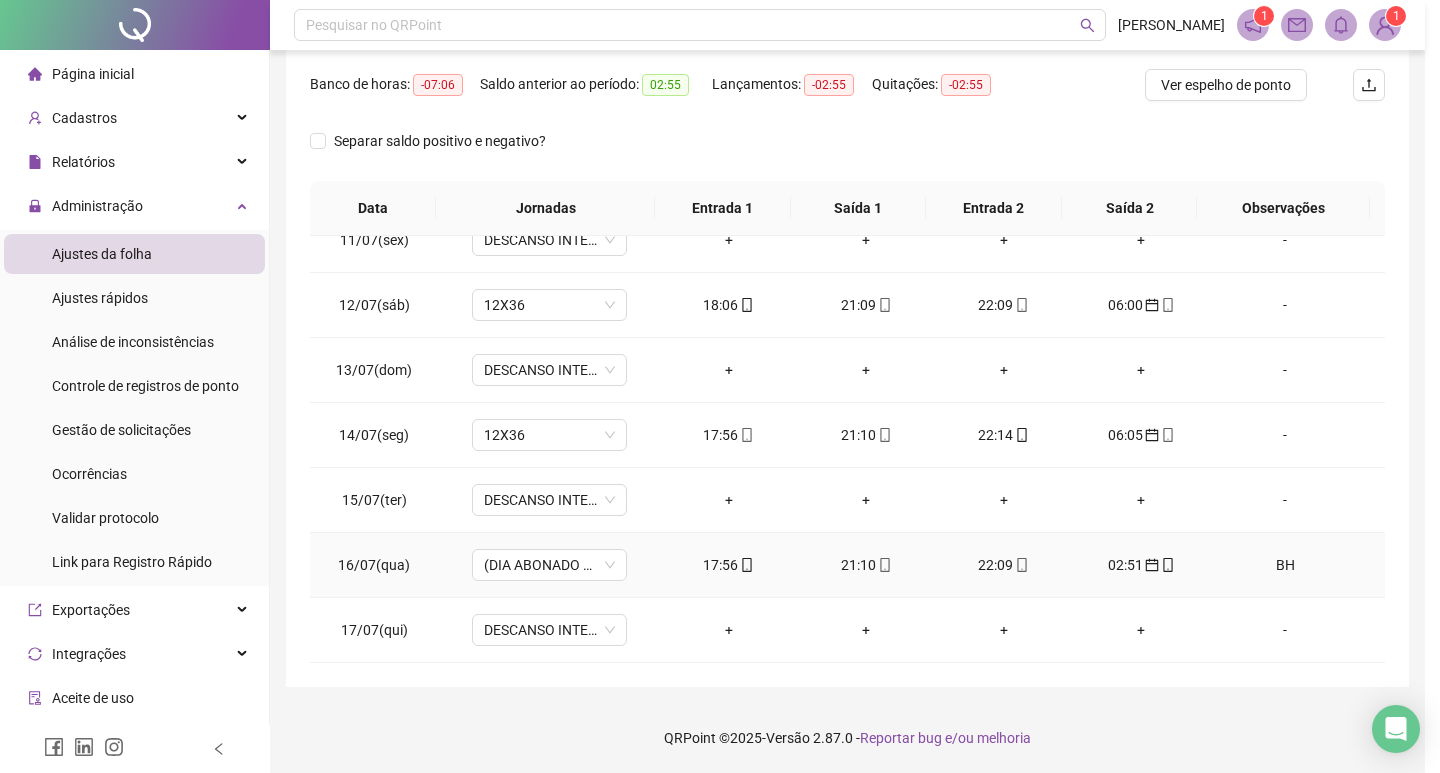 type on "**" 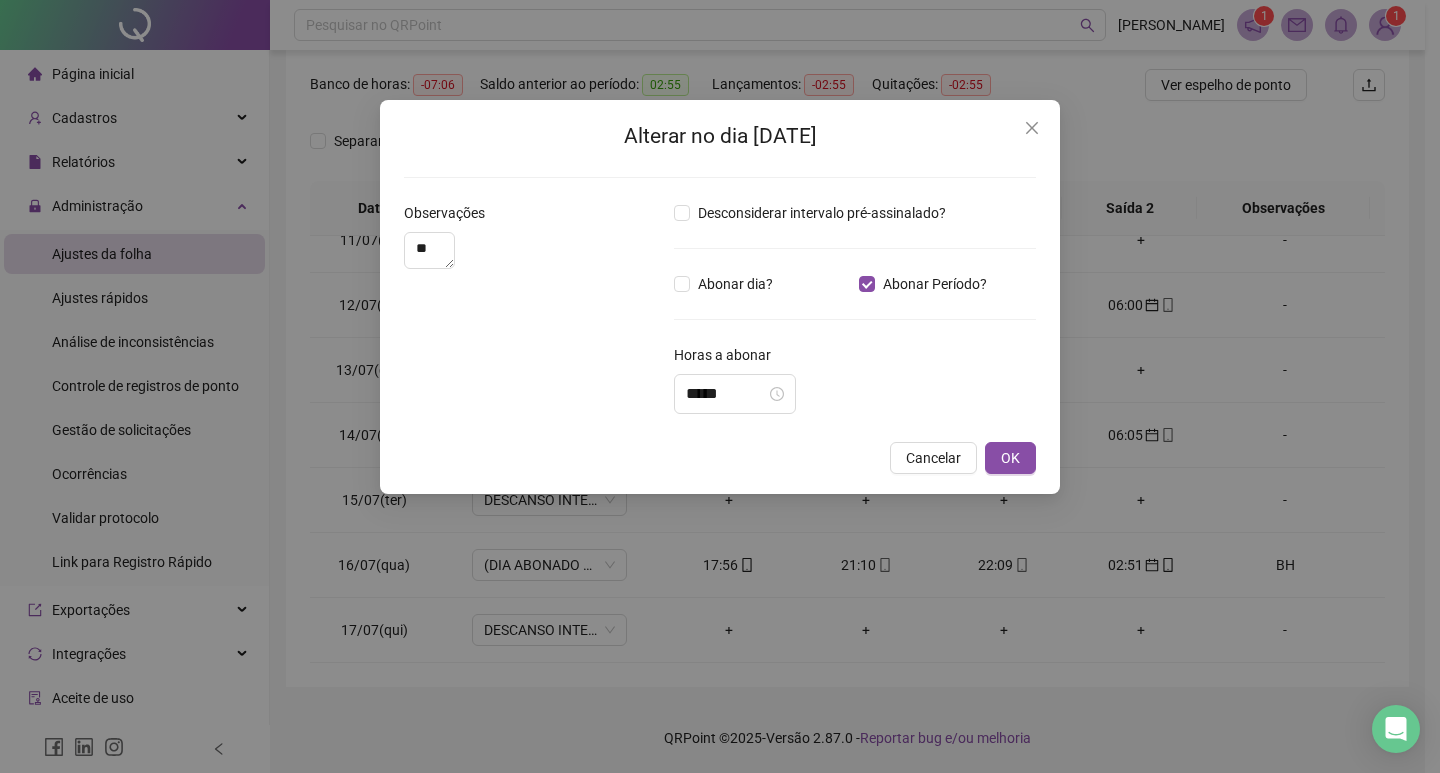 type on "*****" 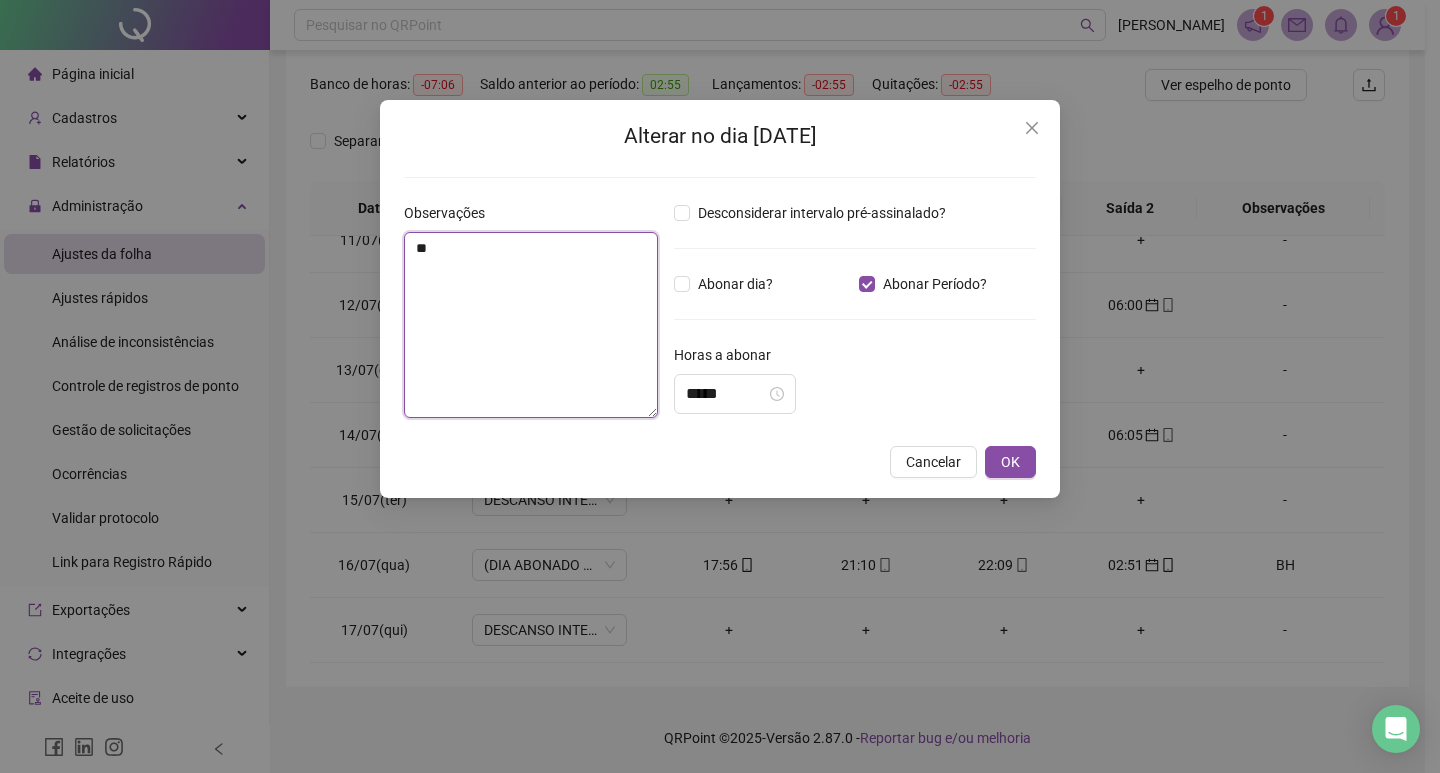 click on "**" at bounding box center (531, 325) 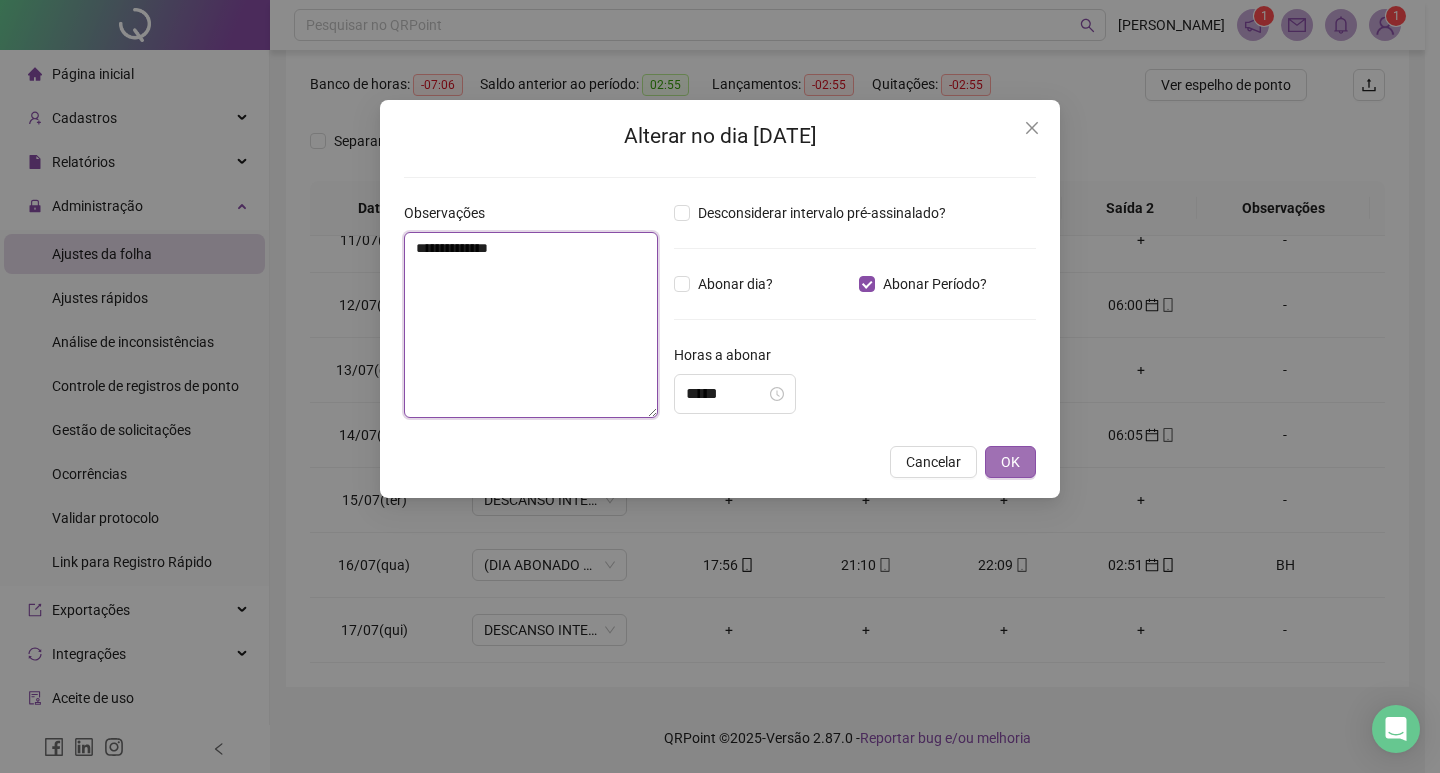 type on "**********" 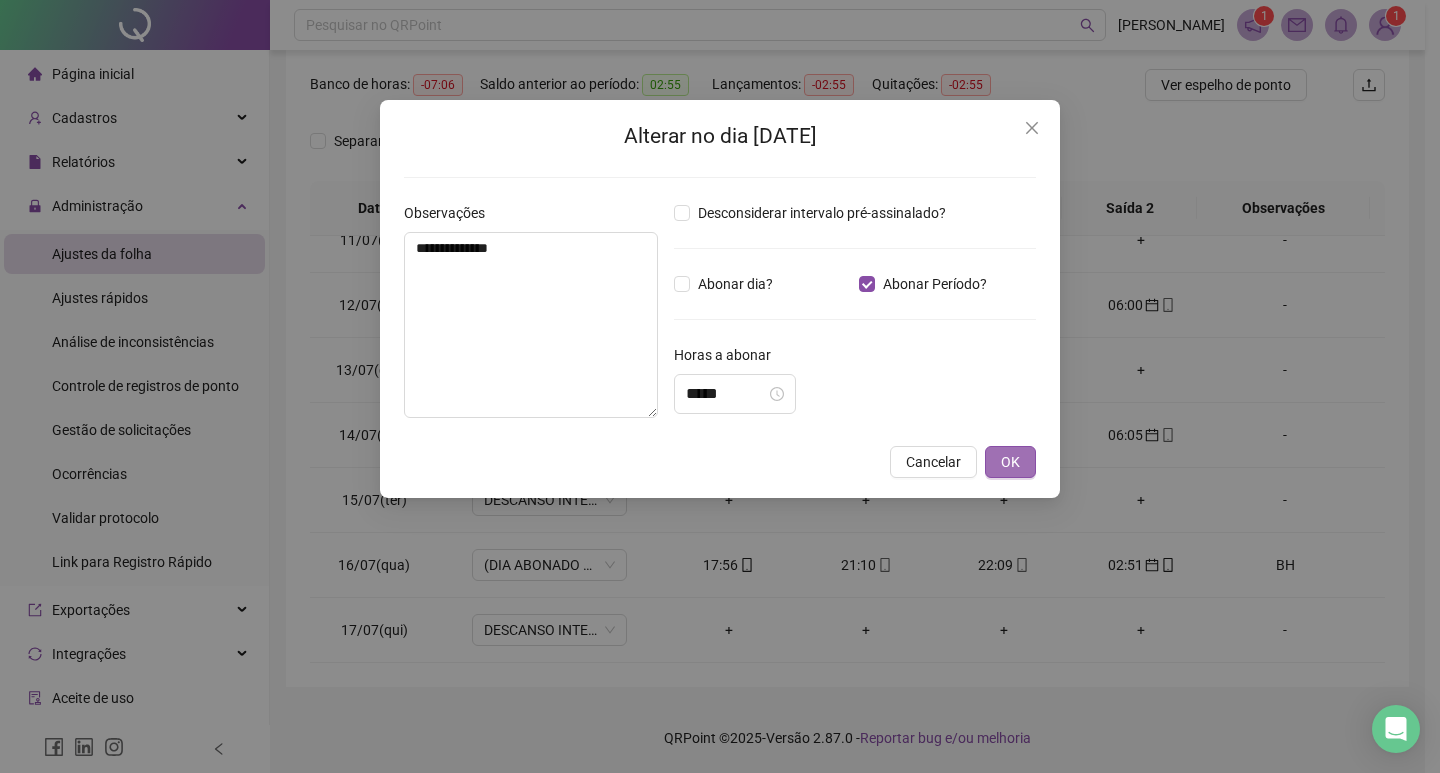 click on "OK" at bounding box center (1010, 462) 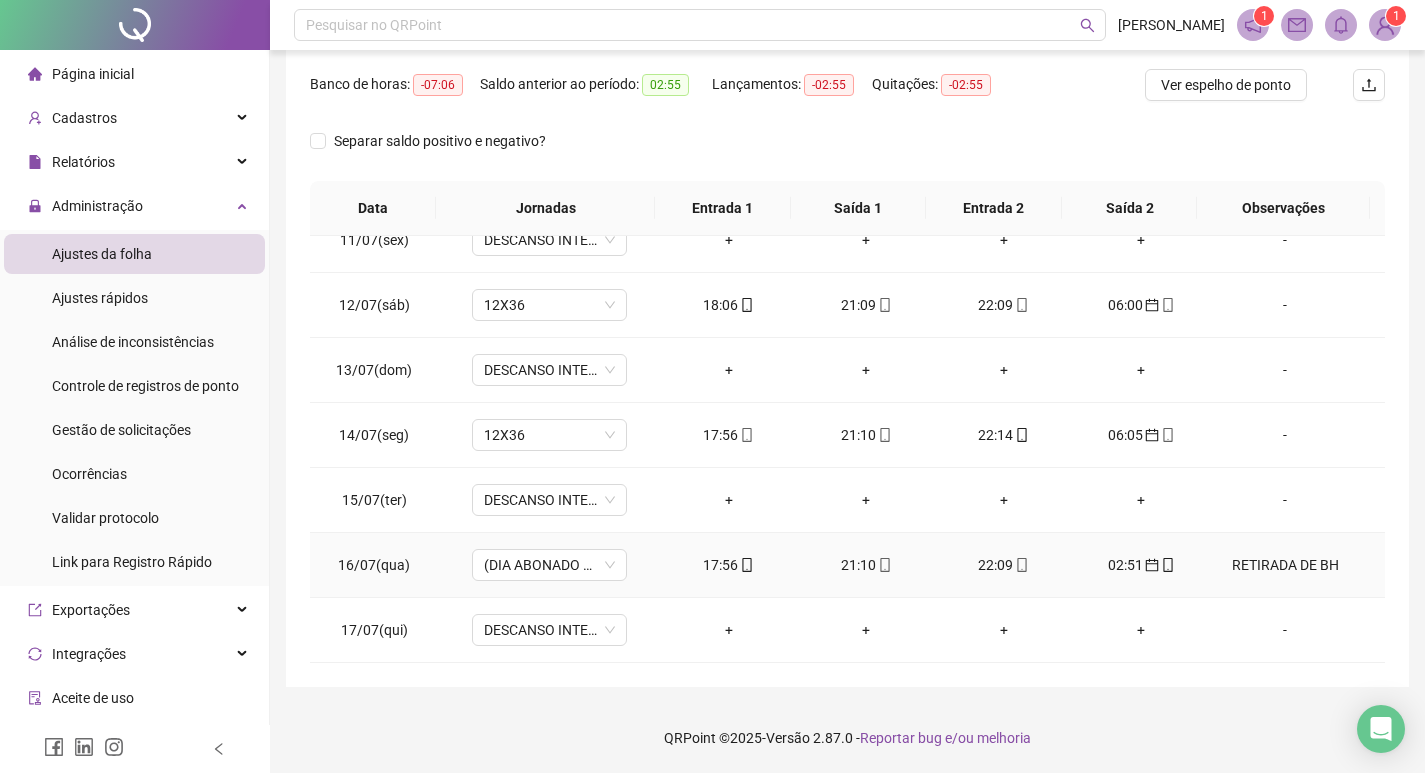 click on "RETIRADA DE BH" at bounding box center (1285, 565) 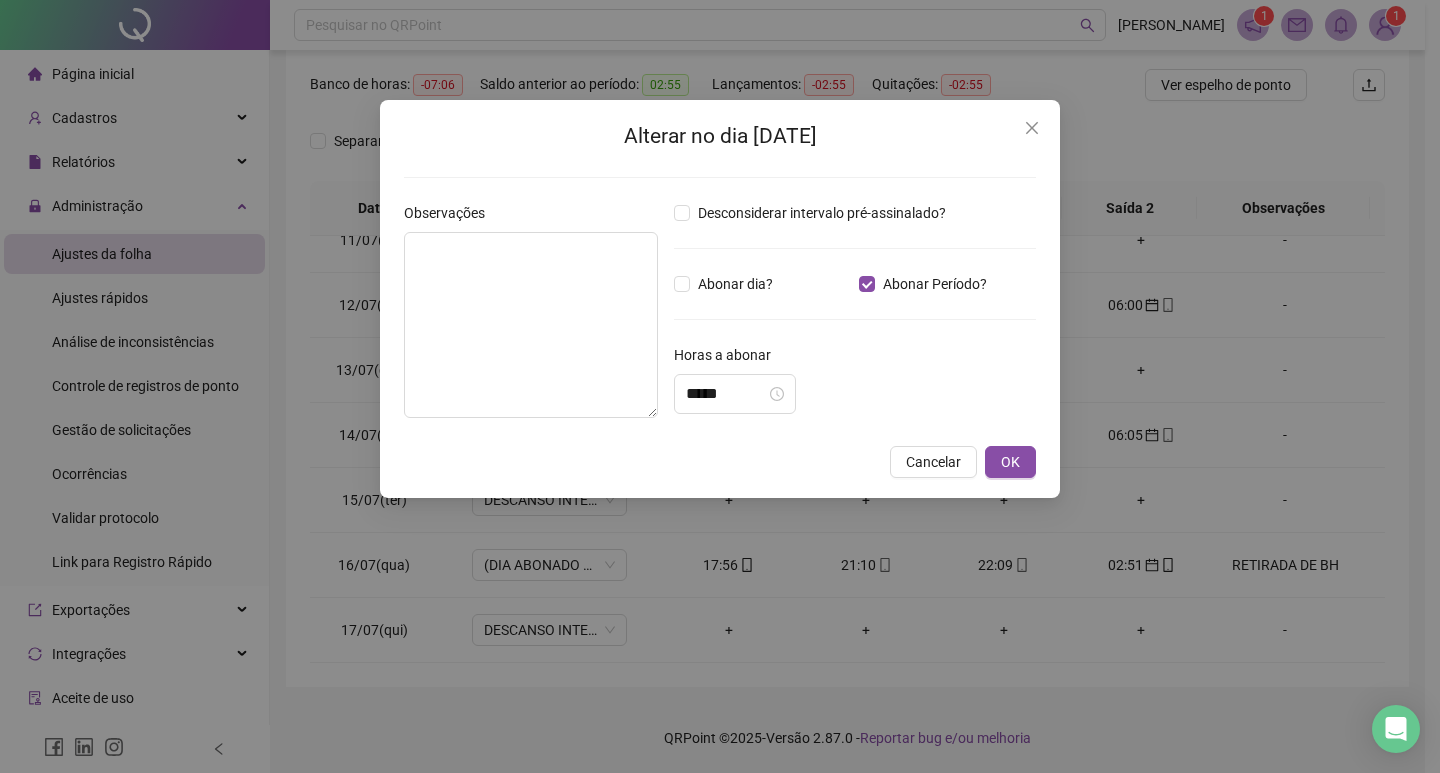 type on "**********" 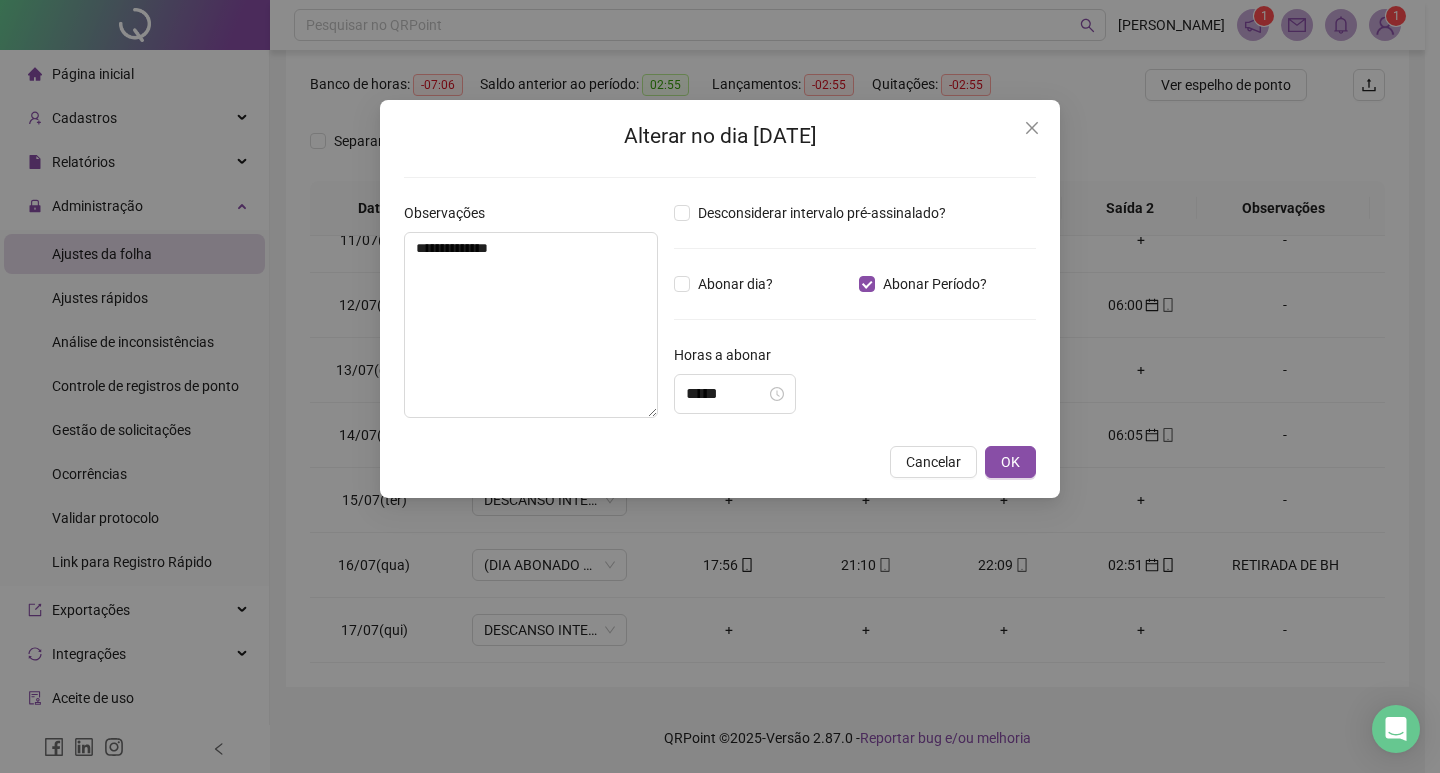 type on "*****" 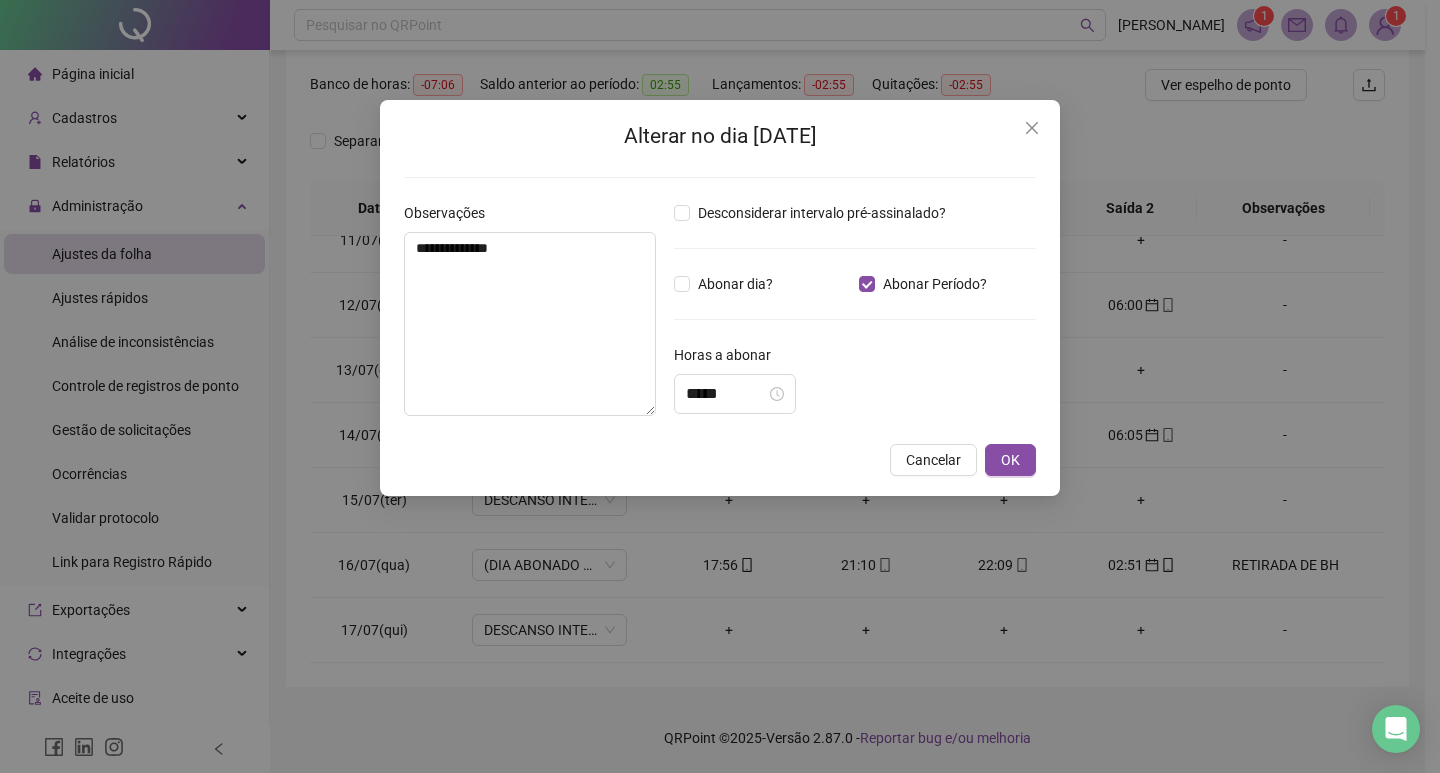 click on "**********" at bounding box center [720, 386] 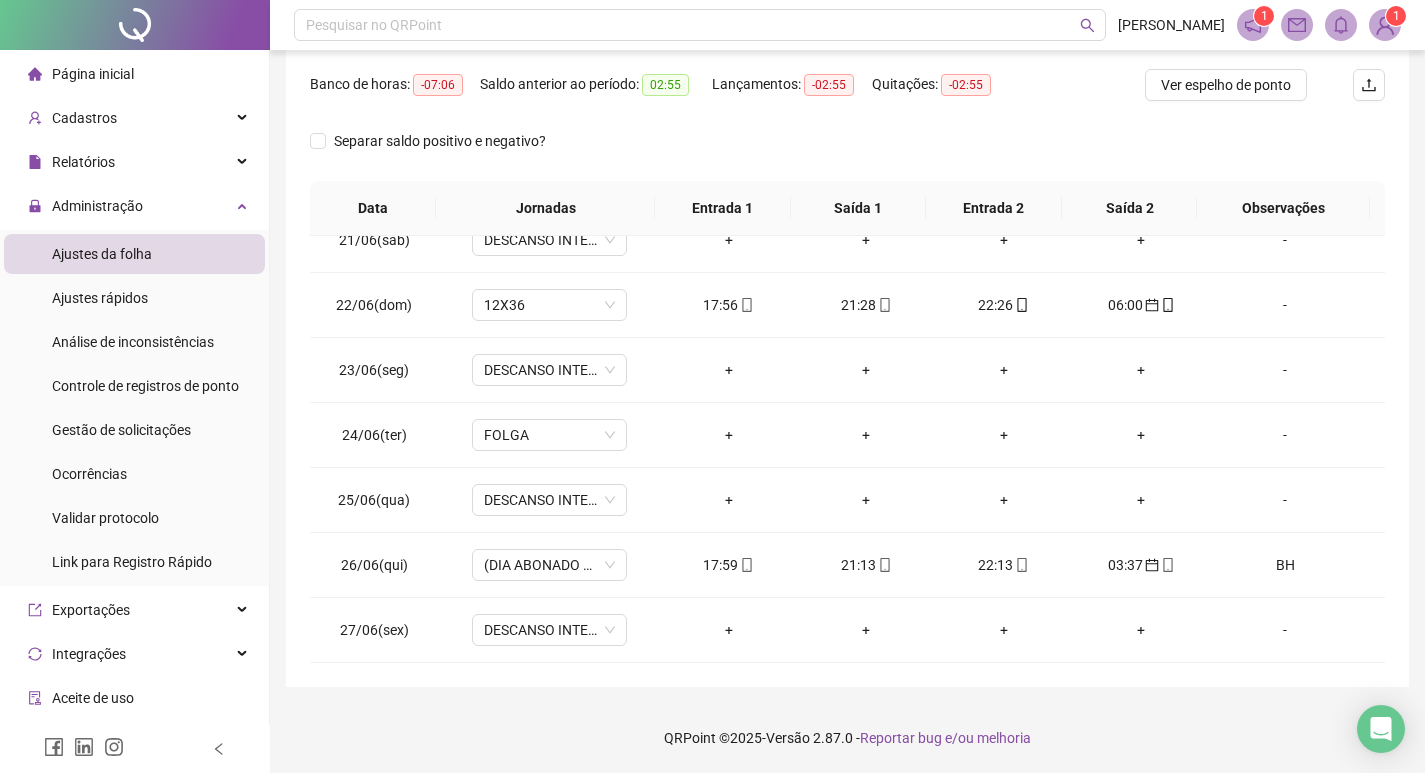 scroll, scrollTop: 0, scrollLeft: 0, axis: both 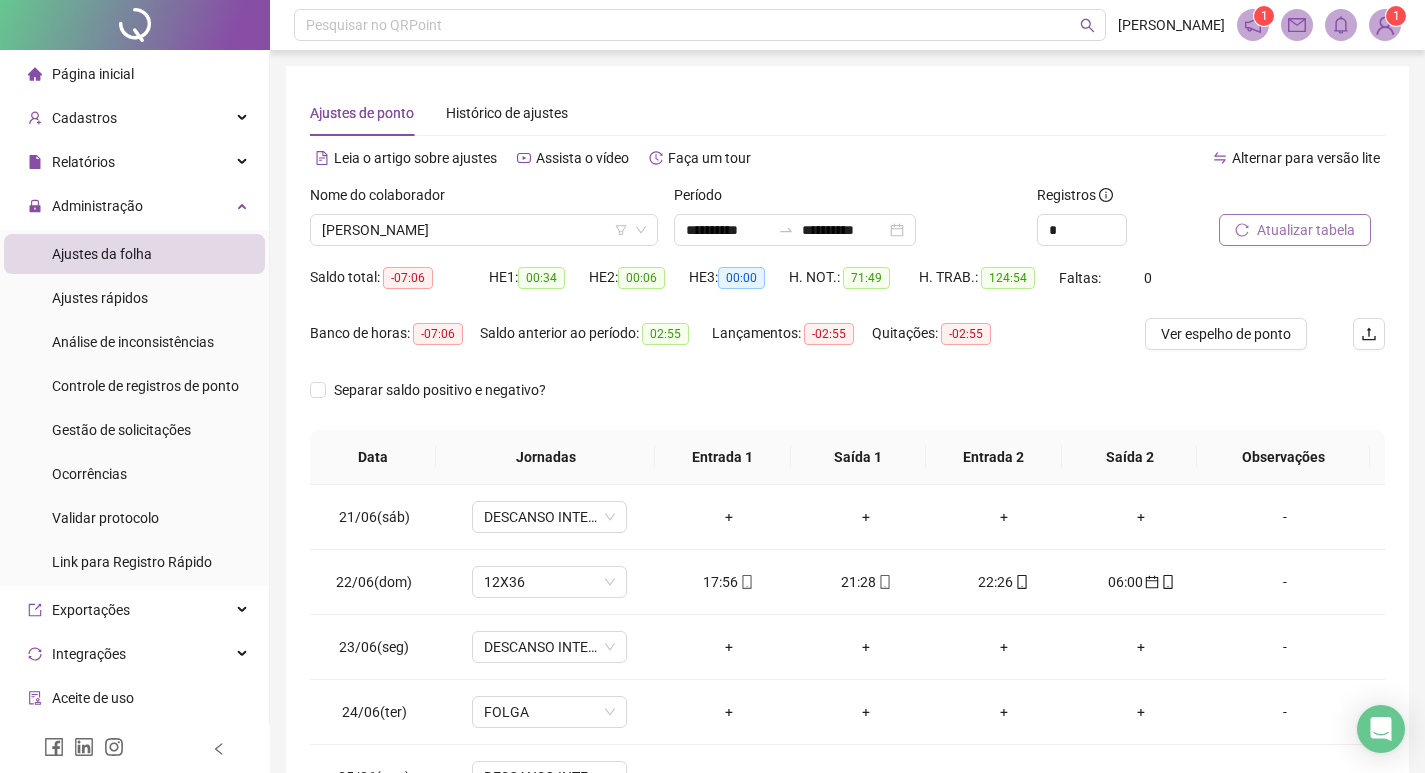 click on "Atualizar tabela" at bounding box center (1306, 230) 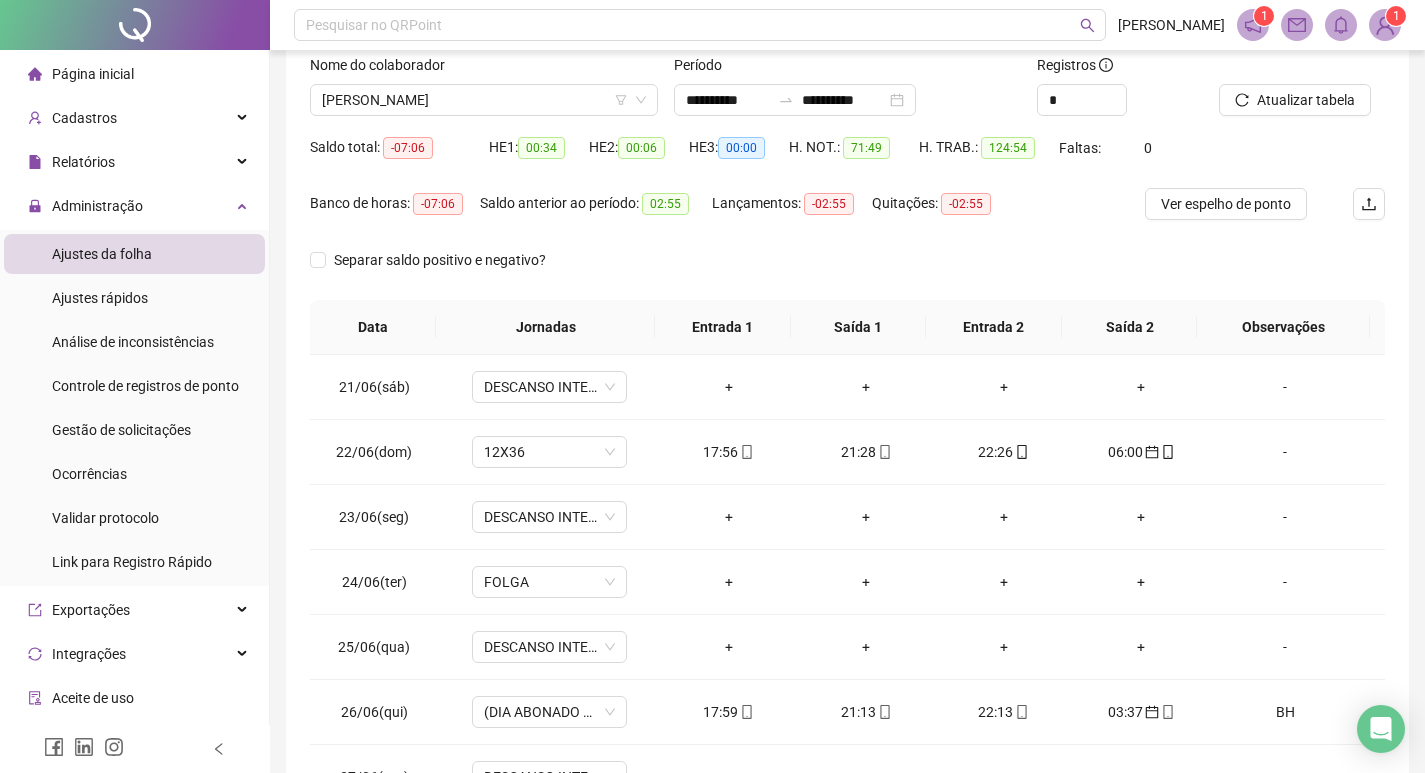 scroll, scrollTop: 249, scrollLeft: 0, axis: vertical 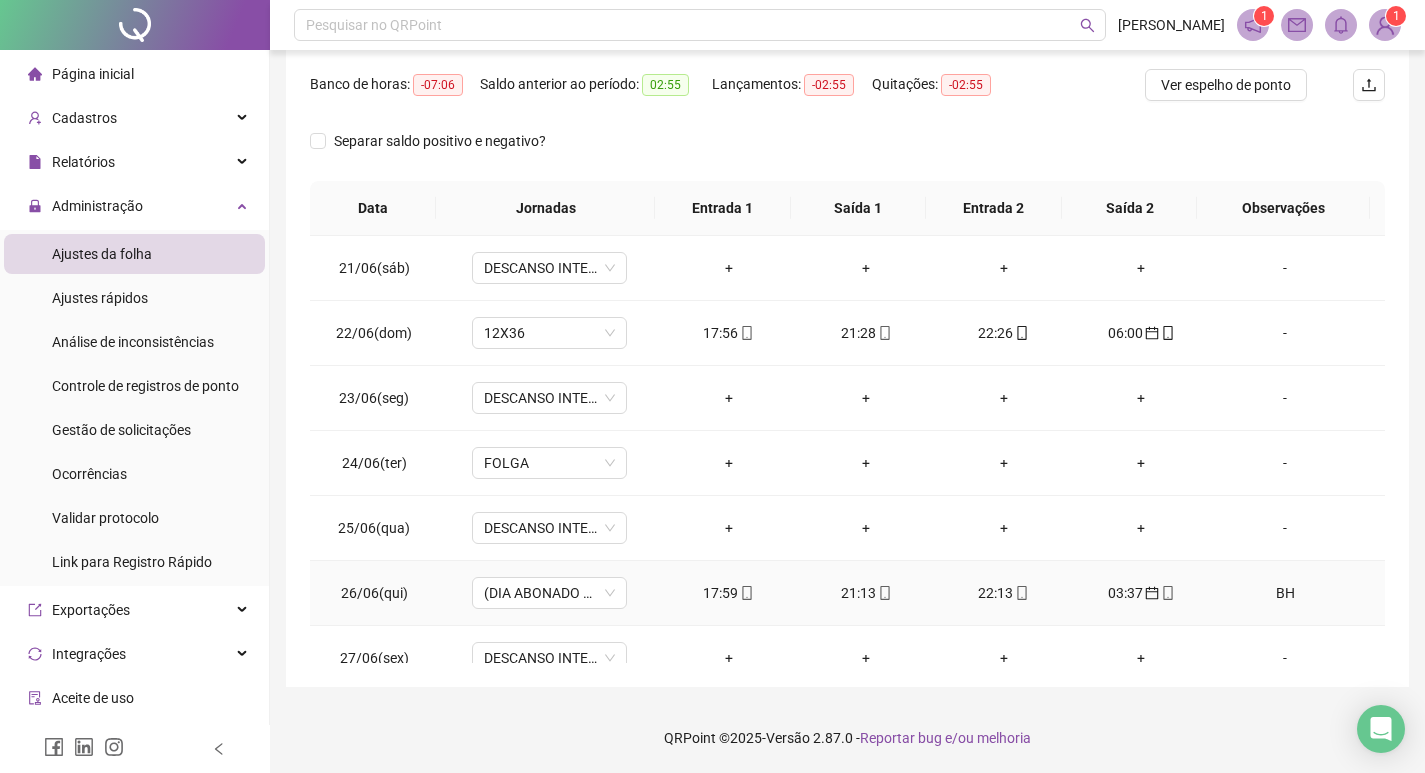 click on "BH" at bounding box center (1285, 593) 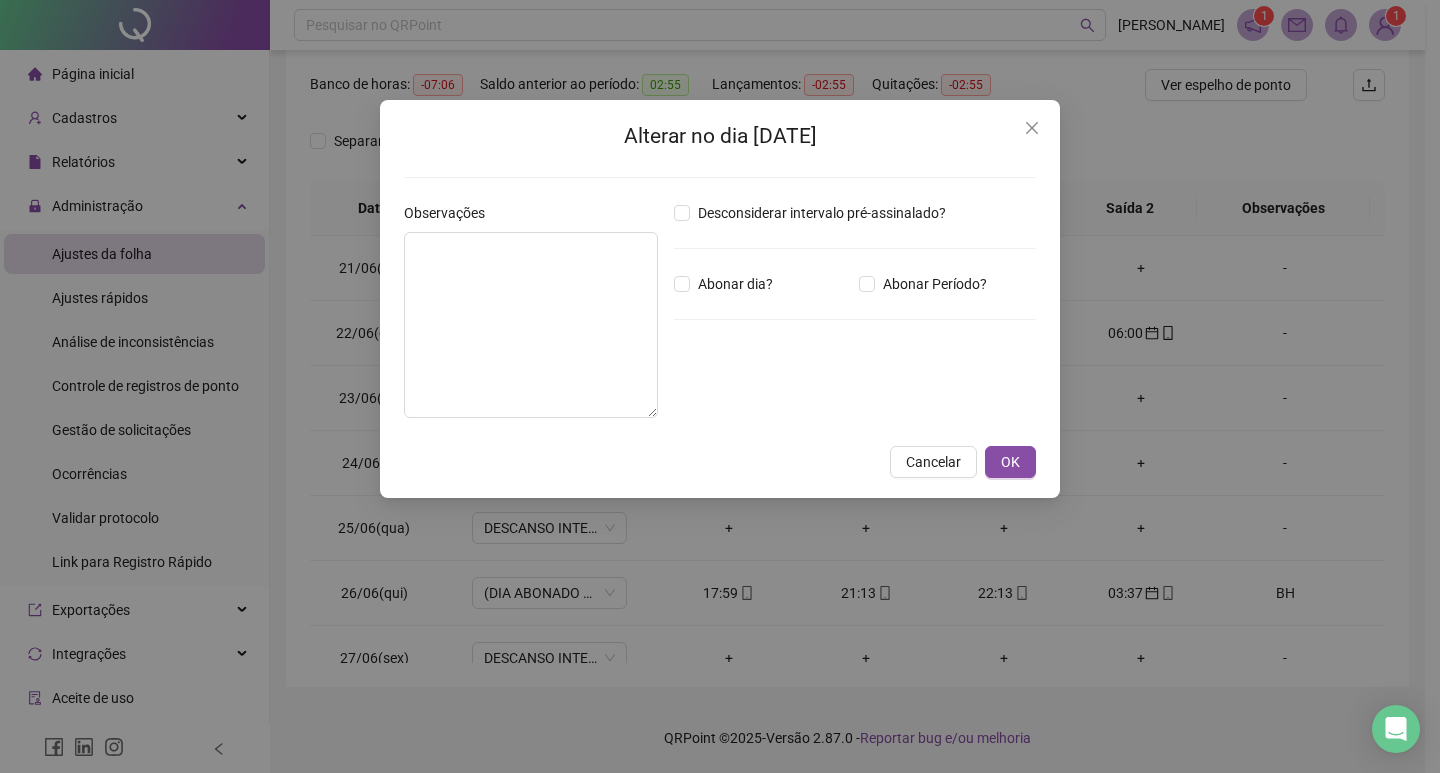 type on "**" 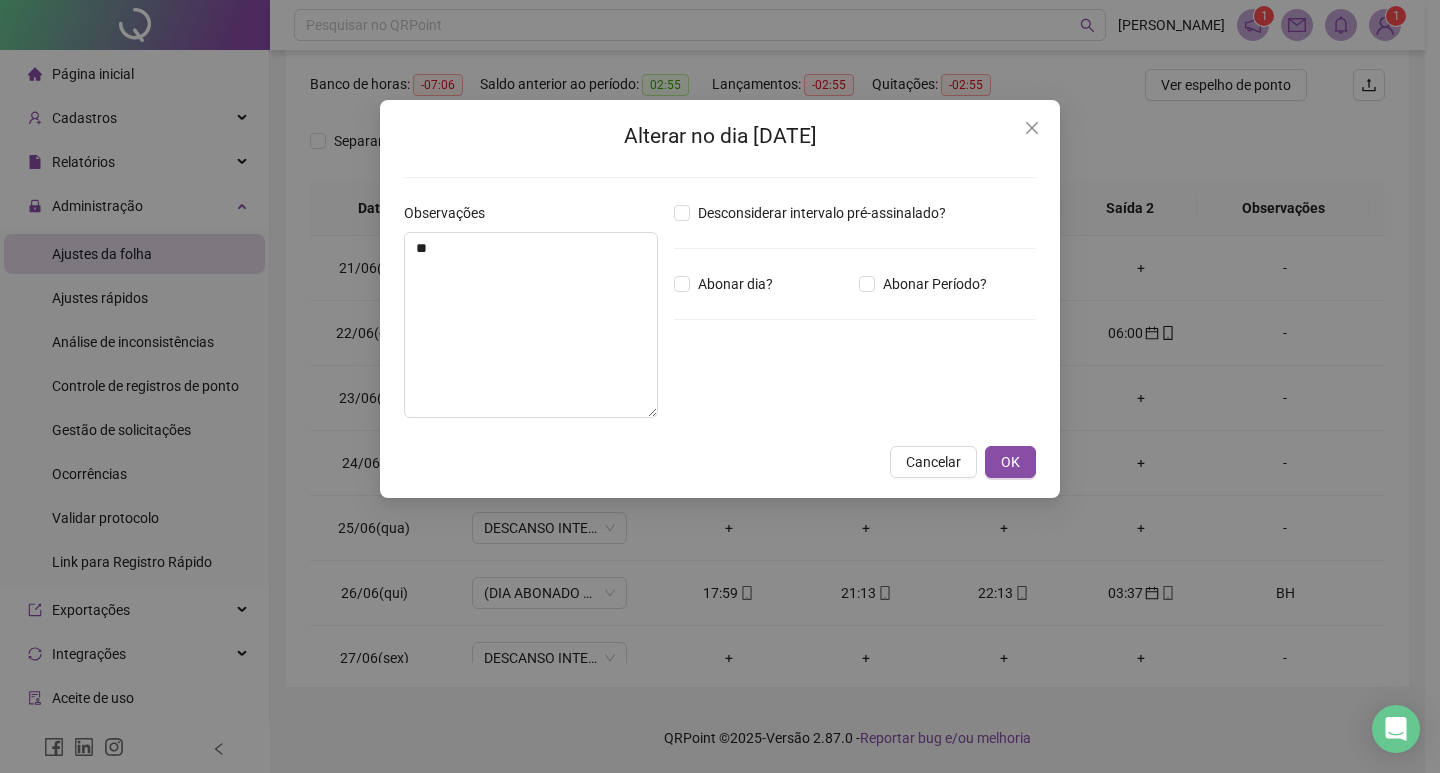 type on "*****" 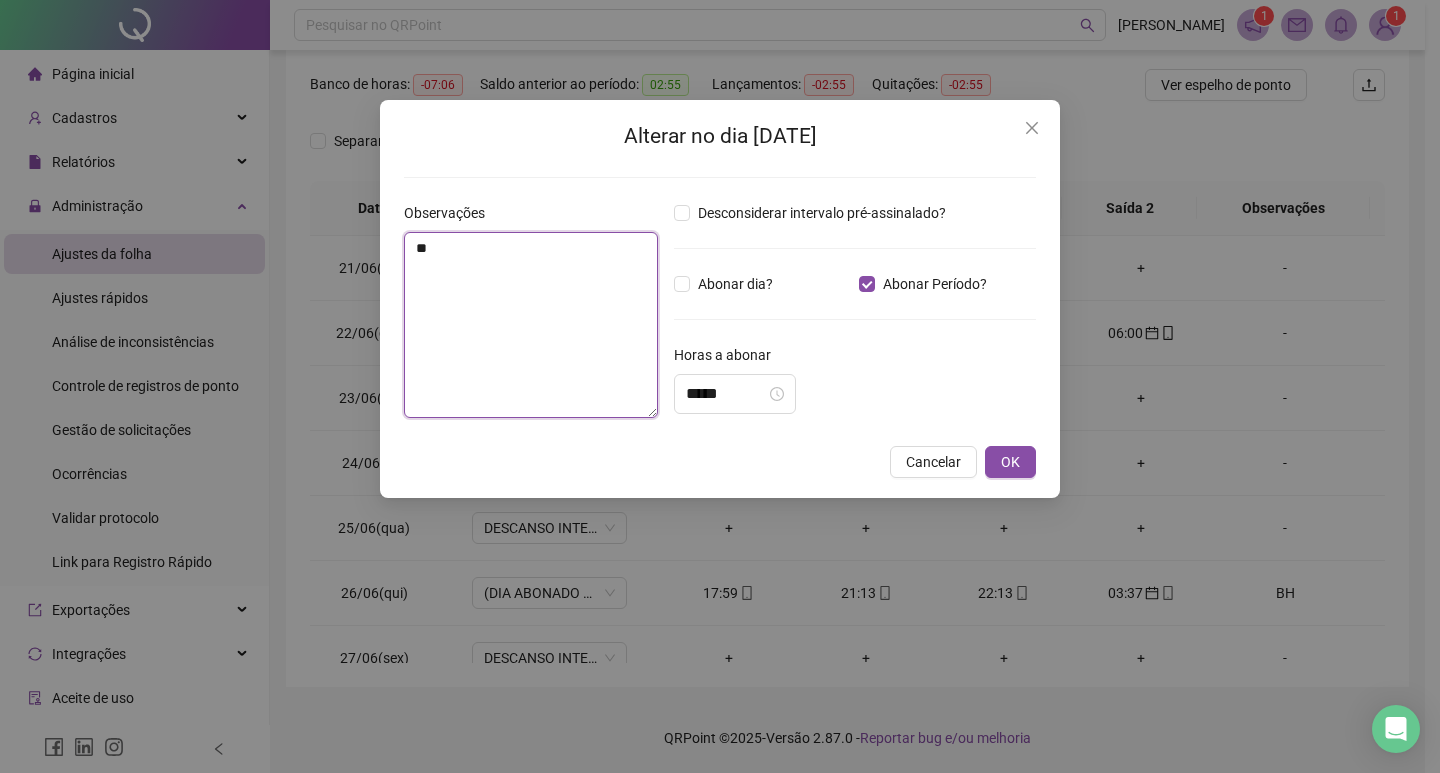 click on "**" at bounding box center [531, 325] 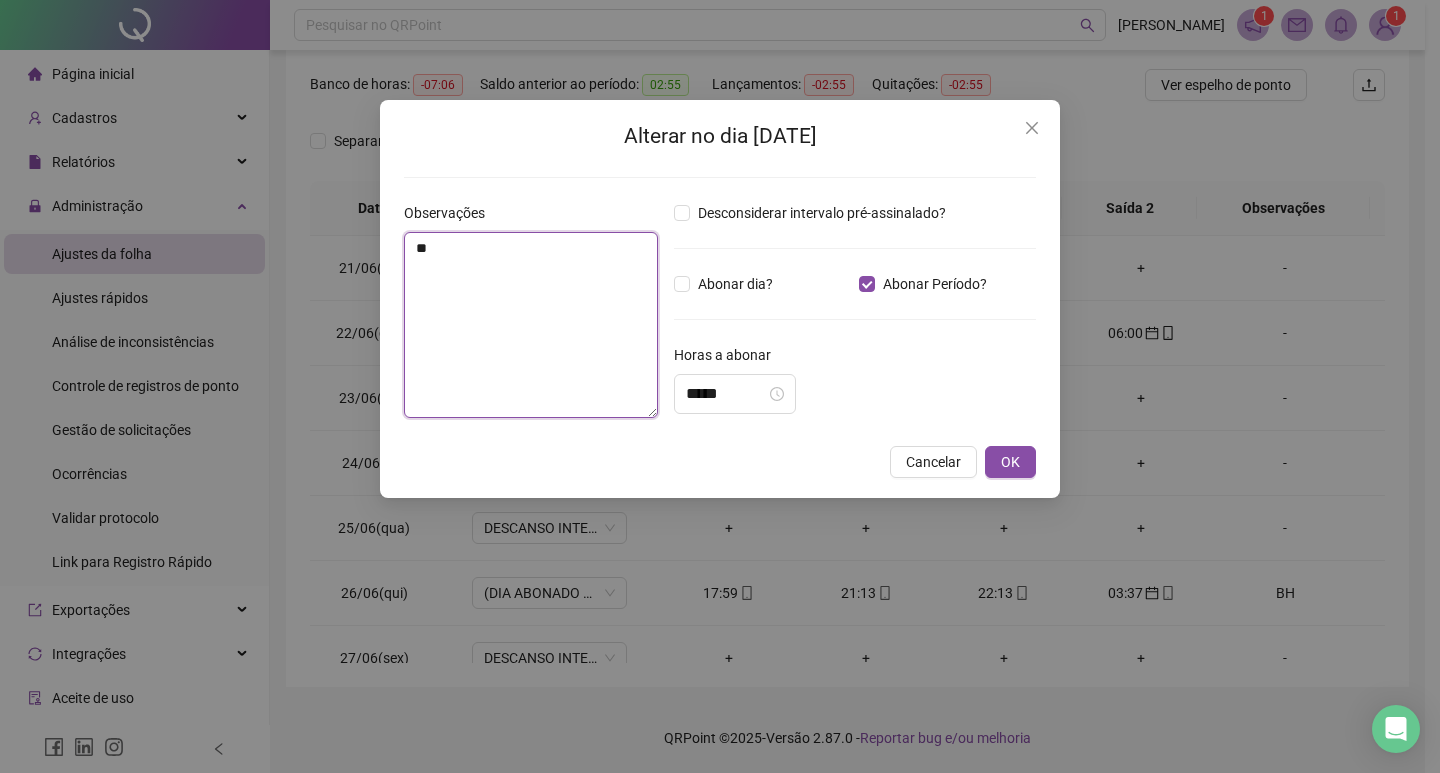 click on "**" at bounding box center (531, 325) 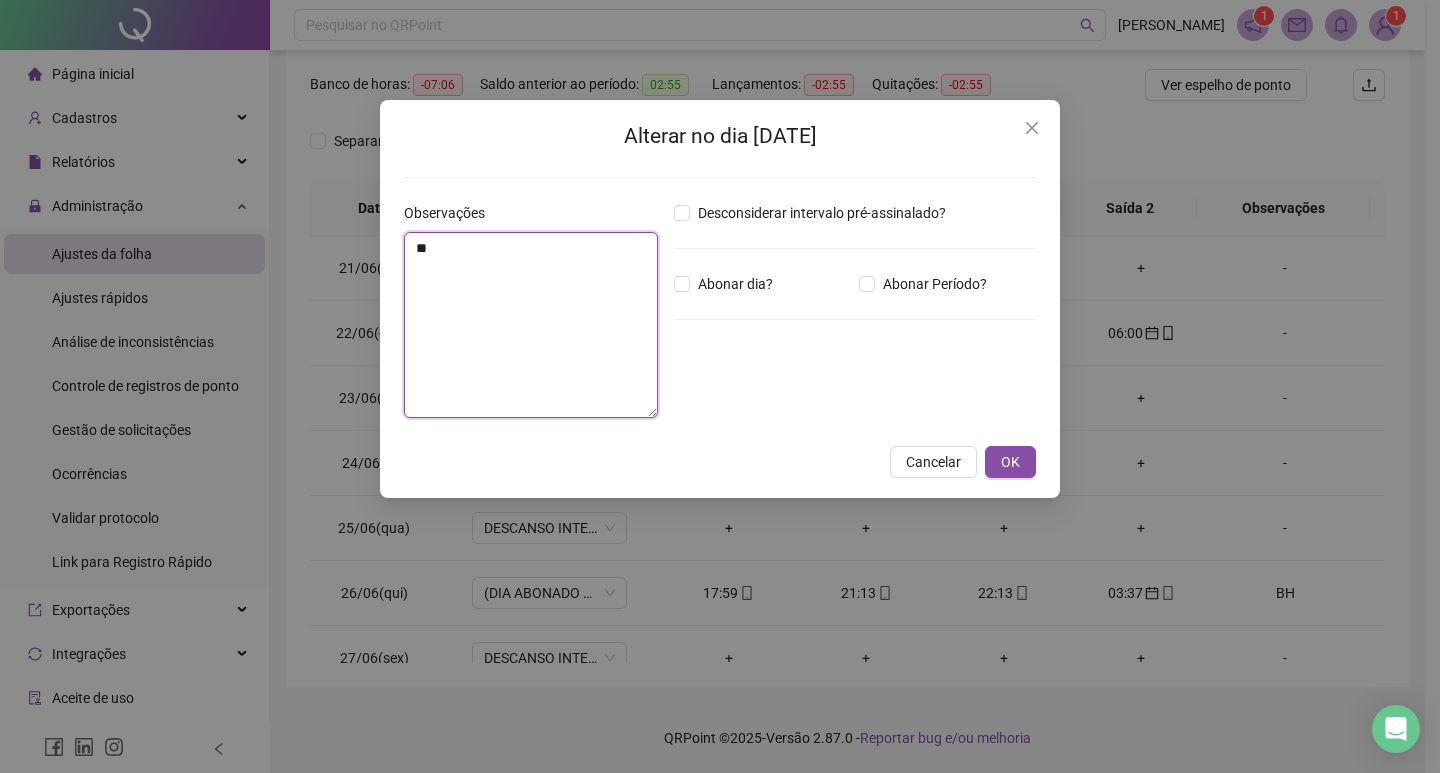 drag, startPoint x: 433, startPoint y: 285, endPoint x: 332, endPoint y: 300, distance: 102.10779 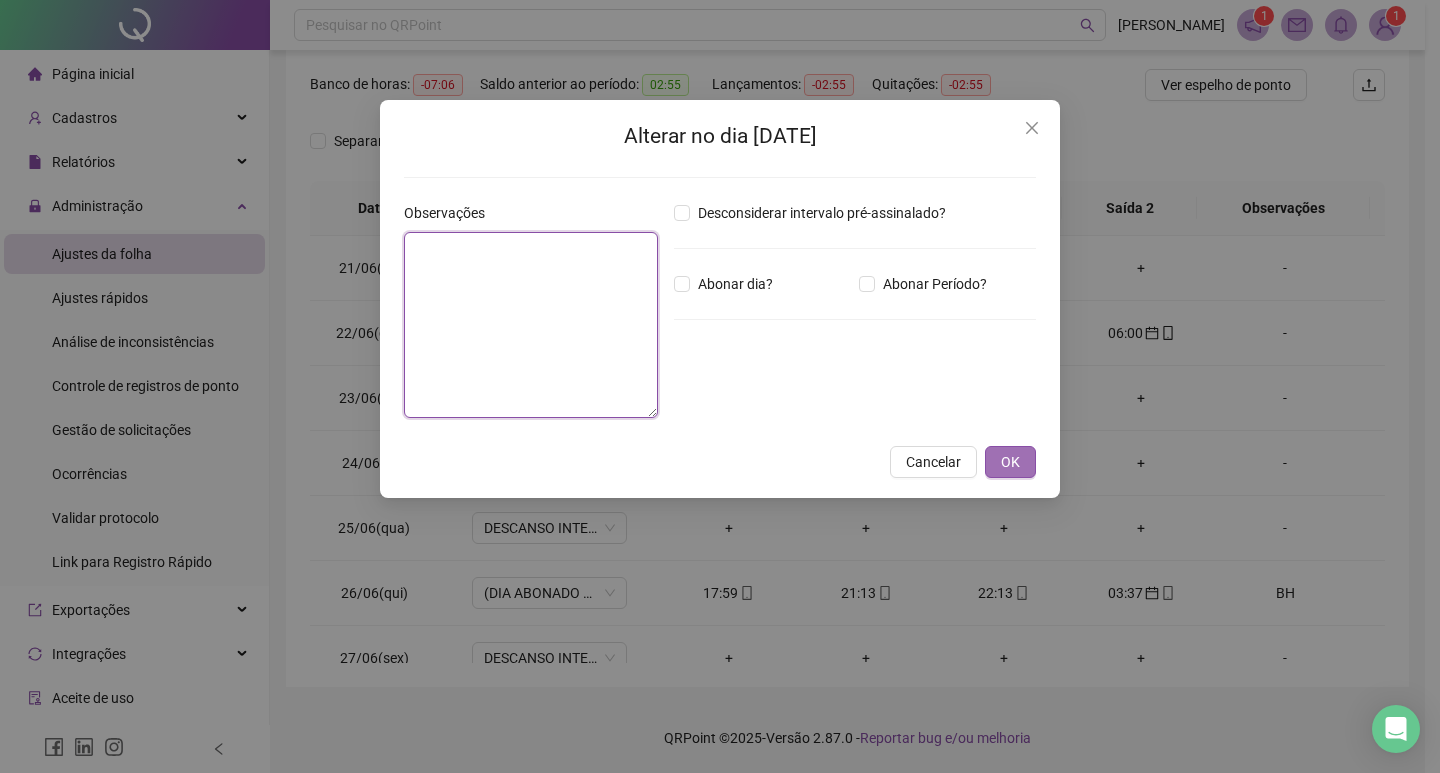 type 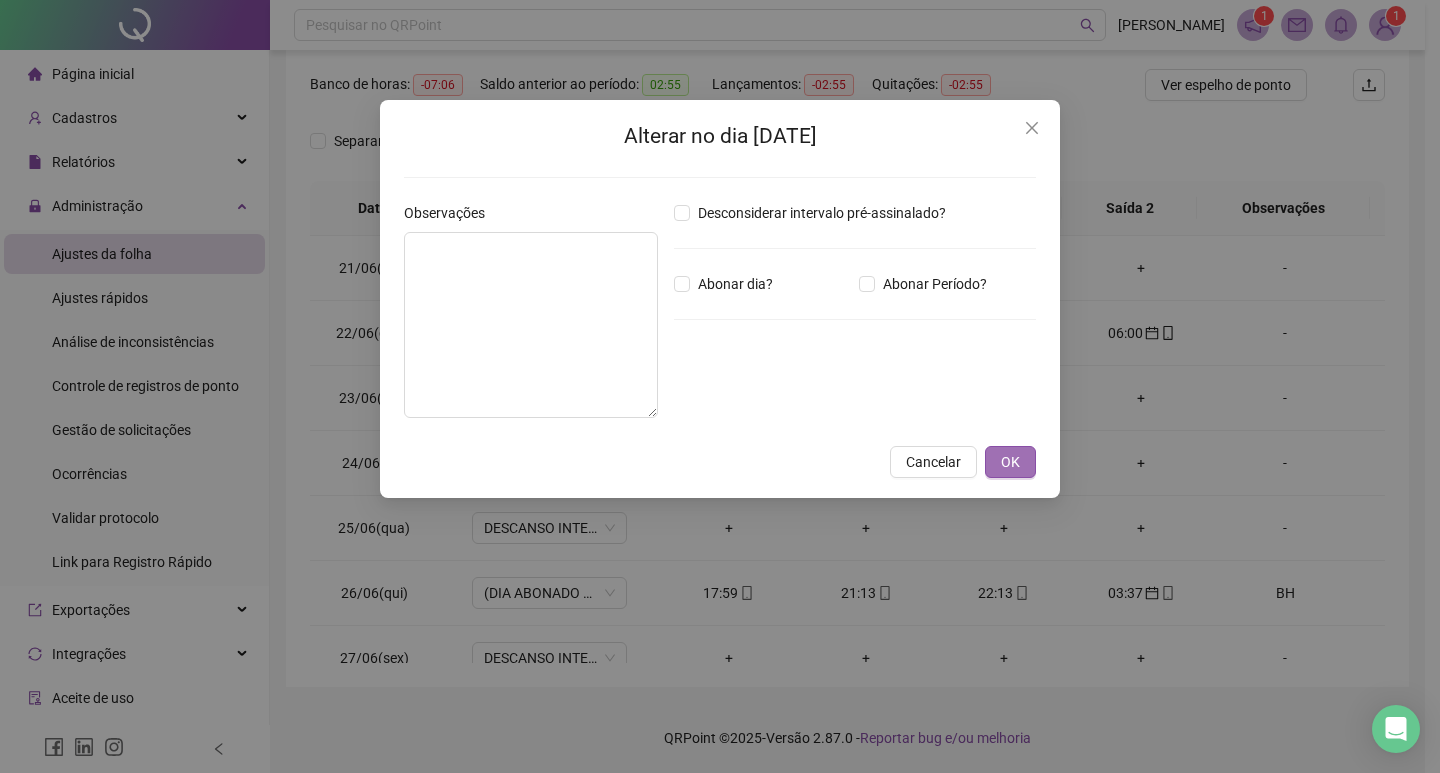click on "OK" at bounding box center [1010, 462] 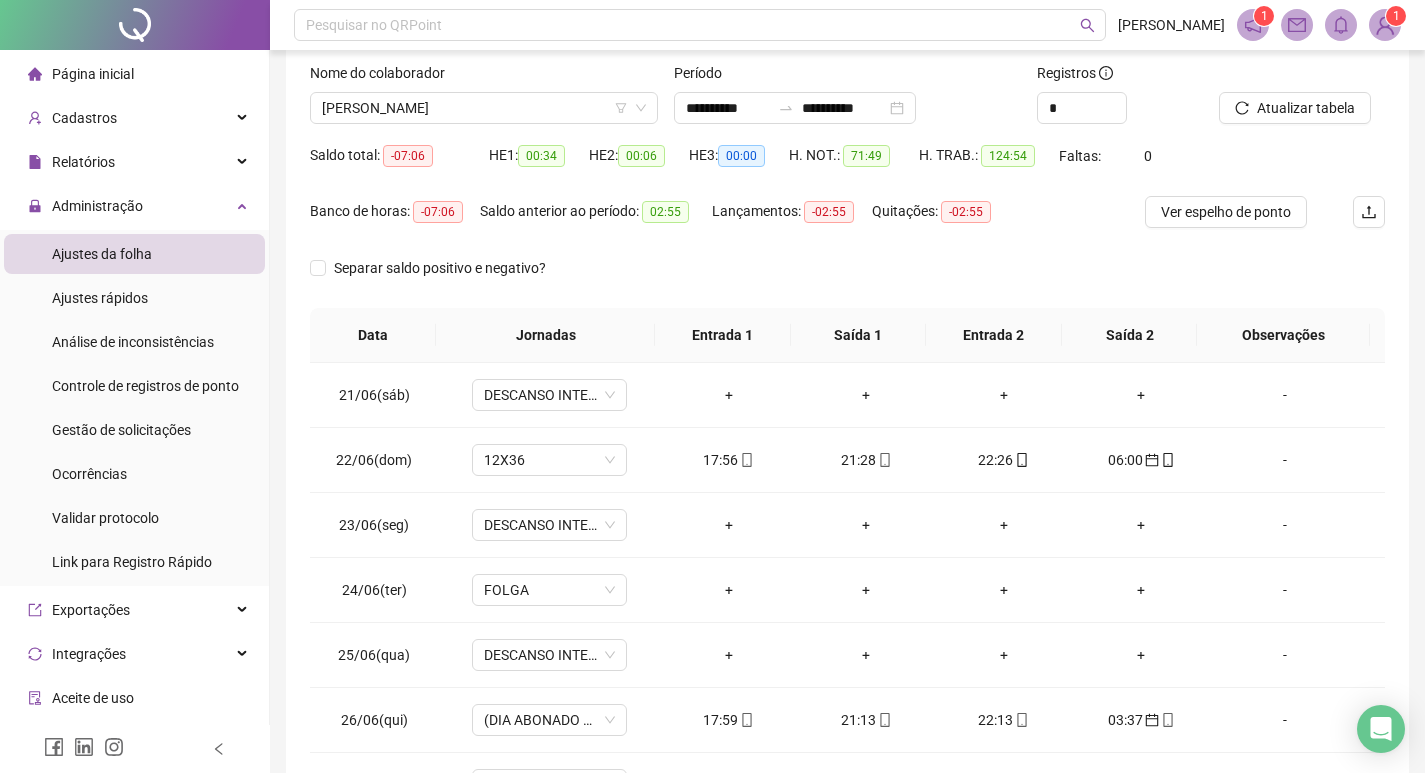 scroll, scrollTop: 84, scrollLeft: 0, axis: vertical 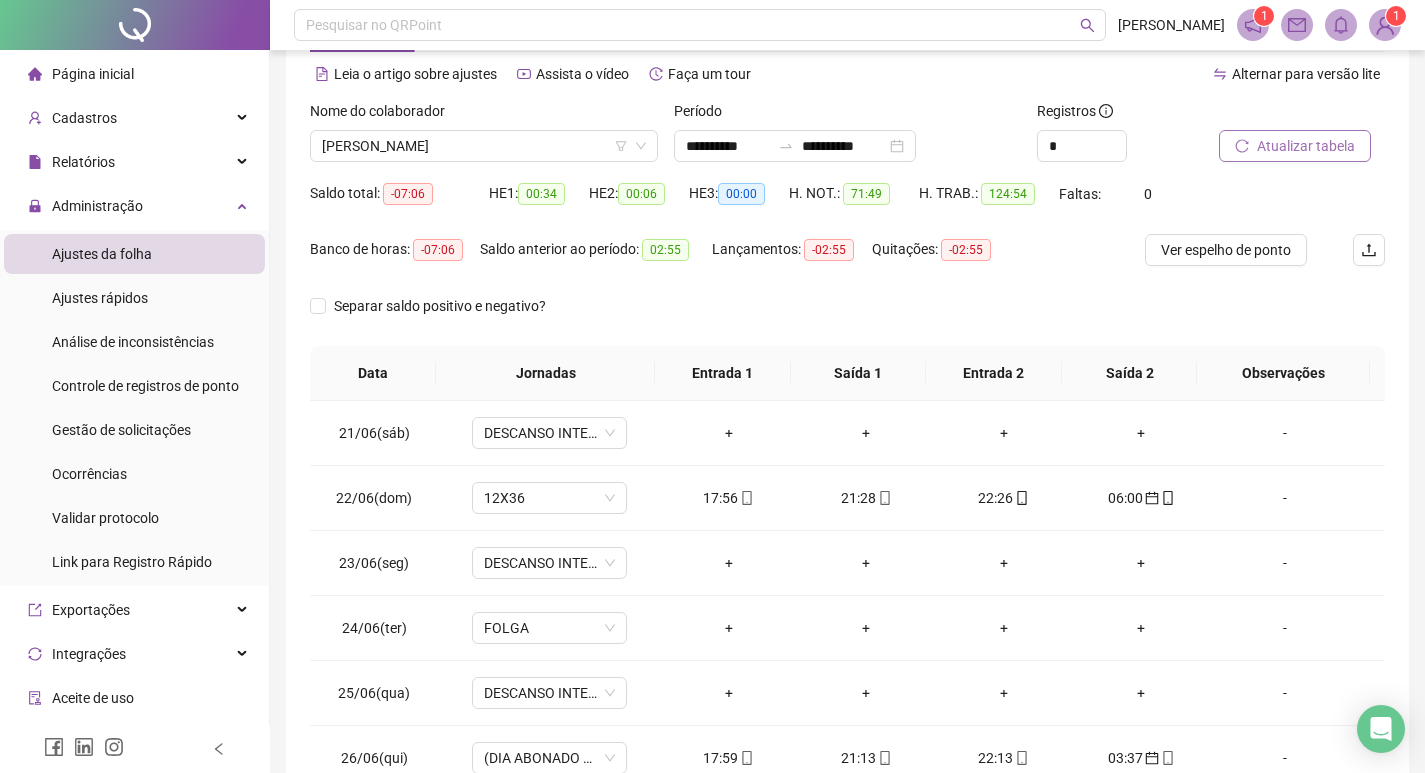 click on "Atualizar tabela" at bounding box center (1306, 146) 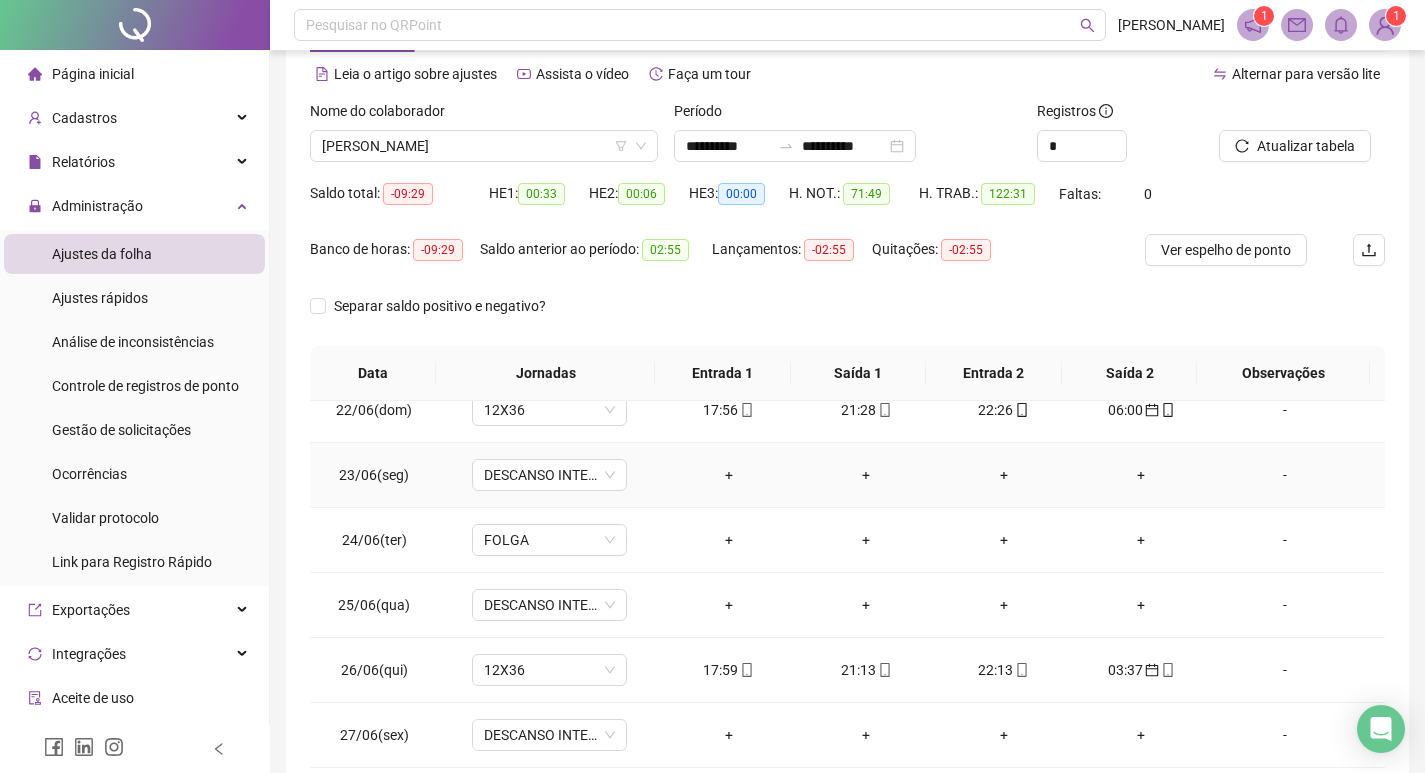 scroll, scrollTop: 200, scrollLeft: 0, axis: vertical 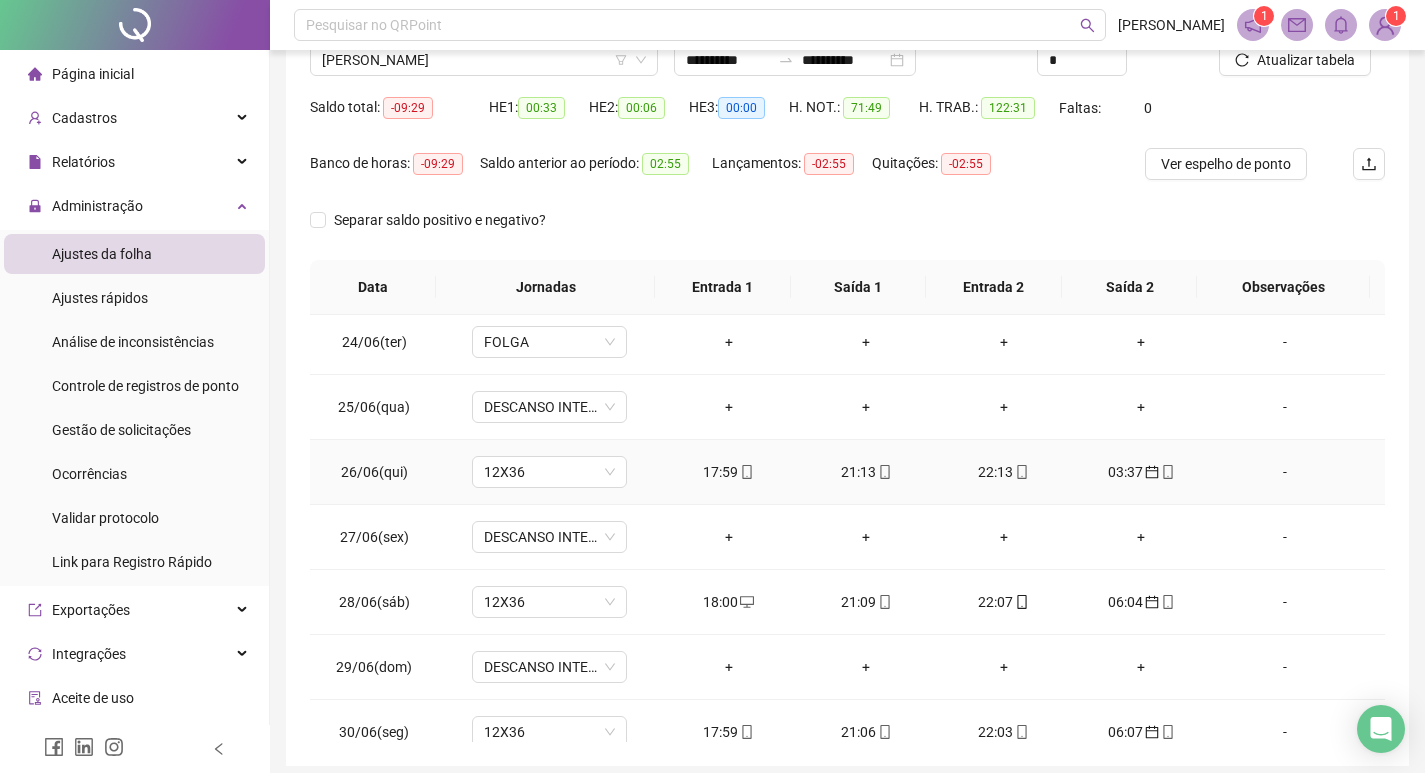 click on "-" at bounding box center [1285, 472] 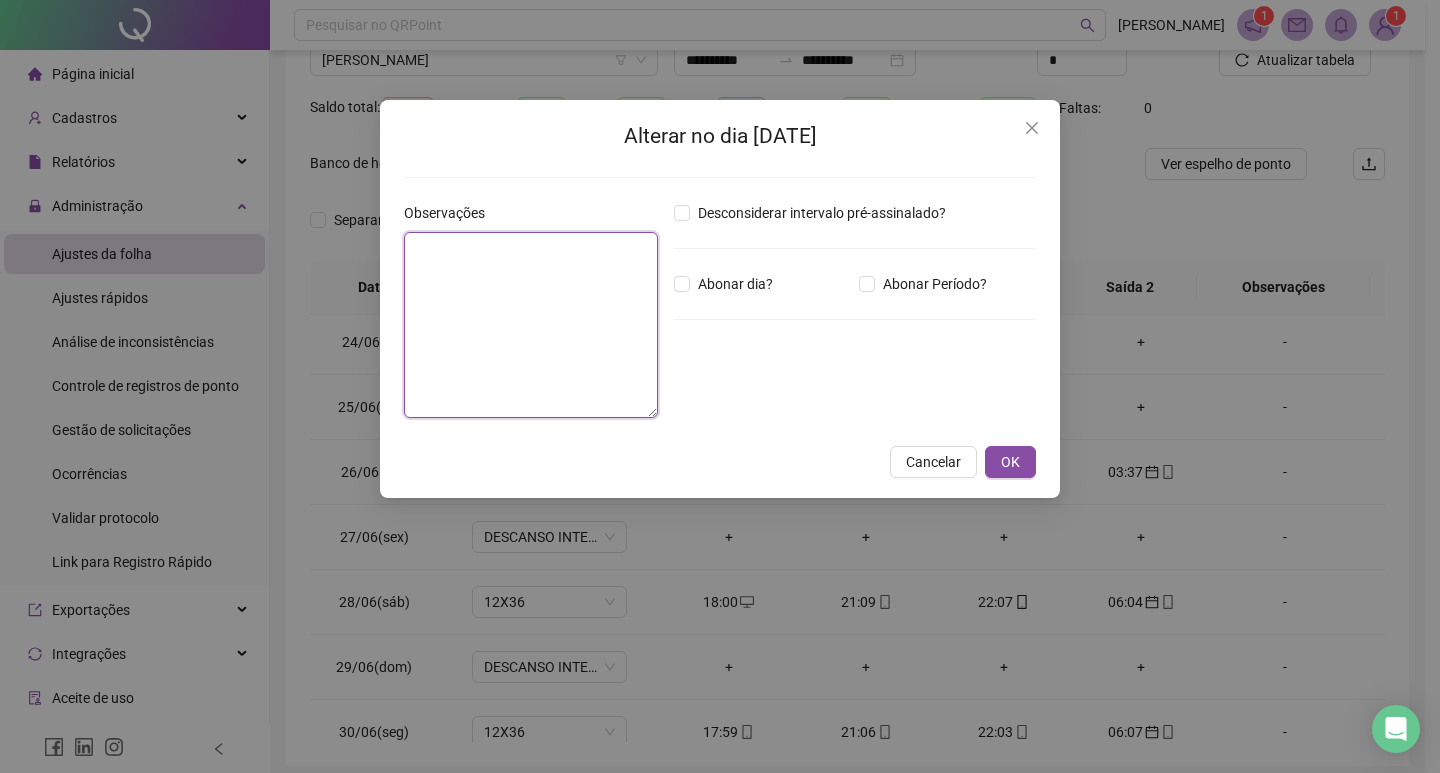click at bounding box center [531, 325] 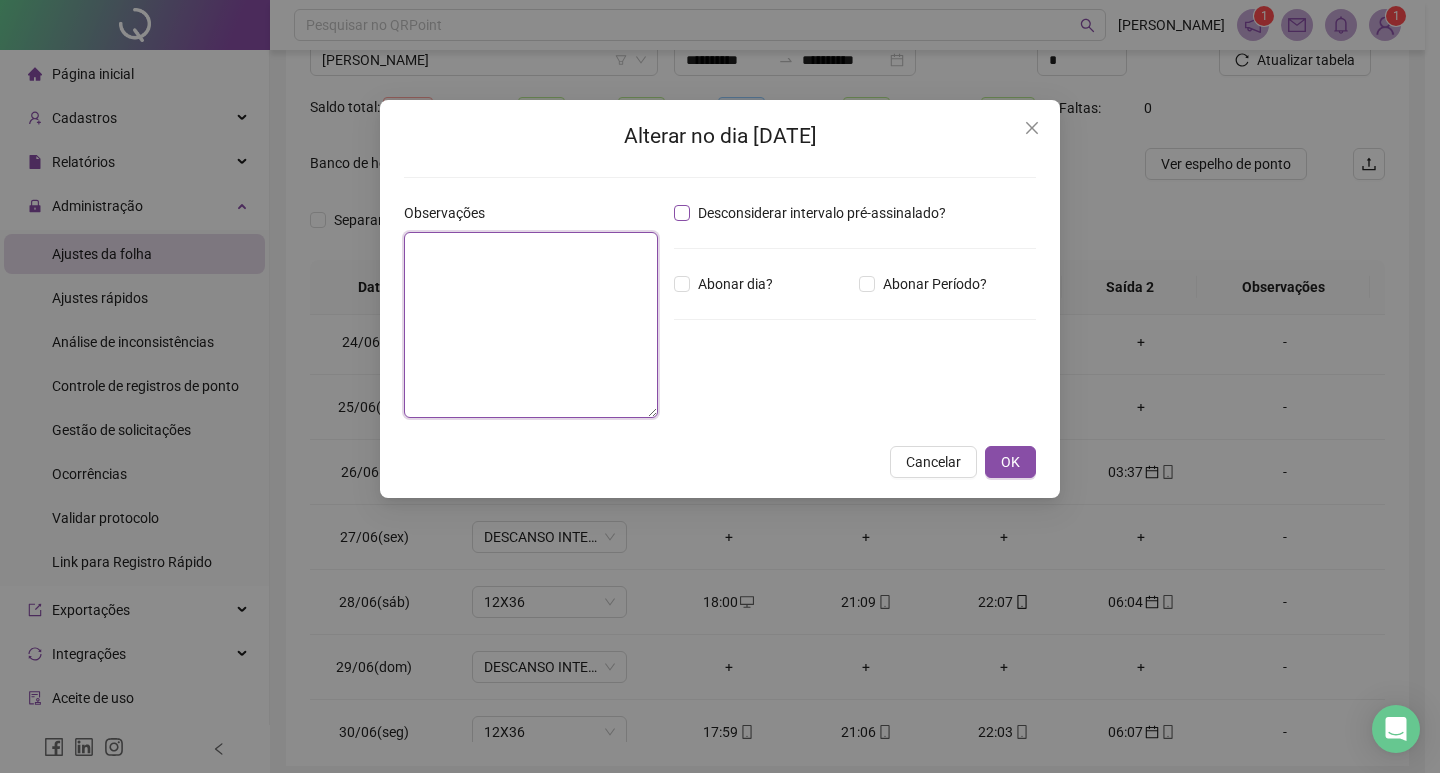 type on "*****" 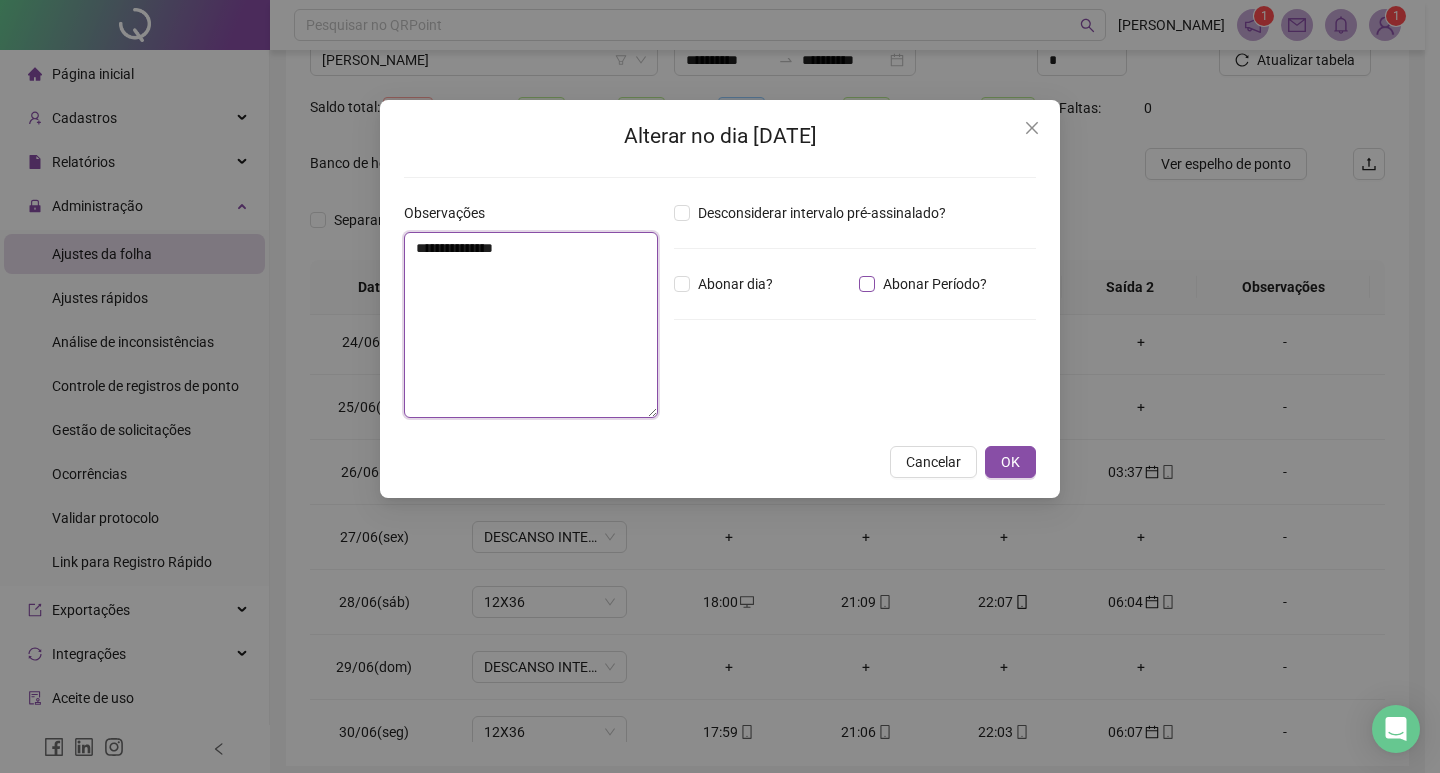 type on "**********" 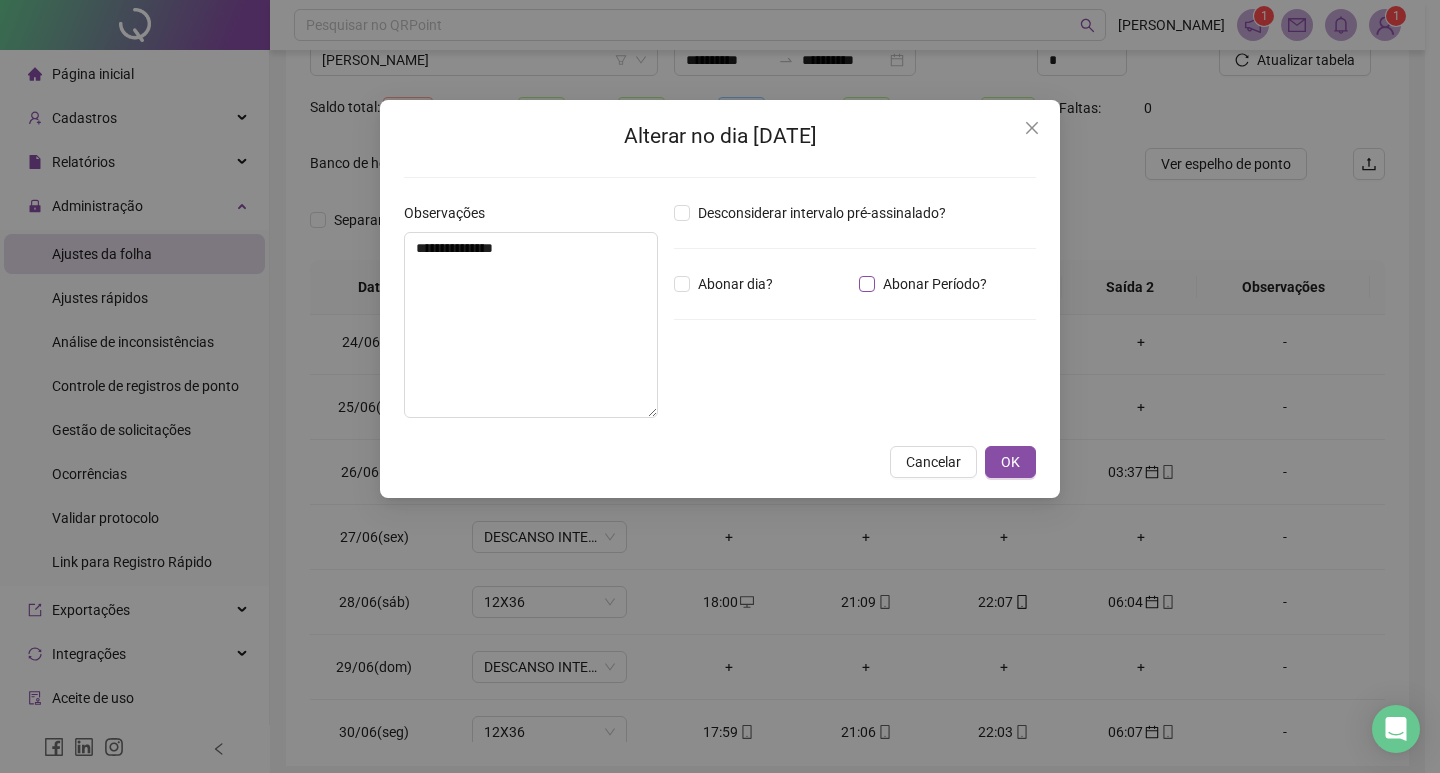 click on "Abonar Período?" at bounding box center (935, 284) 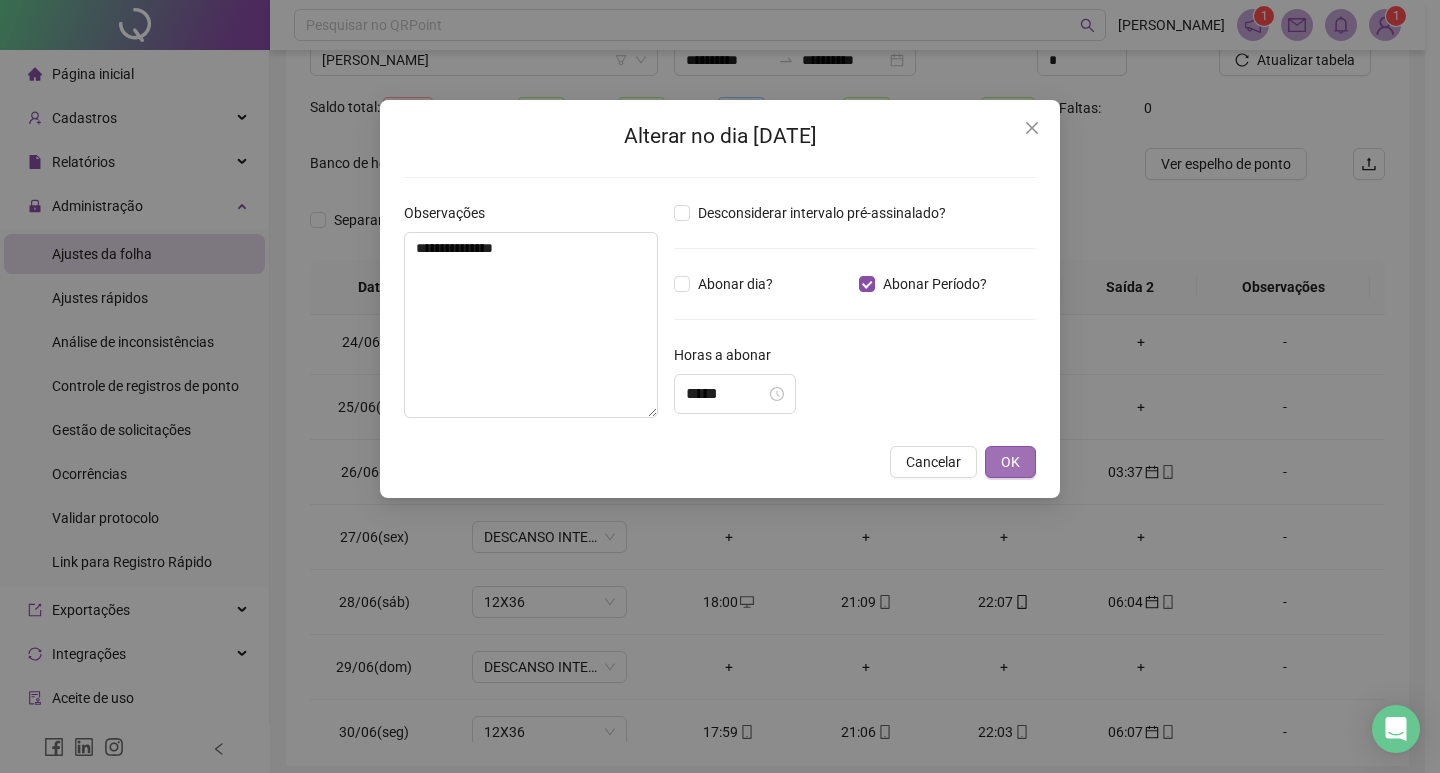 click on "OK" at bounding box center (1010, 462) 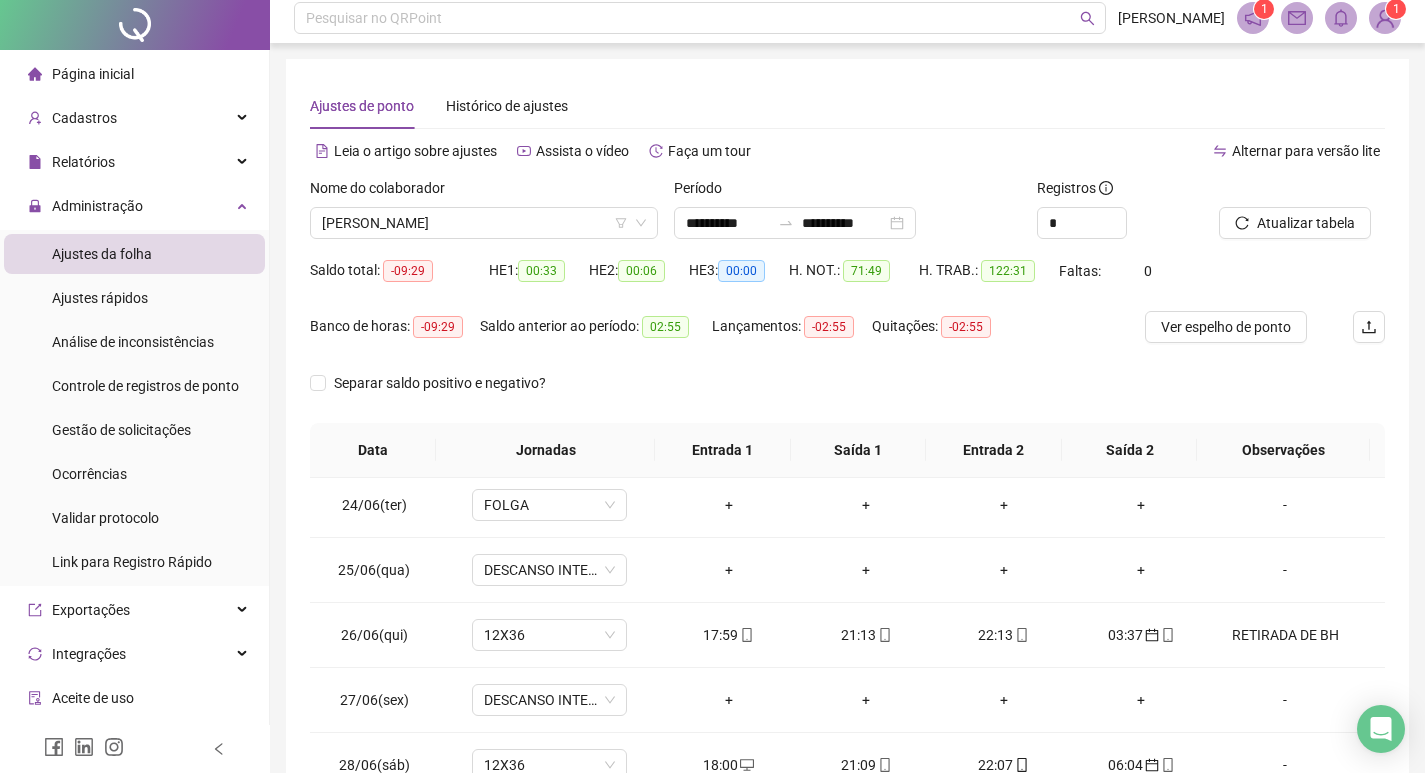 scroll, scrollTop: 0, scrollLeft: 0, axis: both 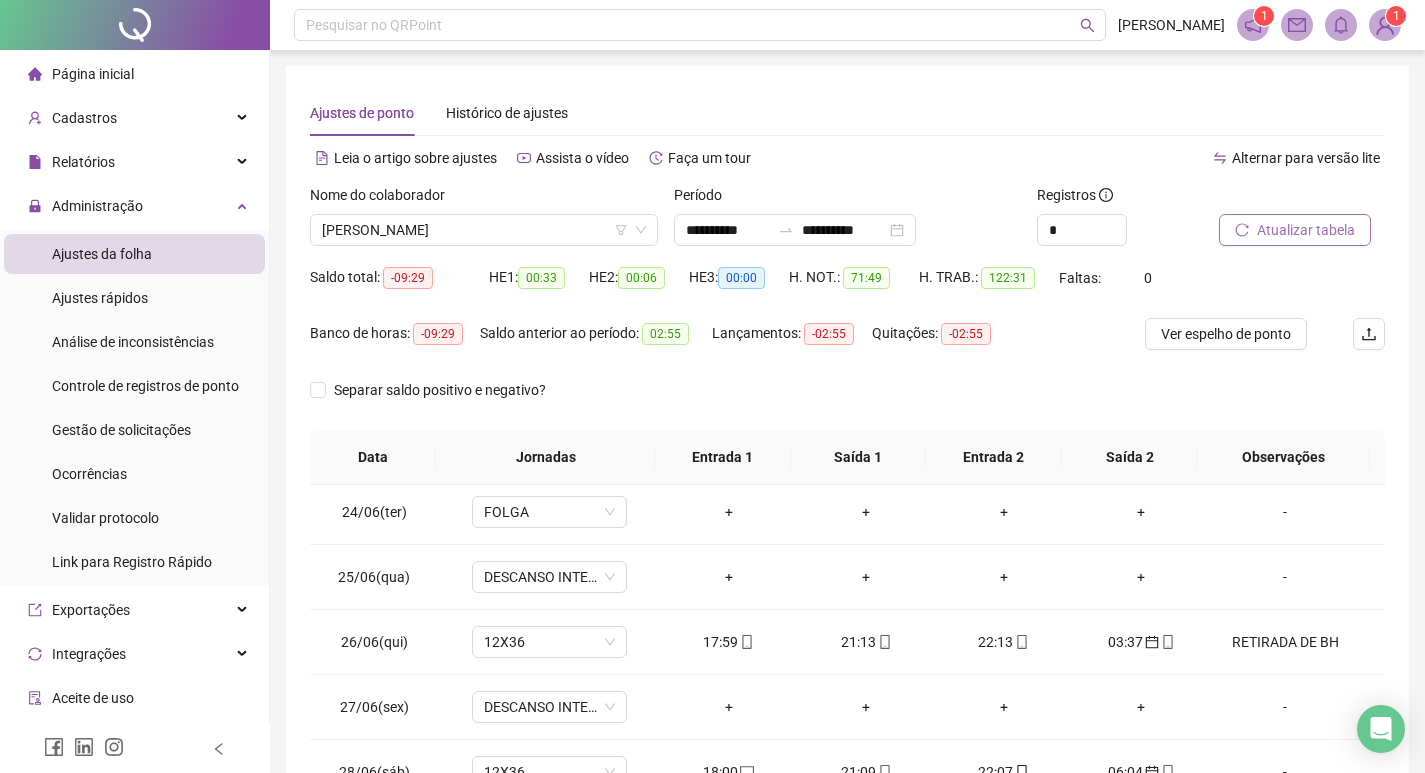click on "Atualizar tabela" at bounding box center [1306, 230] 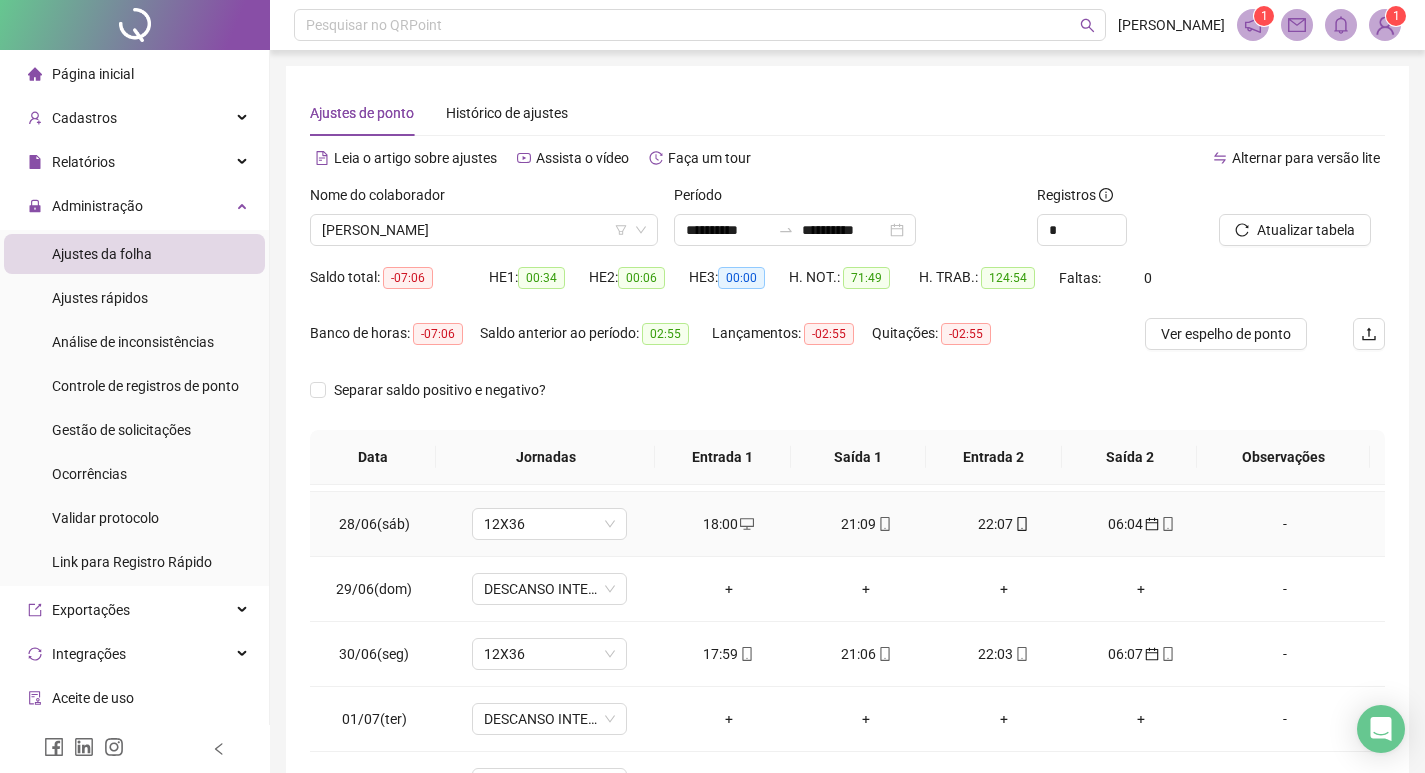 scroll, scrollTop: 600, scrollLeft: 0, axis: vertical 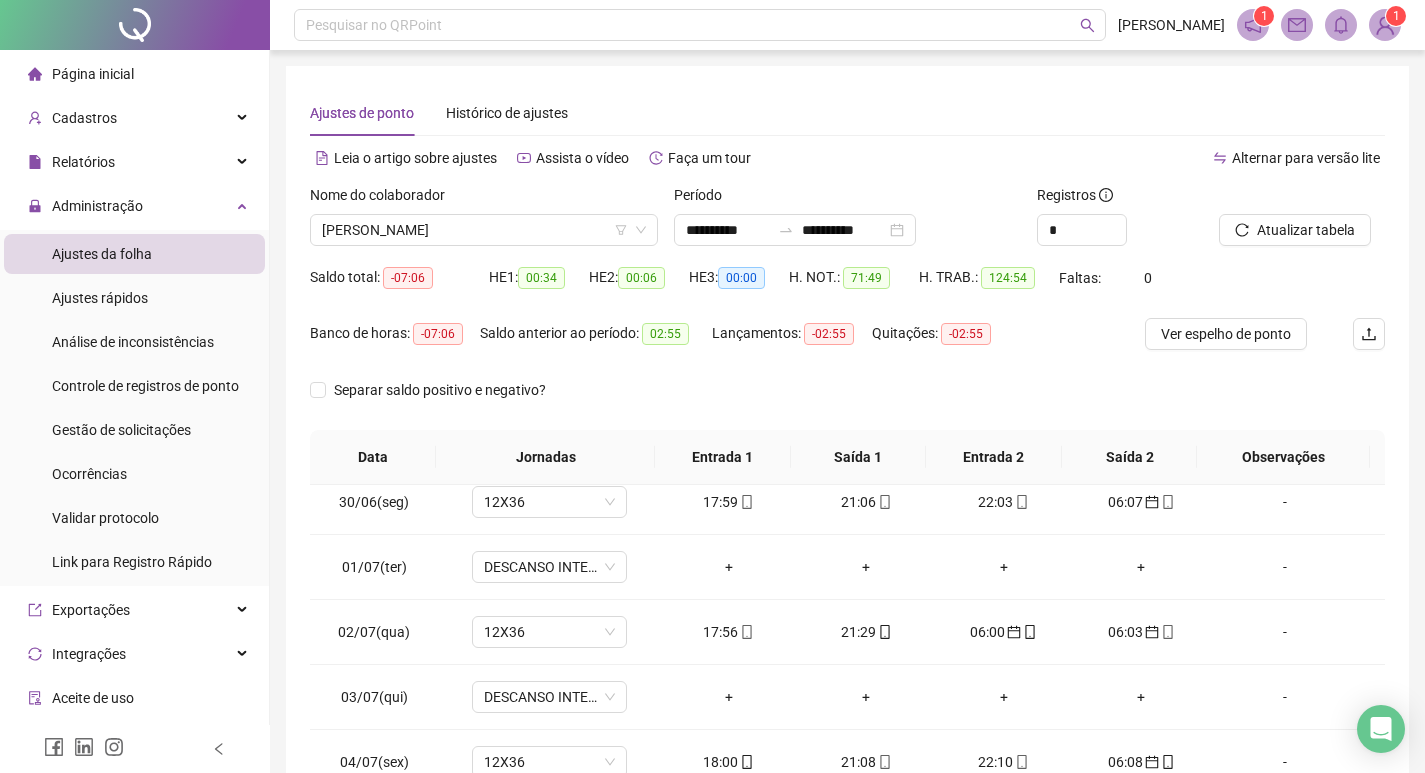 type 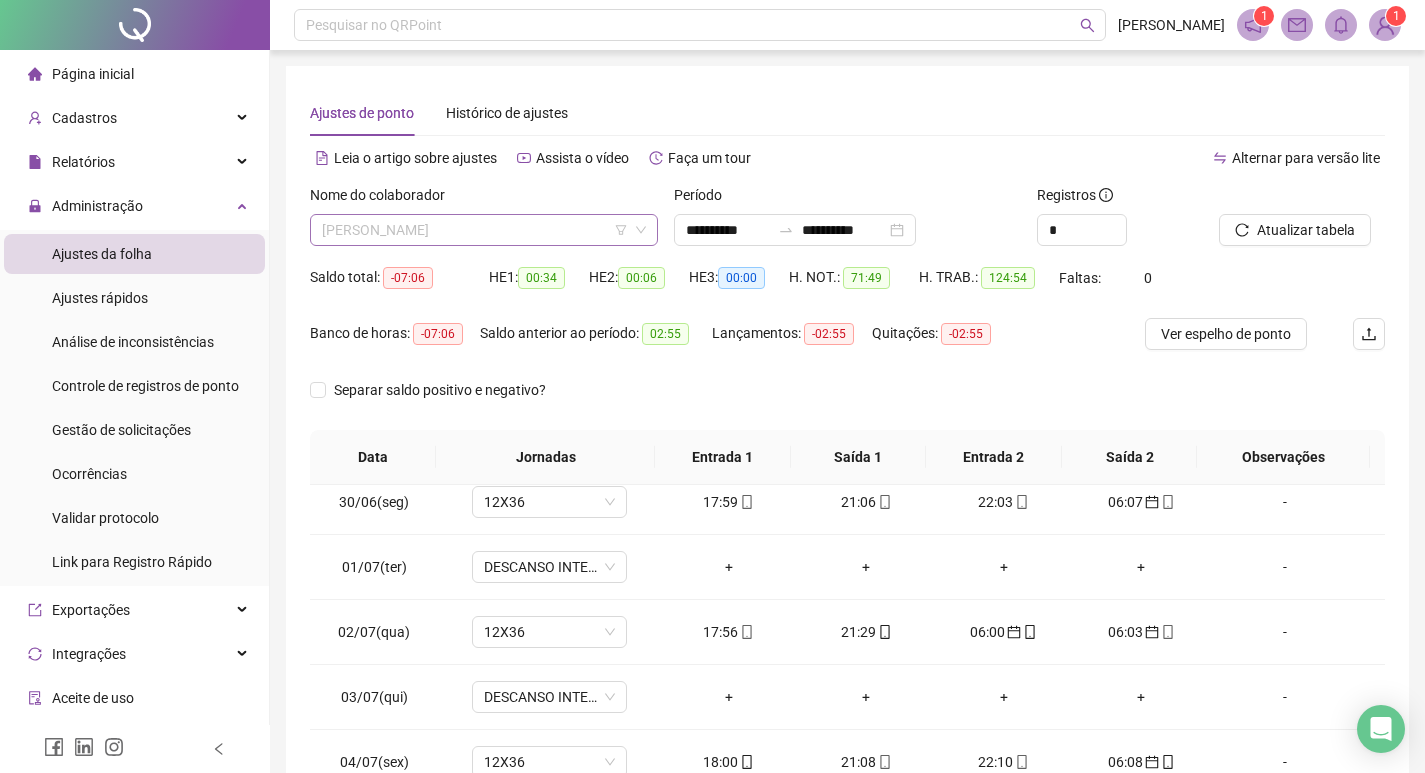 click on "[PERSON_NAME]" at bounding box center (484, 230) 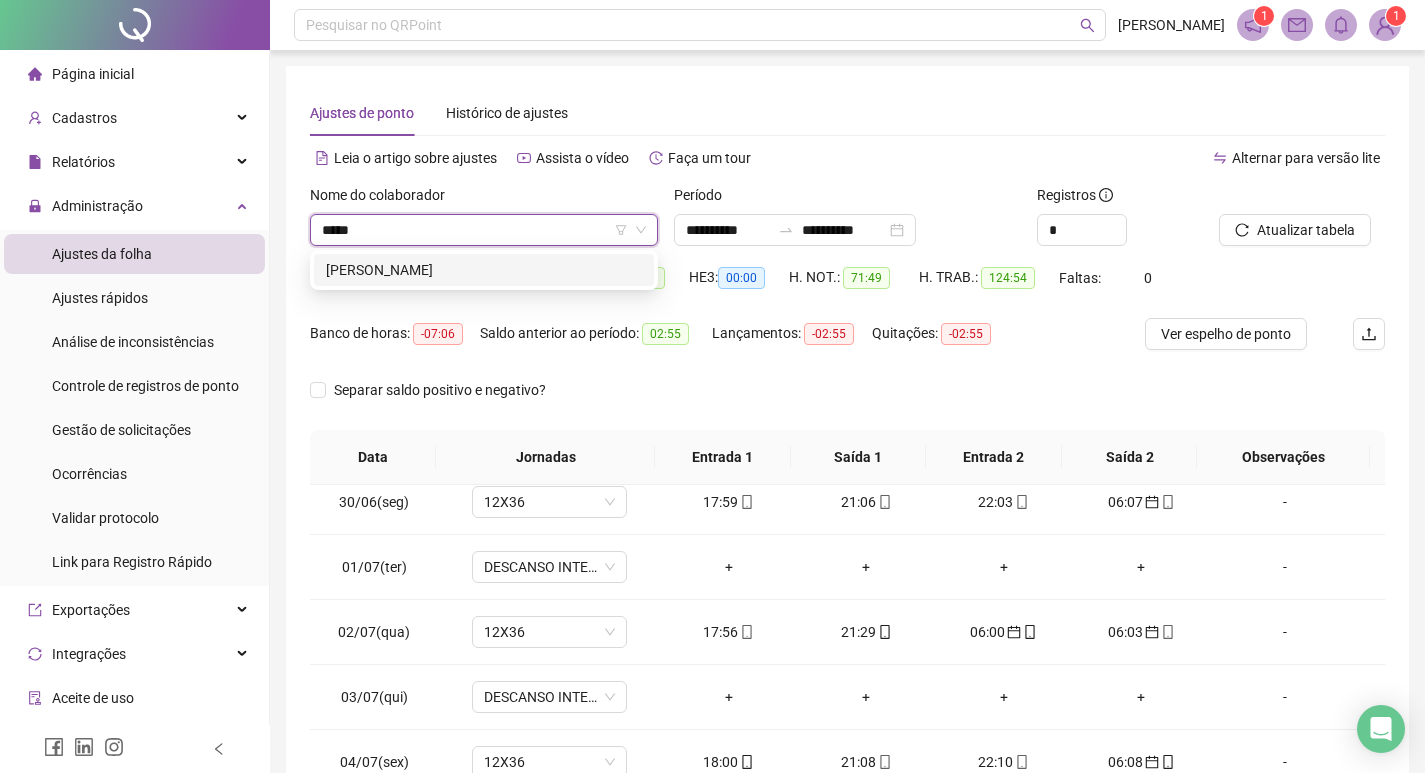 scroll, scrollTop: 0, scrollLeft: 0, axis: both 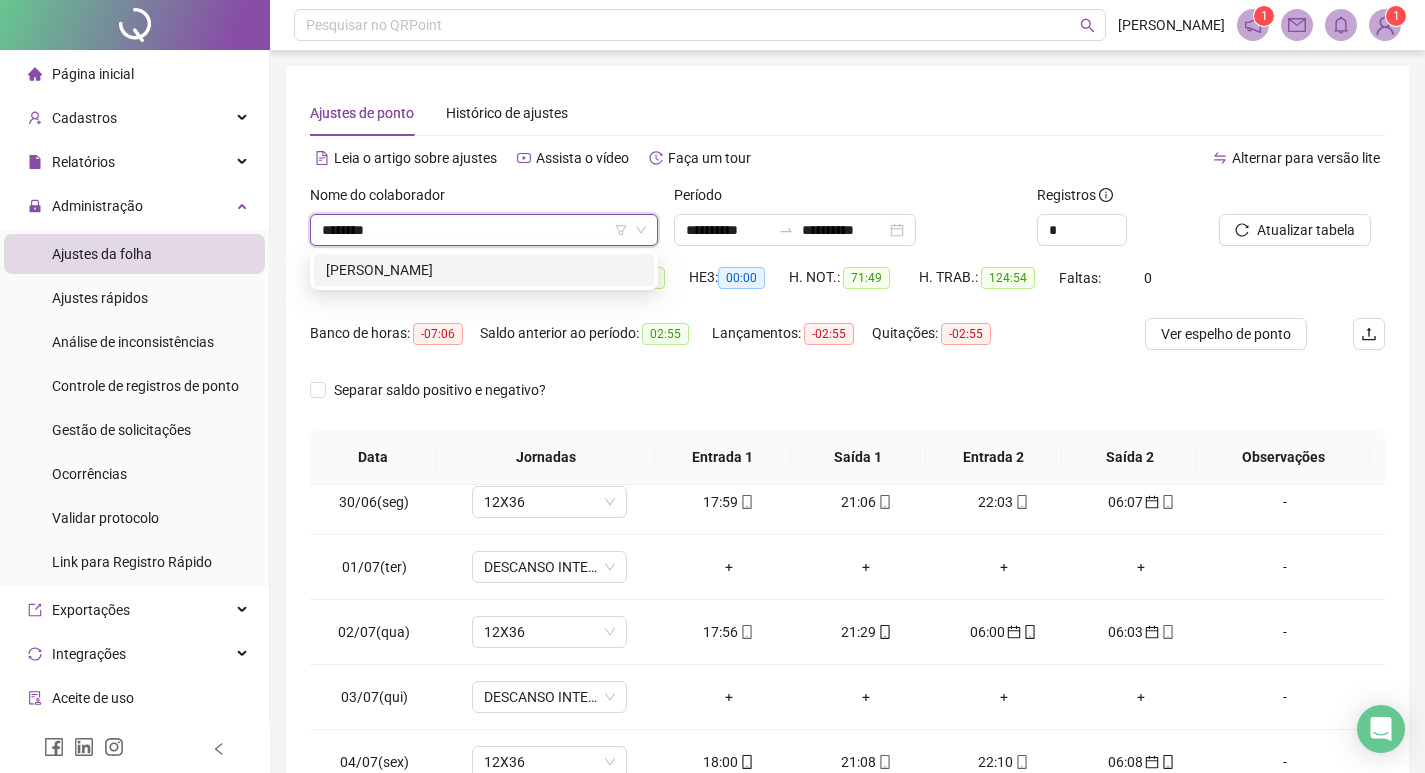 type on "*********" 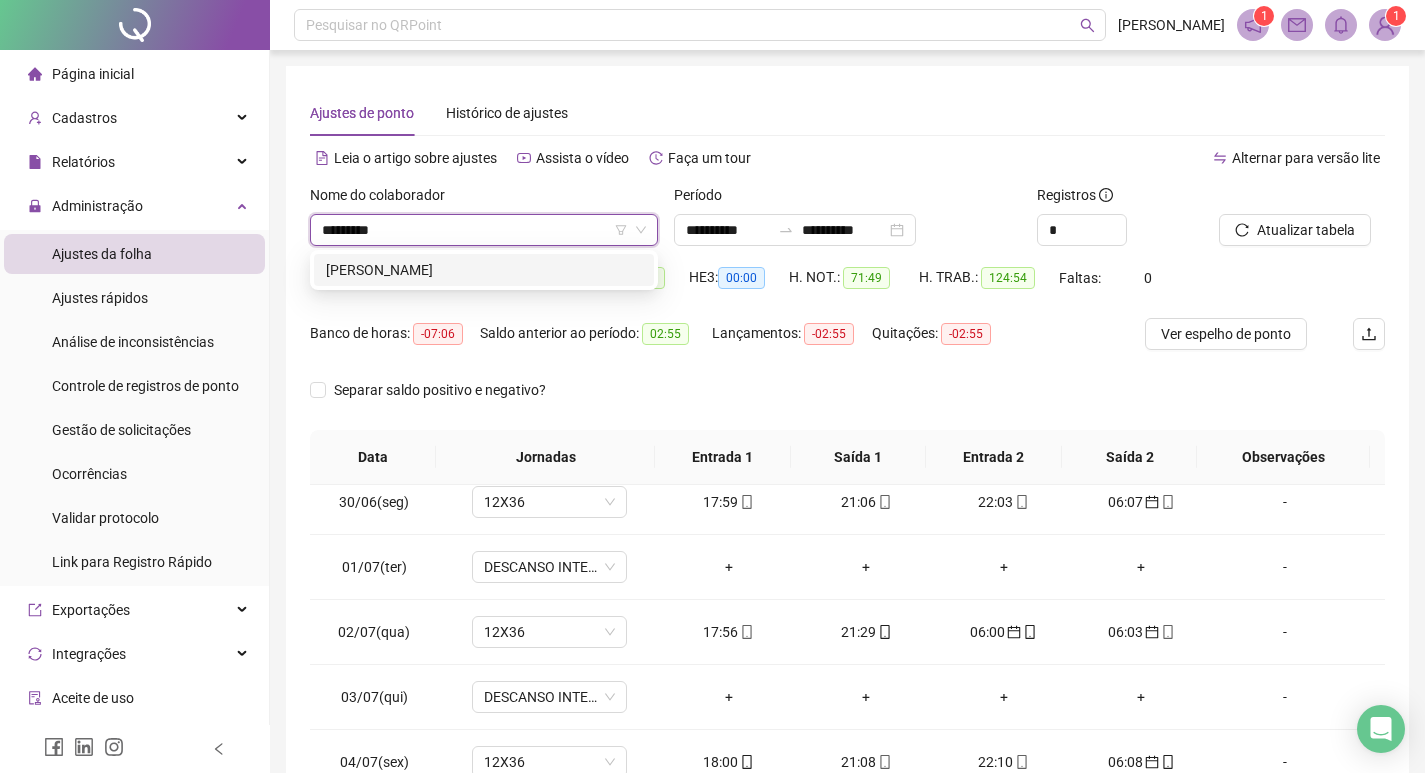 click on "[PERSON_NAME]" at bounding box center [484, 270] 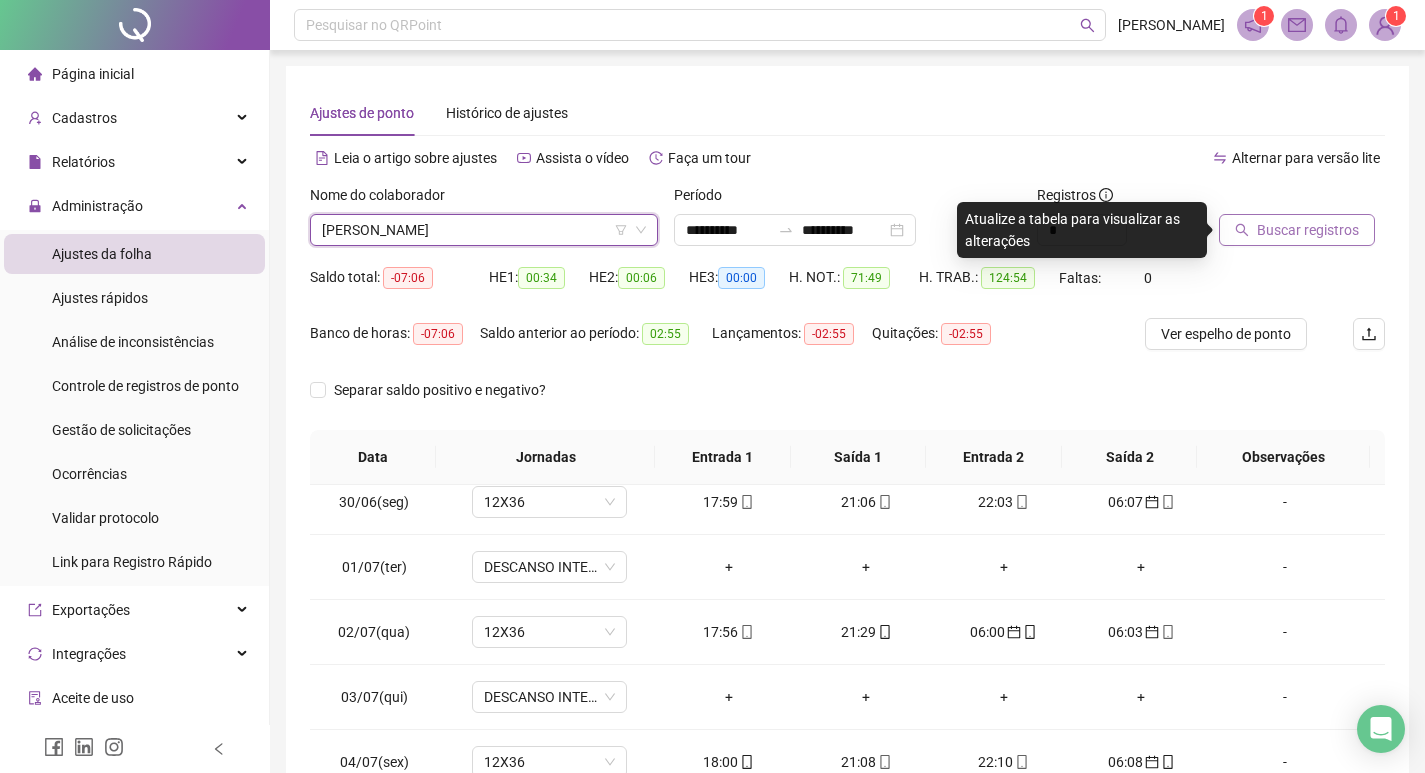 click on "Buscar registros" at bounding box center (1308, 230) 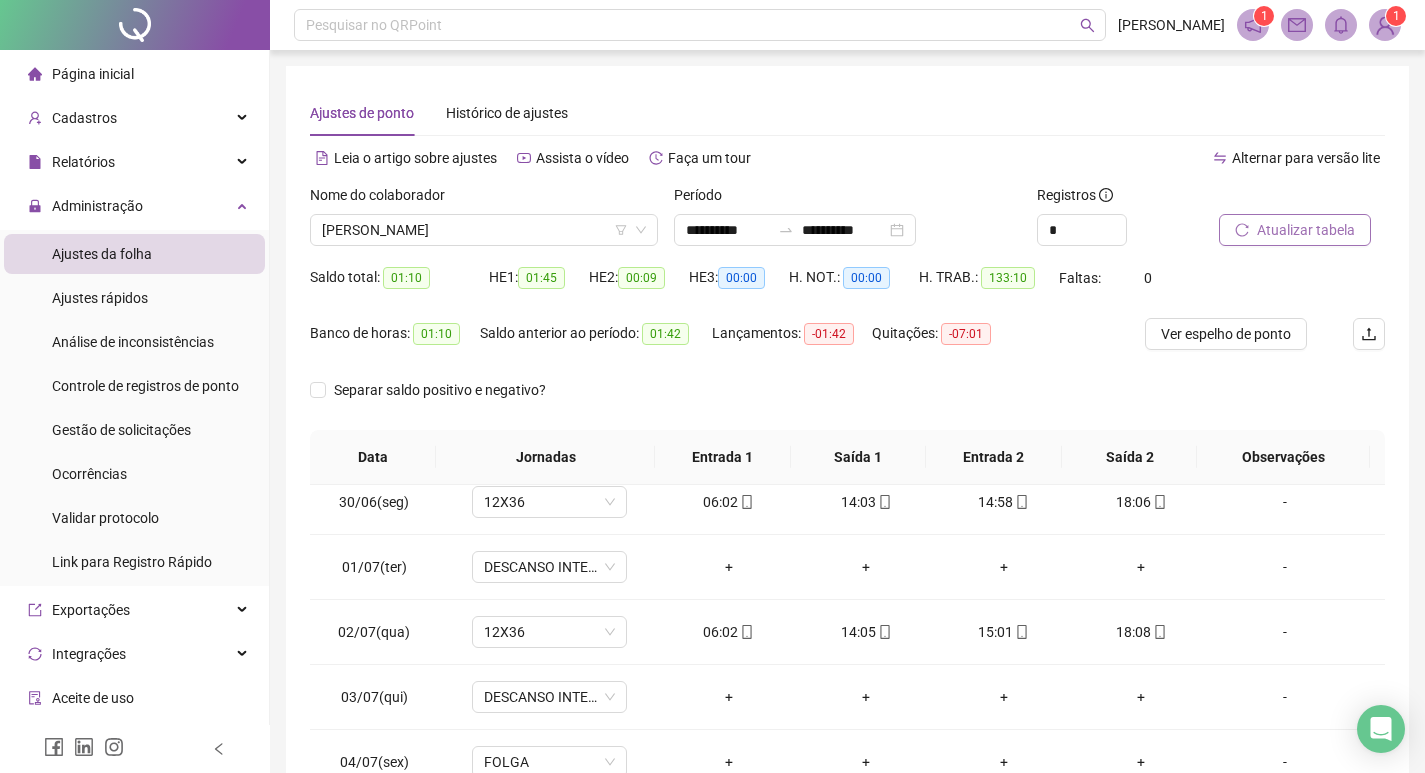 drag, startPoint x: 431, startPoint y: 335, endPoint x: 556, endPoint y: 355, distance: 126.58989 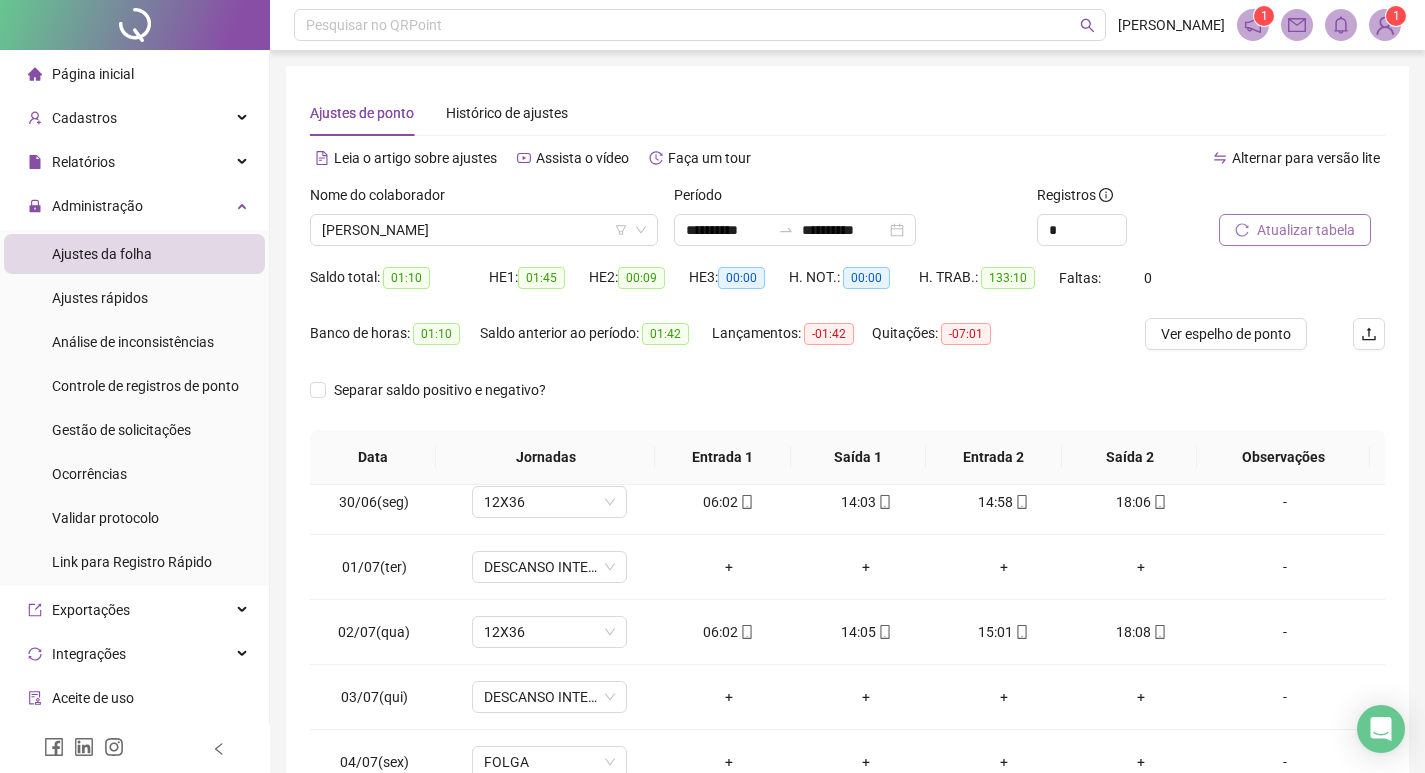 click on "Separar saldo positivo e negativo?" at bounding box center [847, 402] 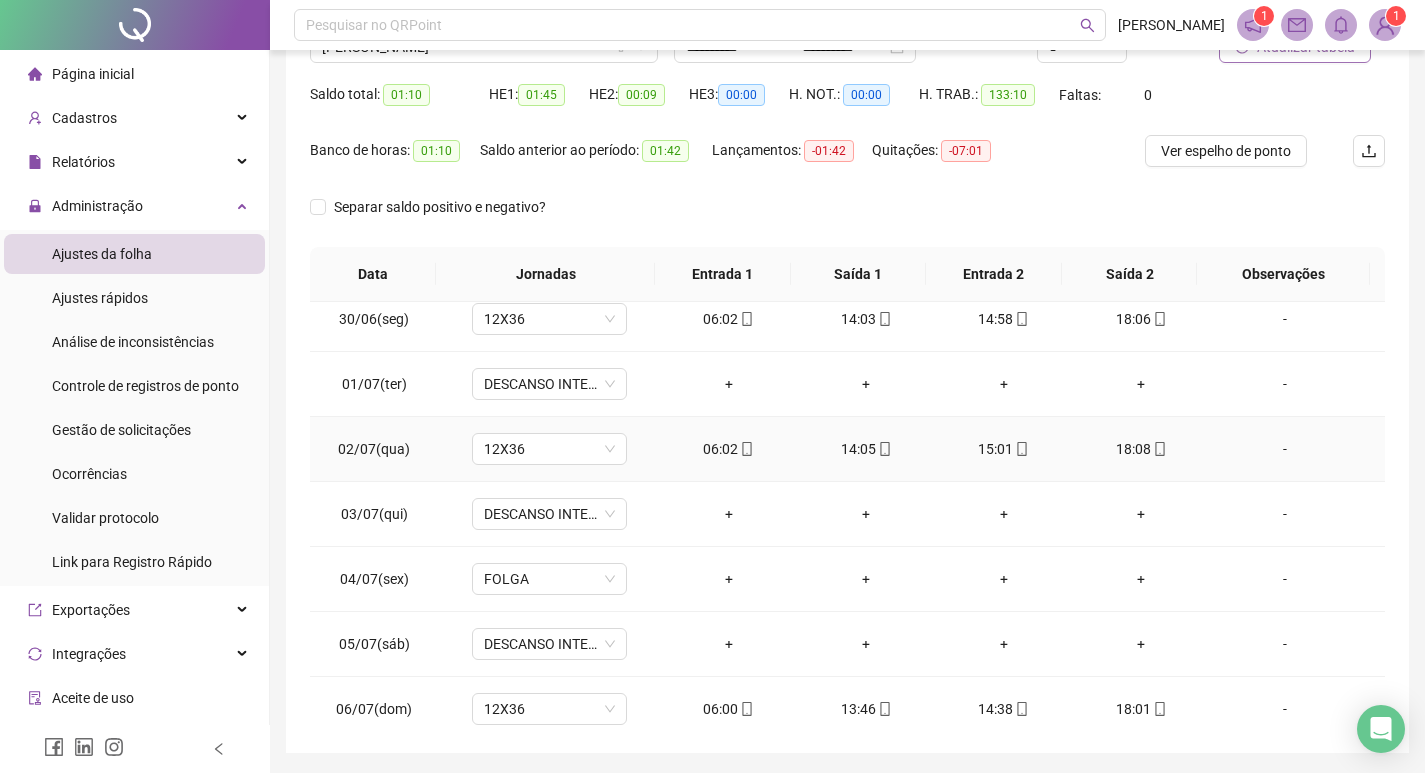 scroll, scrollTop: 249, scrollLeft: 0, axis: vertical 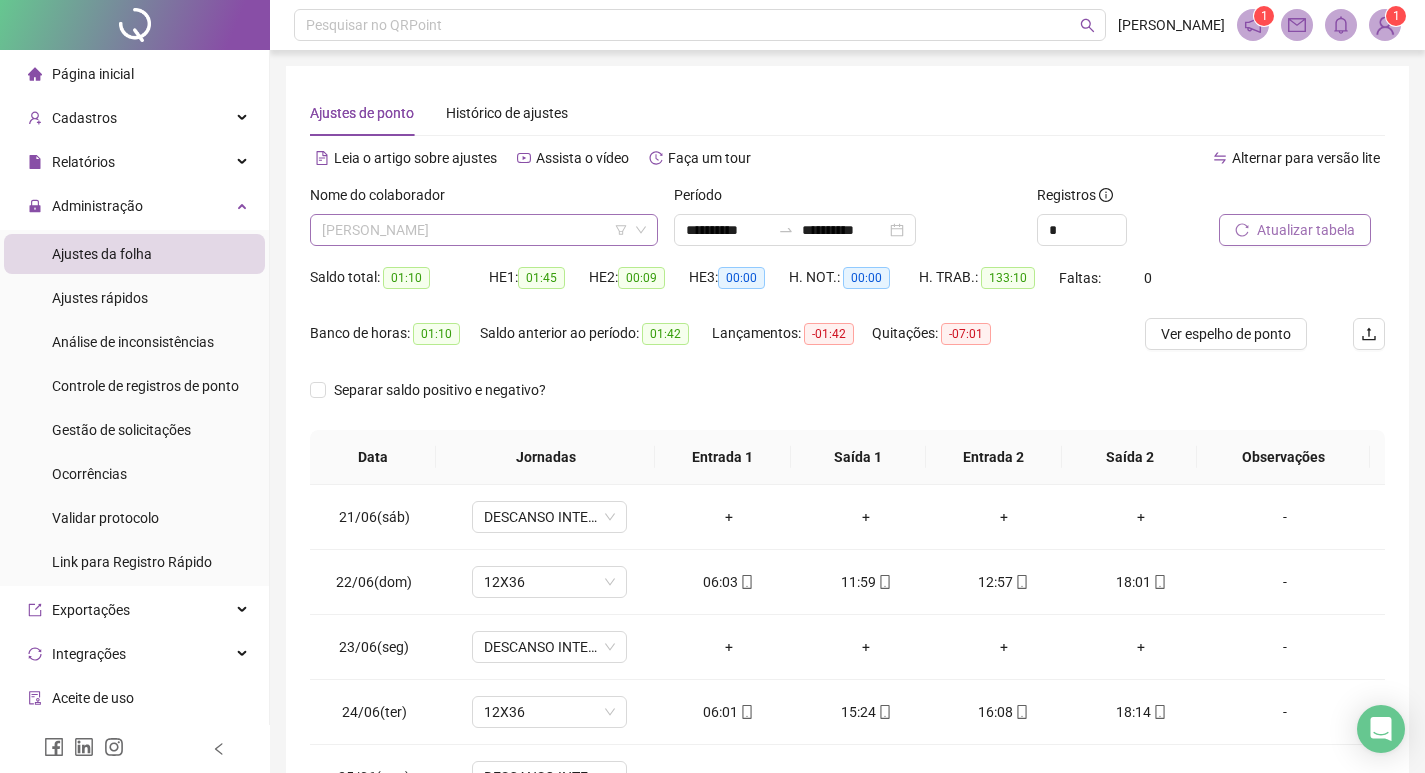 click on "[PERSON_NAME]" at bounding box center (484, 230) 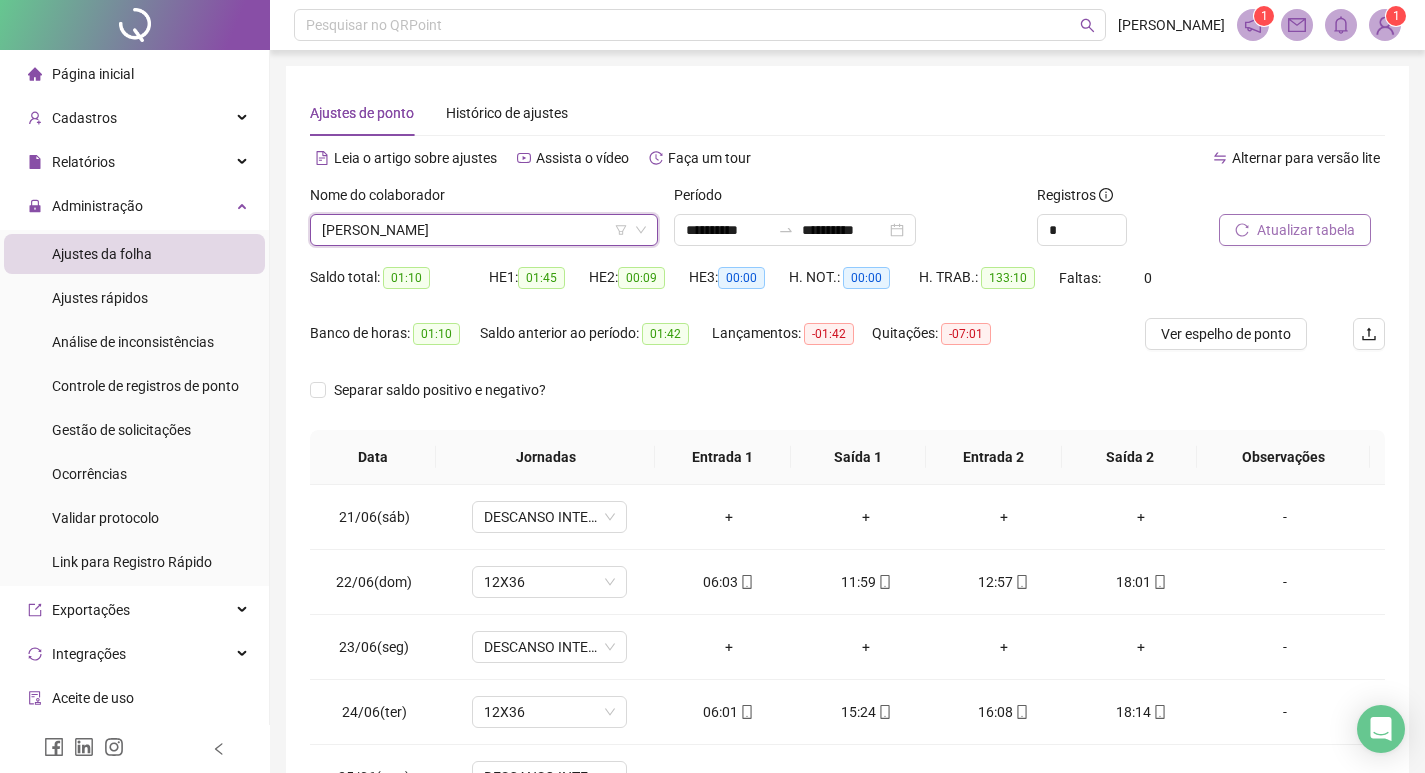 click on "[PERSON_NAME]" at bounding box center [484, 230] 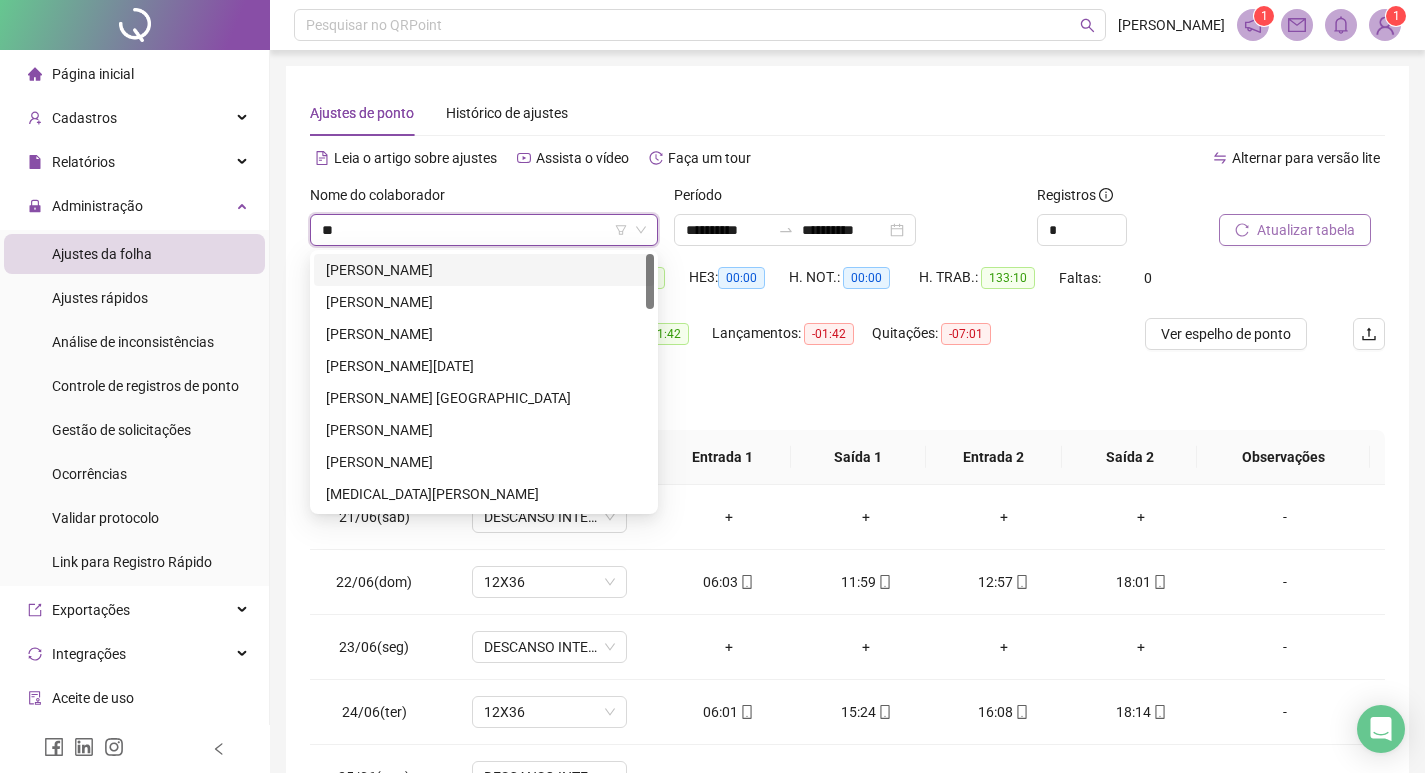 type on "***" 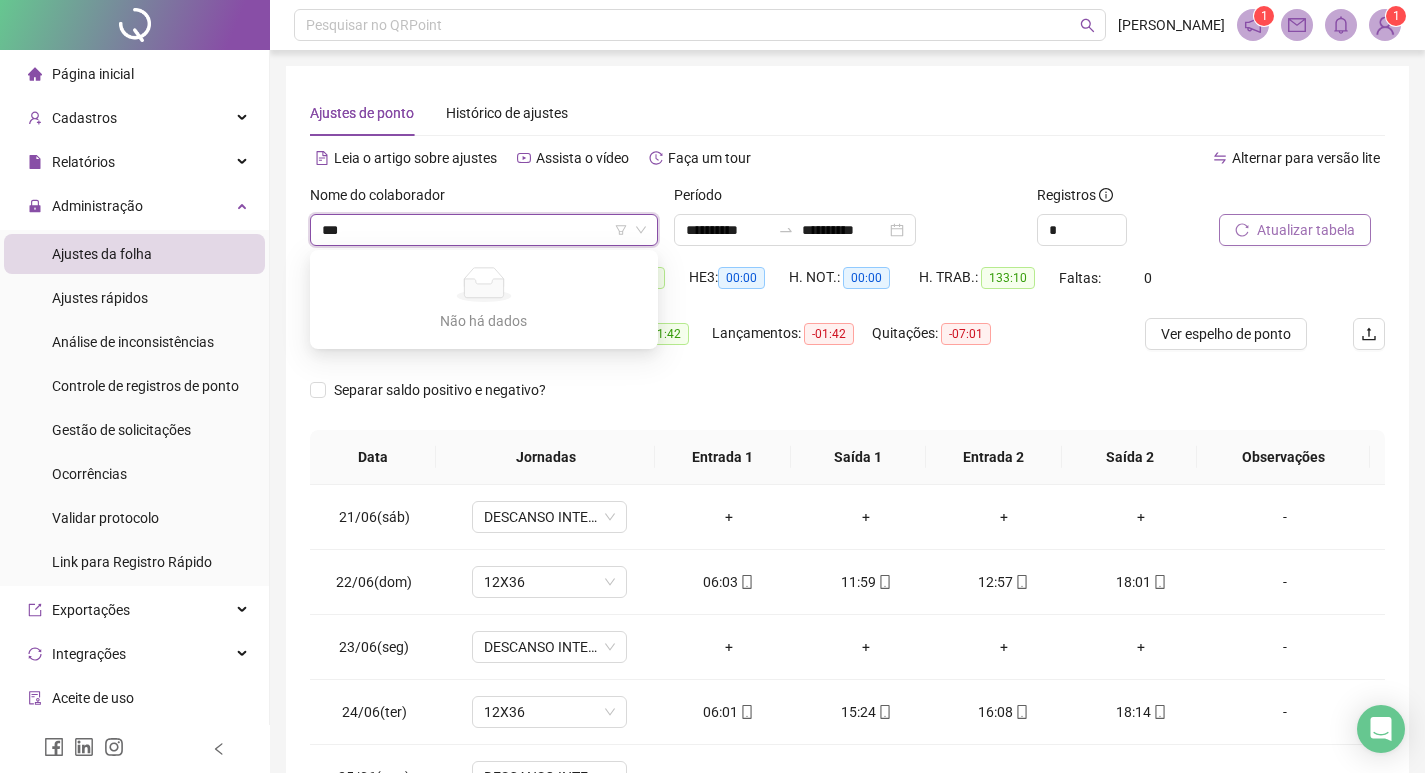 drag, startPoint x: 412, startPoint y: 233, endPoint x: 210, endPoint y: 237, distance: 202.0396 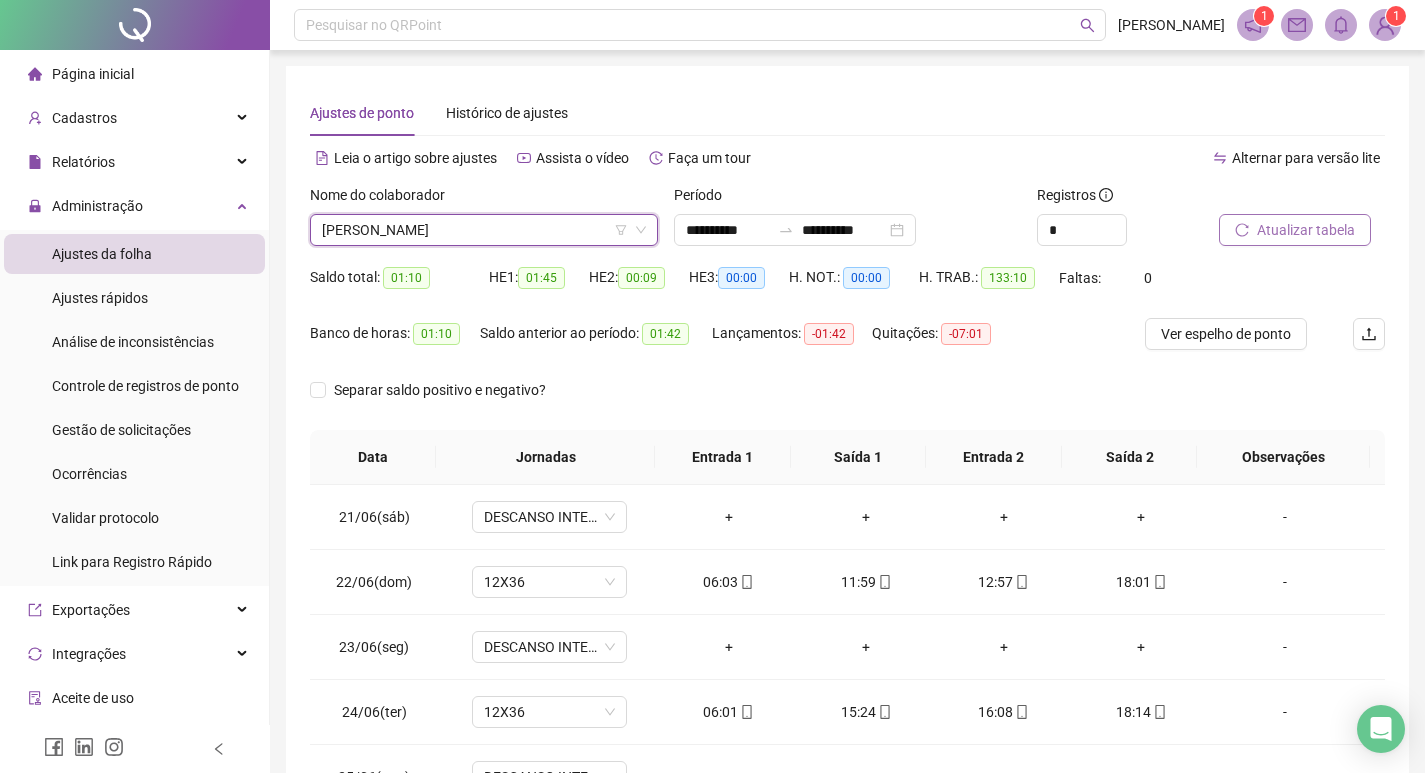 click on "[PERSON_NAME]" at bounding box center [484, 230] 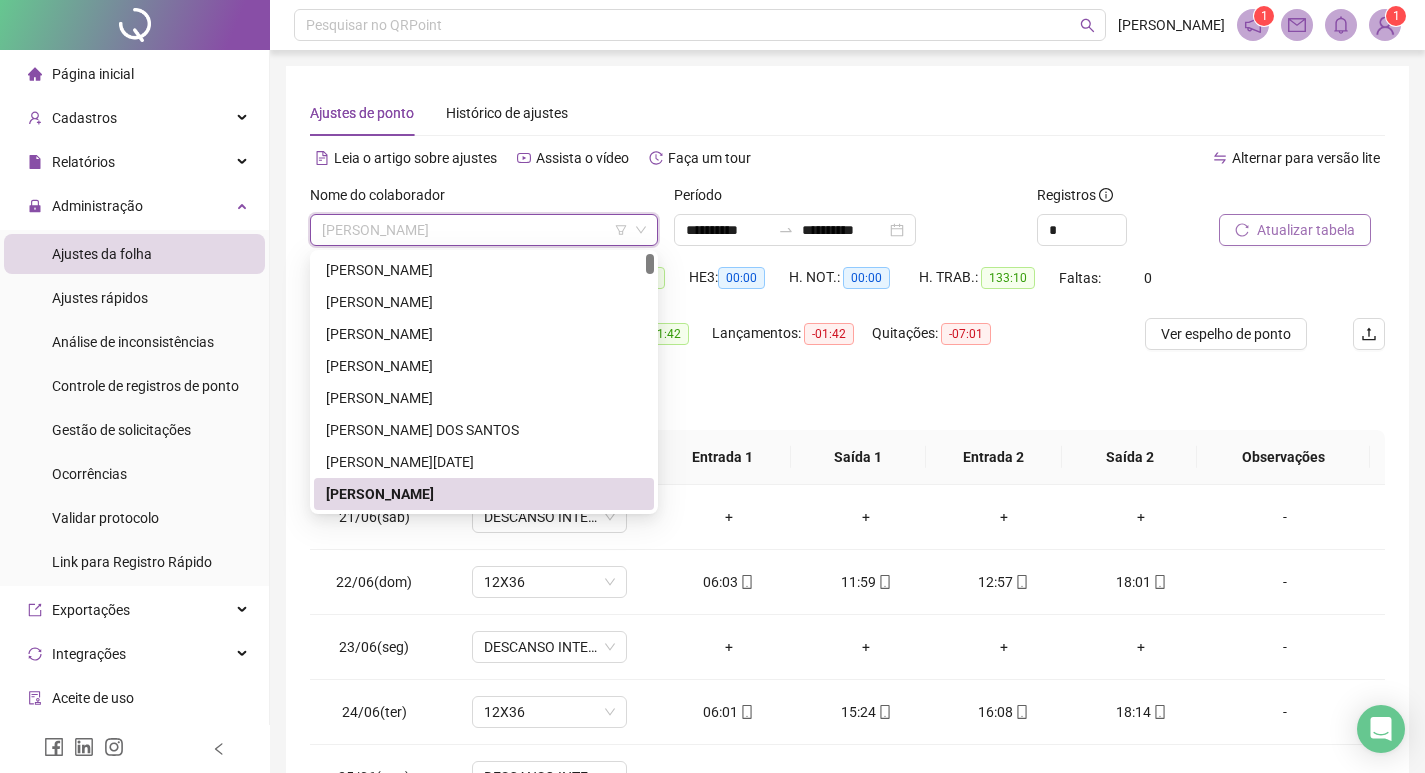 type on "*" 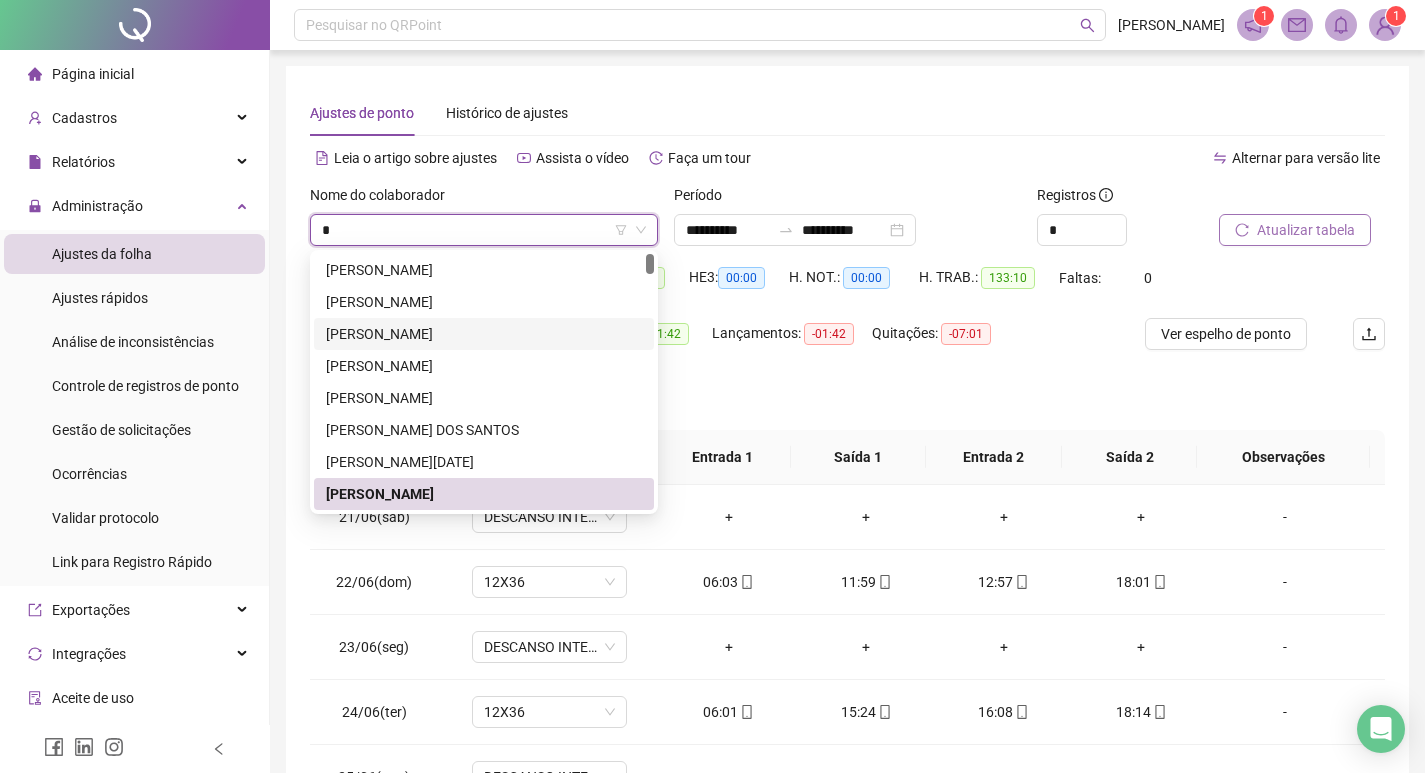click on "[PERSON_NAME]" at bounding box center (484, 334) 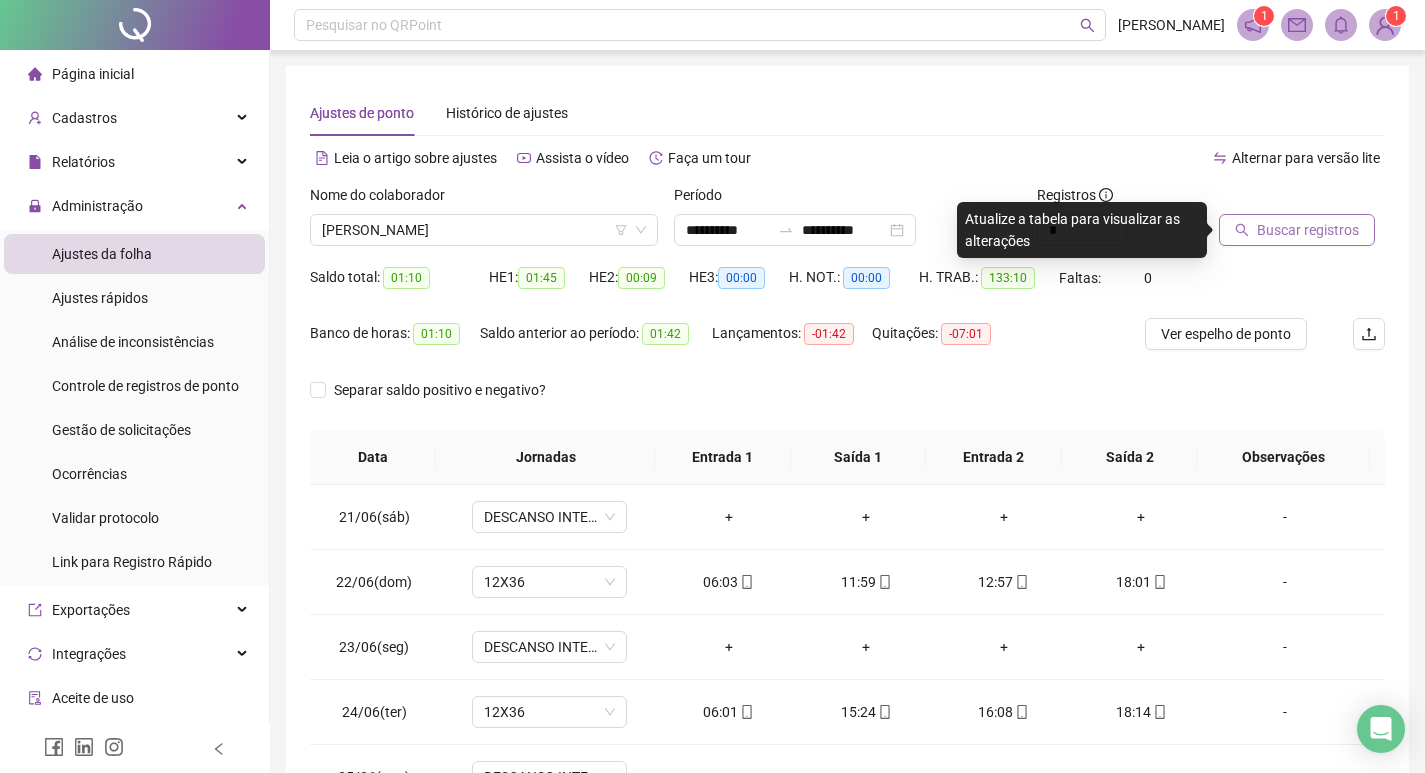 click on "Buscar registros" at bounding box center [1308, 230] 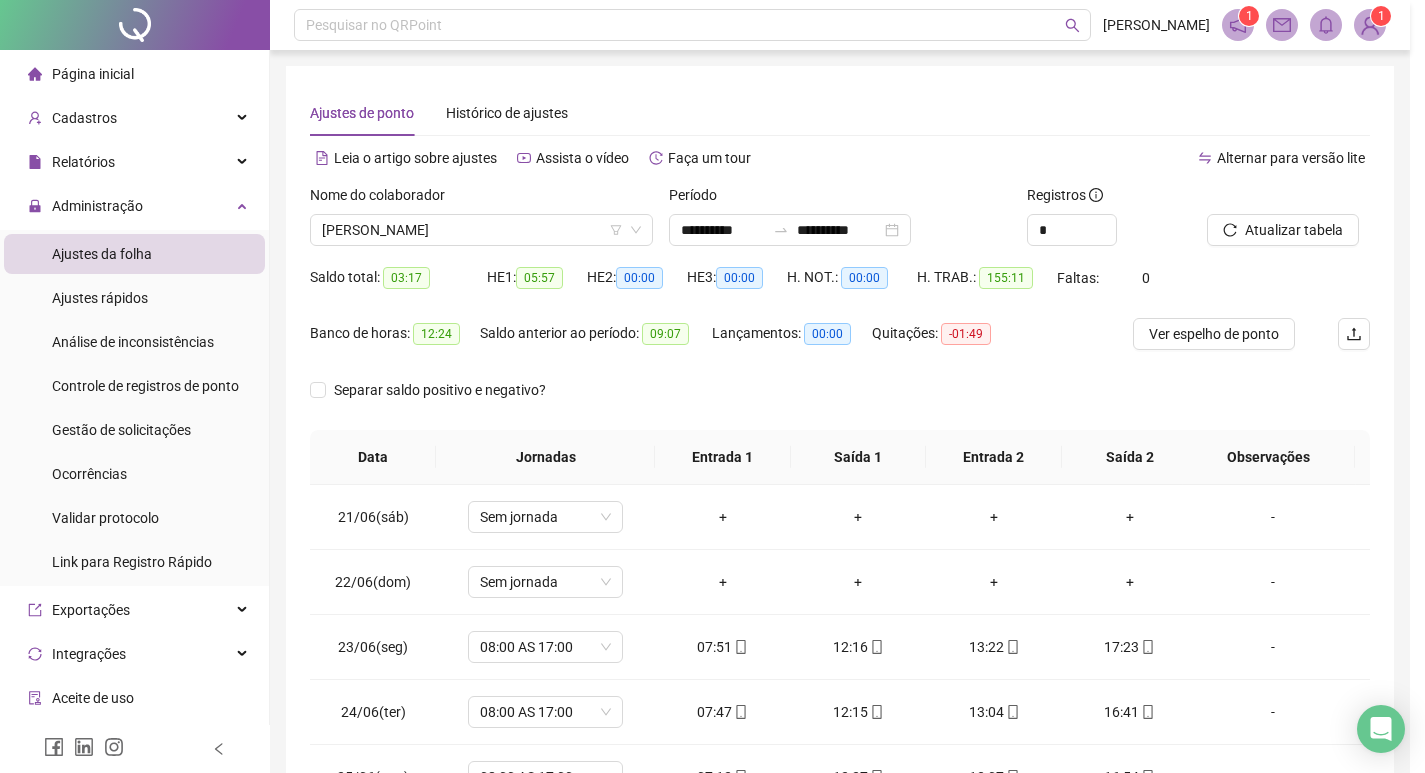 drag, startPoint x: 1433, startPoint y: 463, endPoint x: 1433, endPoint y: 555, distance: 92 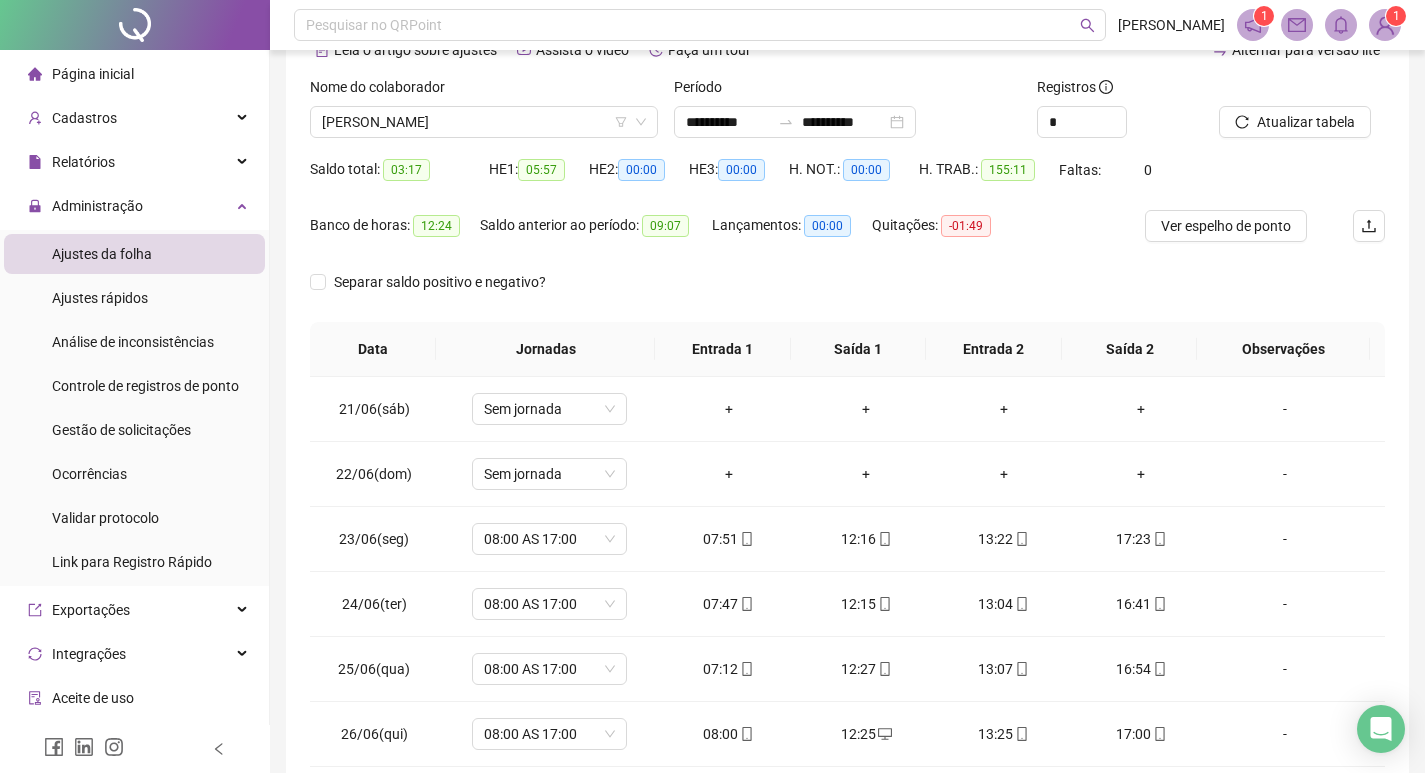 scroll, scrollTop: 176, scrollLeft: 0, axis: vertical 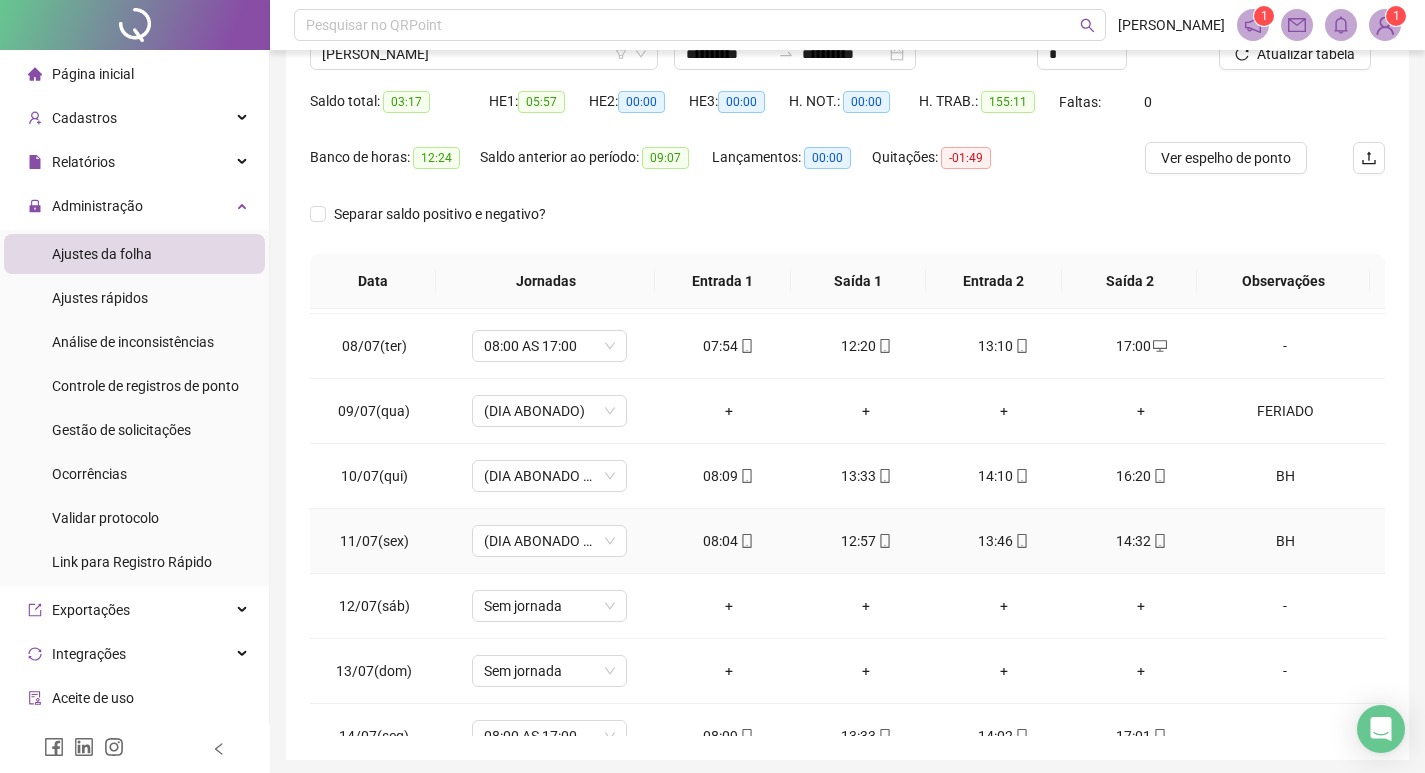 click on "BH" at bounding box center (1285, 541) 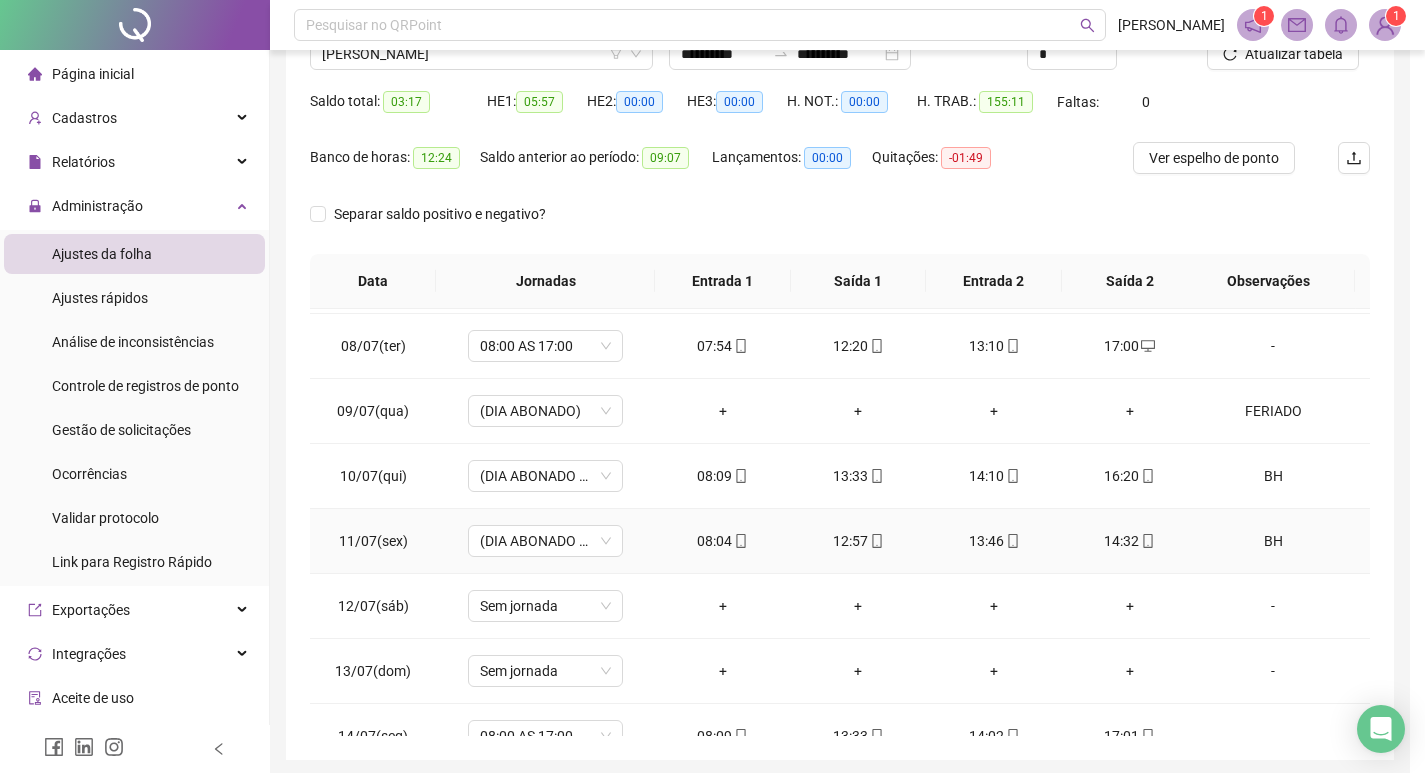 type 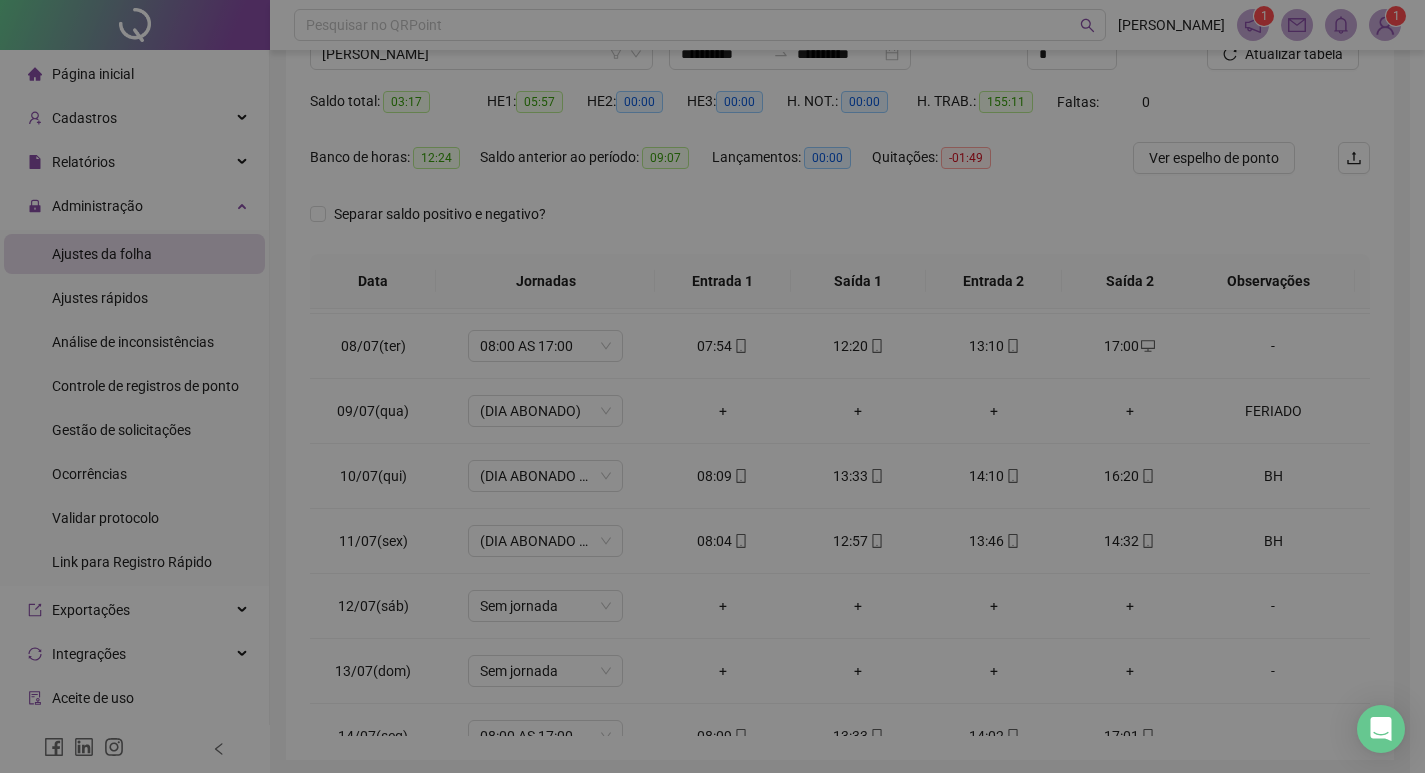 type on "*****" 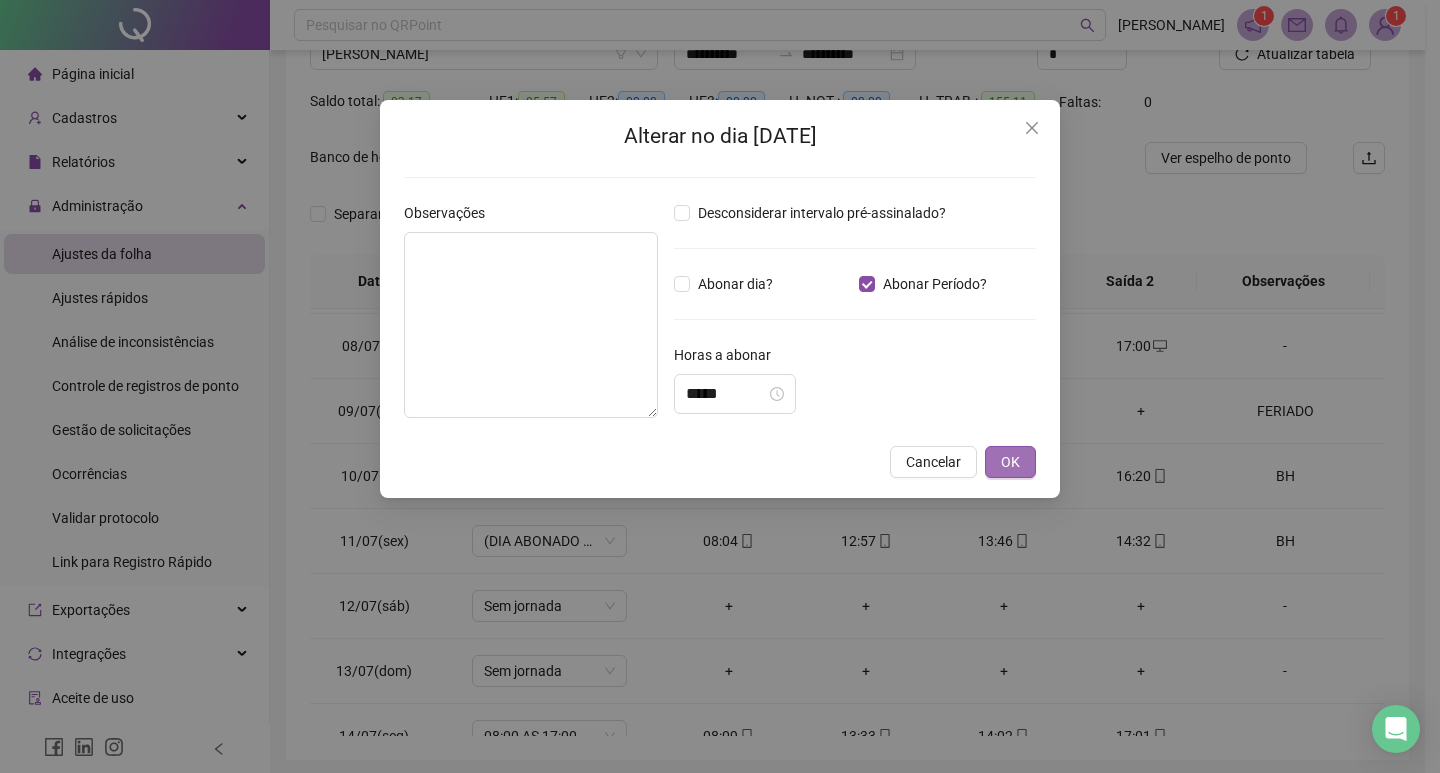 type on "**" 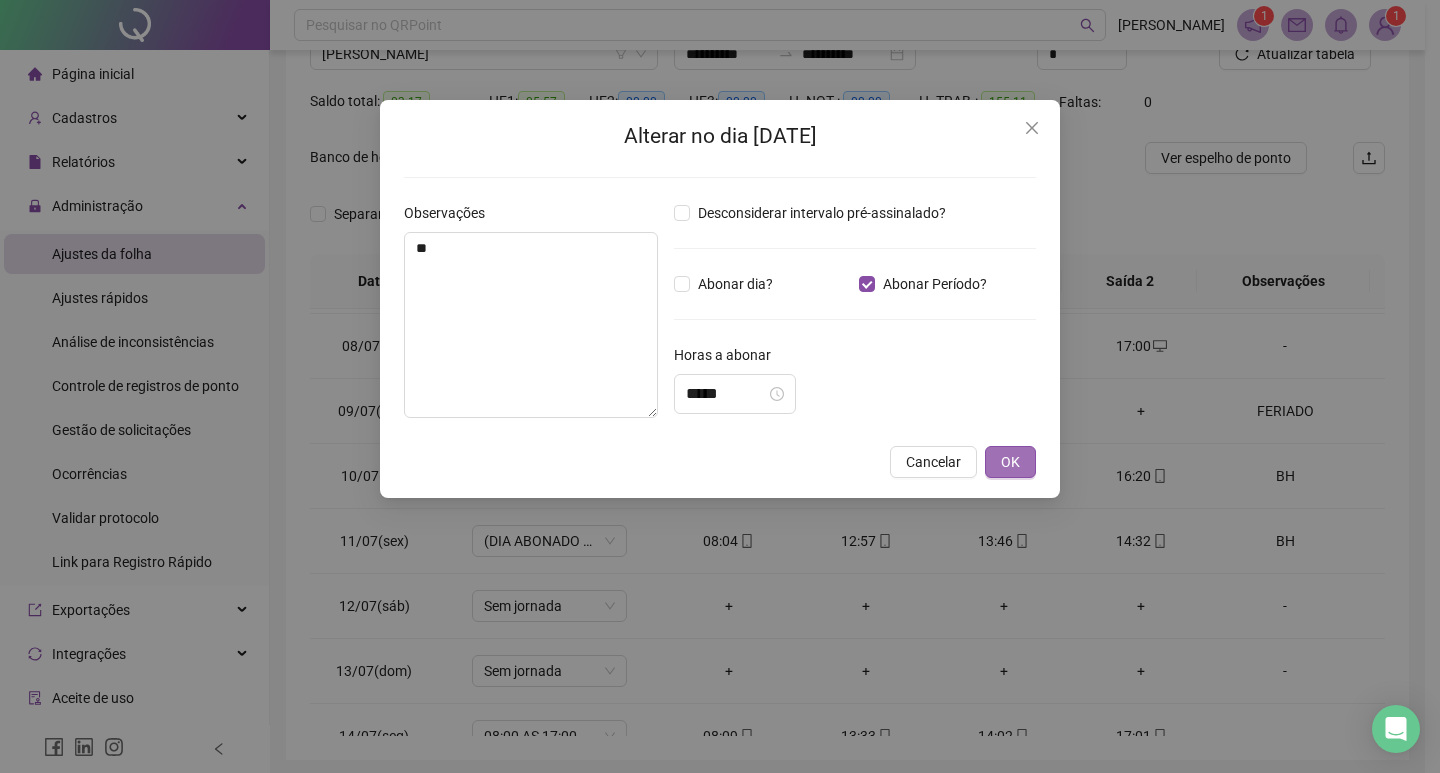 type on "*****" 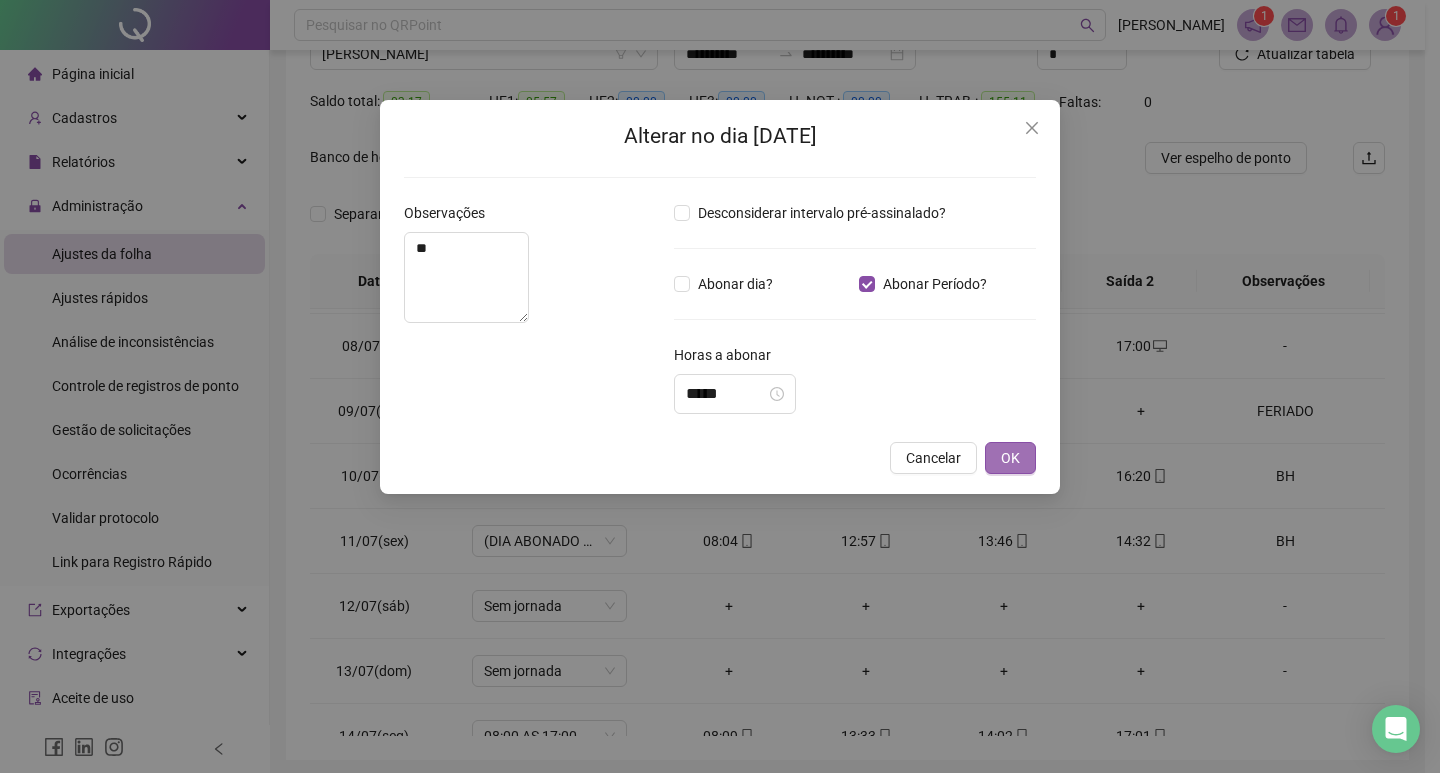 drag, startPoint x: 1003, startPoint y: 467, endPoint x: 1080, endPoint y: 475, distance: 77.41447 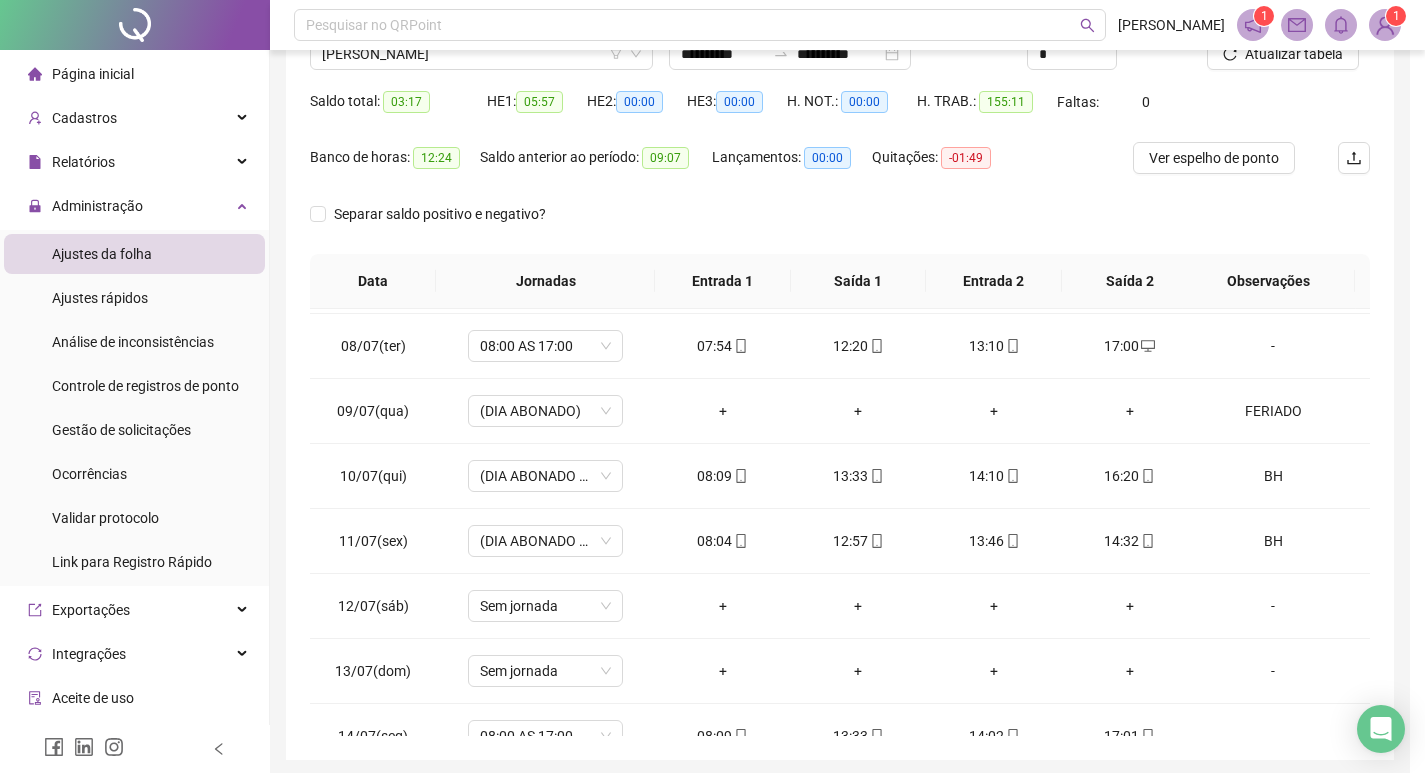 click on "BH" at bounding box center (1284, 476) 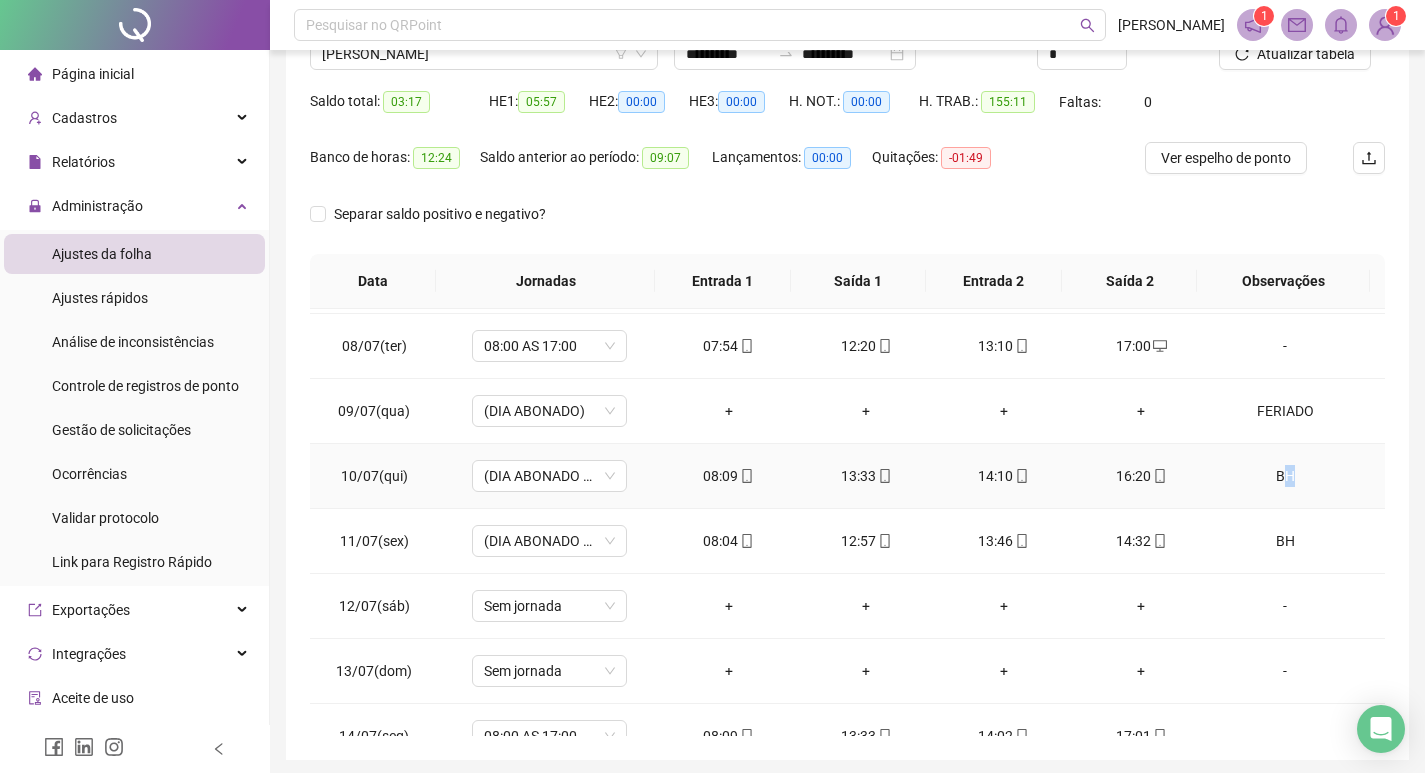 click on "BH" at bounding box center [1285, 476] 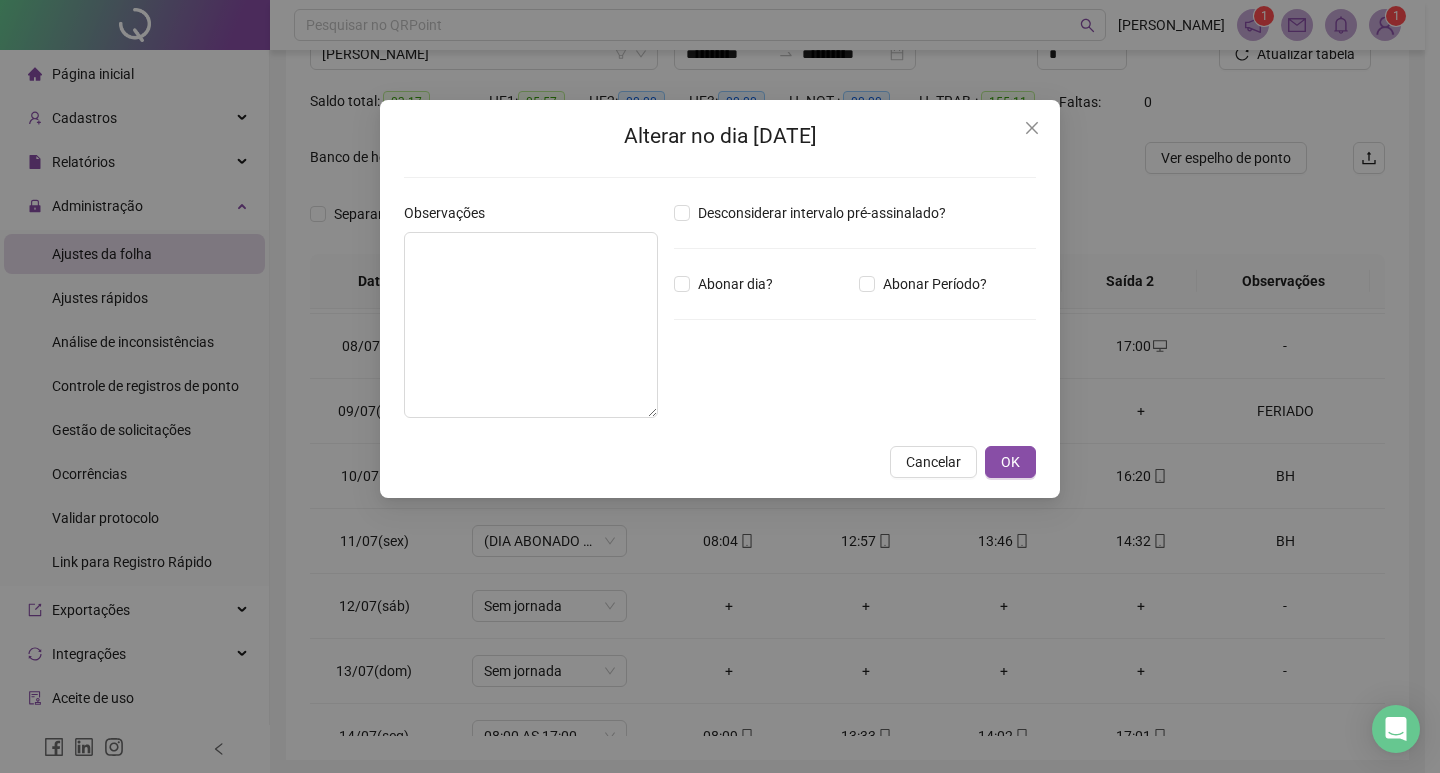 type on "**" 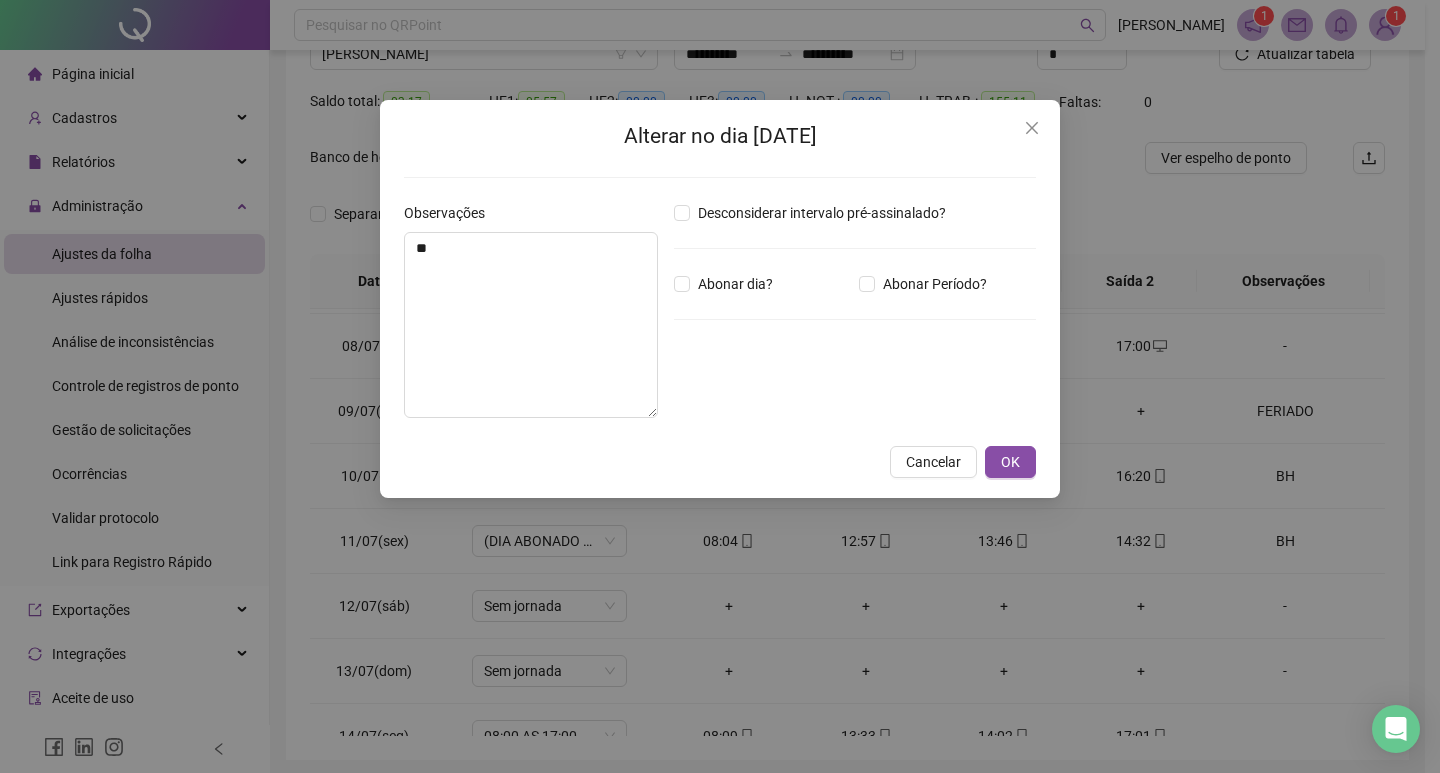 type on "*****" 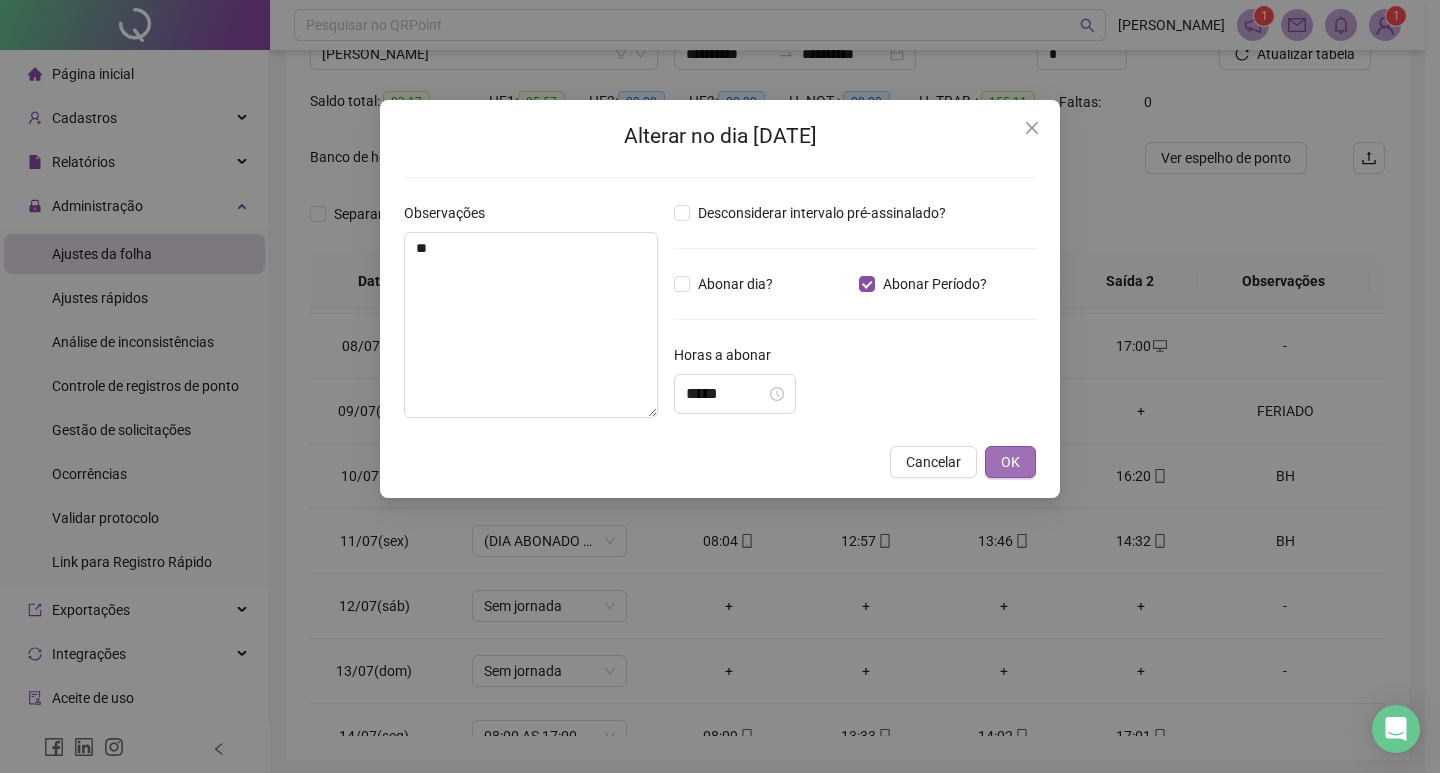 click on "OK" at bounding box center [1010, 462] 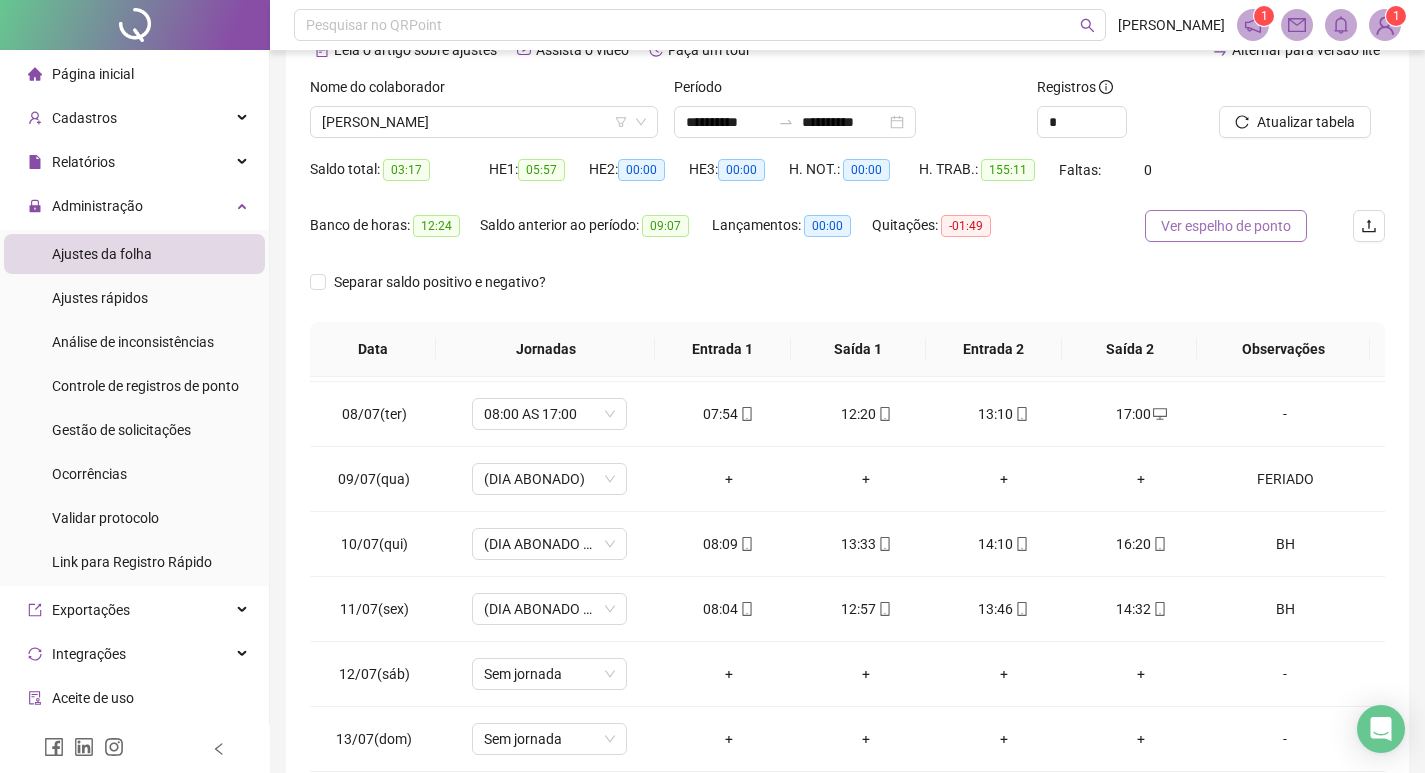 scroll, scrollTop: 0, scrollLeft: 0, axis: both 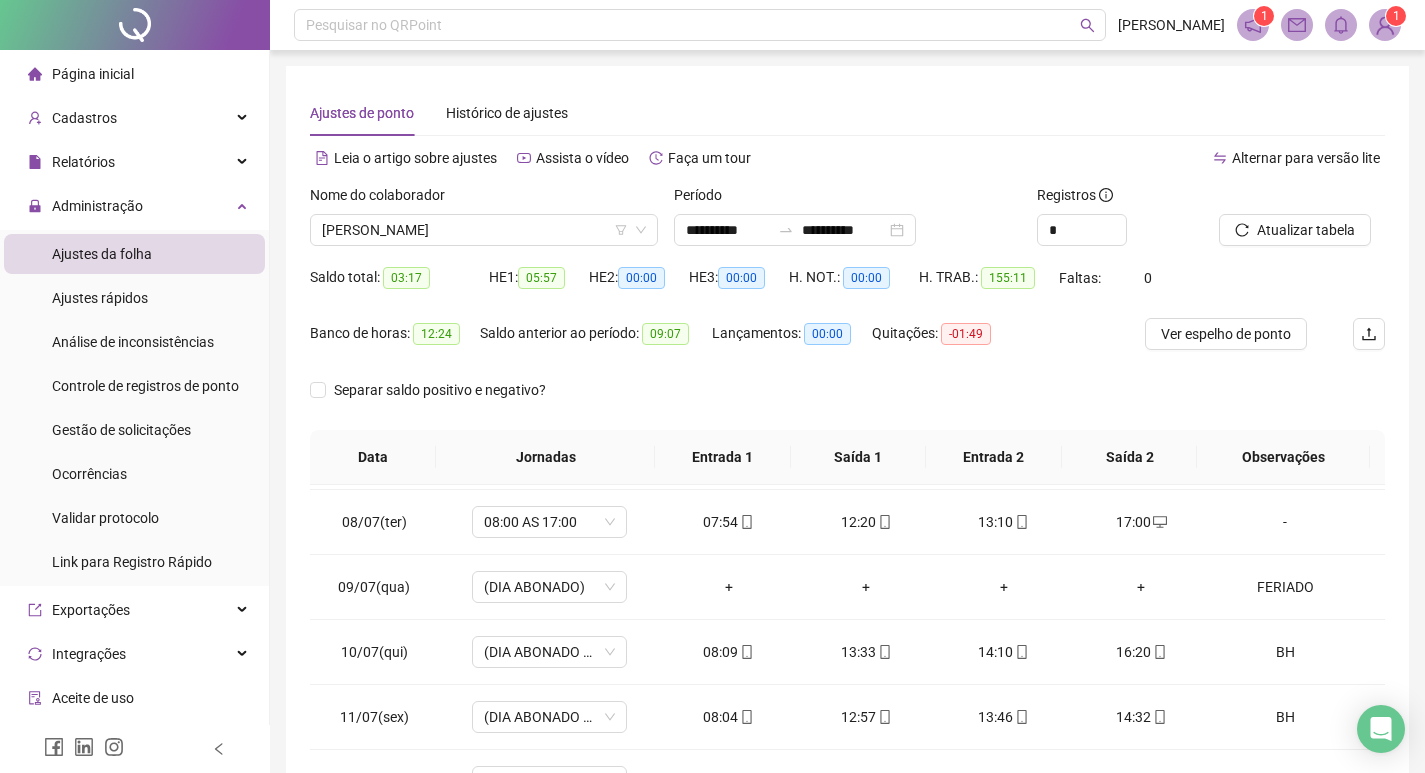 drag, startPoint x: 1253, startPoint y: 205, endPoint x: 1228, endPoint y: 229, distance: 34.655445 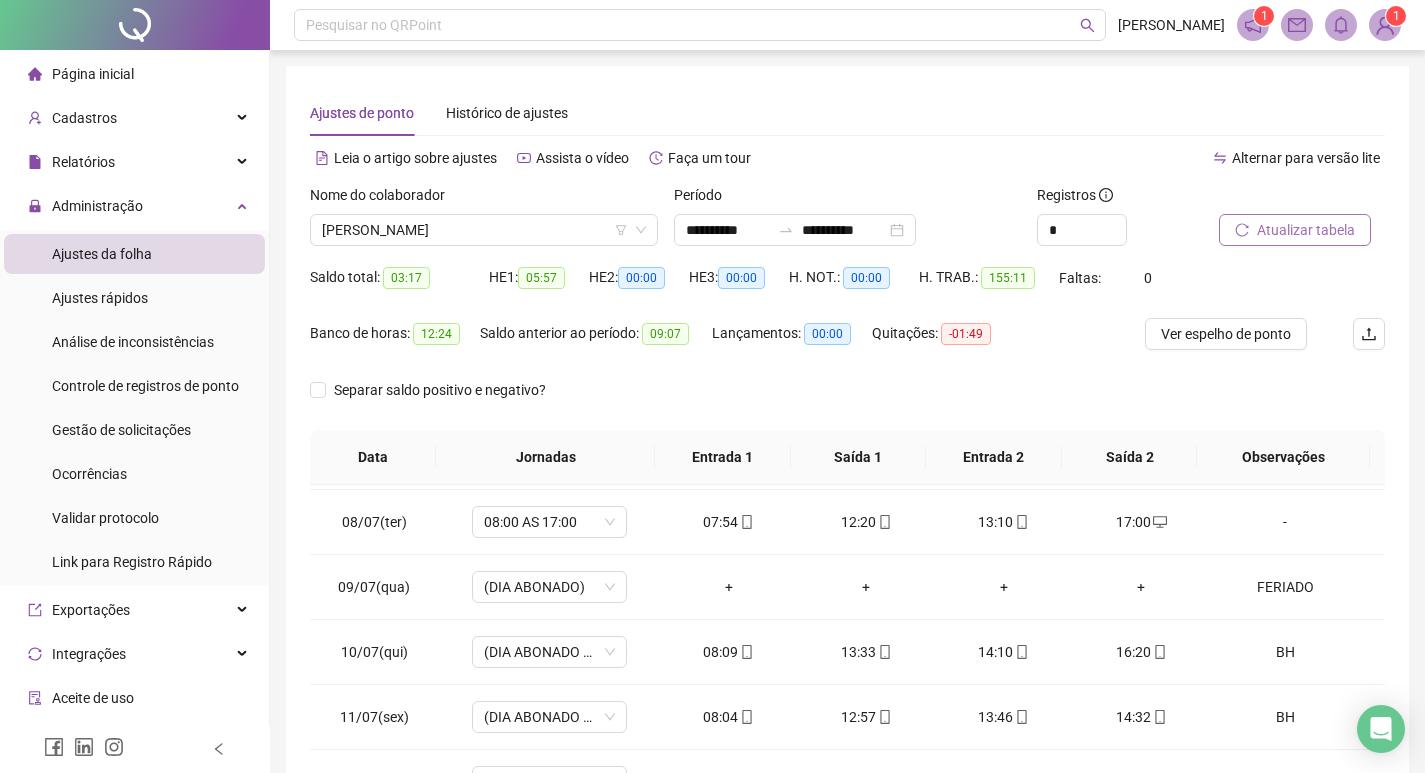 click at bounding box center (1277, 199) 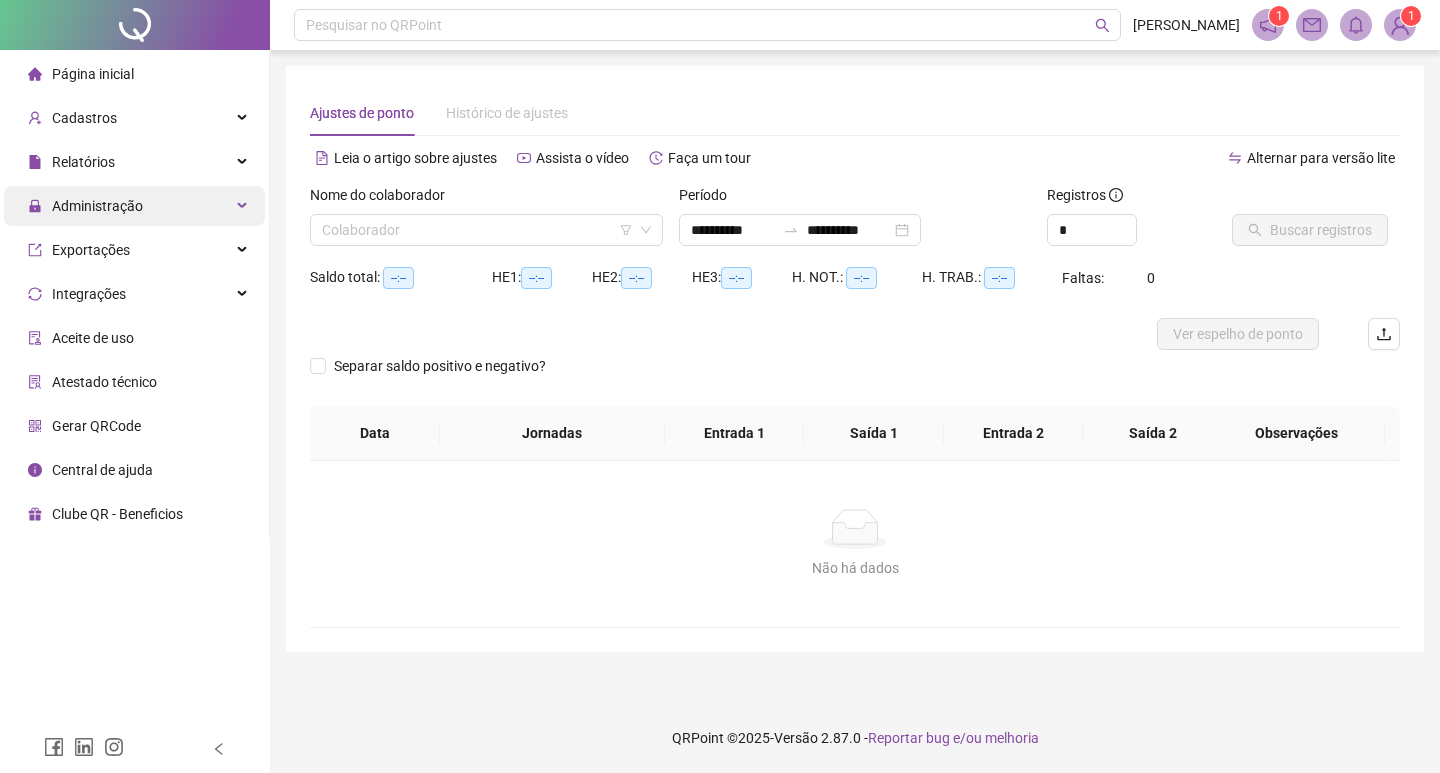 click on "Administração" at bounding box center (97, 206) 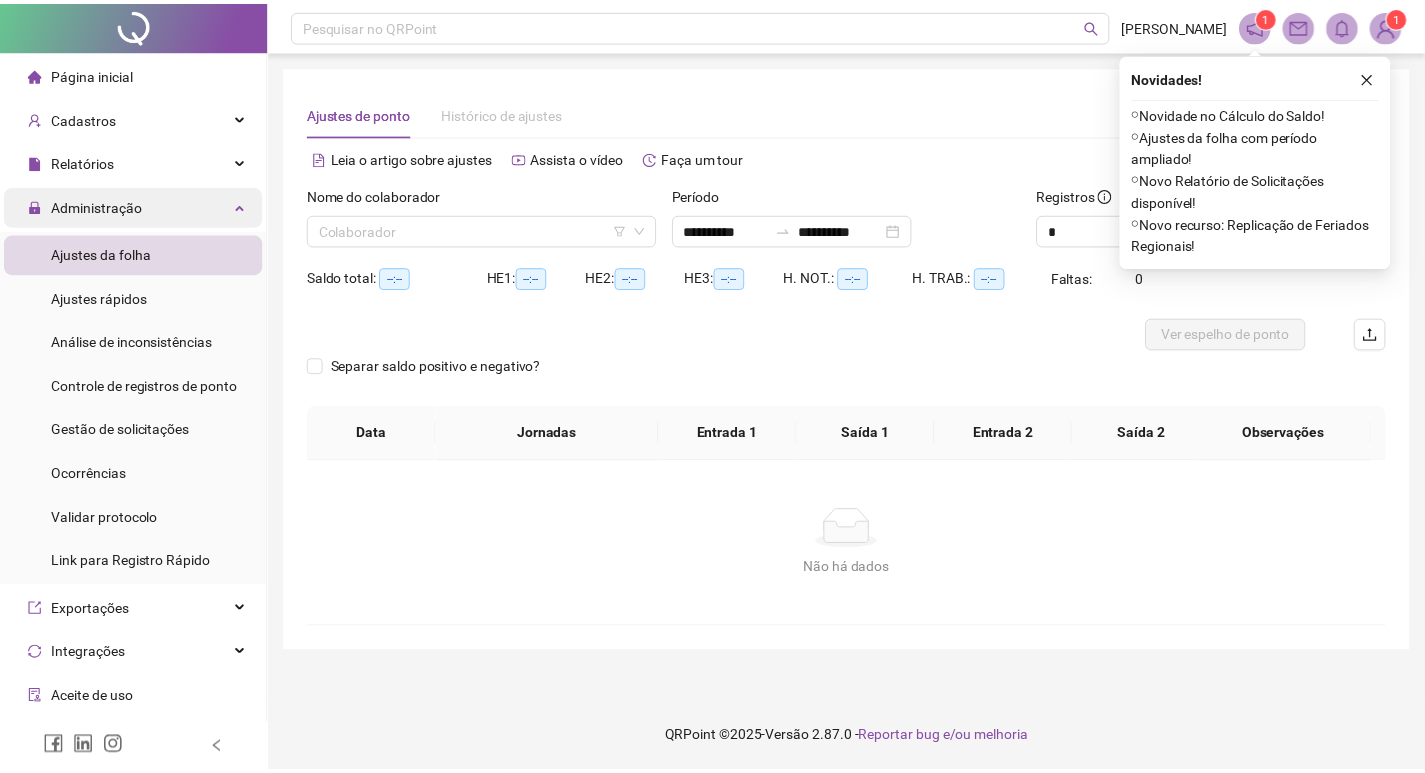 scroll, scrollTop: 0, scrollLeft: 0, axis: both 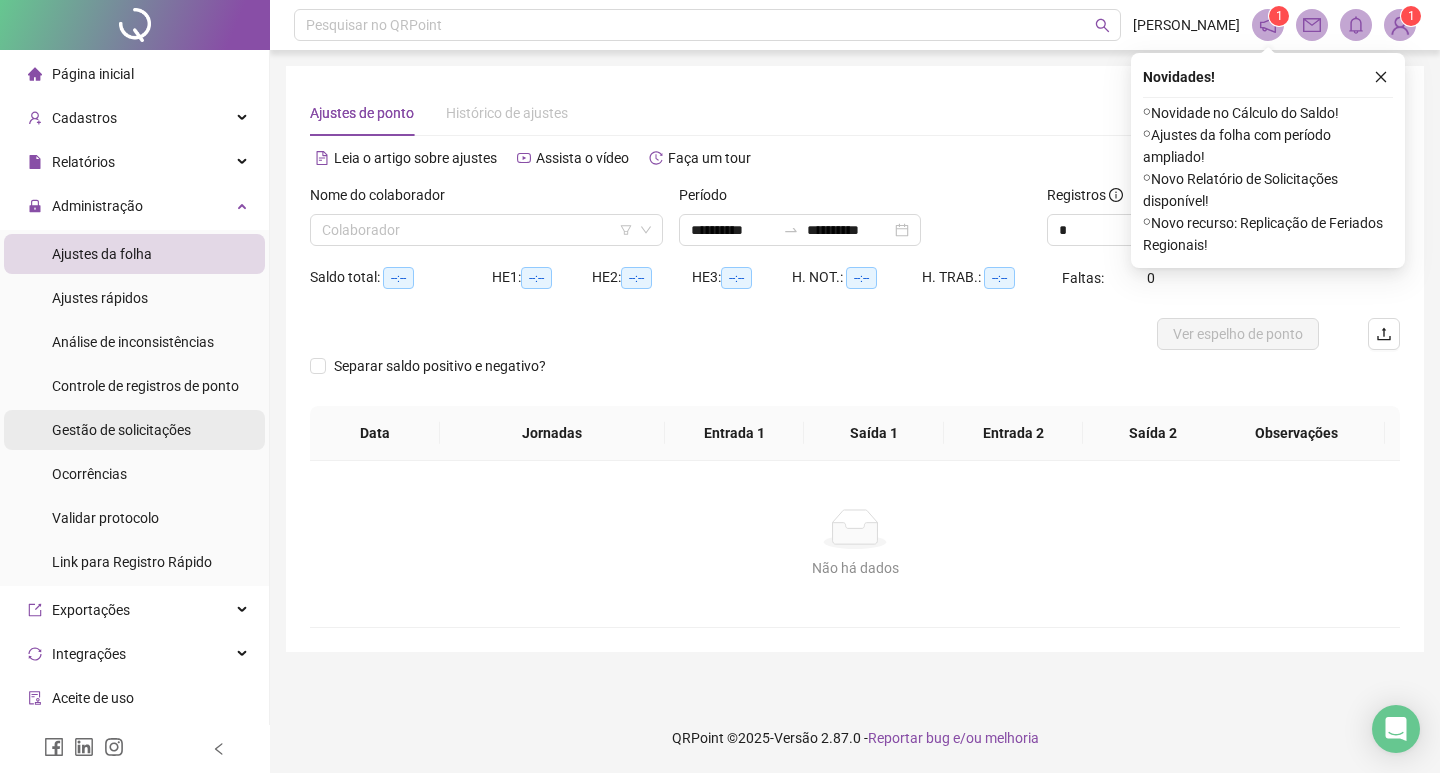 click on "Gestão de solicitações" at bounding box center (121, 430) 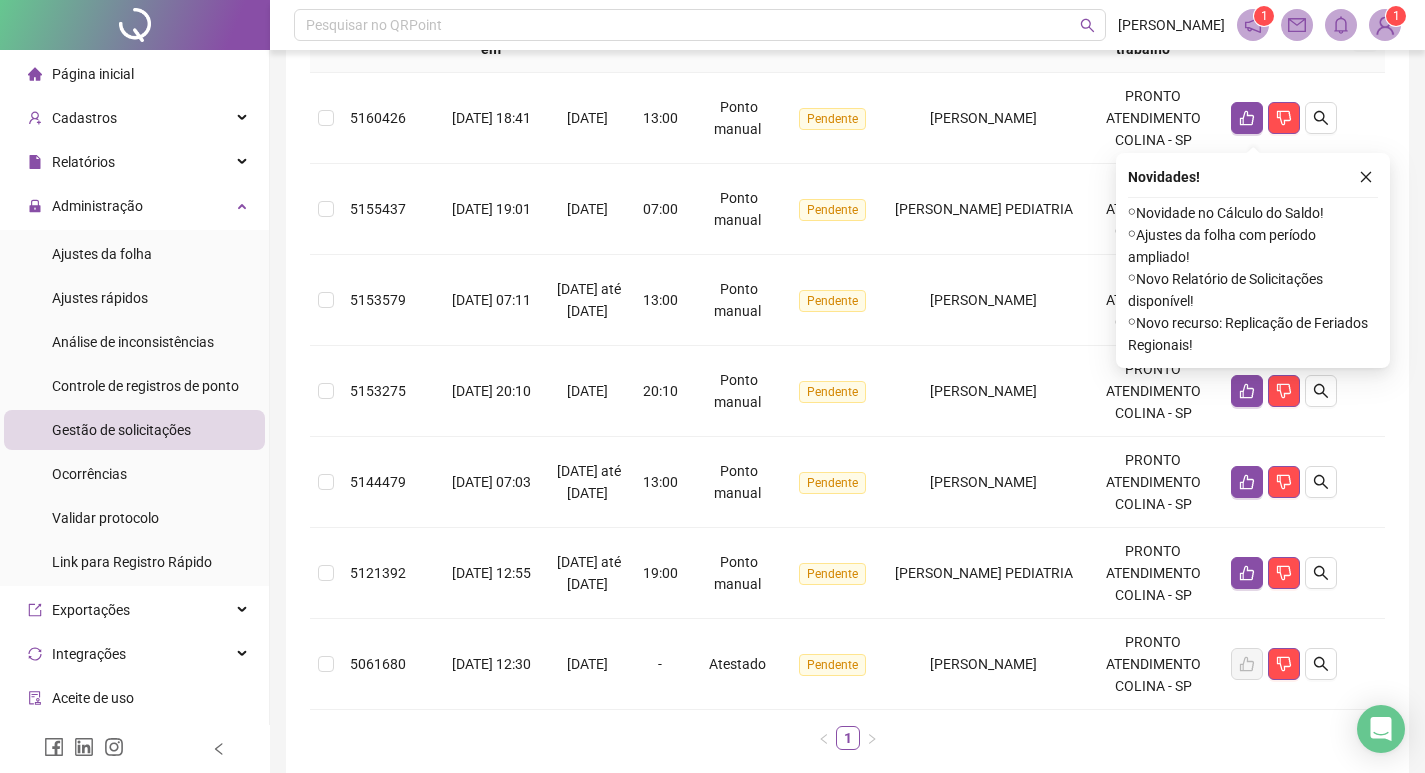 scroll, scrollTop: 373, scrollLeft: 0, axis: vertical 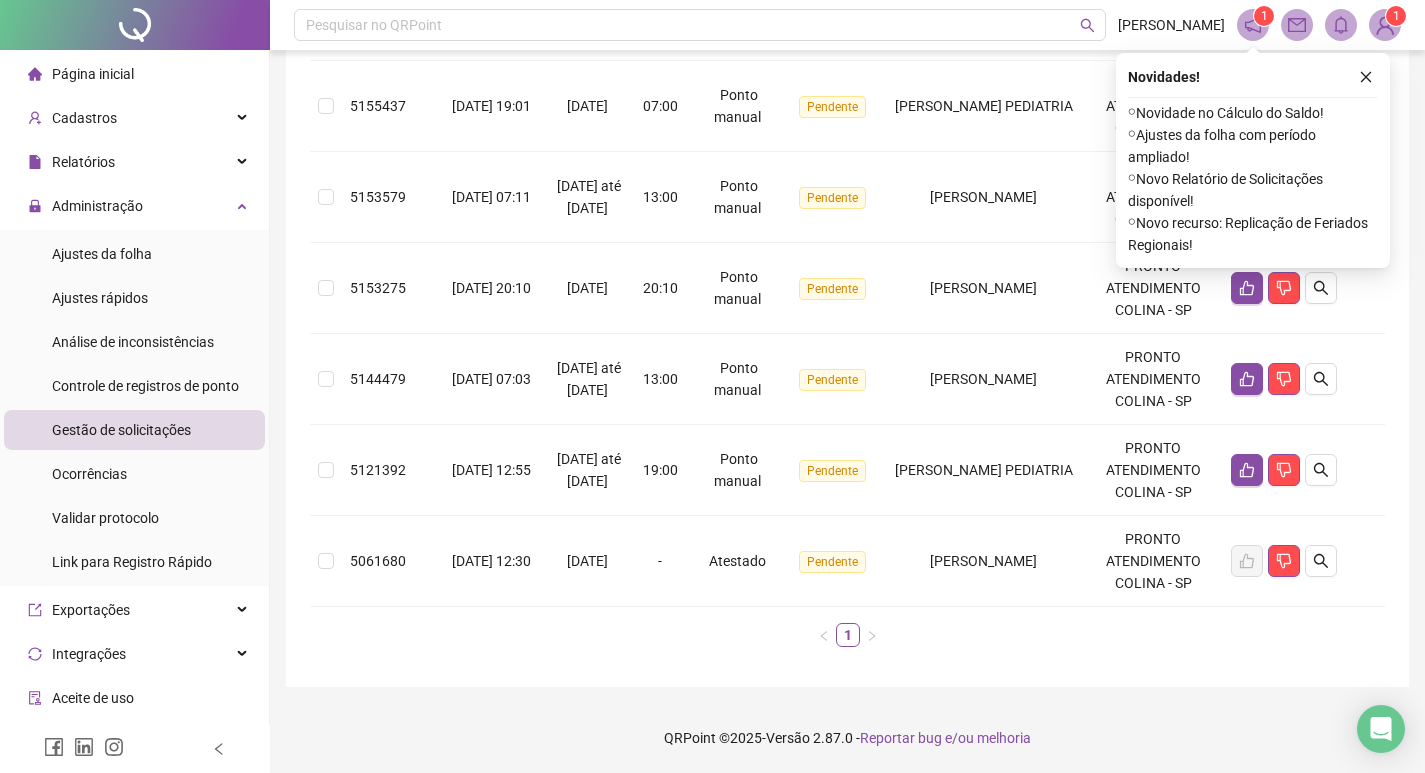 drag, startPoint x: 859, startPoint y: 644, endPoint x: 890, endPoint y: 636, distance: 32.01562 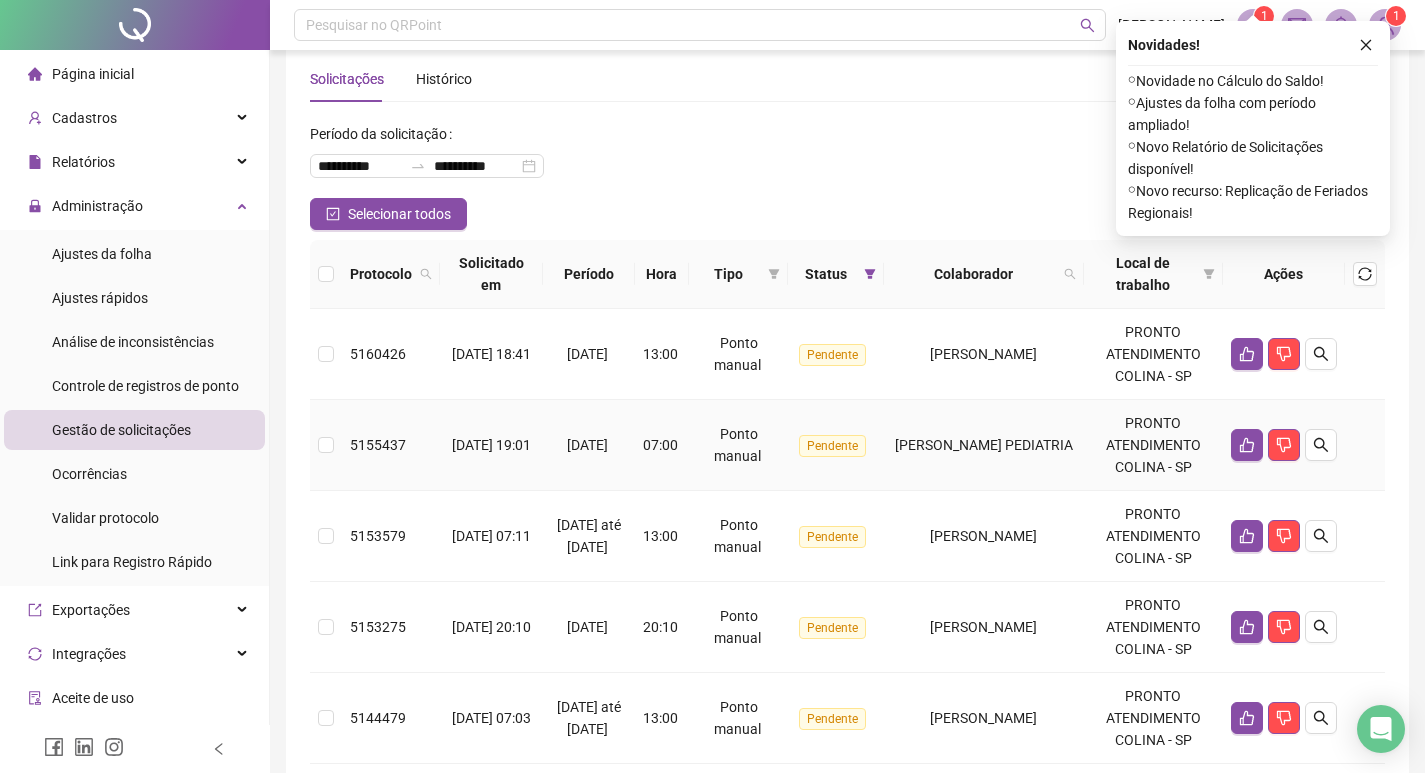 scroll, scrollTop: 0, scrollLeft: 0, axis: both 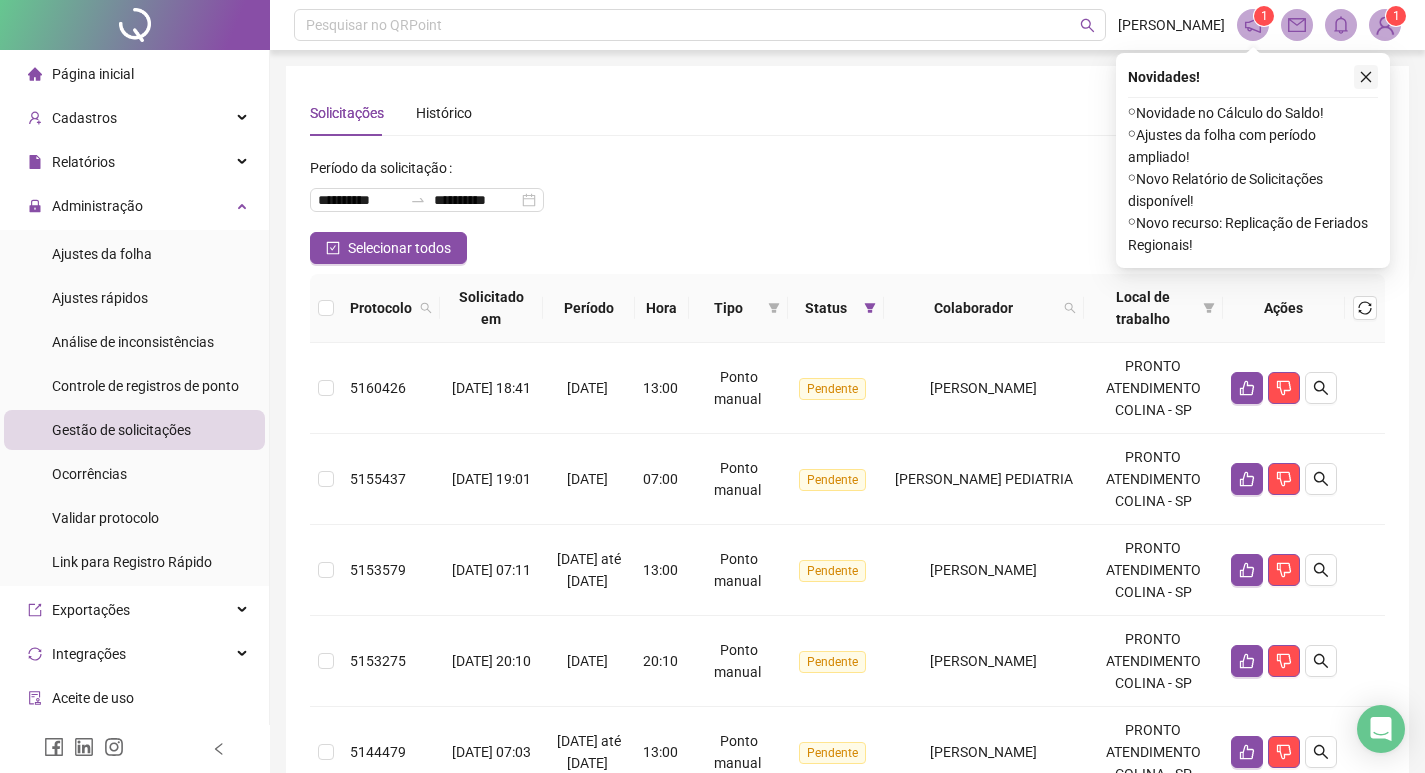 click 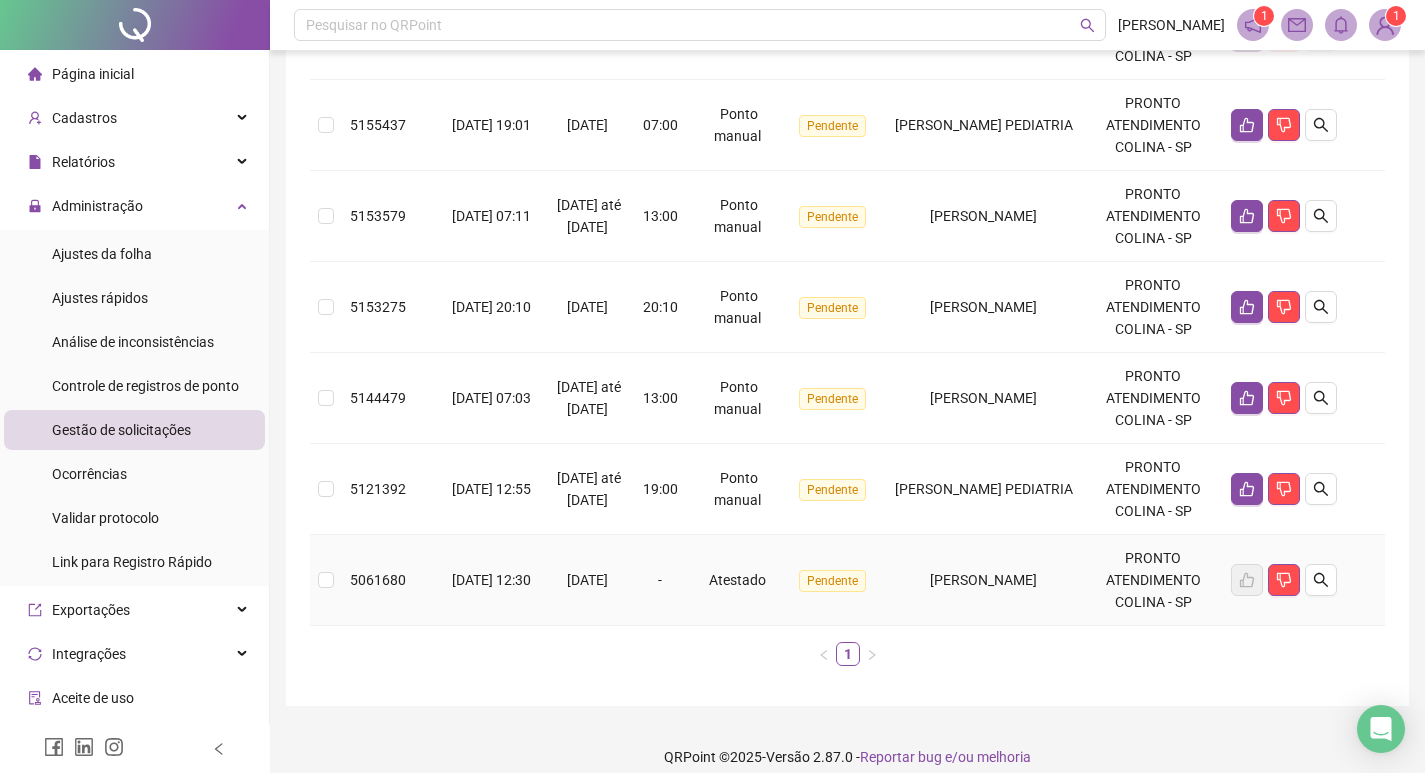 scroll, scrollTop: 373, scrollLeft: 0, axis: vertical 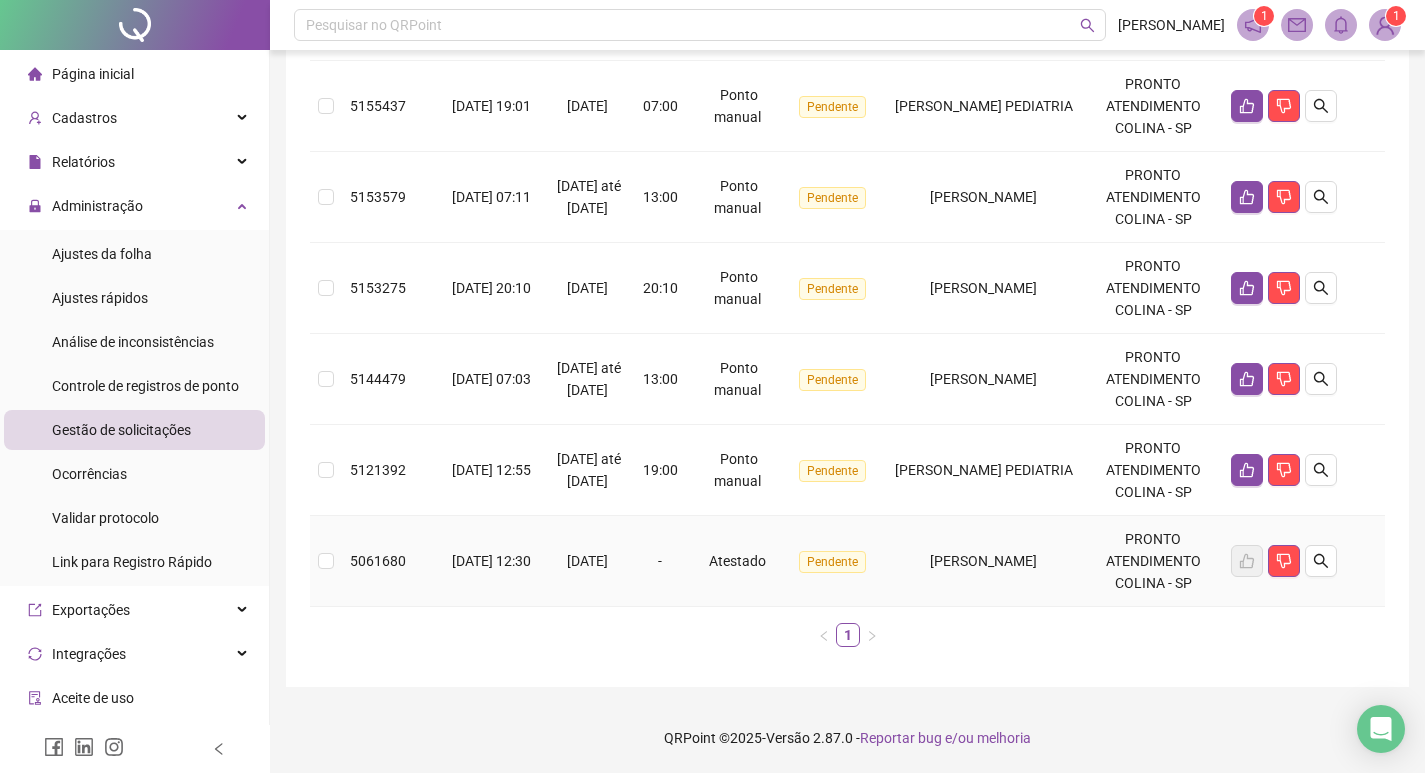 click on "18/06/2025" at bounding box center (587, 561) 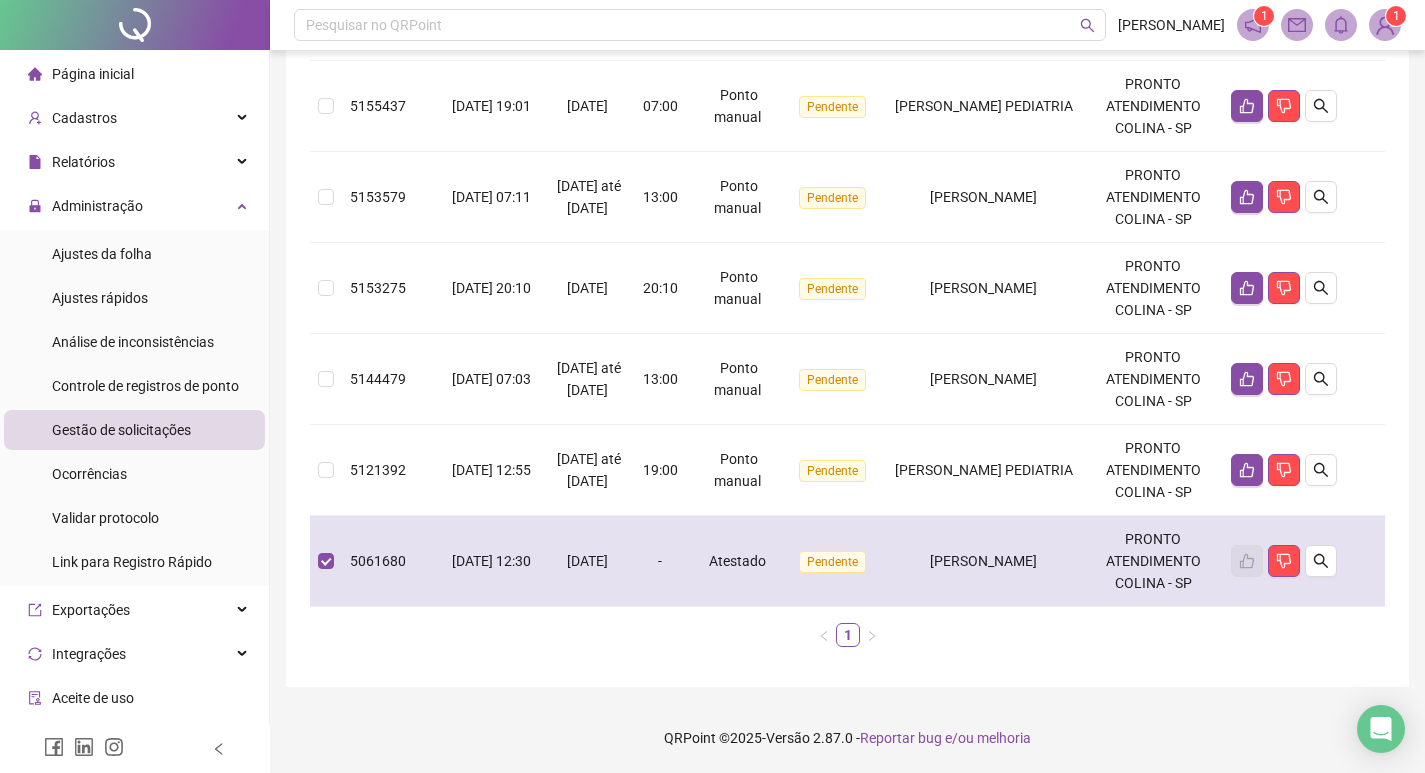 click on "18/06/2025" at bounding box center [587, 561] 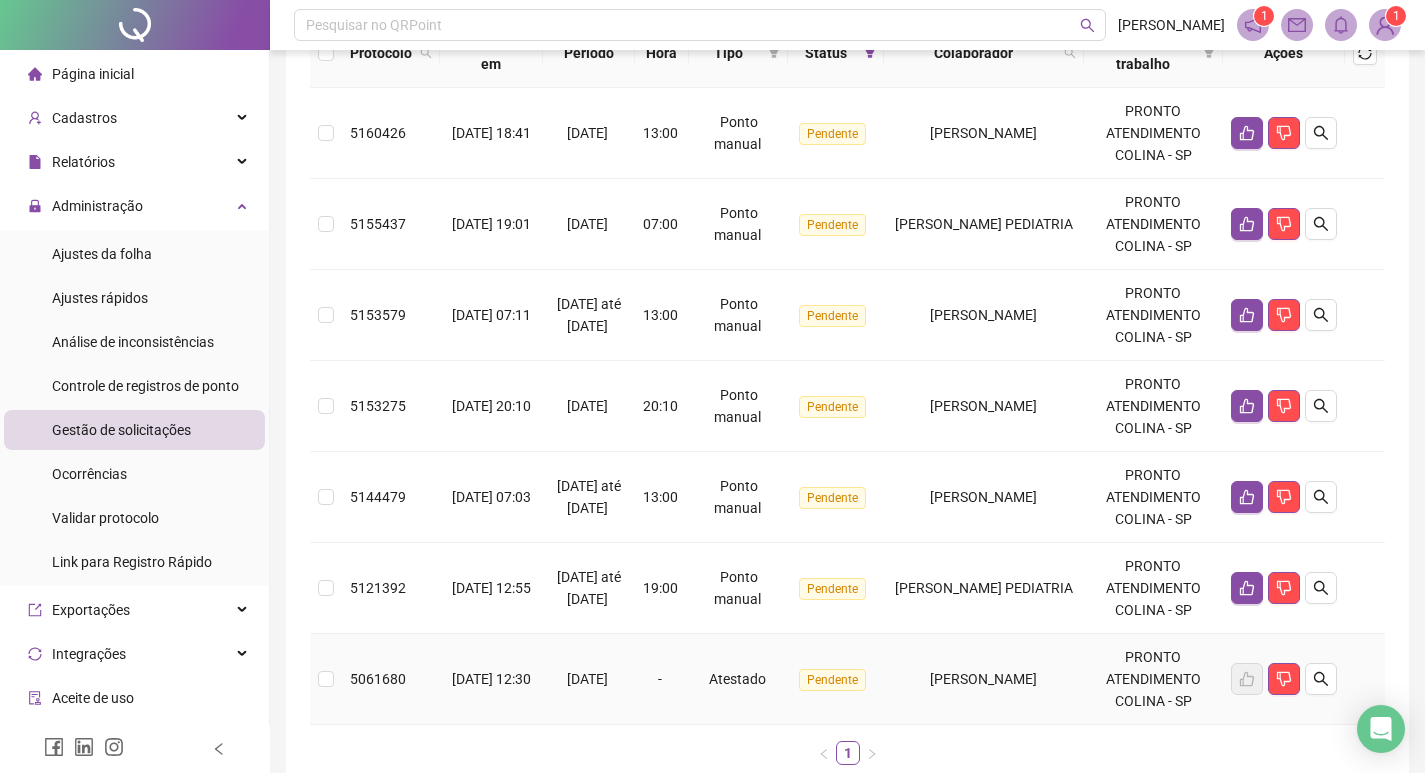 scroll, scrollTop: 0, scrollLeft: 0, axis: both 